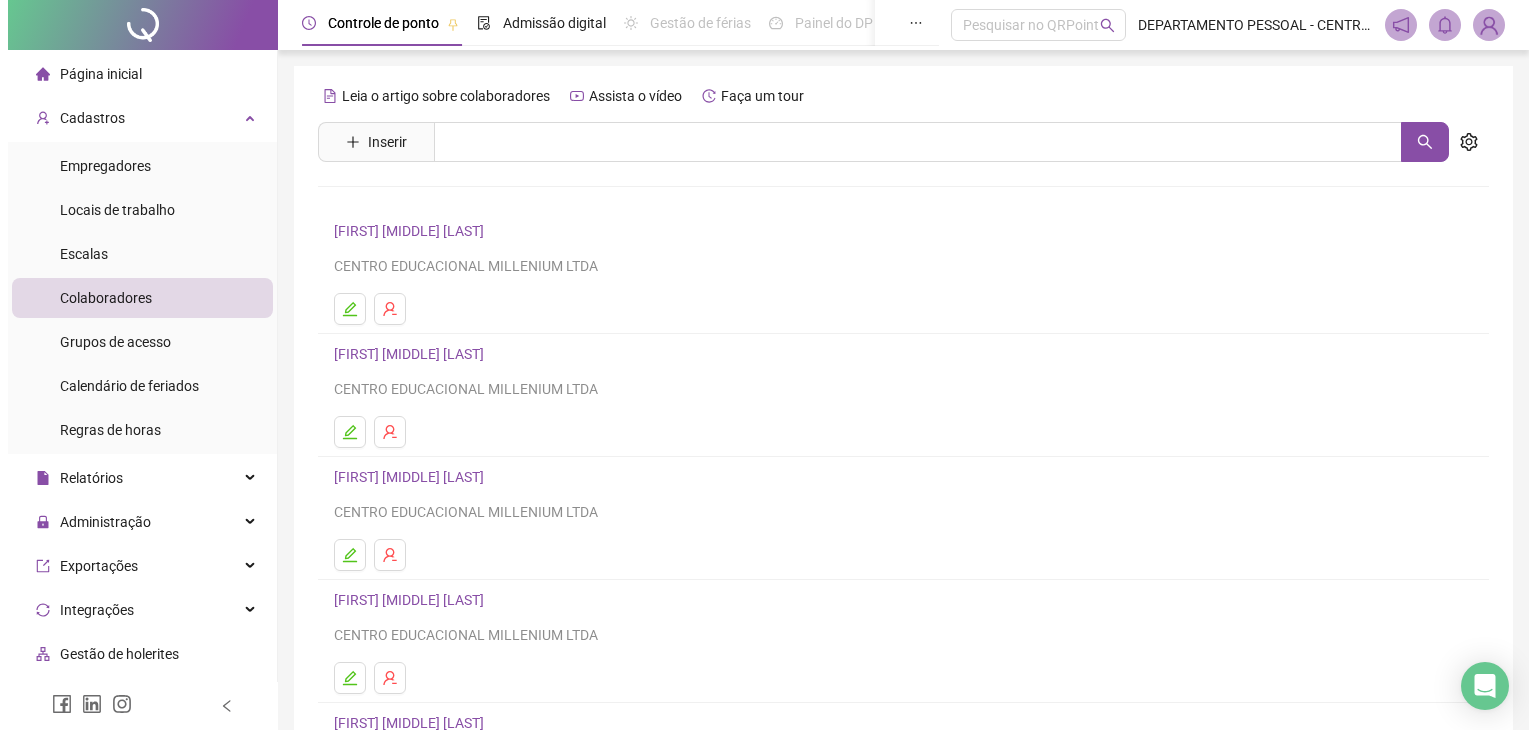 scroll, scrollTop: 0, scrollLeft: 0, axis: both 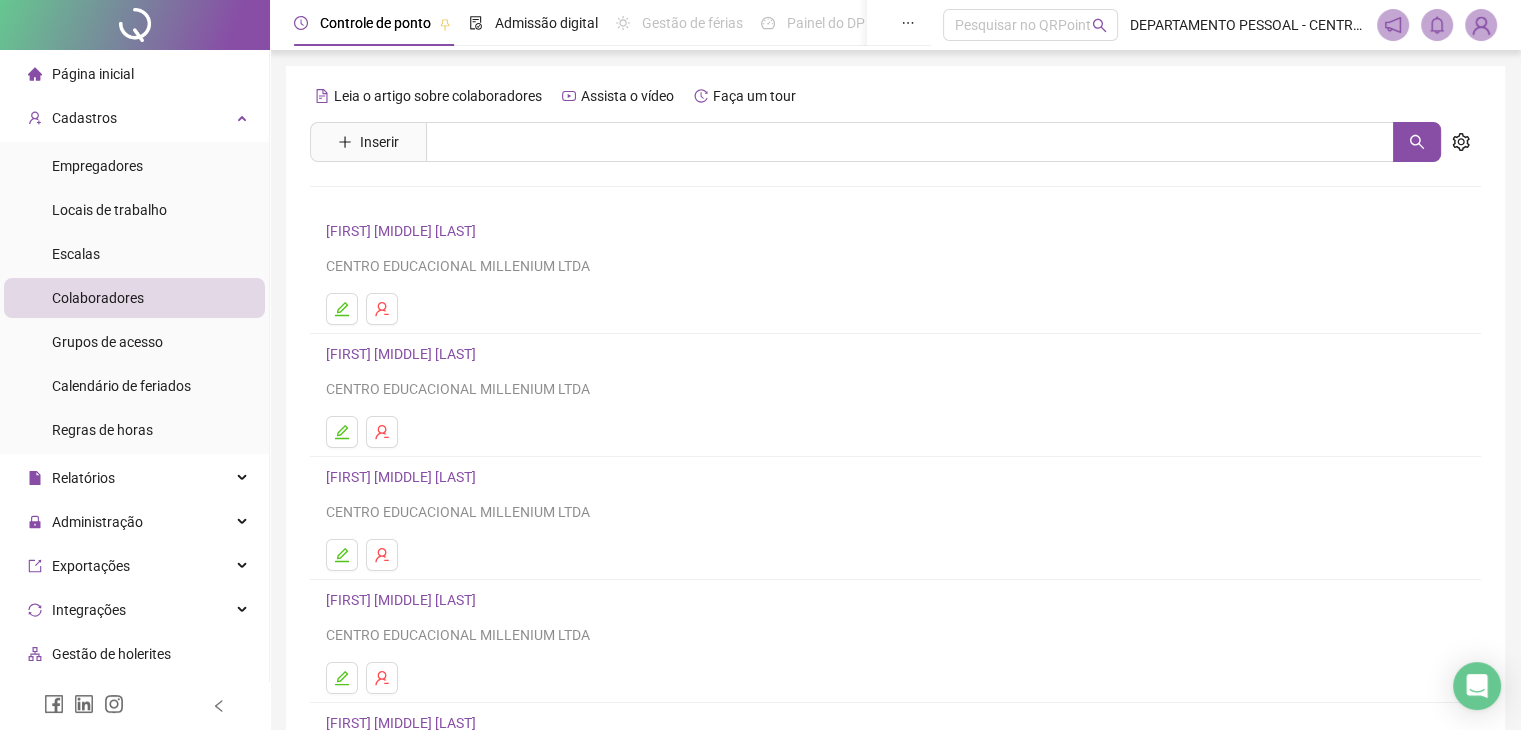 click on "Página inicial" at bounding box center (134, 74) 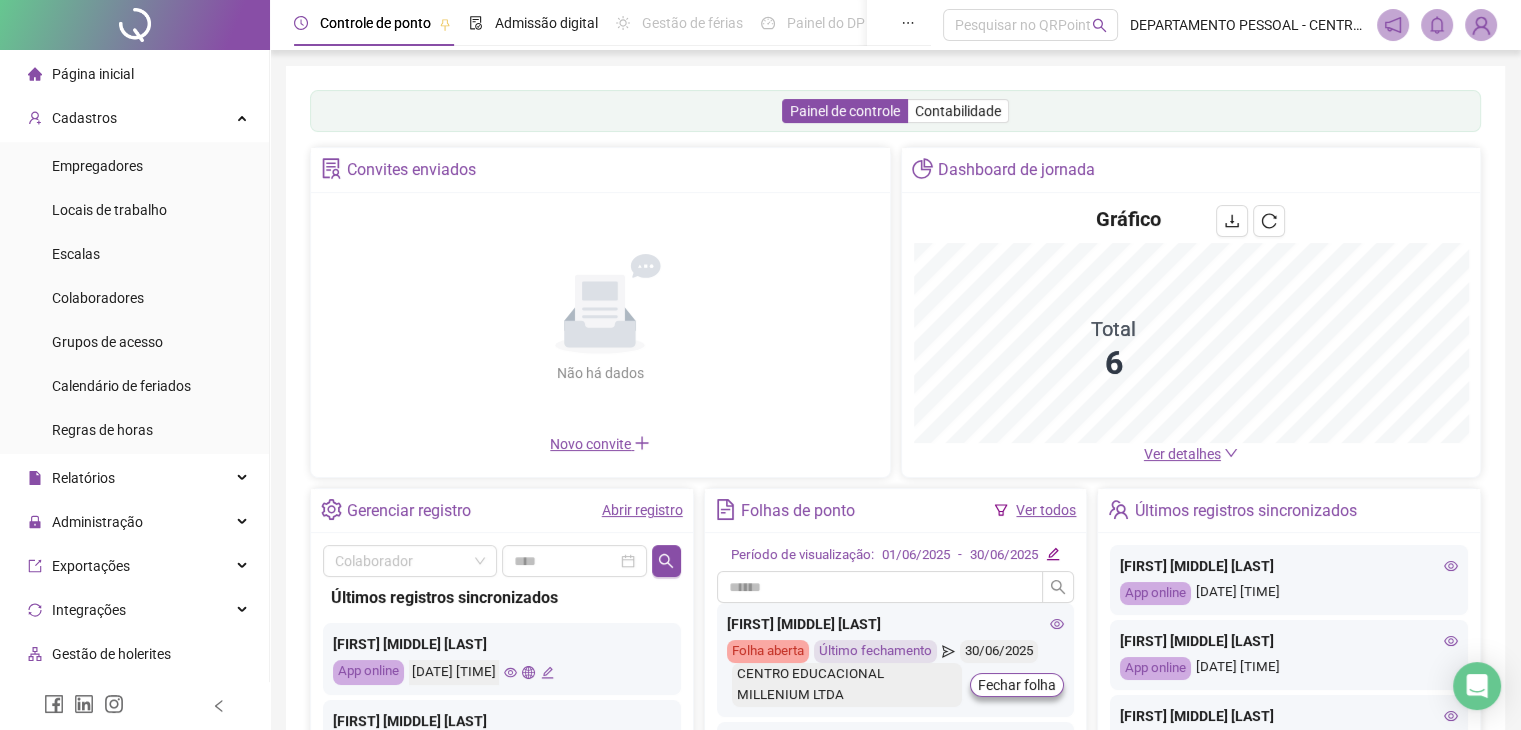 click on "Ver todos" at bounding box center [1046, 510] 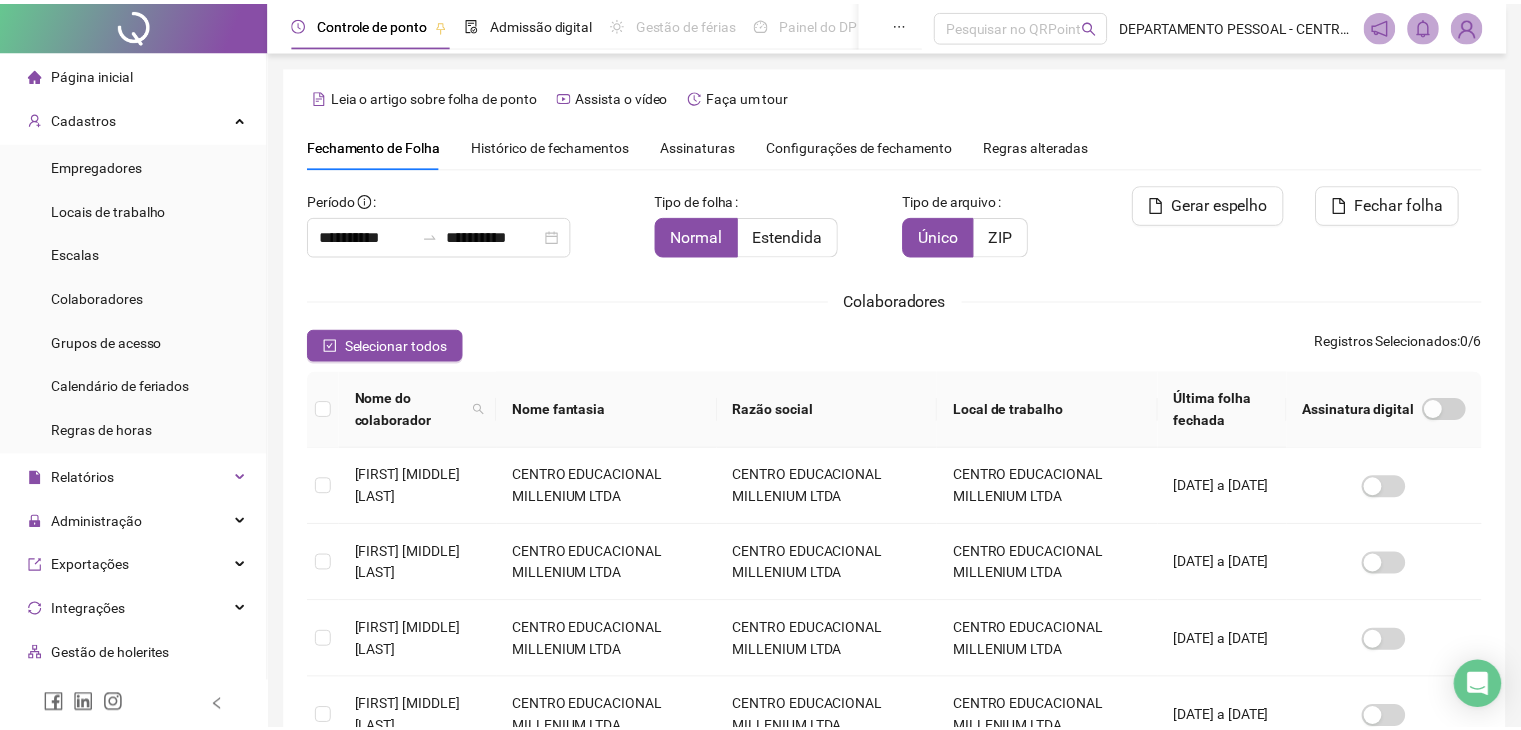 scroll, scrollTop: 44, scrollLeft: 0, axis: vertical 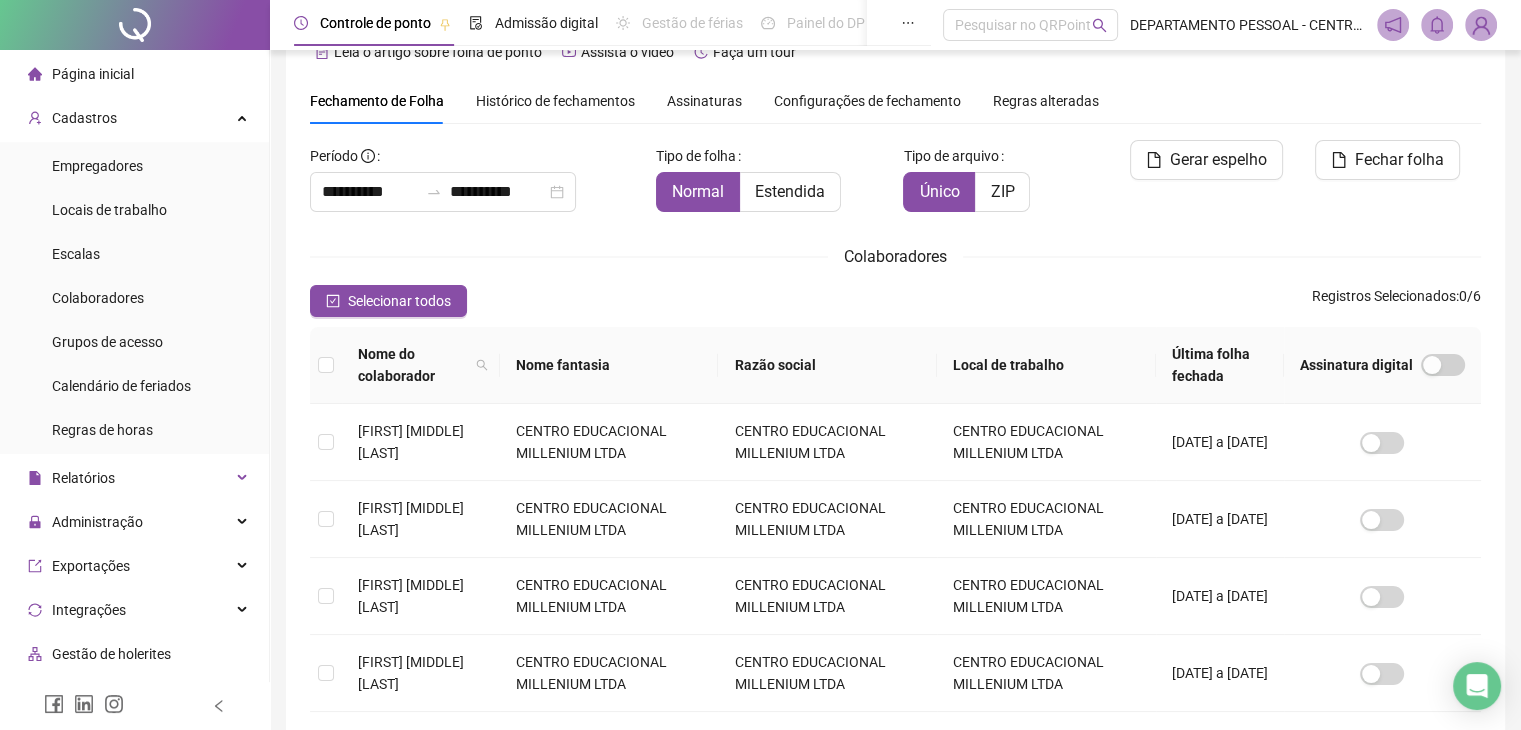 click on "**********" at bounding box center [475, 176] 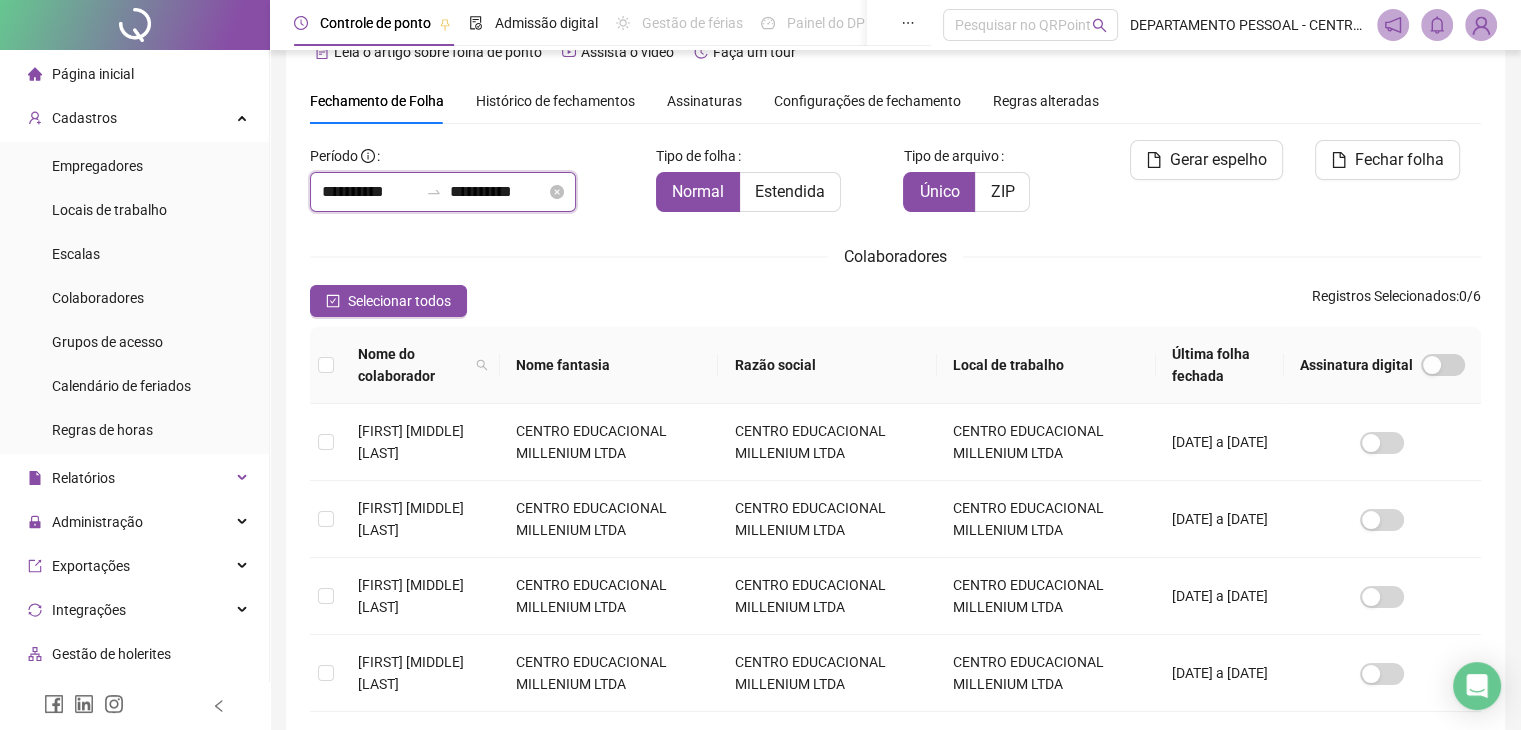 click on "**********" at bounding box center (370, 192) 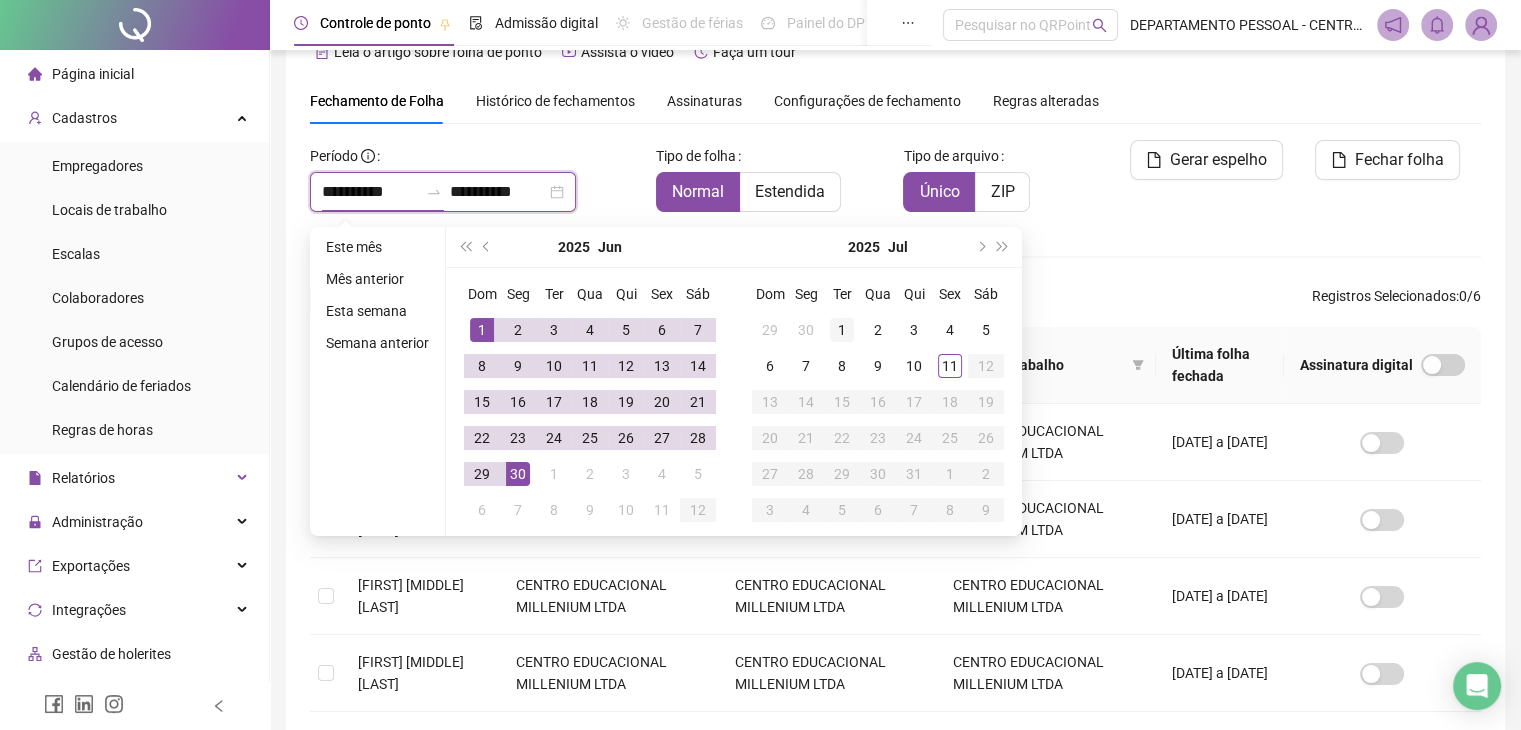 type on "**********" 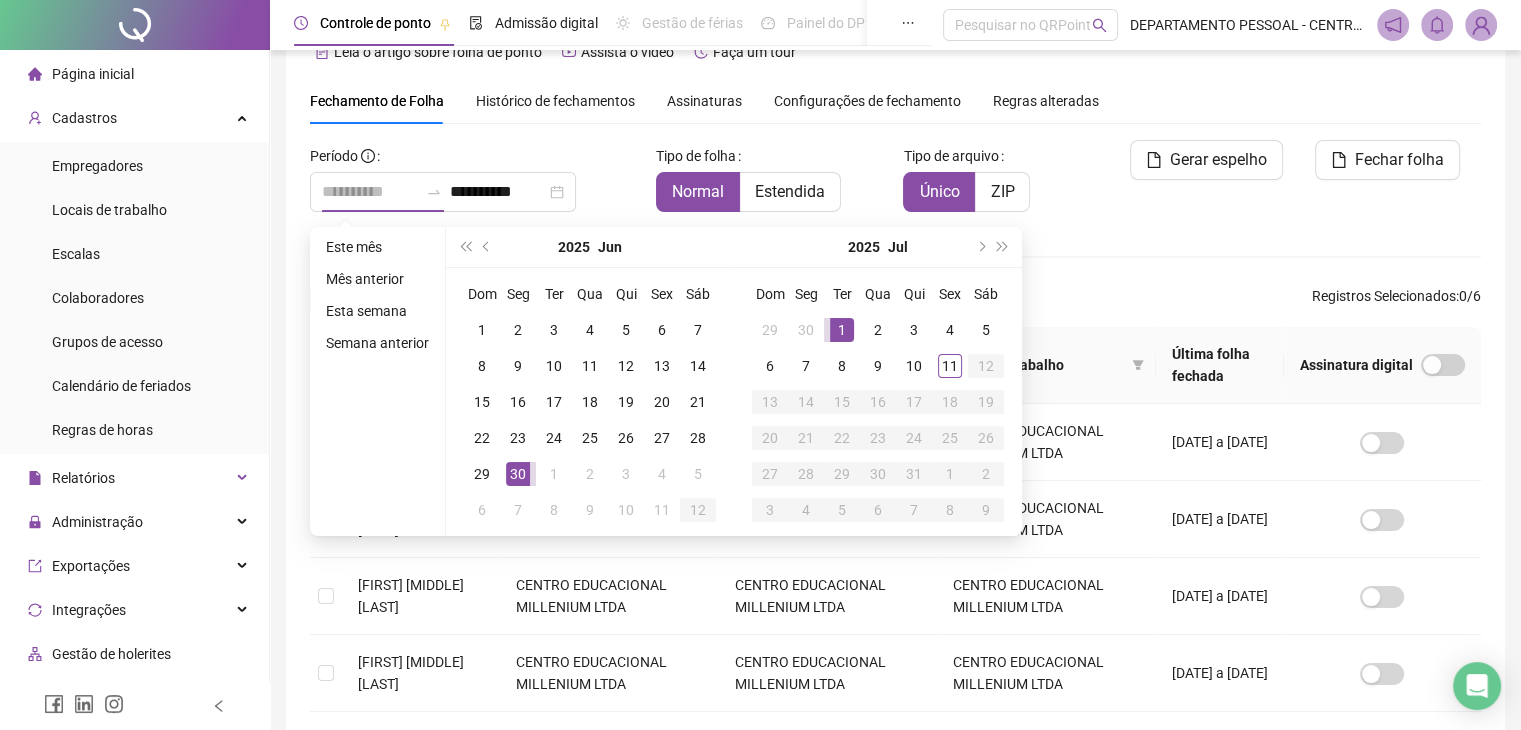 click on "1" at bounding box center (842, 330) 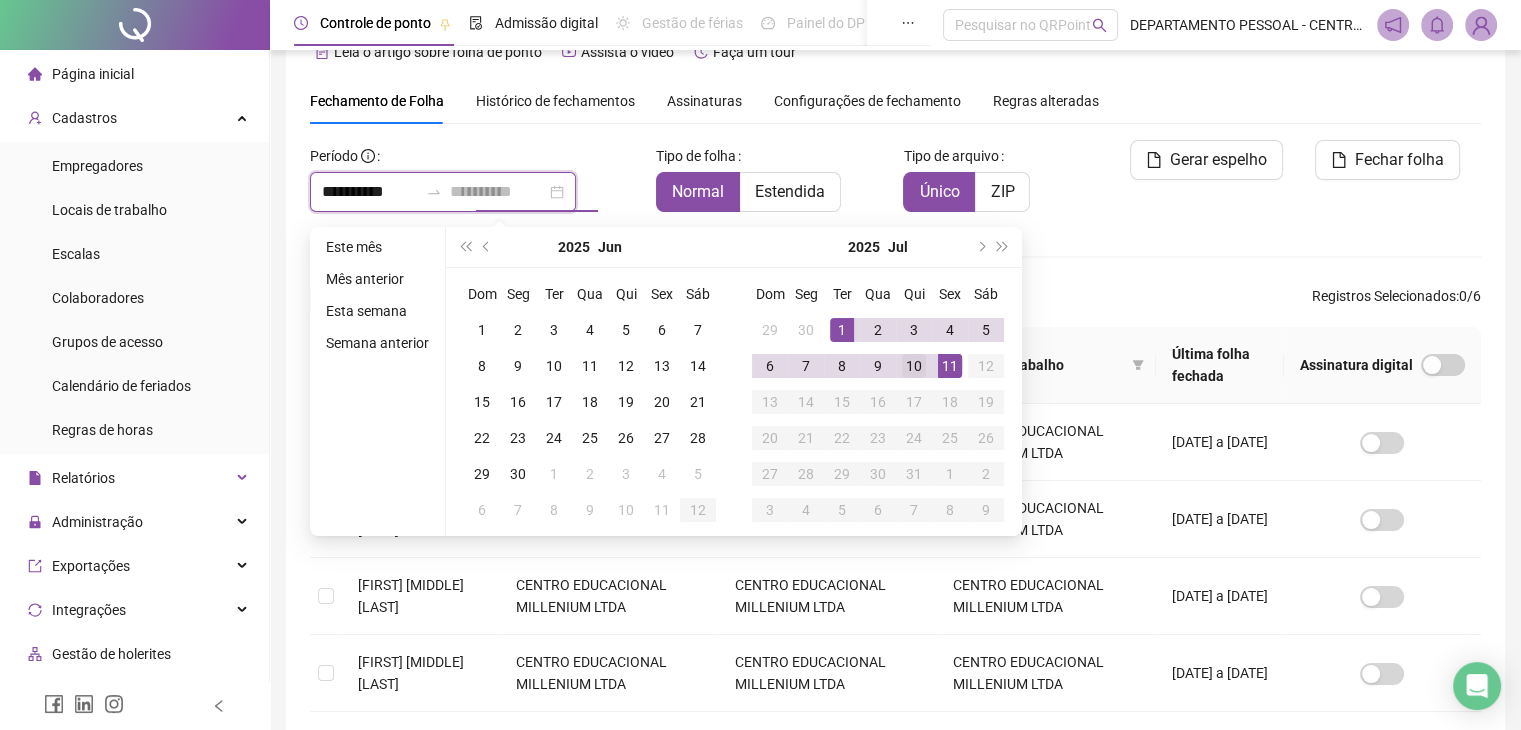 type on "**********" 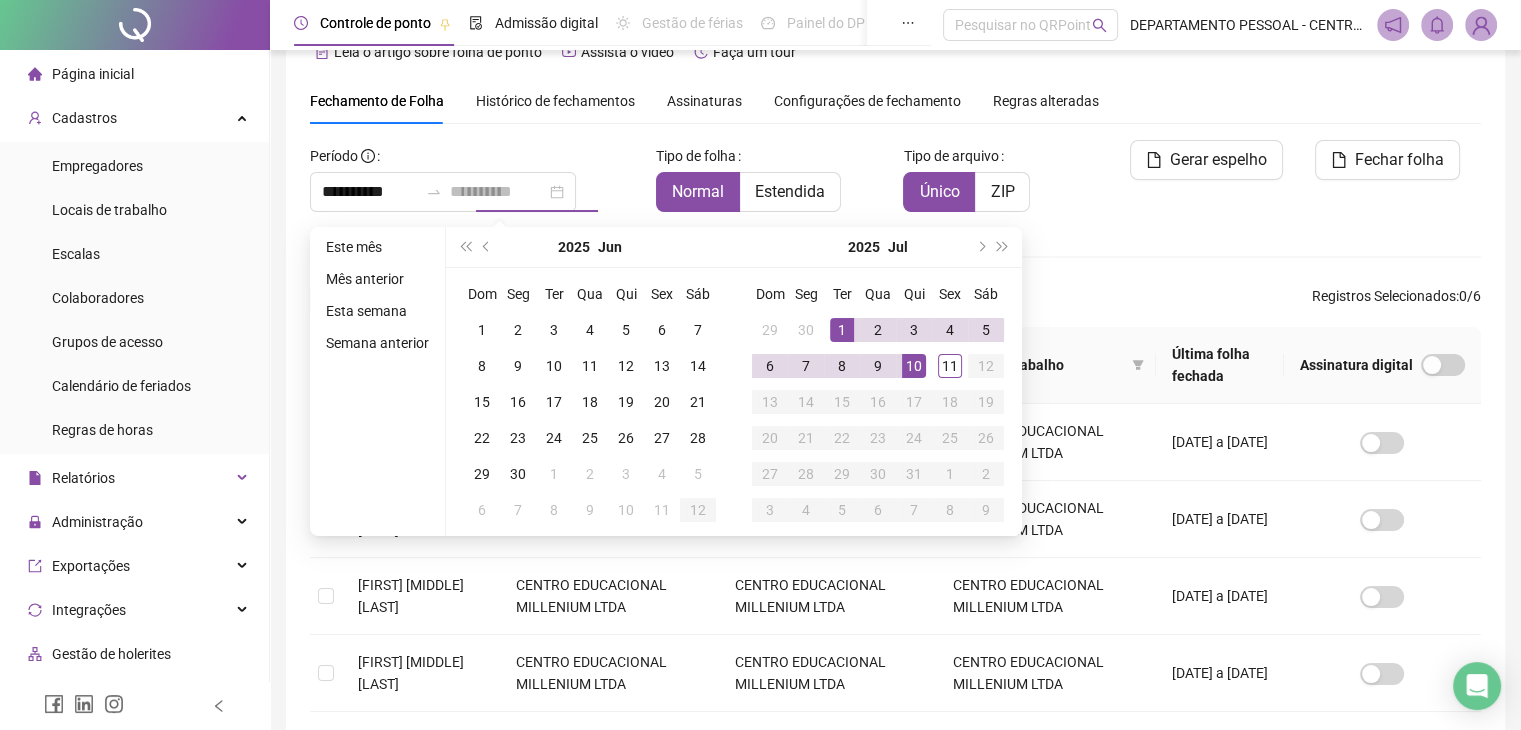 click on "10" at bounding box center (914, 366) 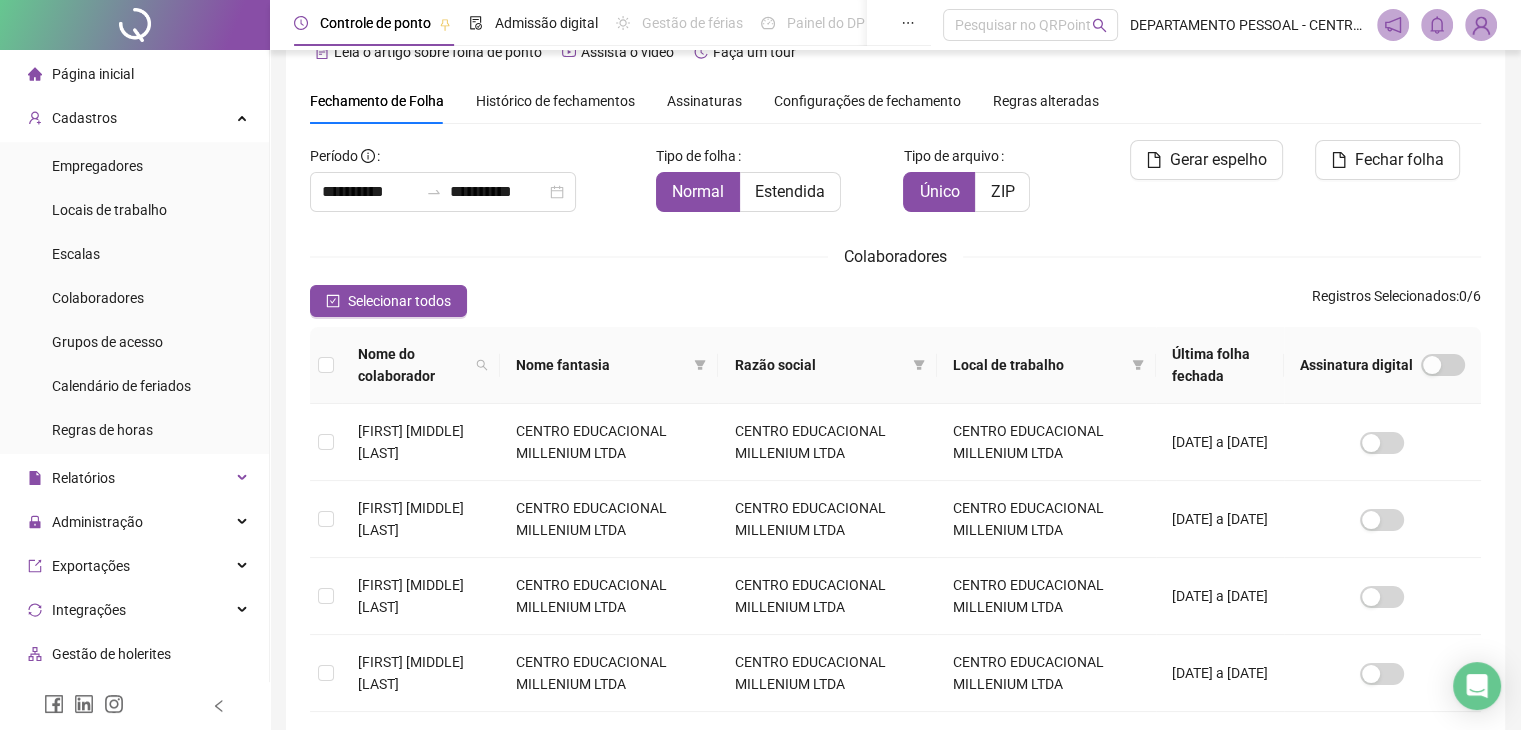 drag, startPoint x: 404, startPoint y: 292, endPoint x: 721, endPoint y: 305, distance: 317.26645 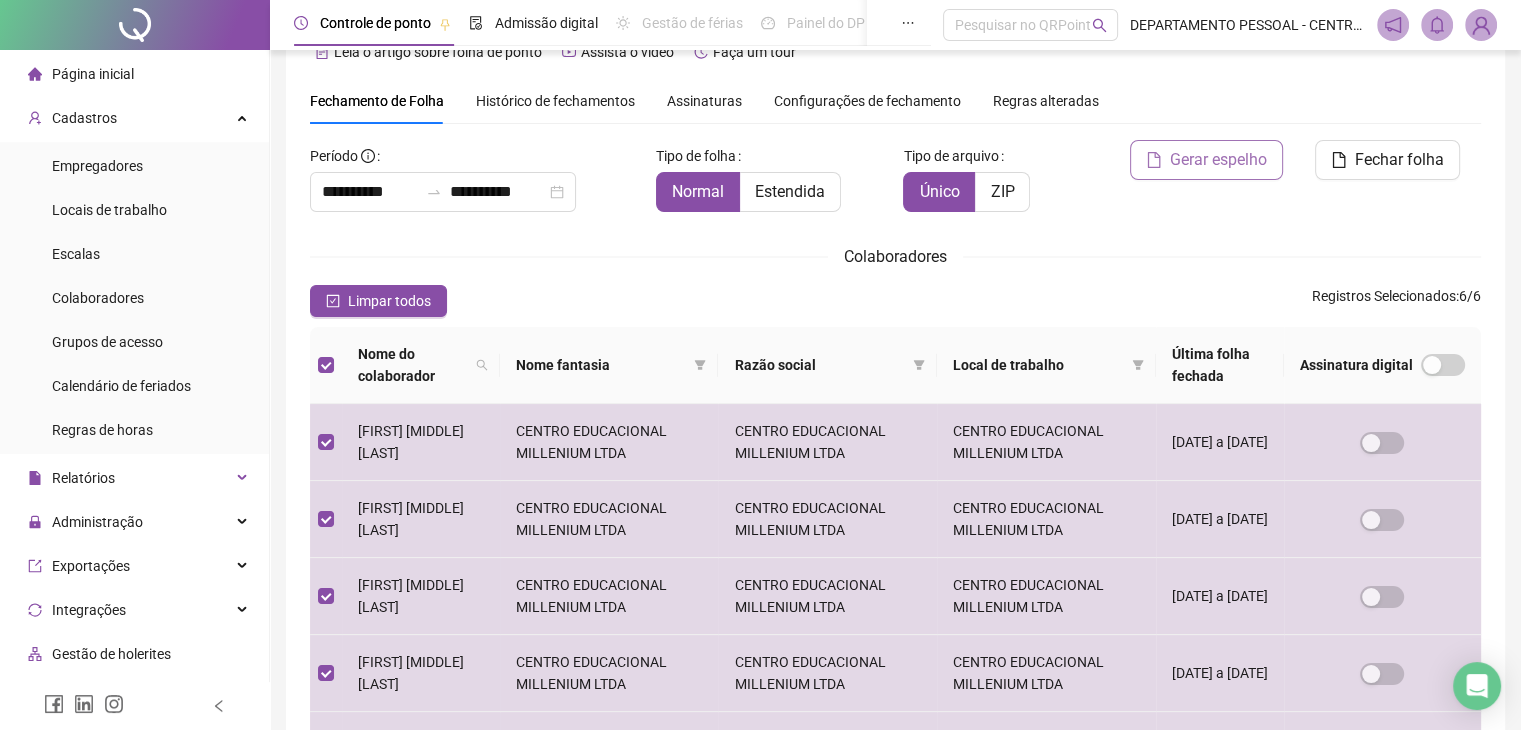 click on "Gerar espelho" at bounding box center (1218, 160) 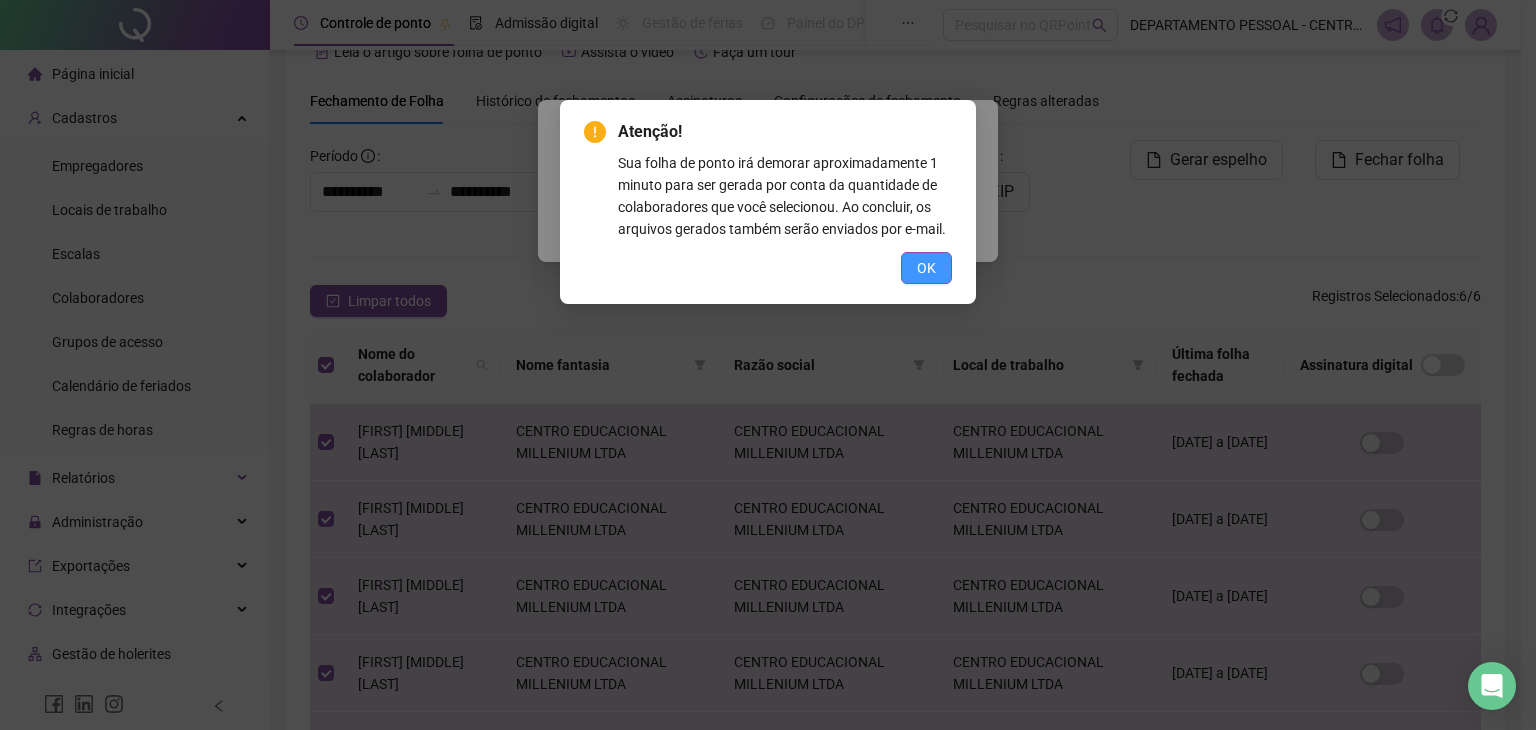 click on "OK" at bounding box center (926, 268) 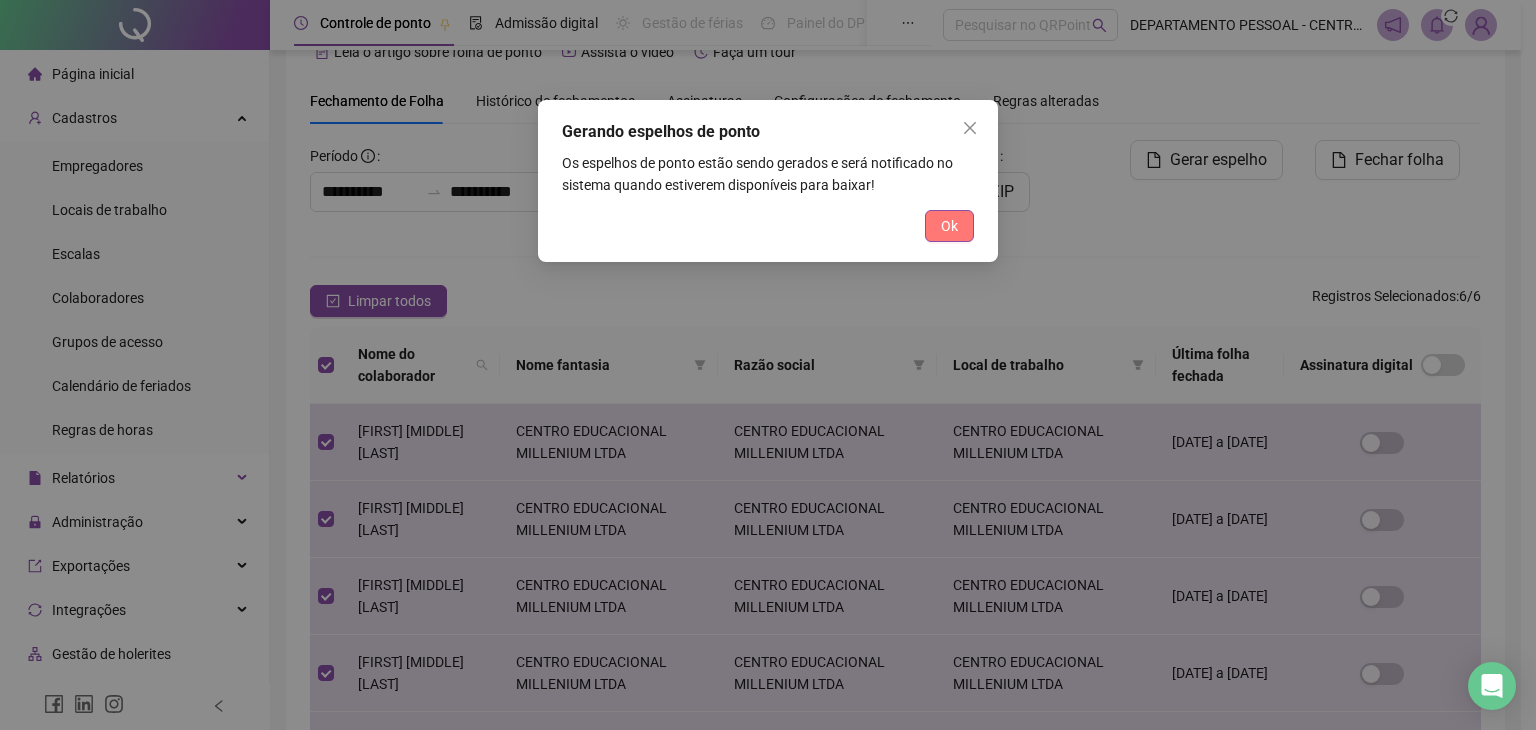click on "Ok" at bounding box center (949, 226) 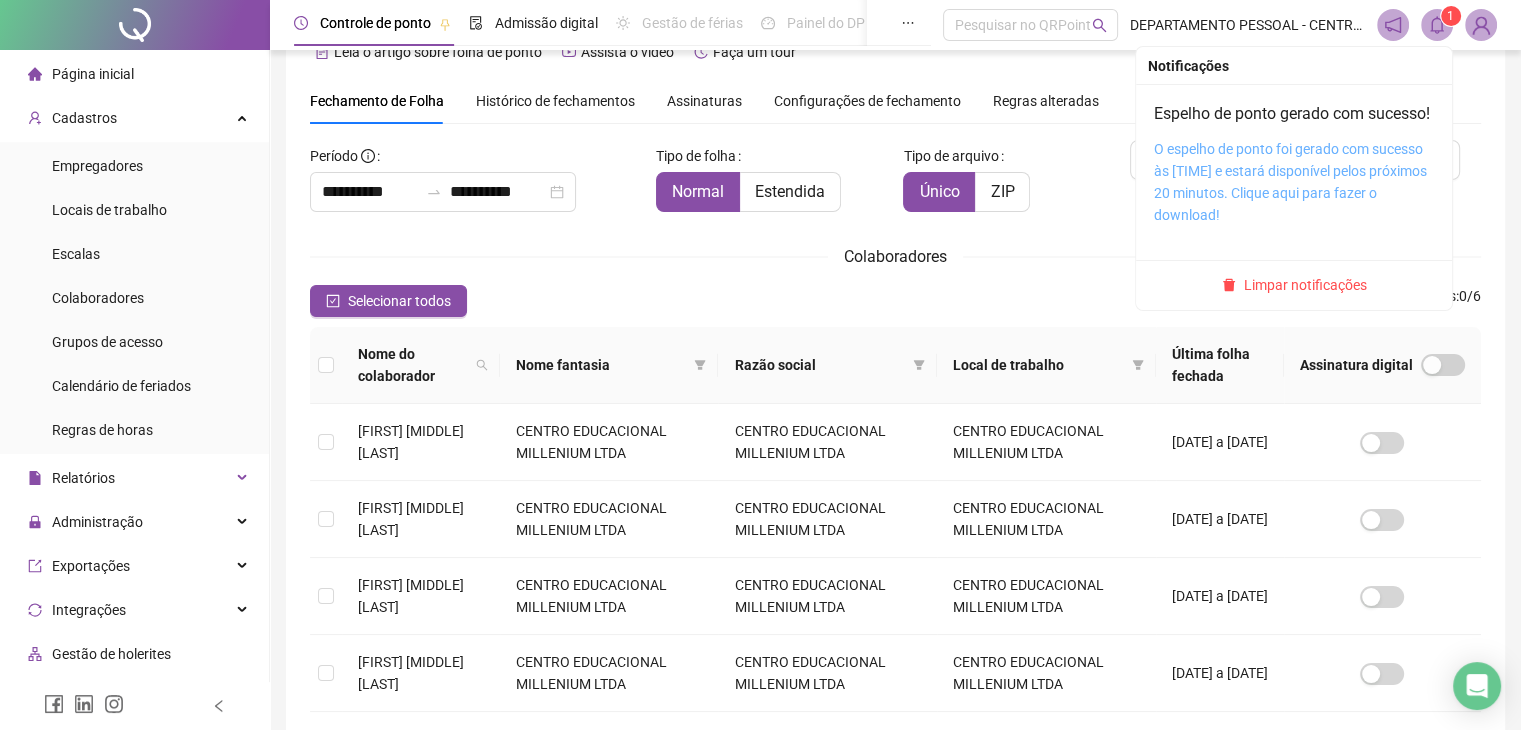 click on "O espelho de ponto foi gerado com sucesso às [TIME] e estará disponível pelos próximos 20 minutos.
Clique aqui para fazer o download!" at bounding box center (1290, 182) 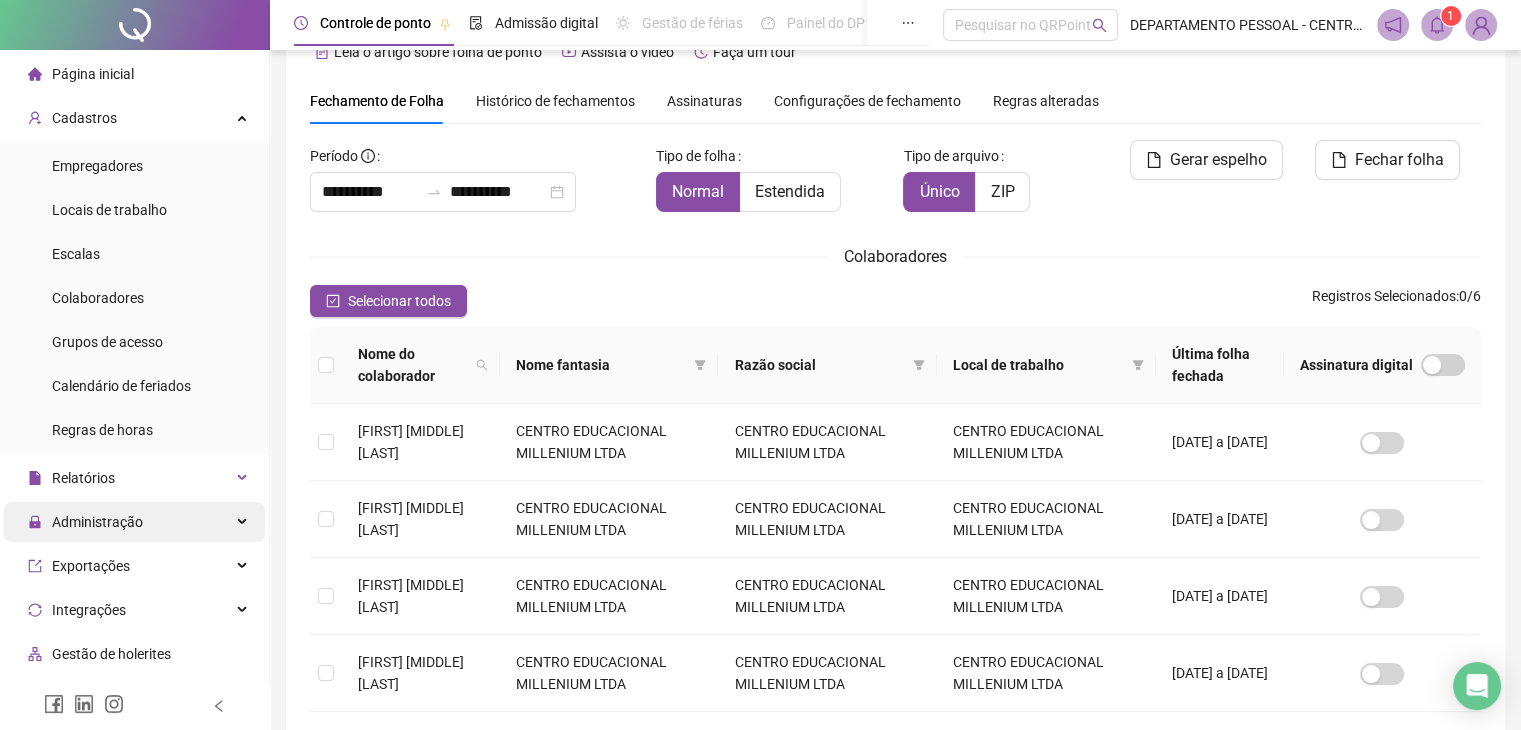 click on "Administração" at bounding box center [134, 522] 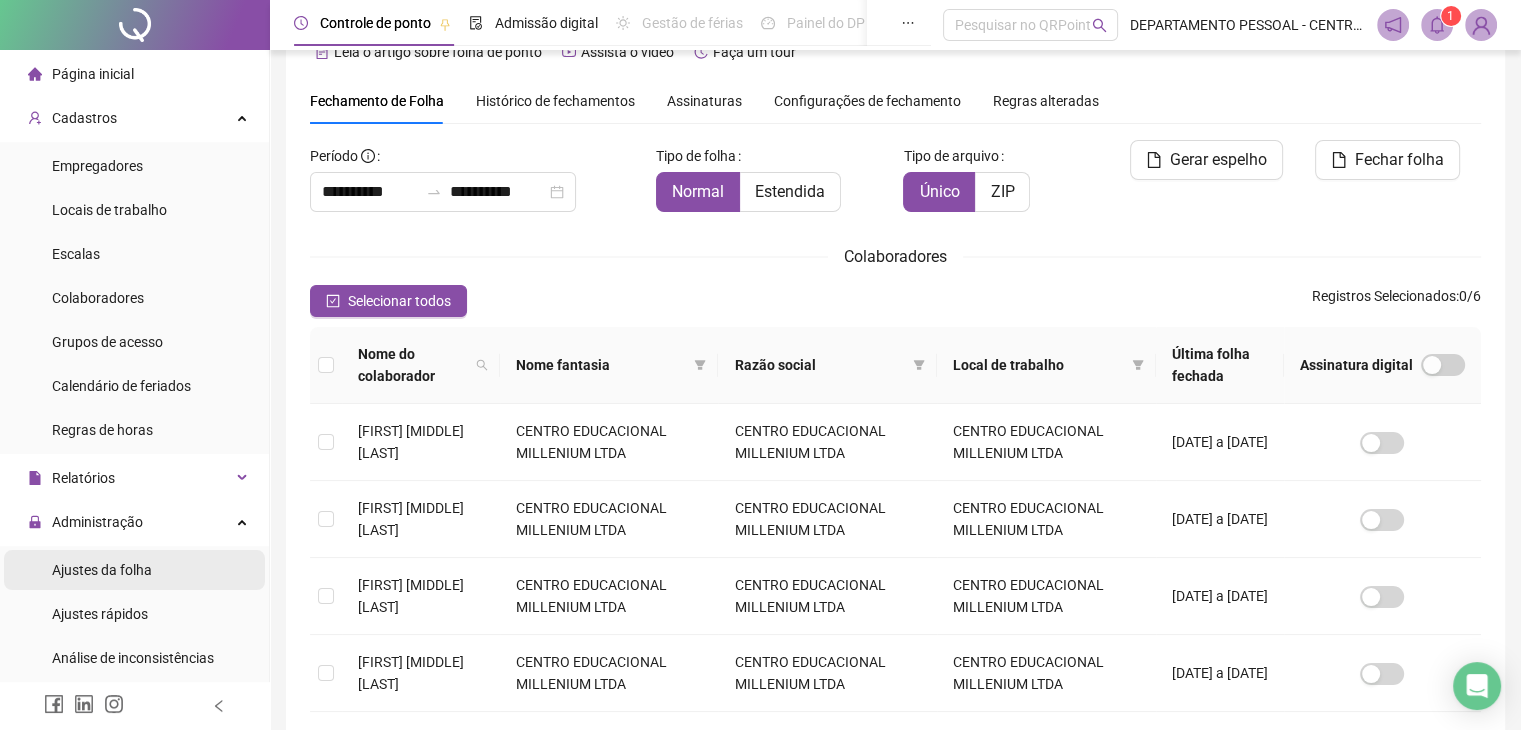 click on "Ajustes da folha" at bounding box center [134, 570] 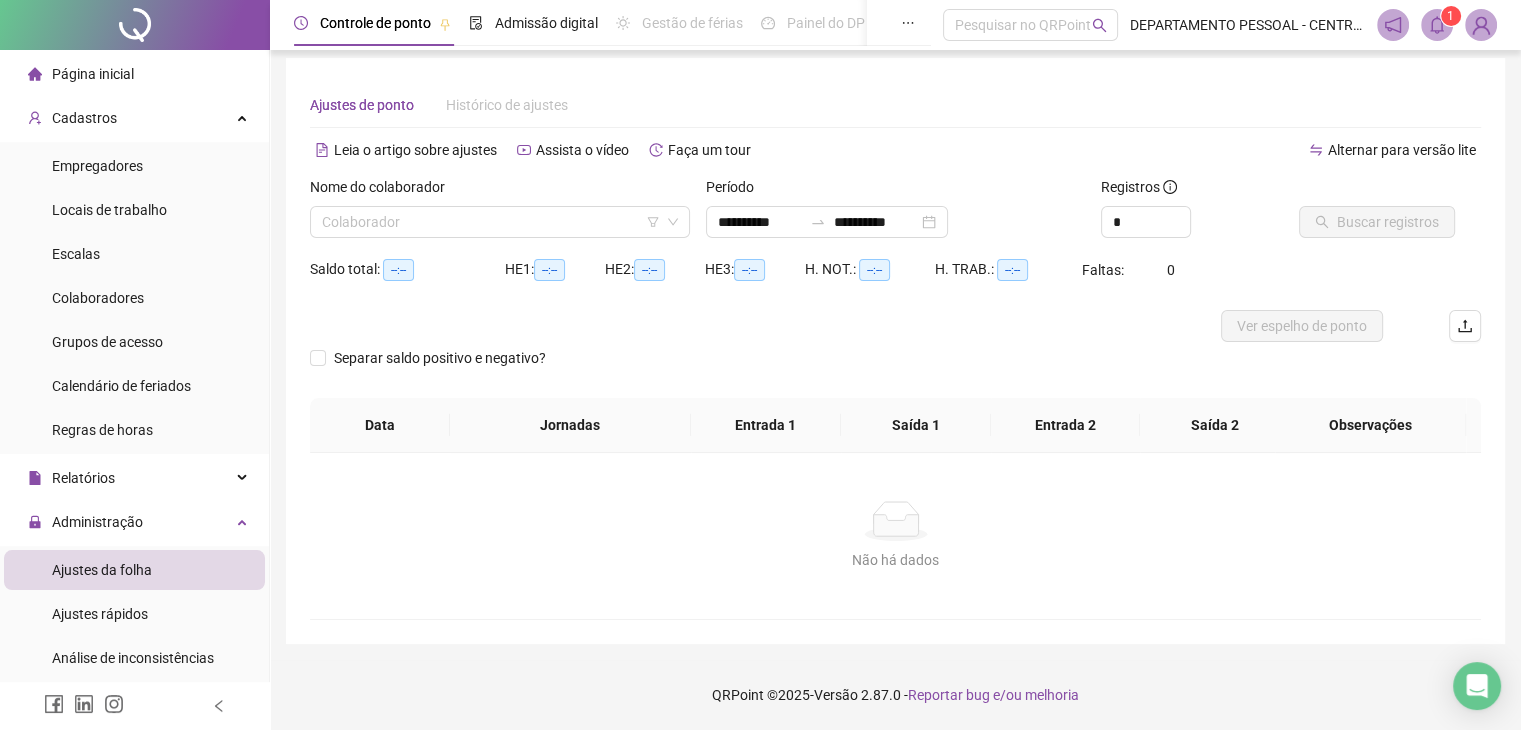scroll, scrollTop: 8, scrollLeft: 0, axis: vertical 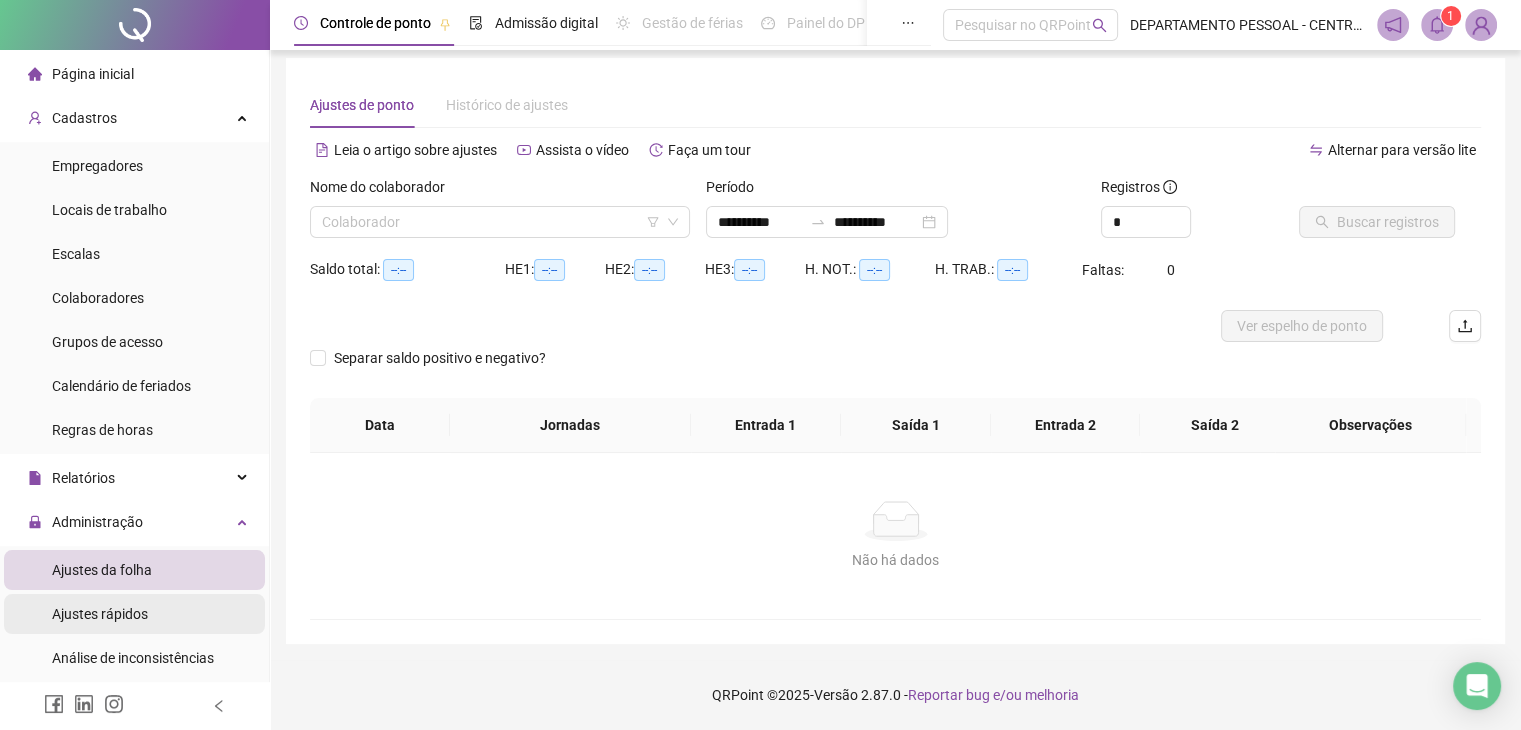 click on "Ajustes rápidos" at bounding box center (134, 614) 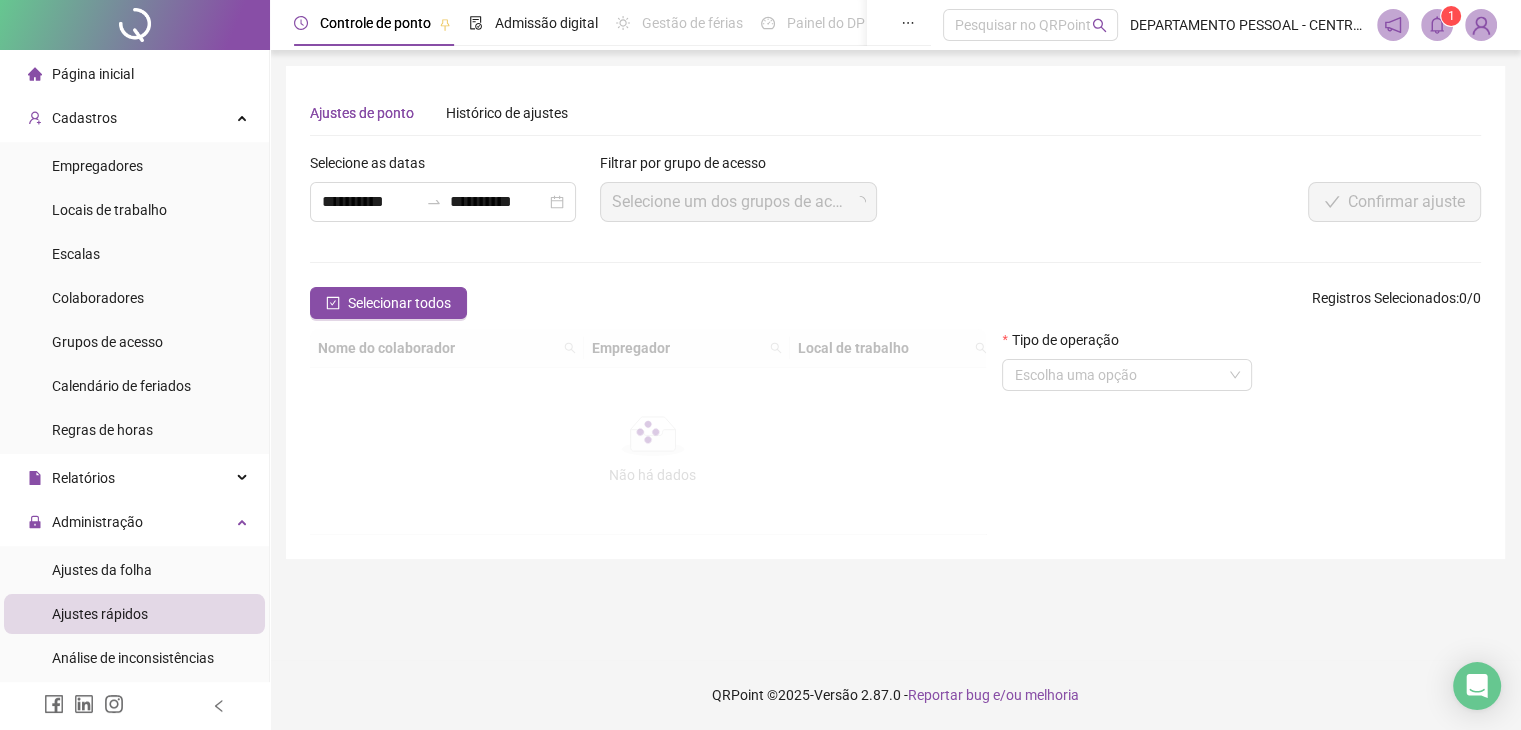 scroll, scrollTop: 0, scrollLeft: 0, axis: both 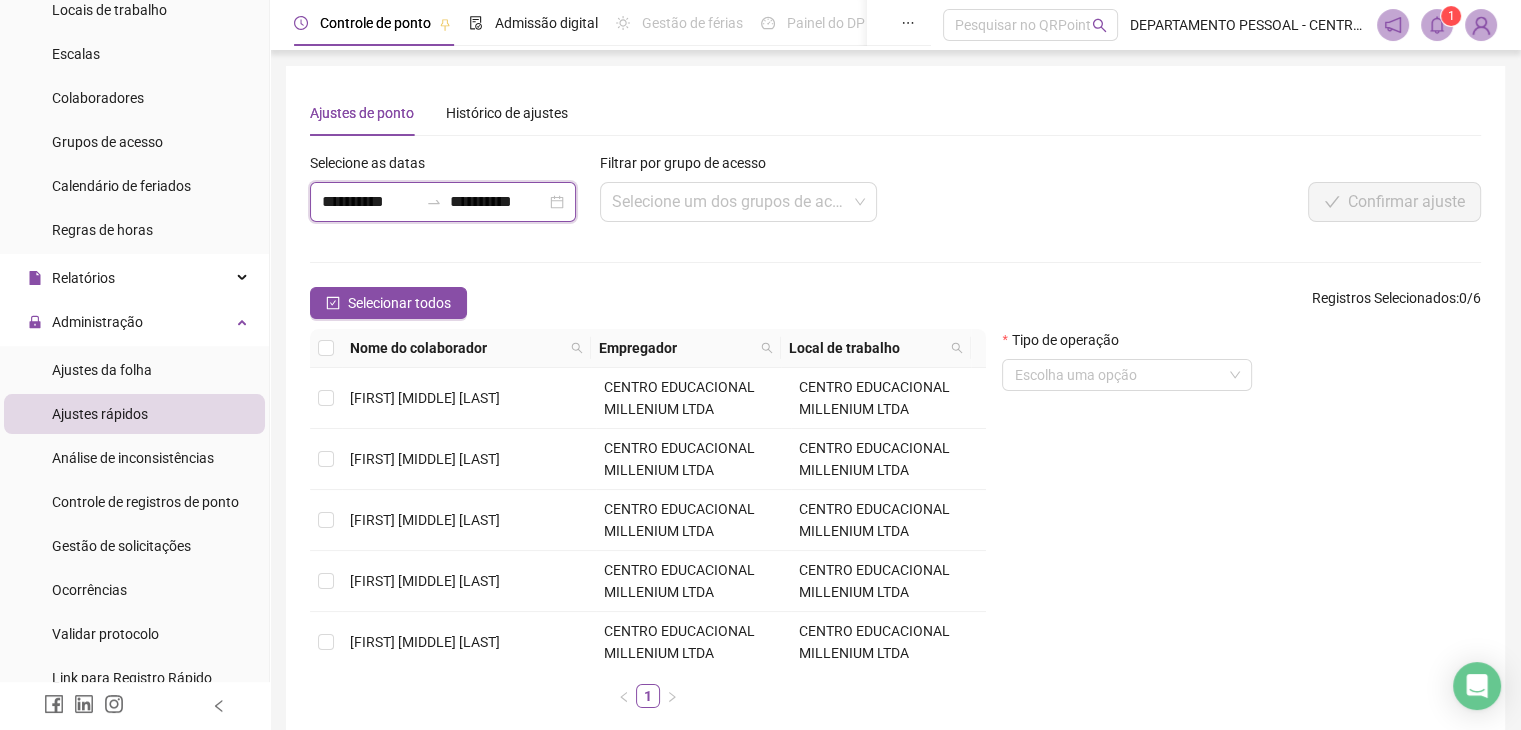 click on "**********" at bounding box center (370, 202) 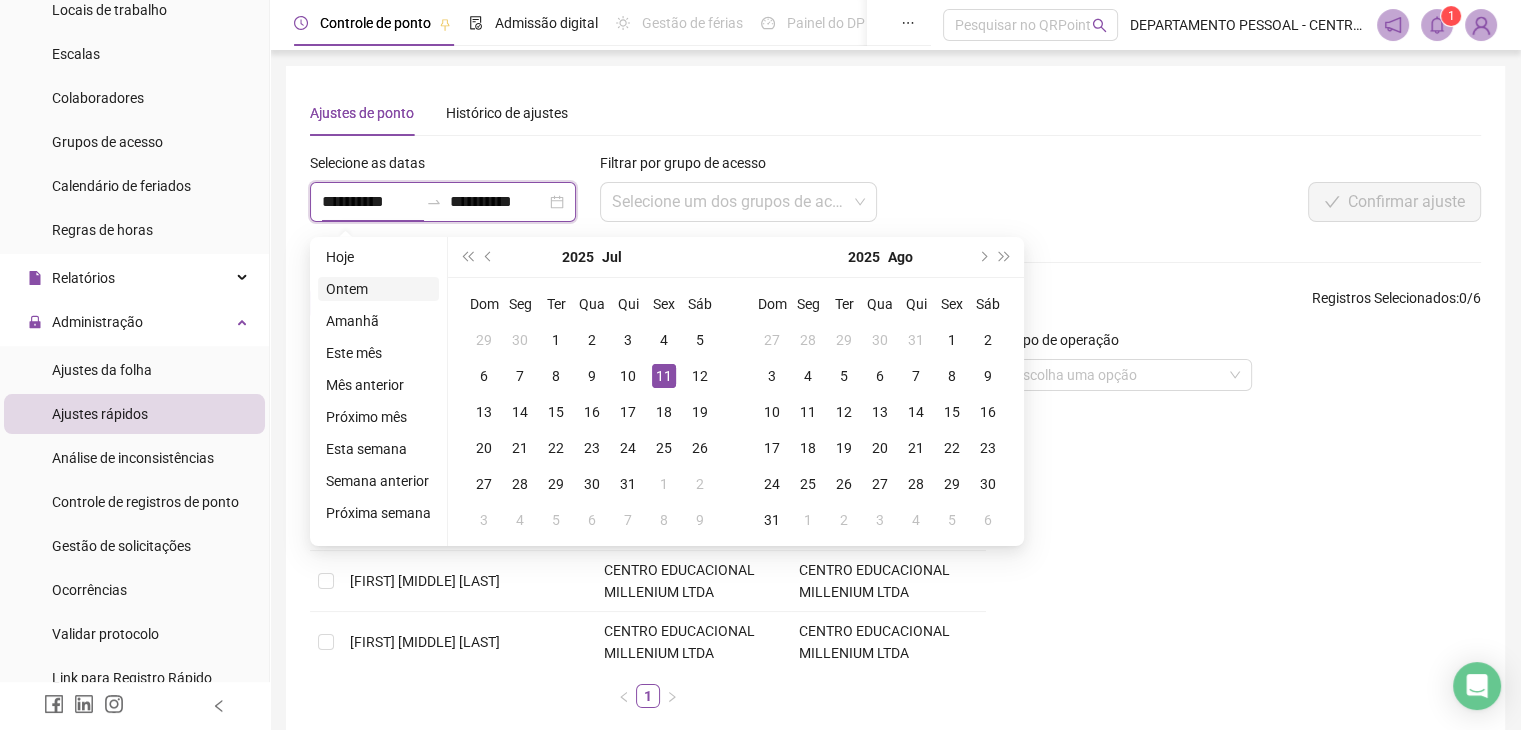 type on "**********" 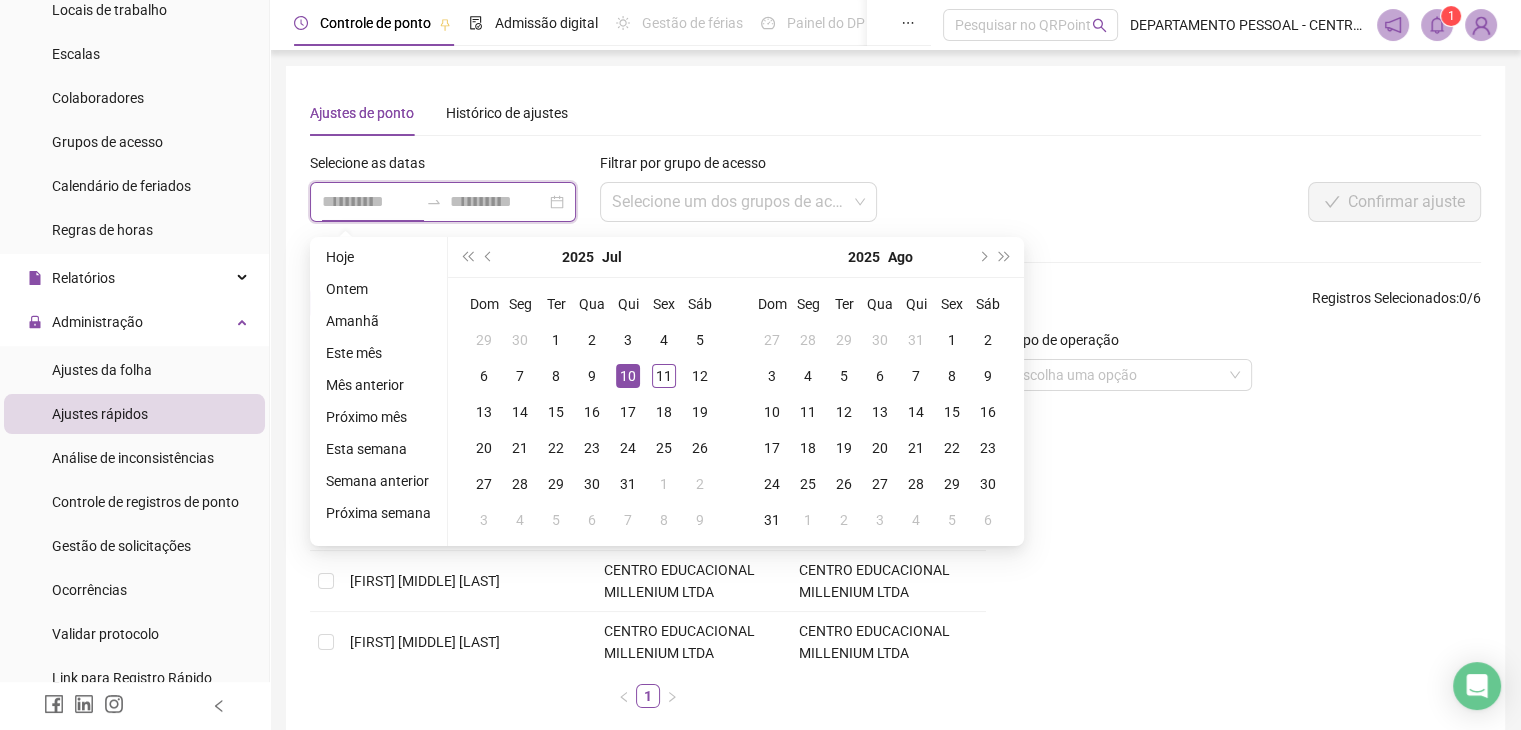 type on "**********" 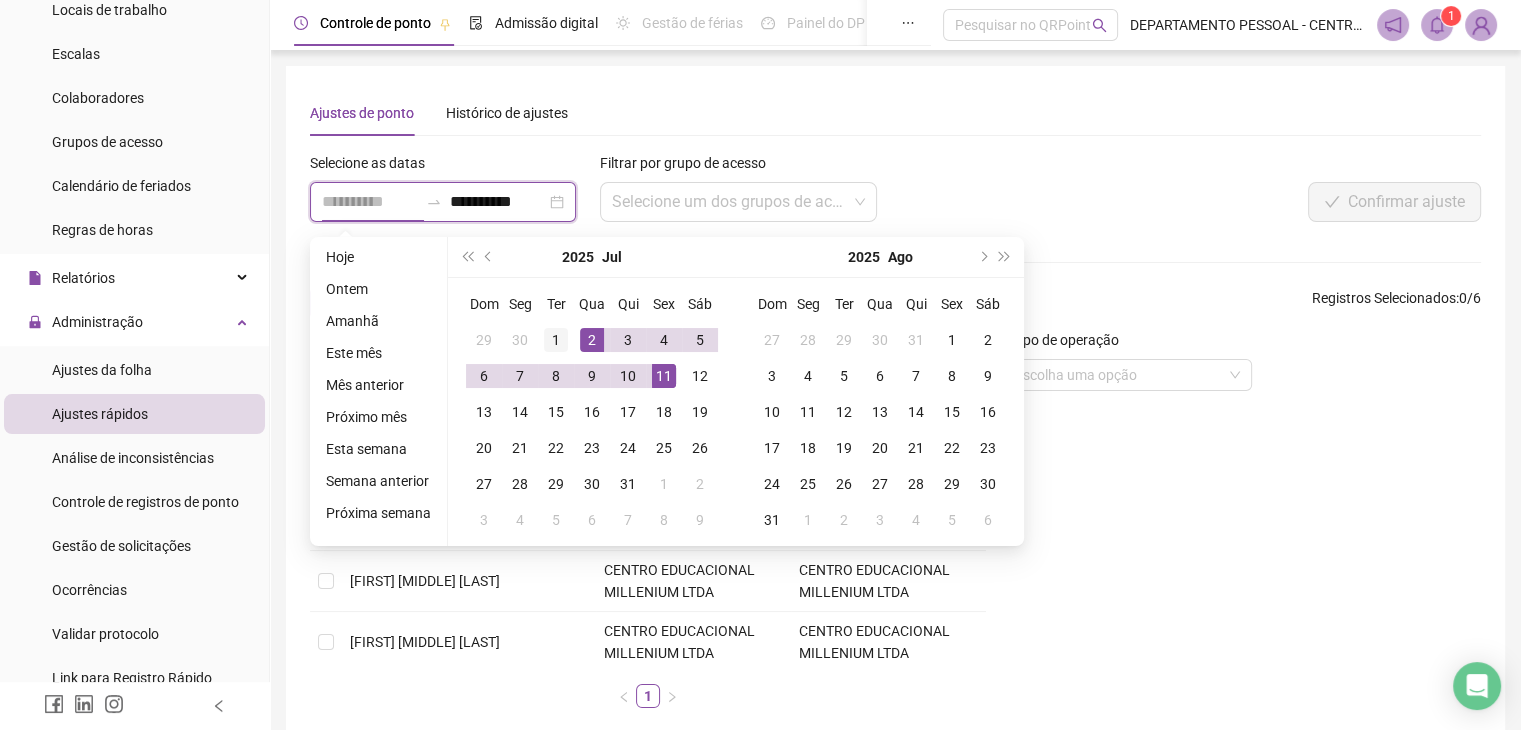 type on "**********" 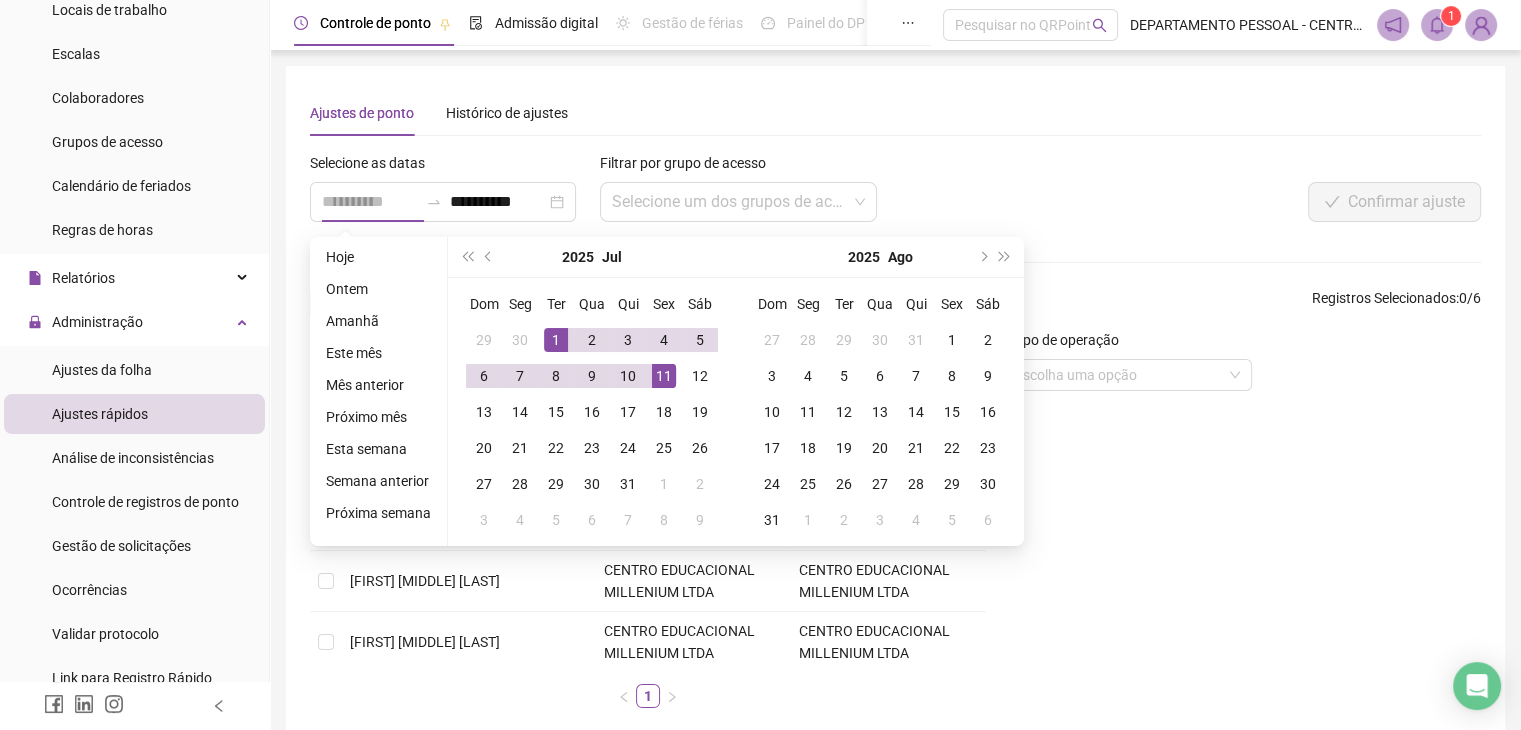 click on "1" at bounding box center [556, 340] 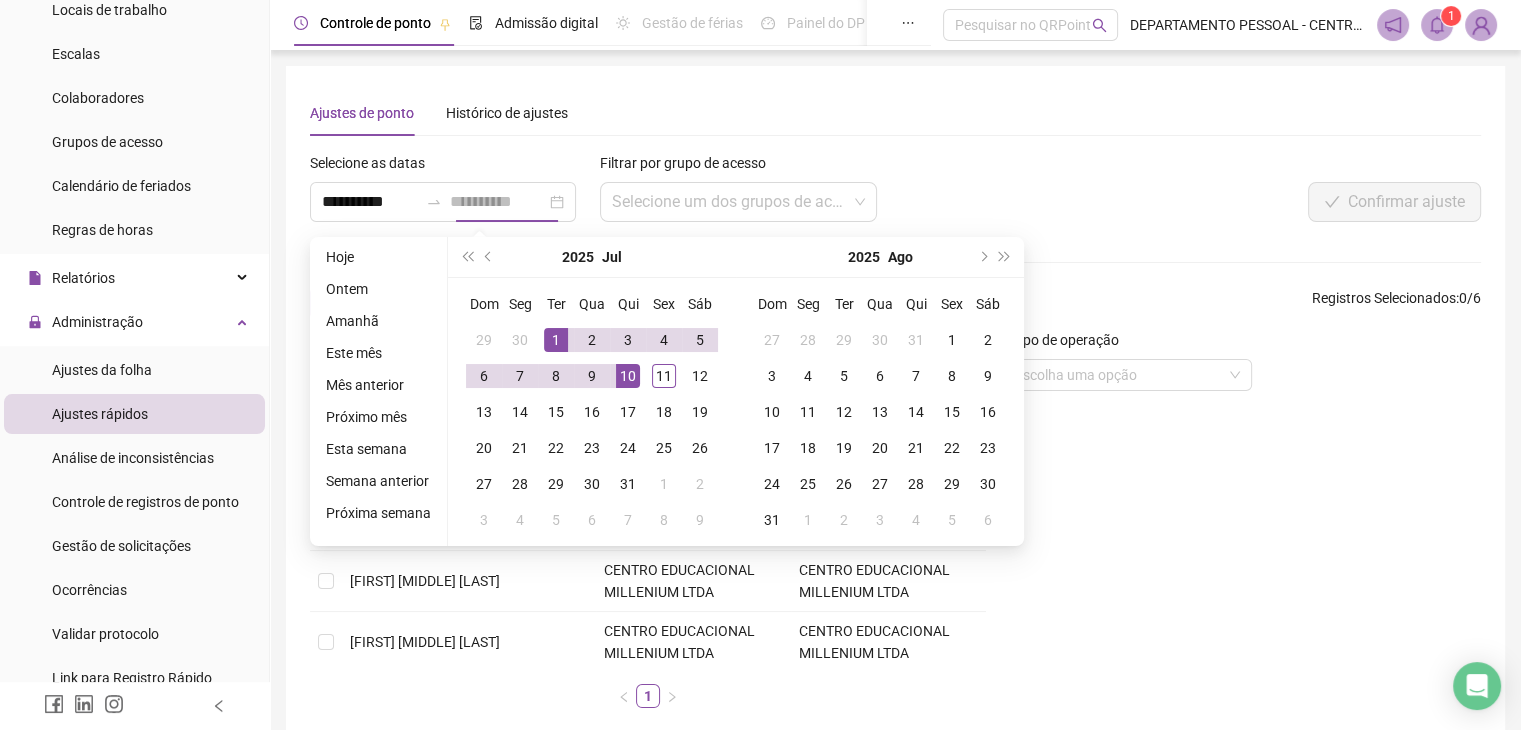click on "10" at bounding box center [628, 376] 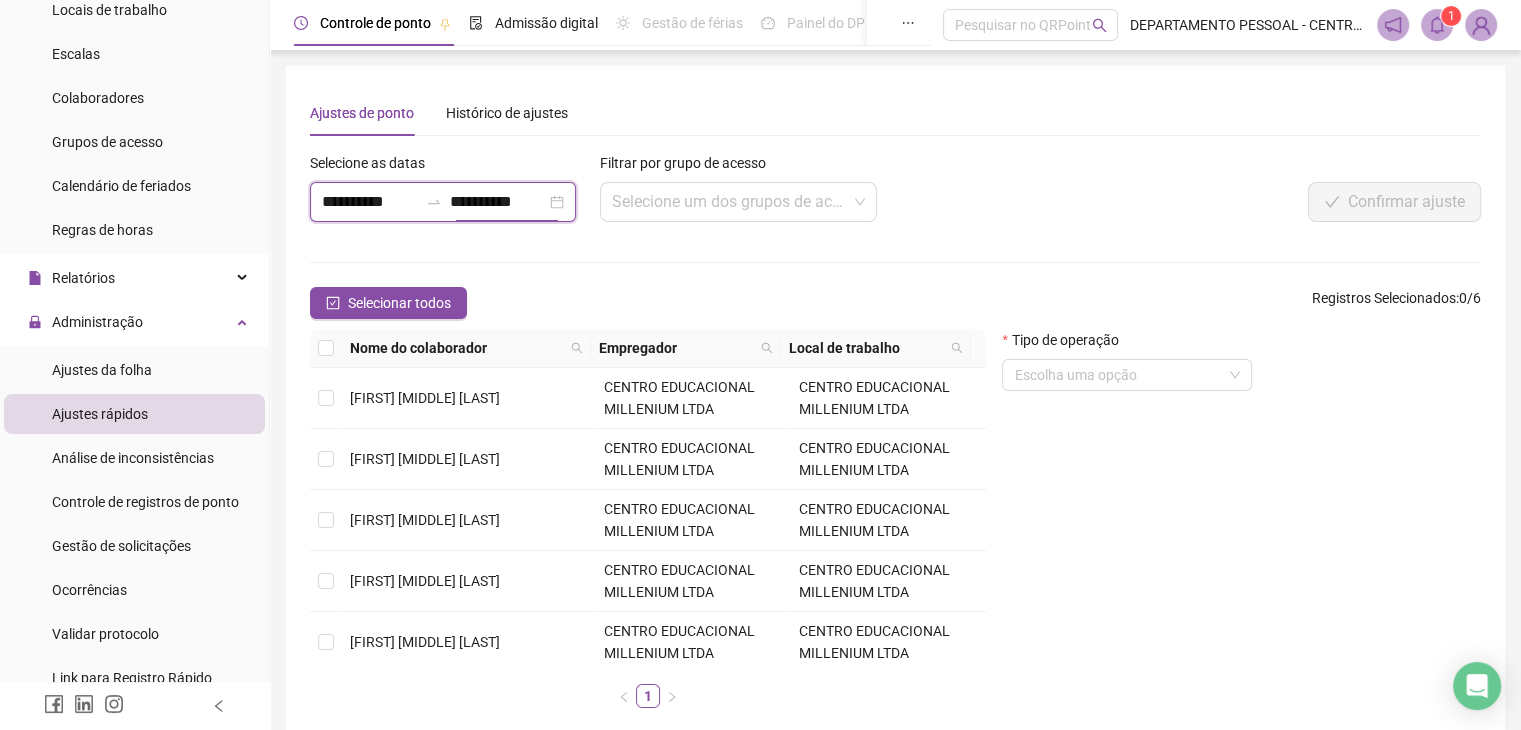click on "**********" at bounding box center (498, 202) 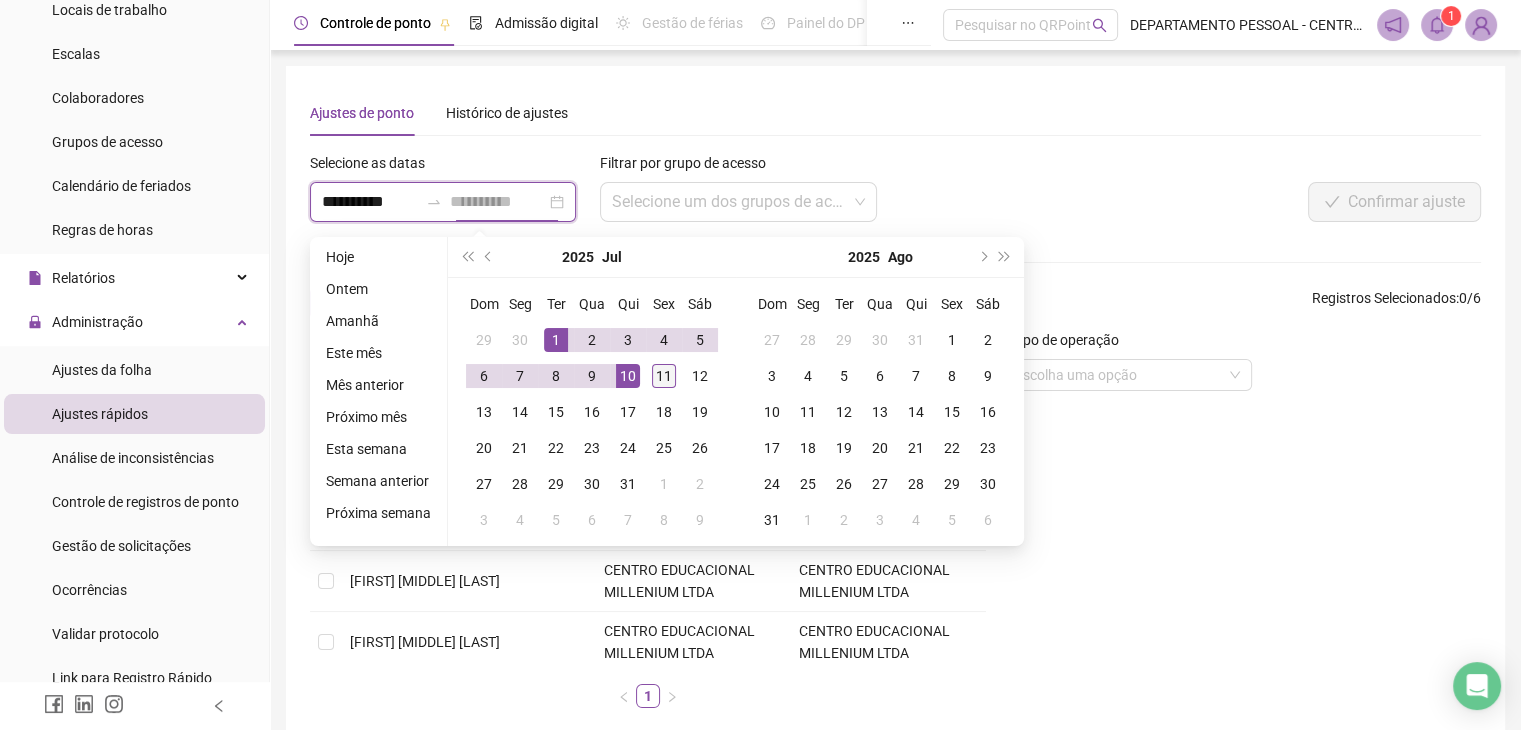 type on "**********" 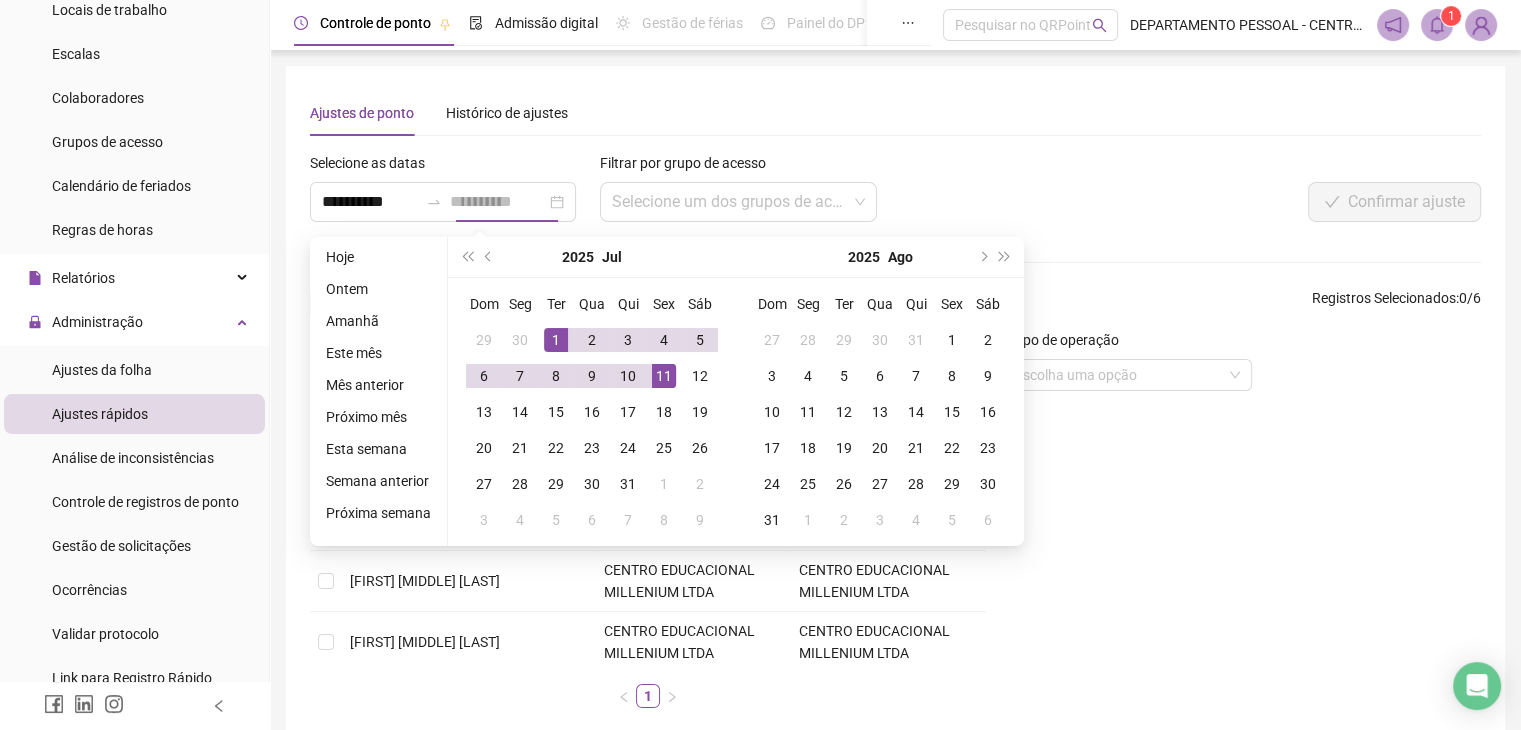 click on "11" at bounding box center [664, 376] 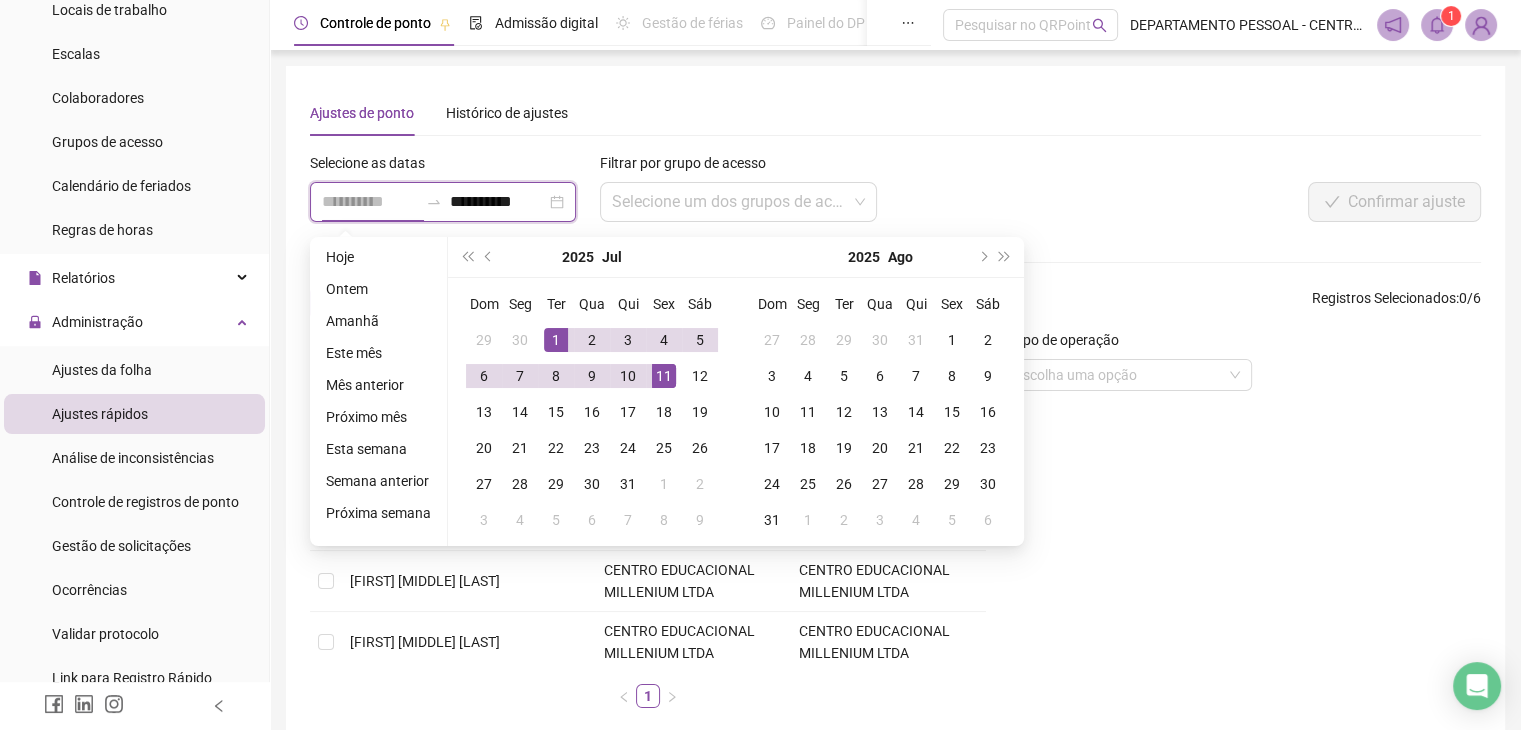 type on "**********" 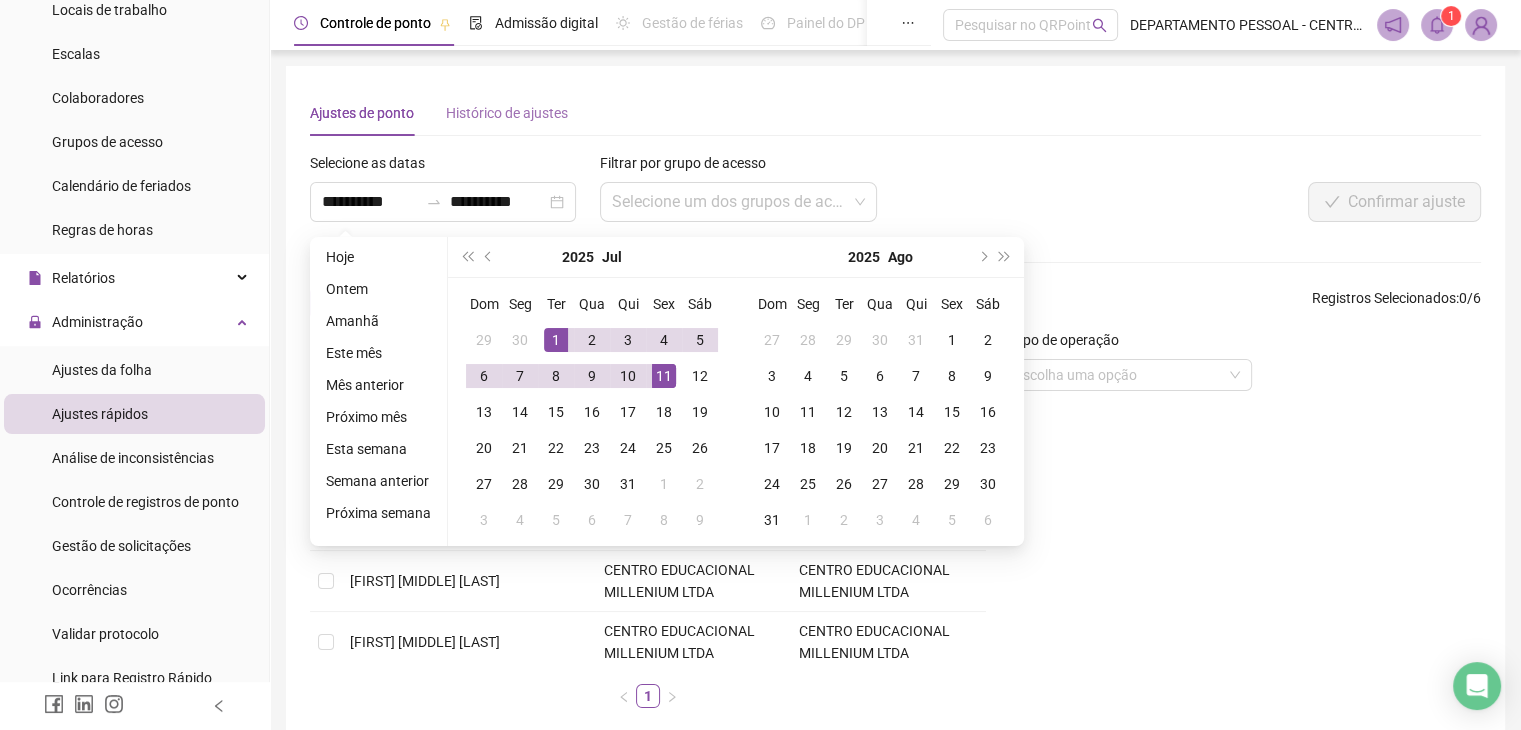 click on "Histórico de ajustes" at bounding box center (507, 113) 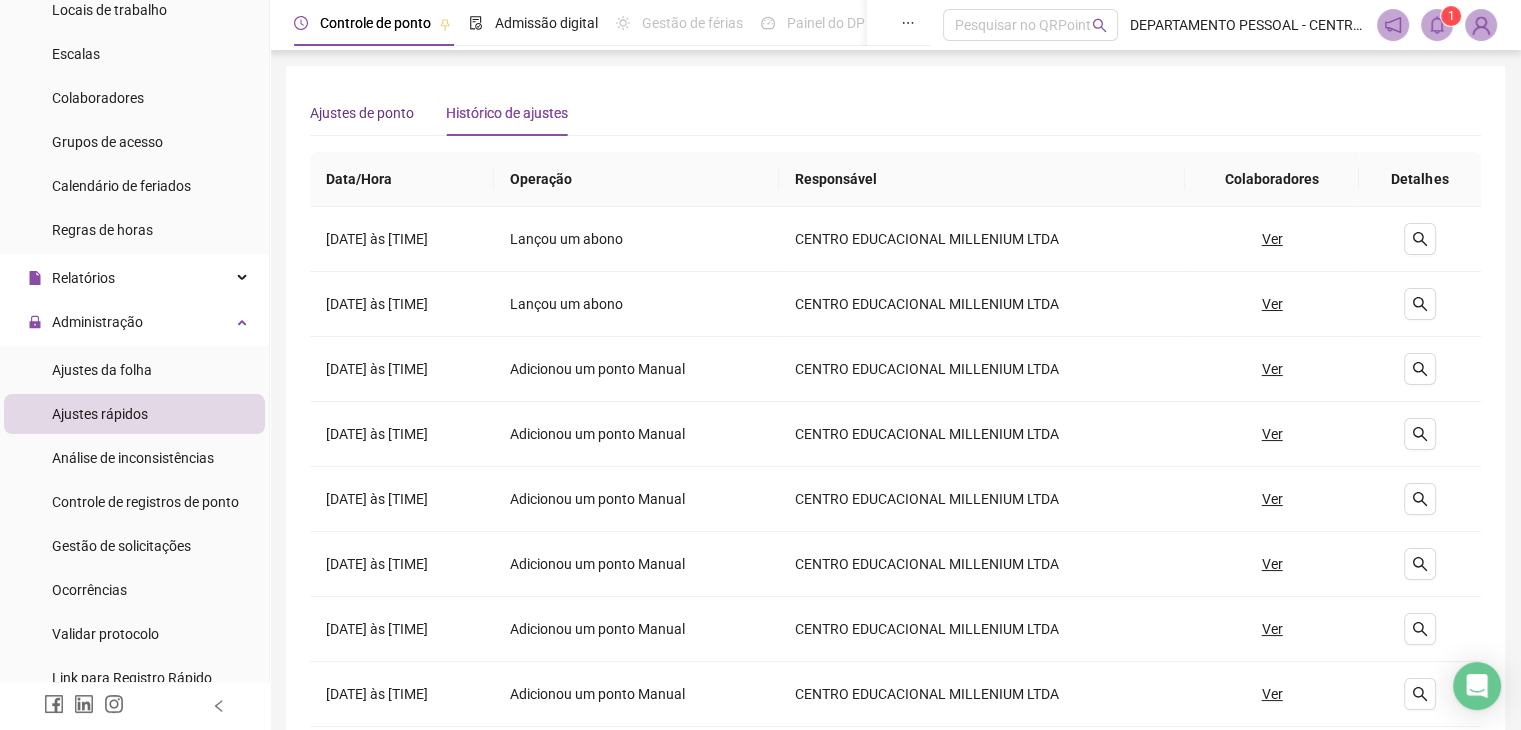 click on "Ajustes de ponto" at bounding box center (362, 113) 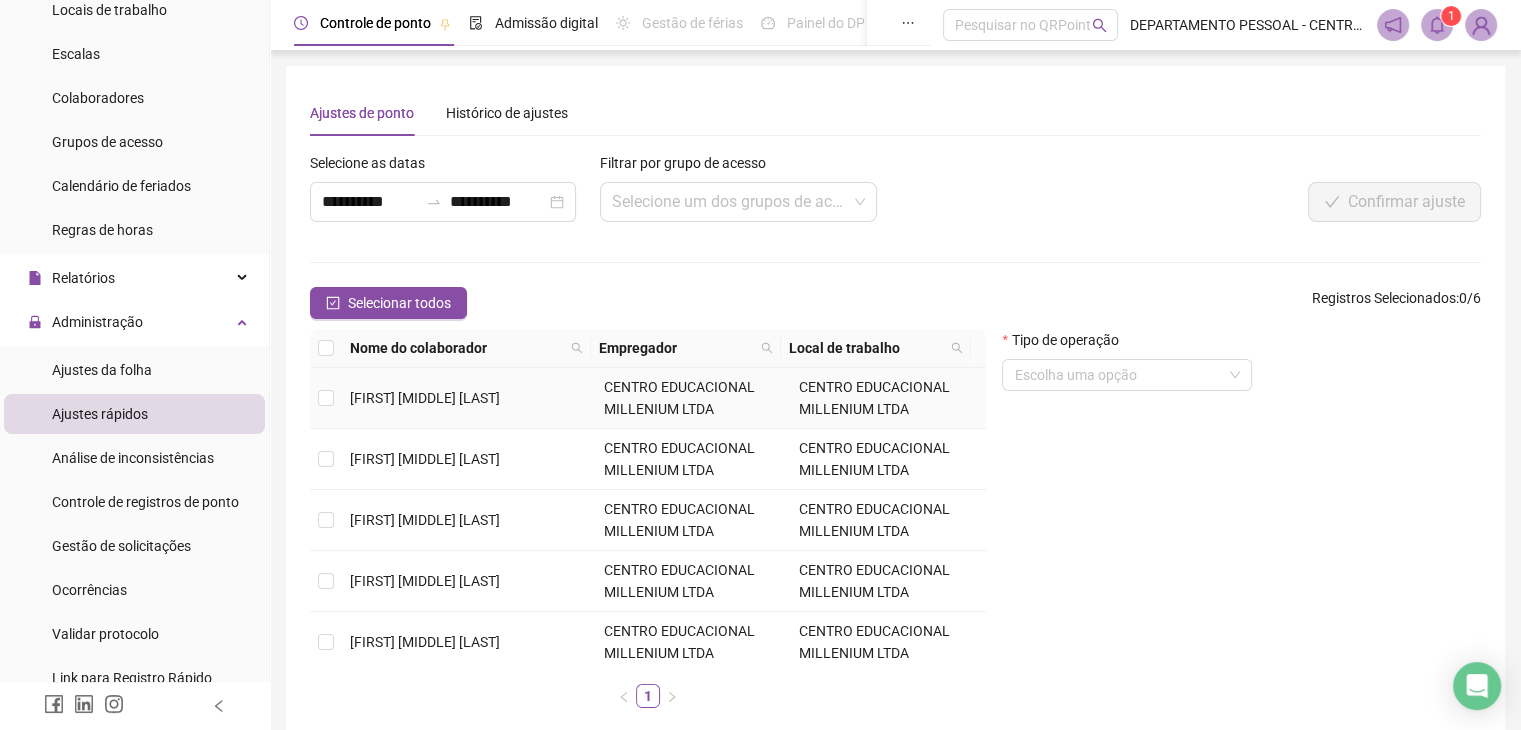 click on "[FIRST] [MIDDLE] [LAST]" at bounding box center (425, 398) 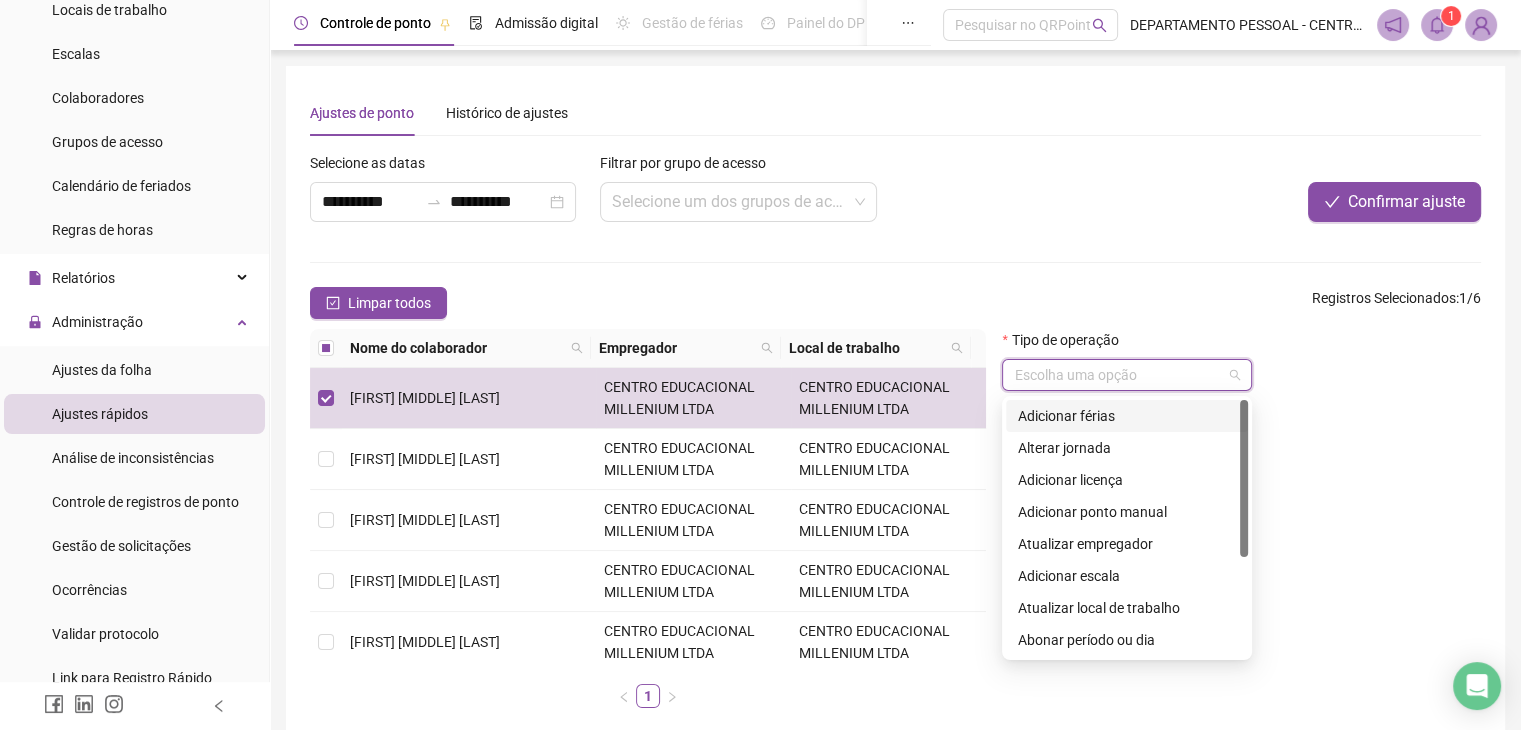 click at bounding box center [1121, 375] 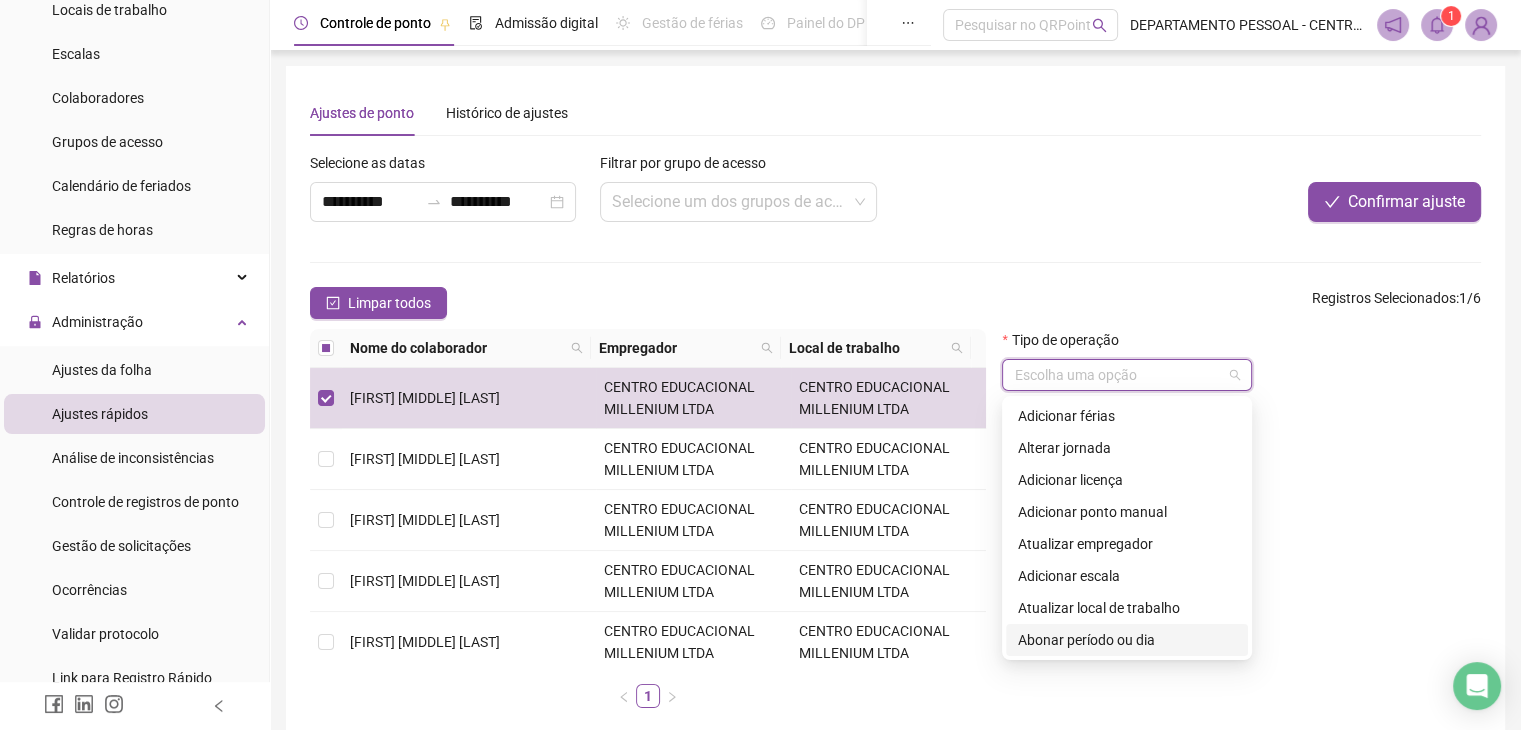click on "Abonar período ou dia" at bounding box center [1127, 640] 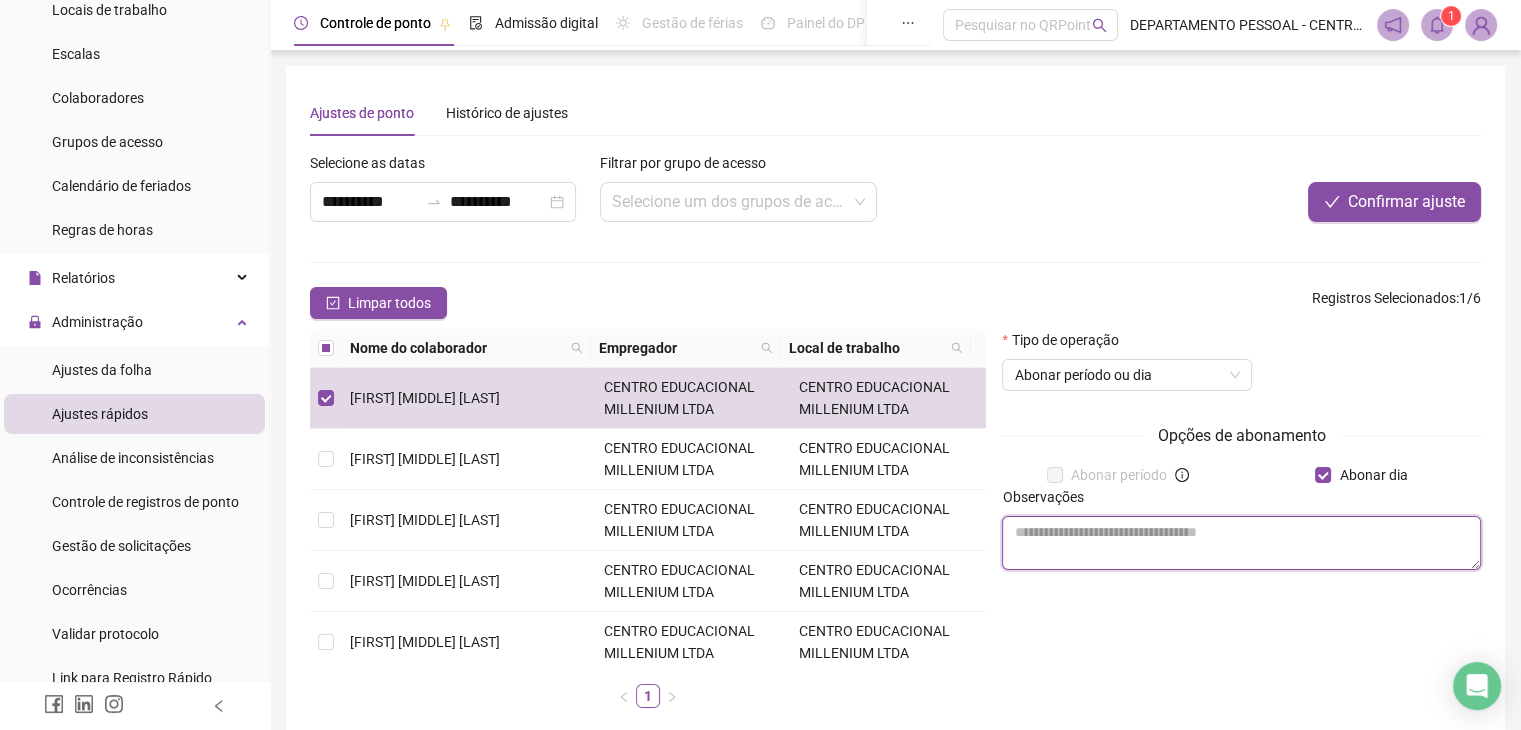 click at bounding box center (1241, 543) 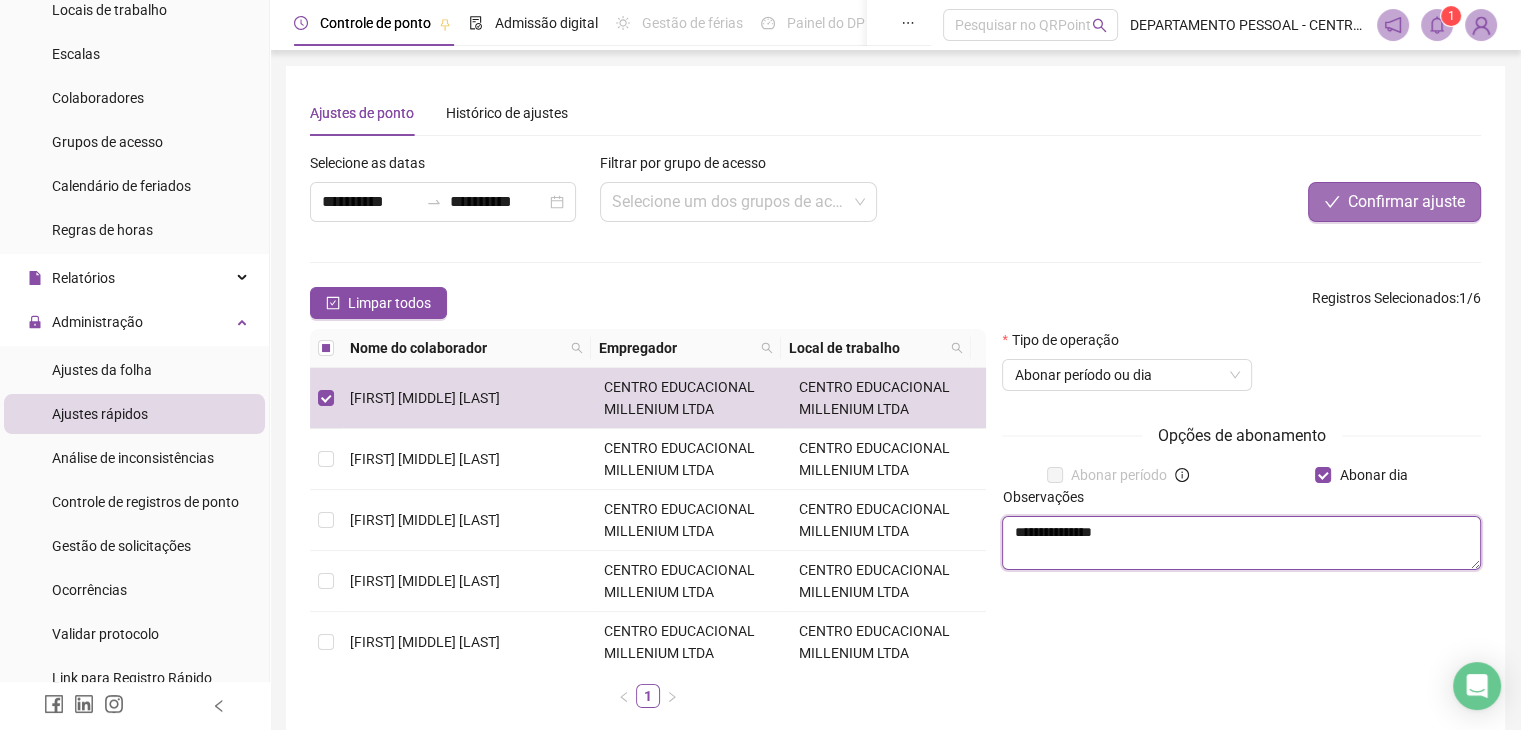 type on "**********" 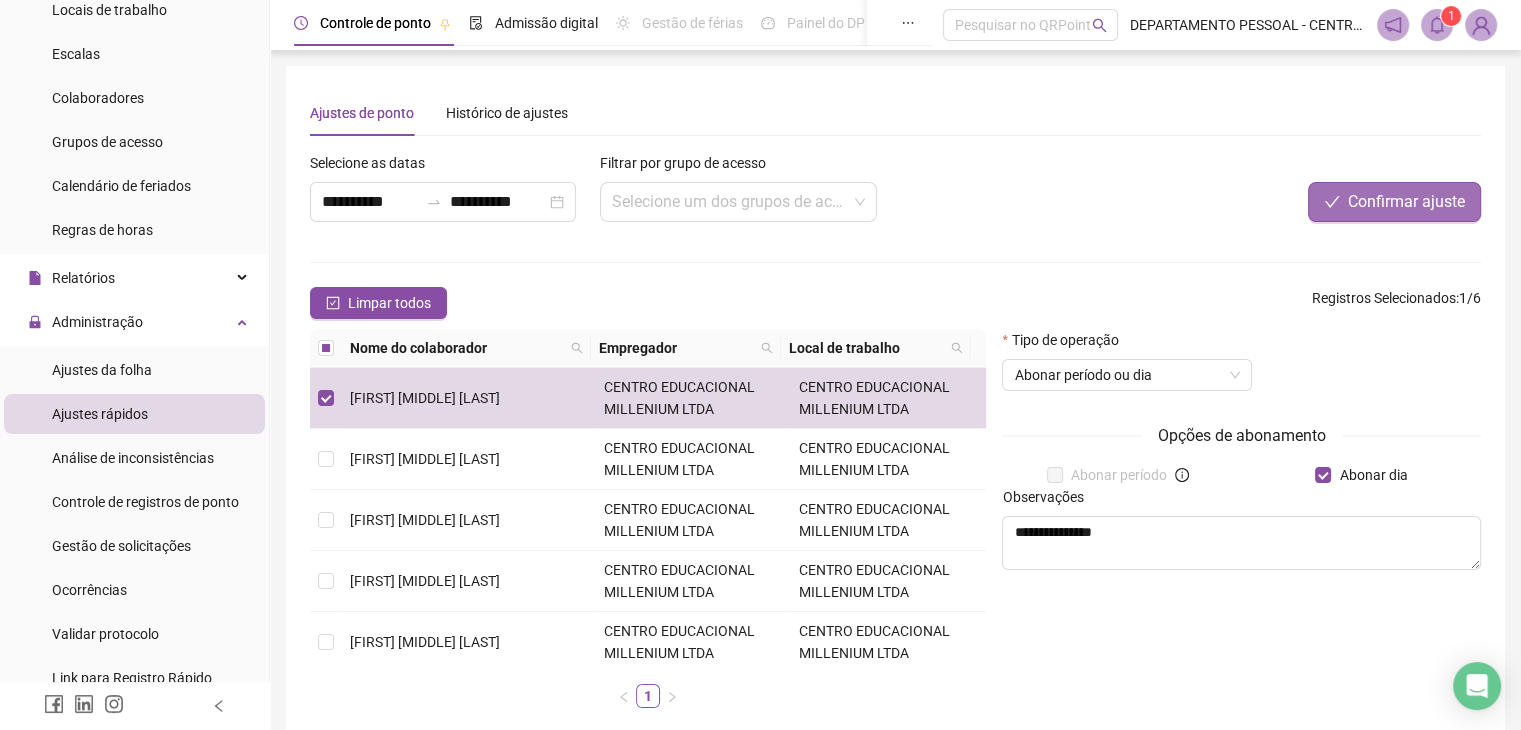 click on "Confirmar ajuste" at bounding box center (1406, 202) 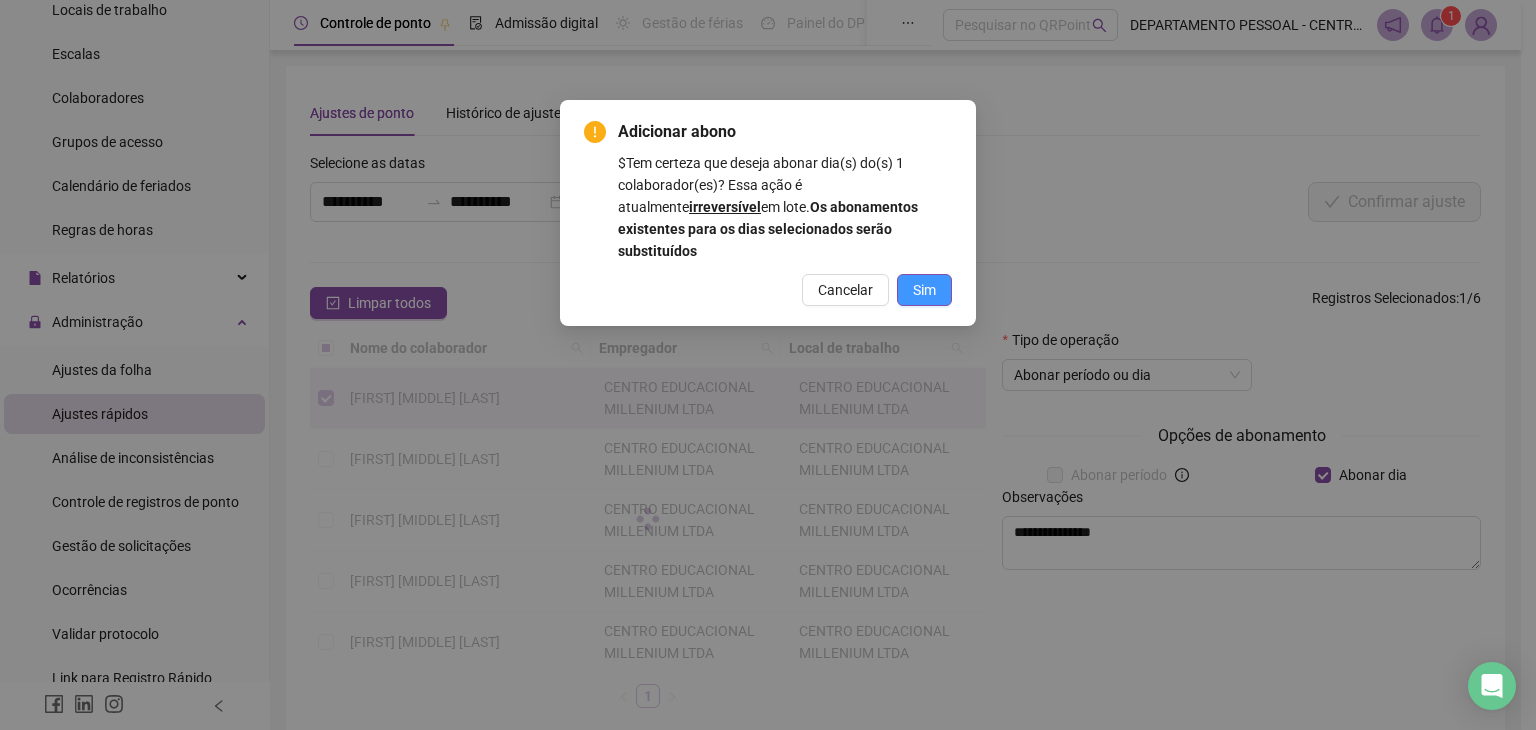 click on "Sim" at bounding box center [924, 290] 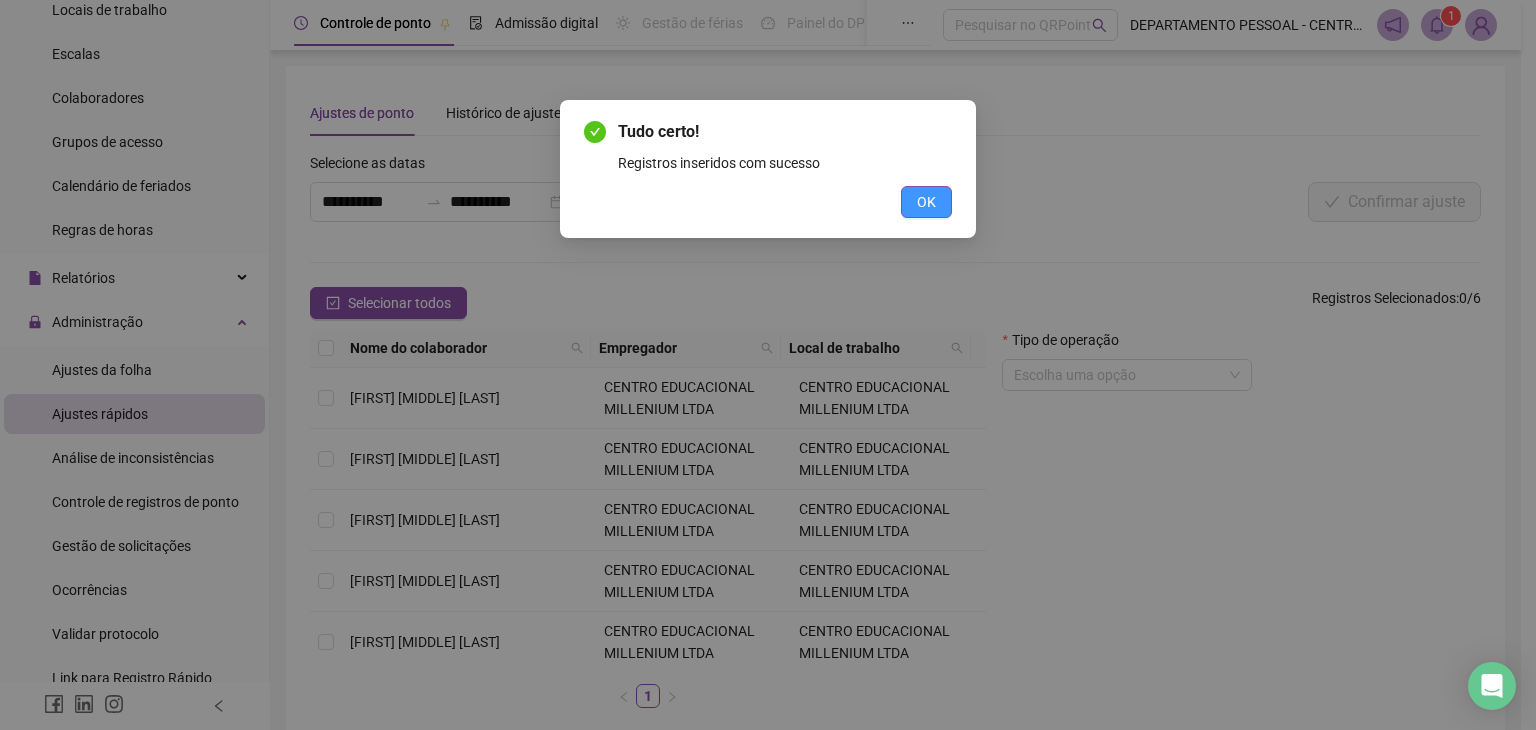 click on "OK" at bounding box center (926, 202) 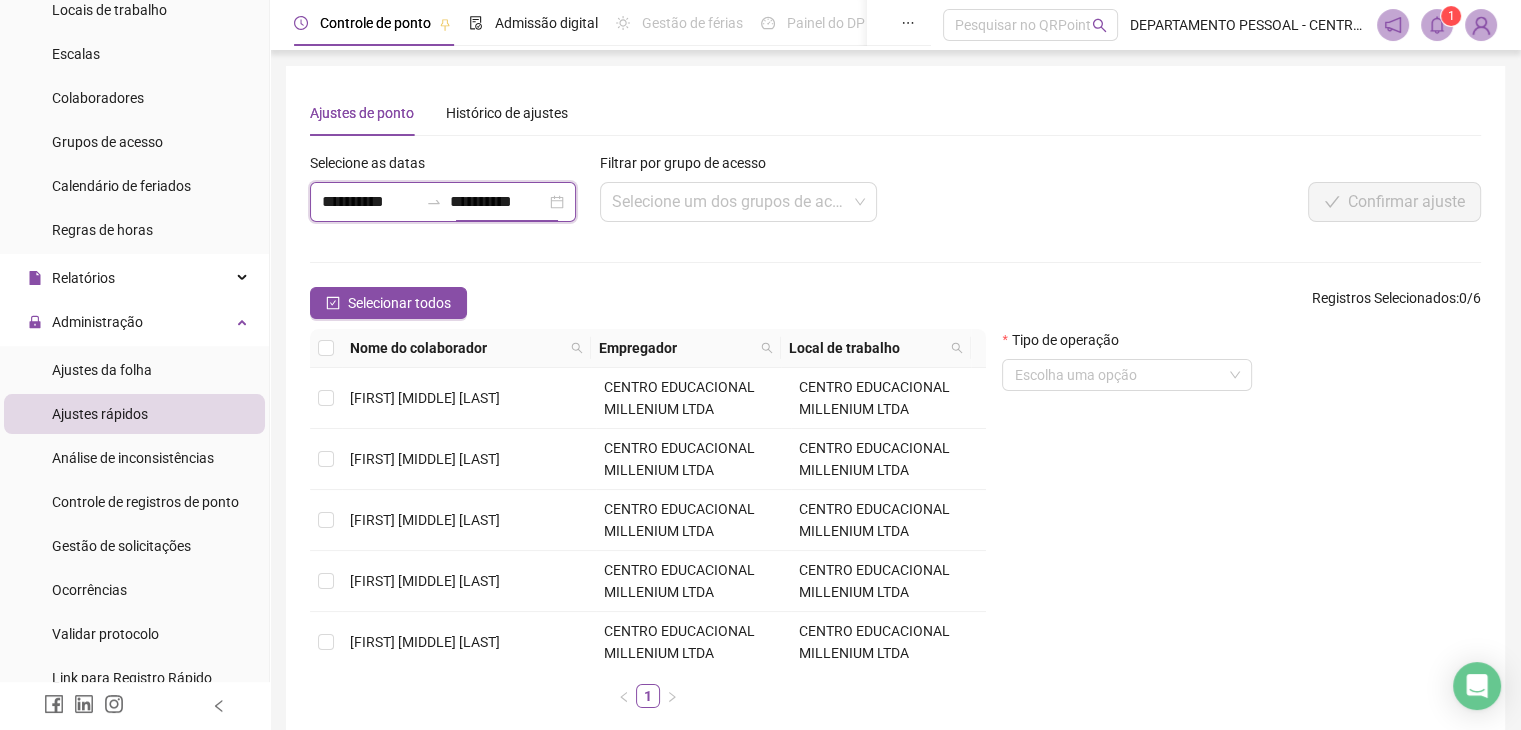 click on "**********" at bounding box center [498, 202] 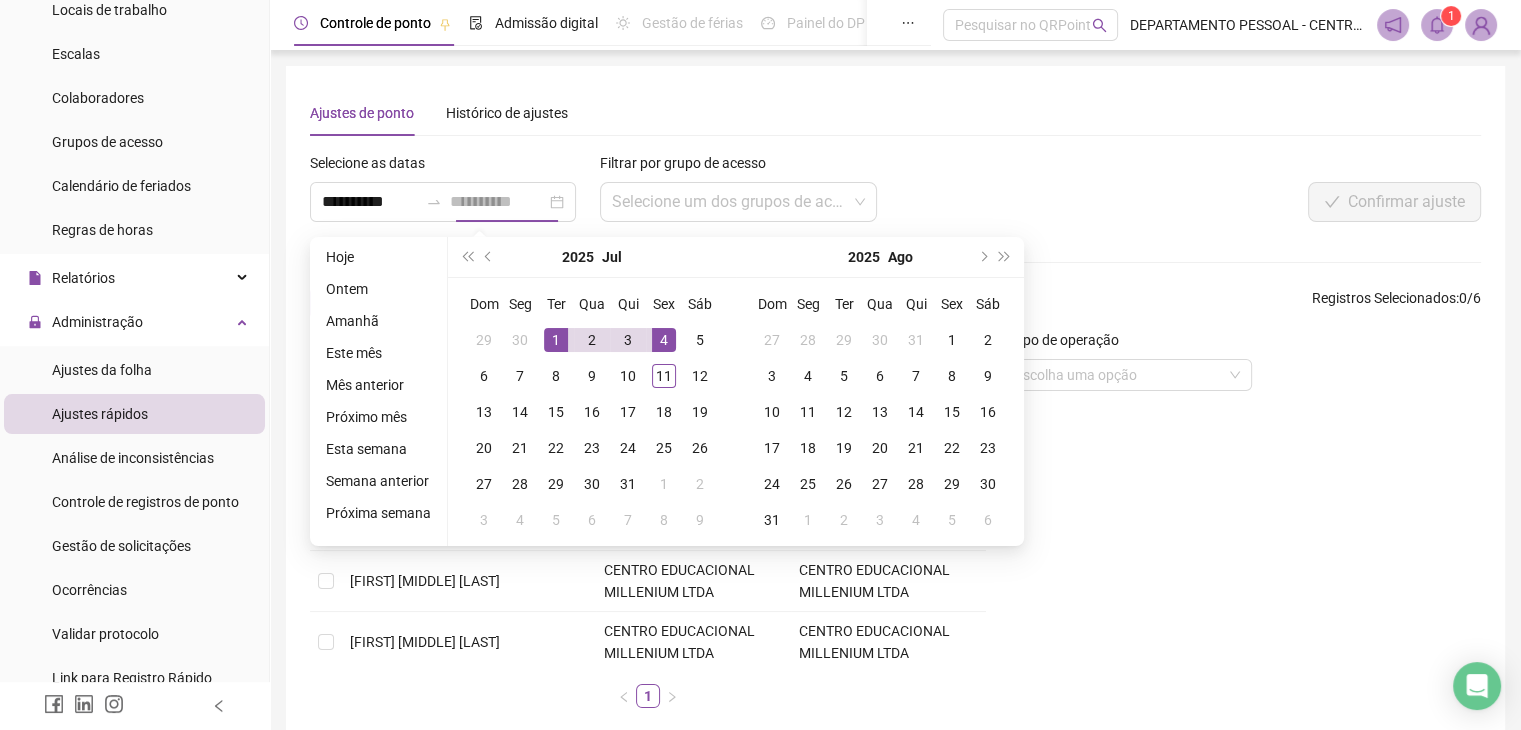 click on "4" at bounding box center (664, 340) 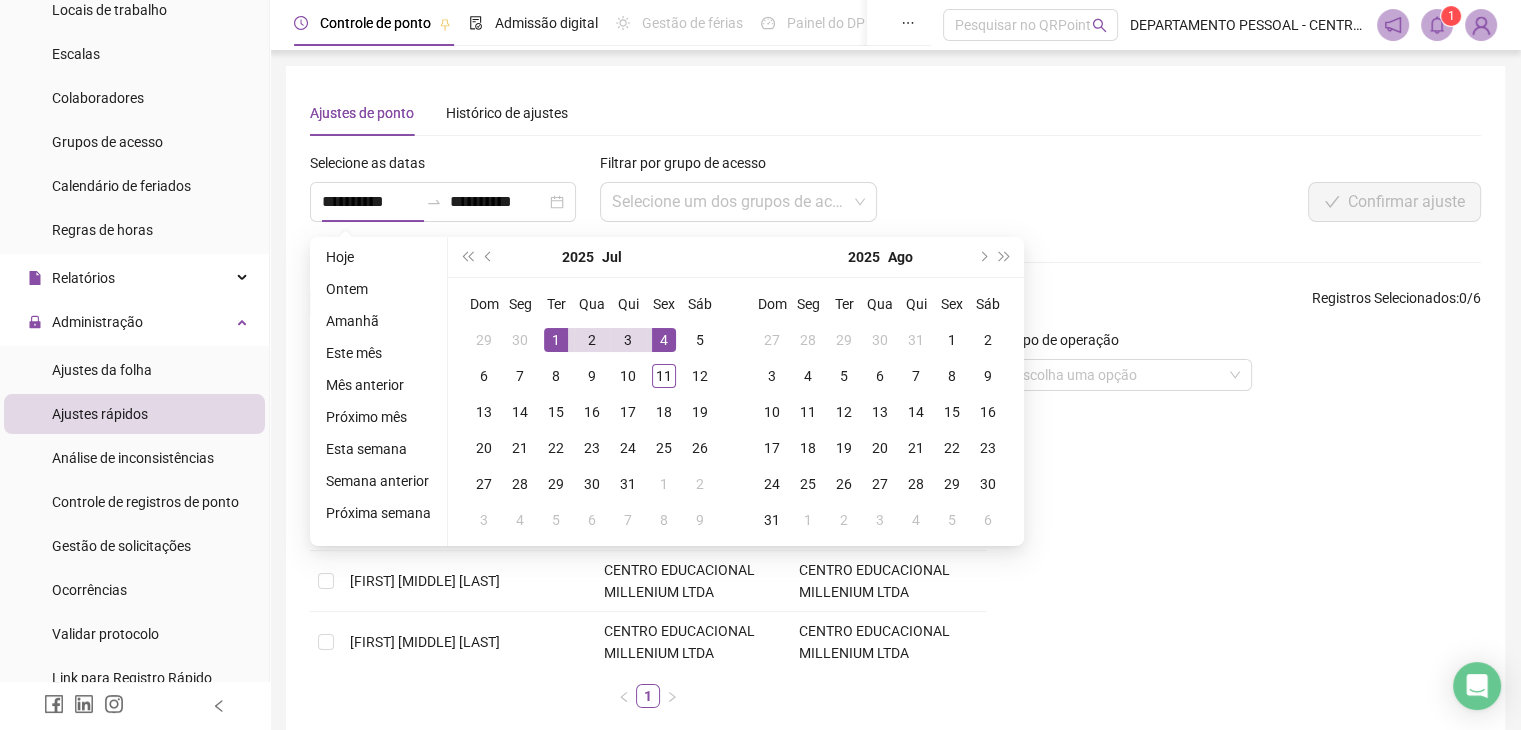 click on "[DATE] [YEAR]" at bounding box center (592, 257) 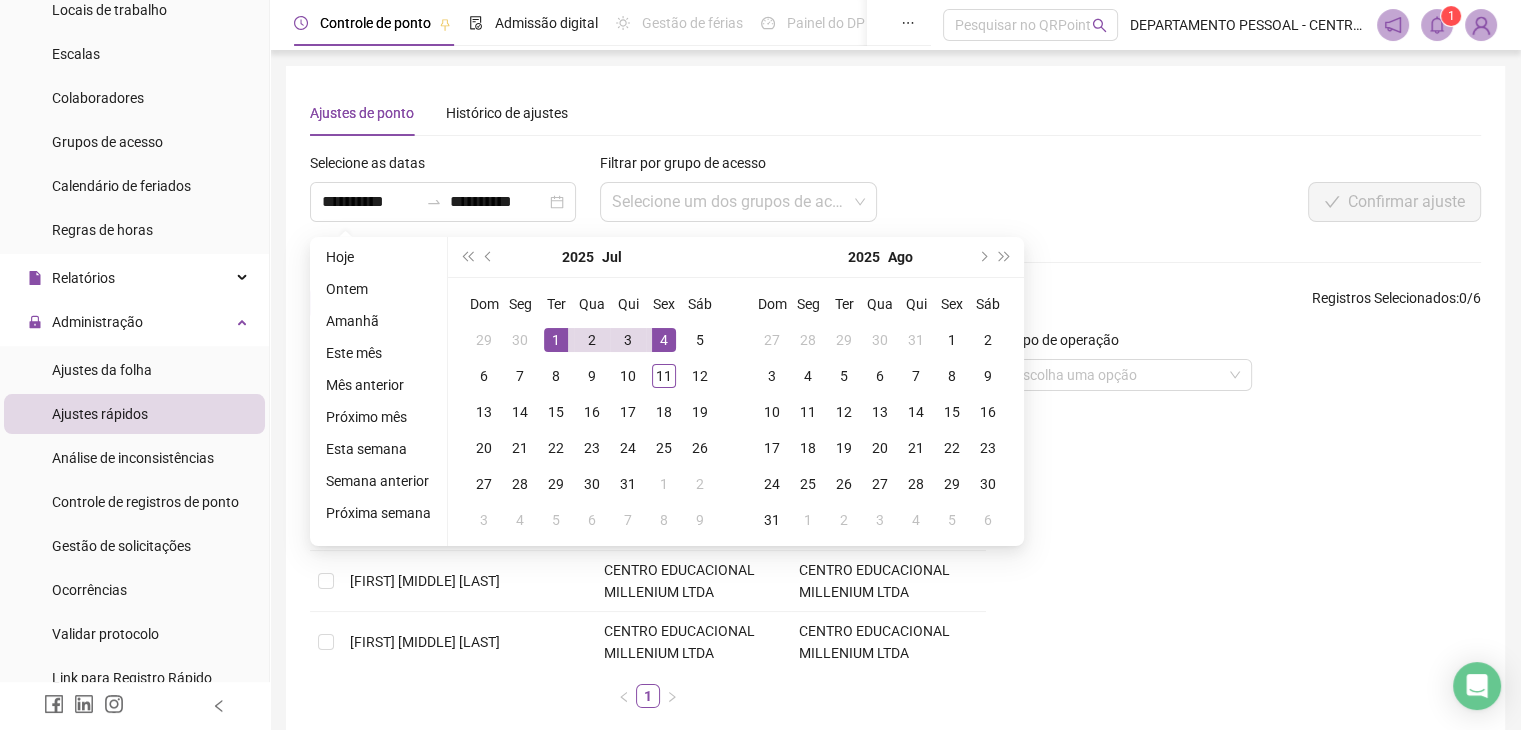 type on "**********" 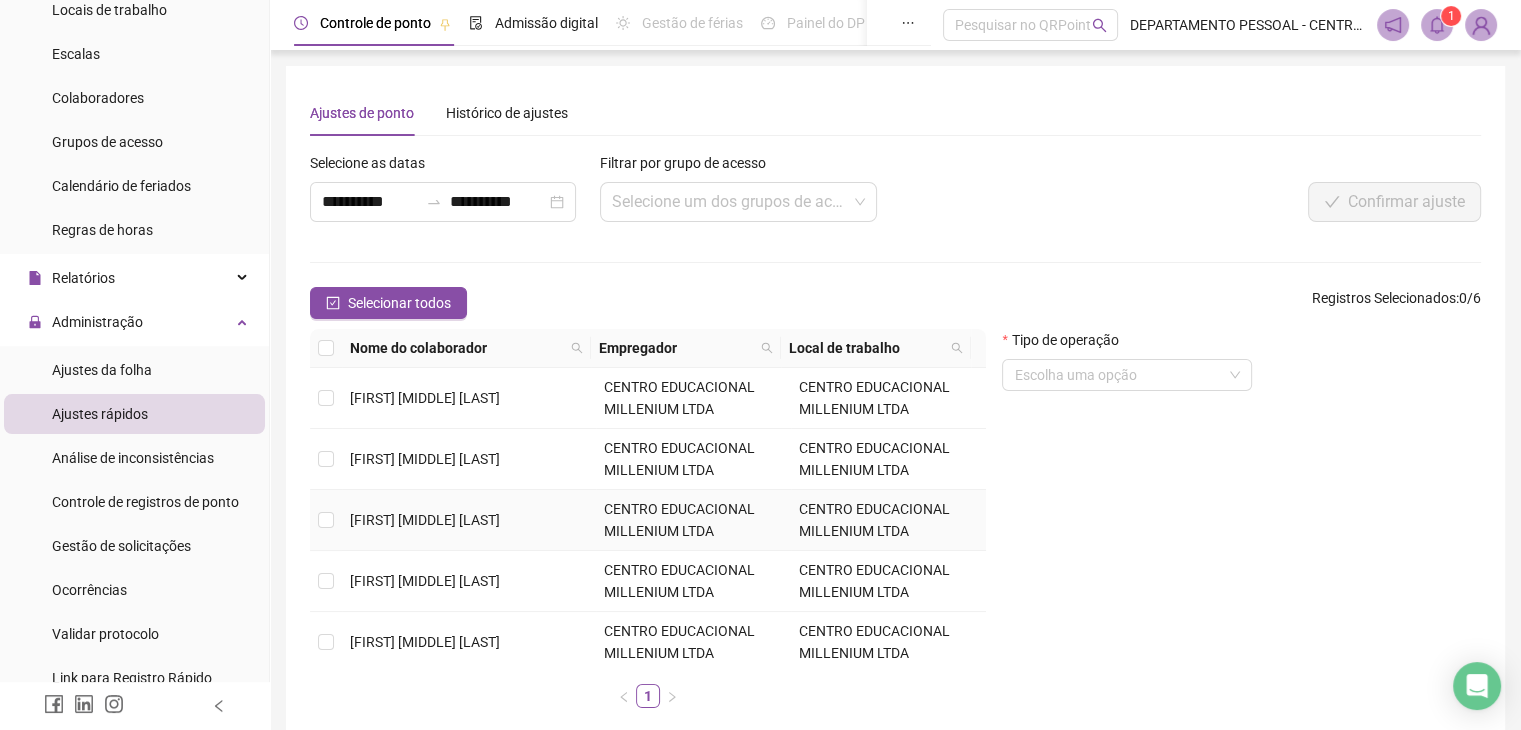 click on "[FIRST] [MIDDLE] [LAST]" at bounding box center (425, 520) 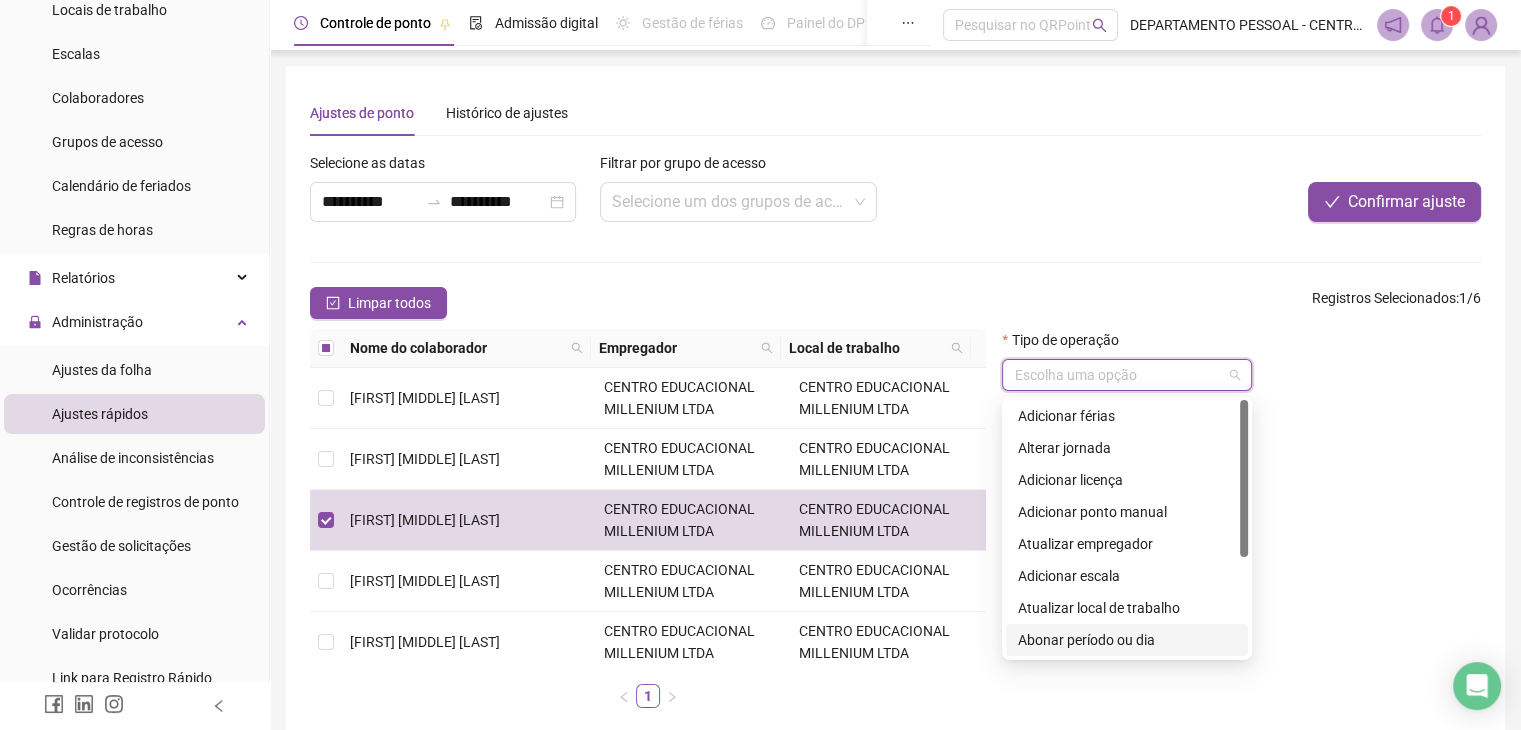 click at bounding box center (1121, 375) 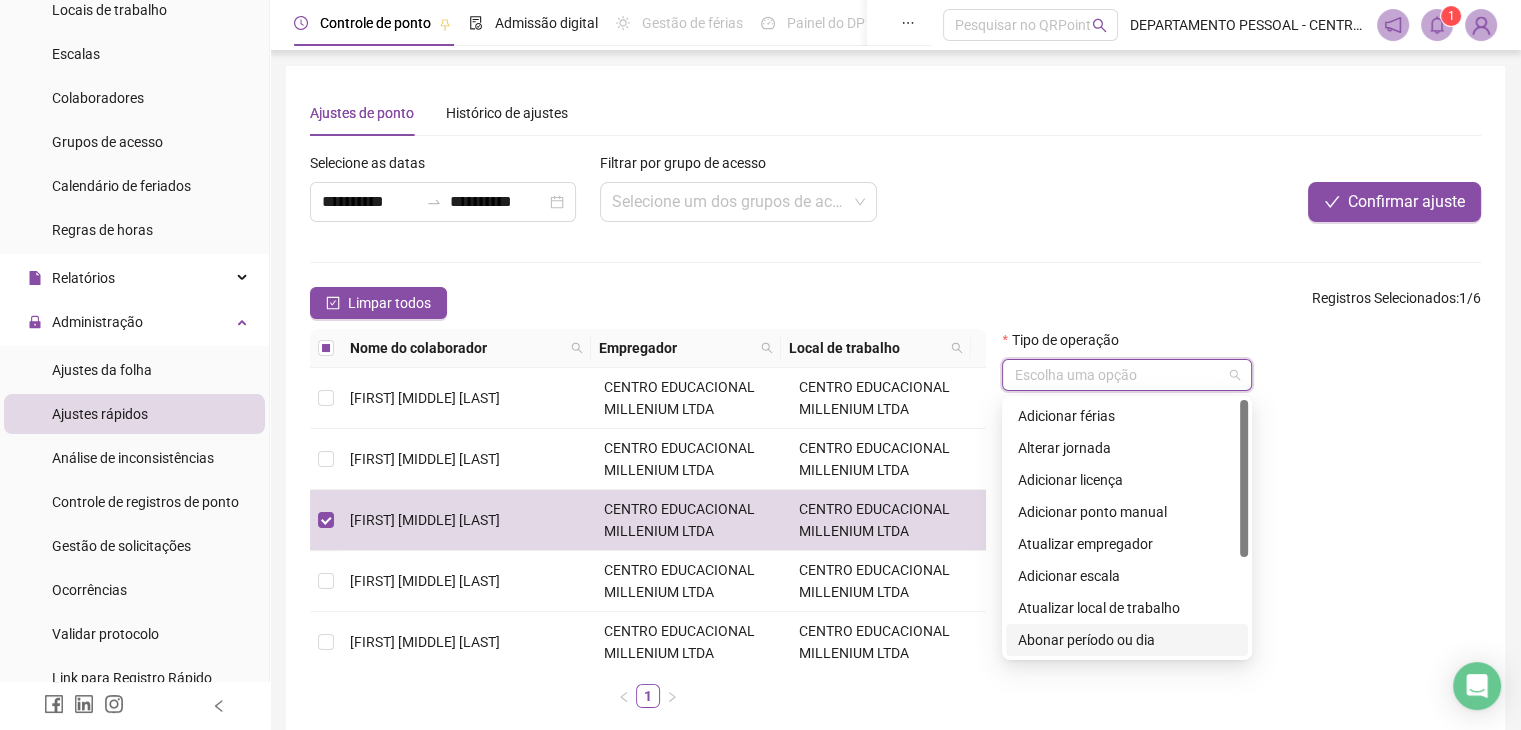 click on "Abonar período ou dia" at bounding box center [1127, 640] 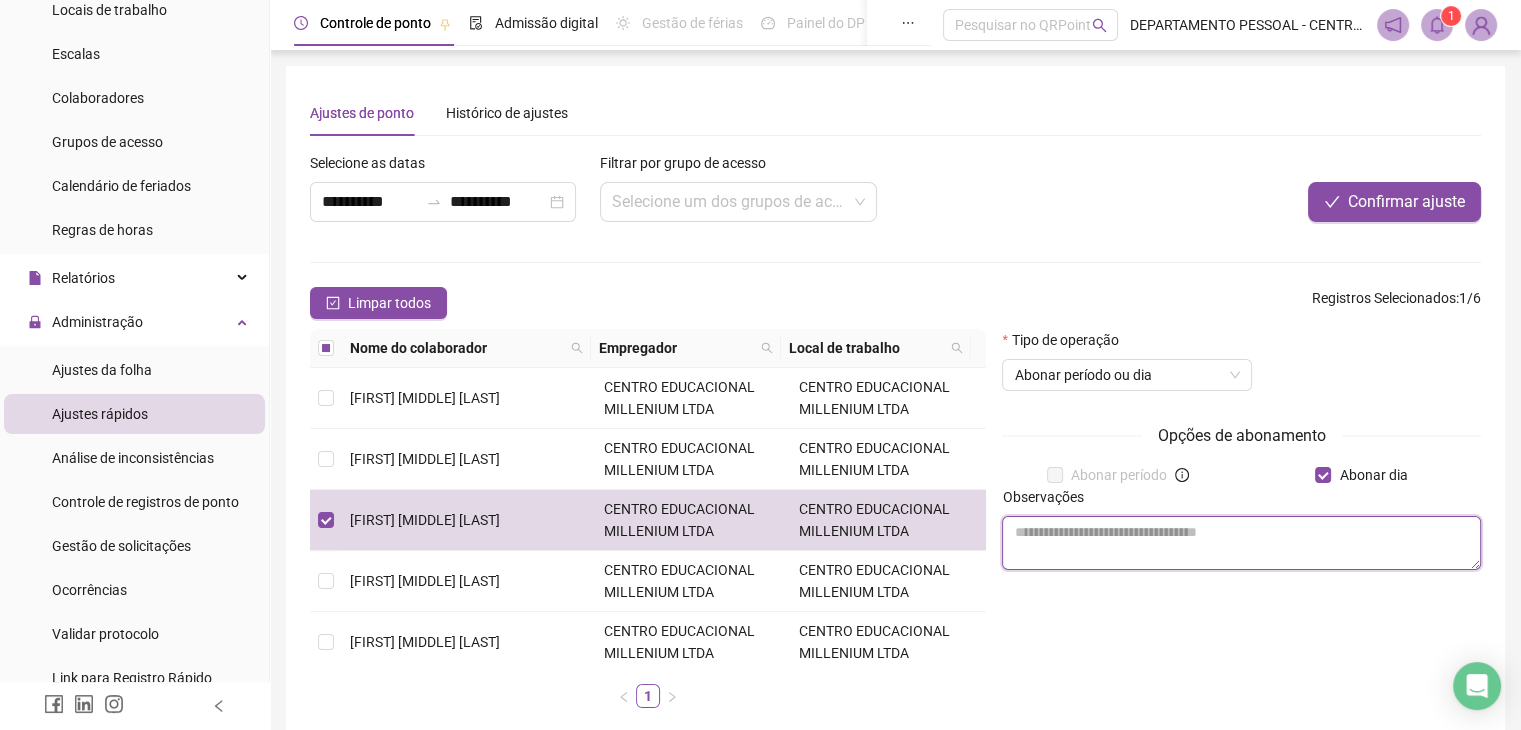 click at bounding box center (1241, 543) 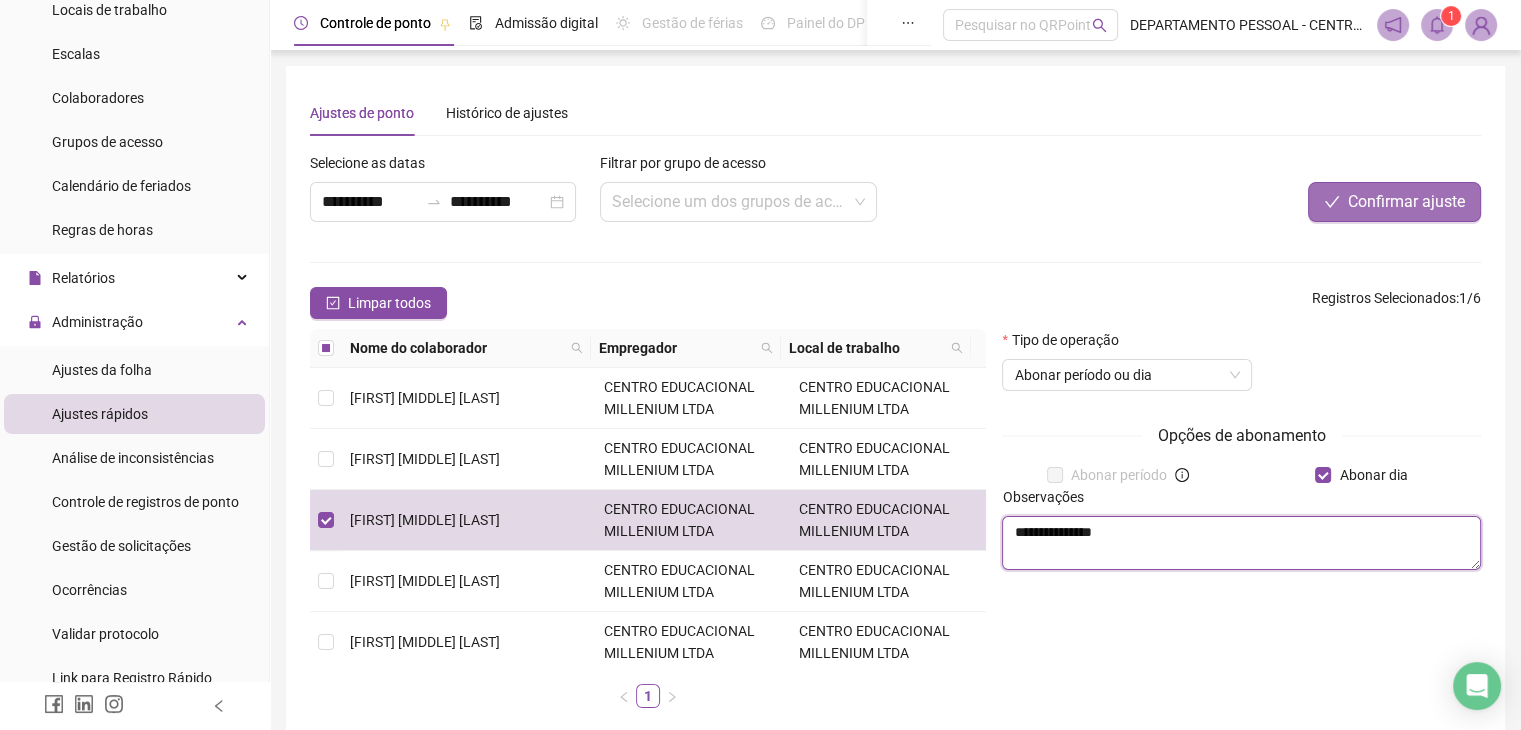 type on "**********" 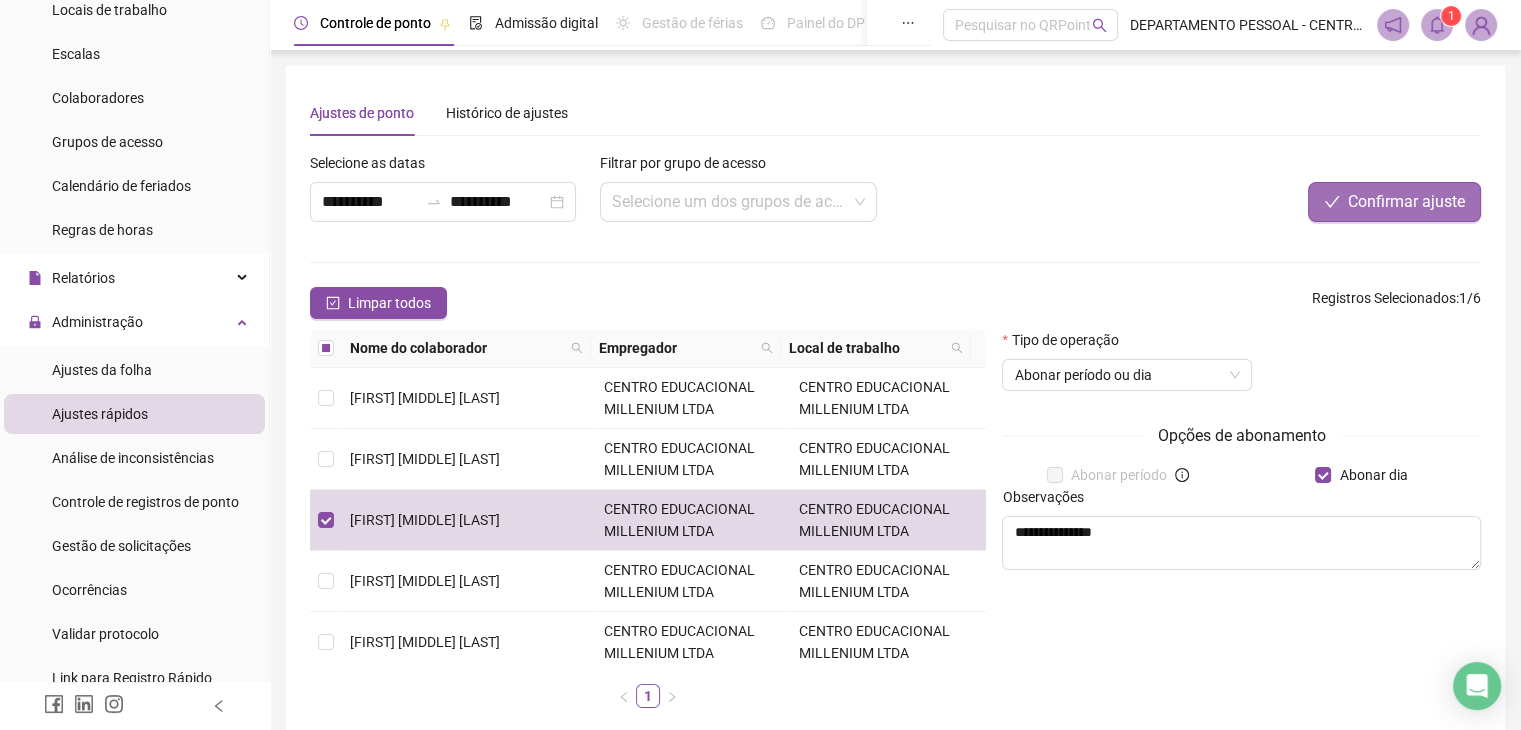 click on "Confirmar ajuste" at bounding box center [1406, 202] 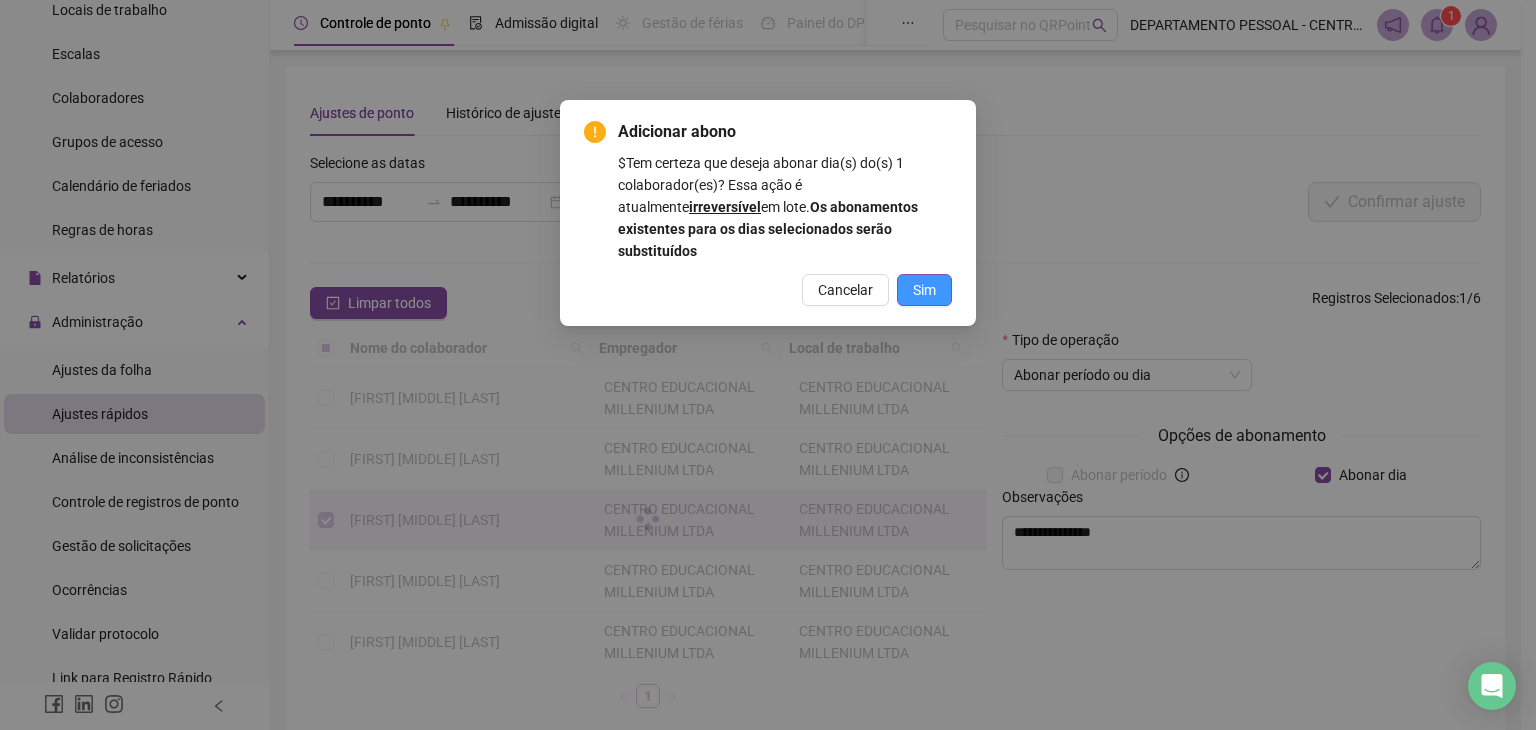 click on "Sim" at bounding box center [924, 290] 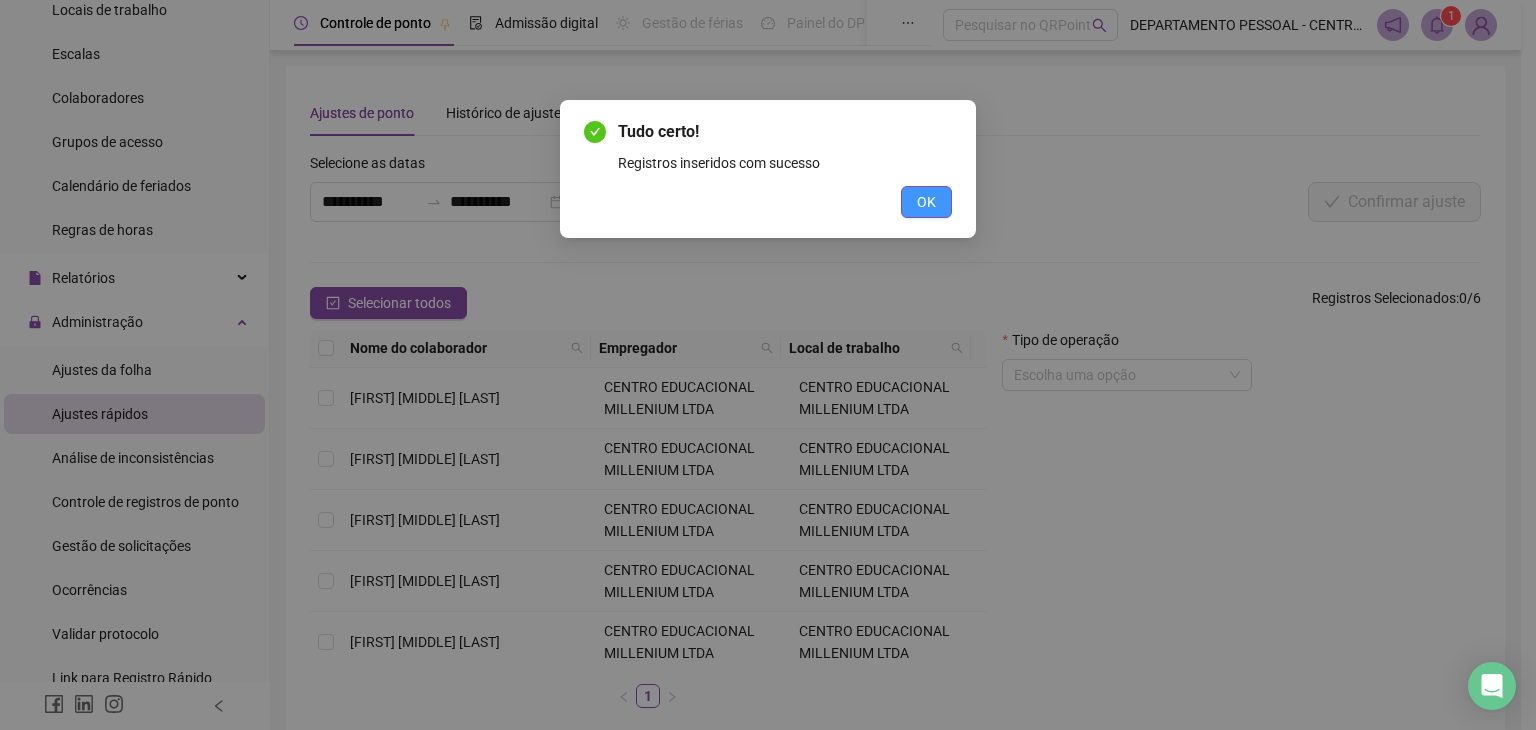 click on "OK" at bounding box center [926, 202] 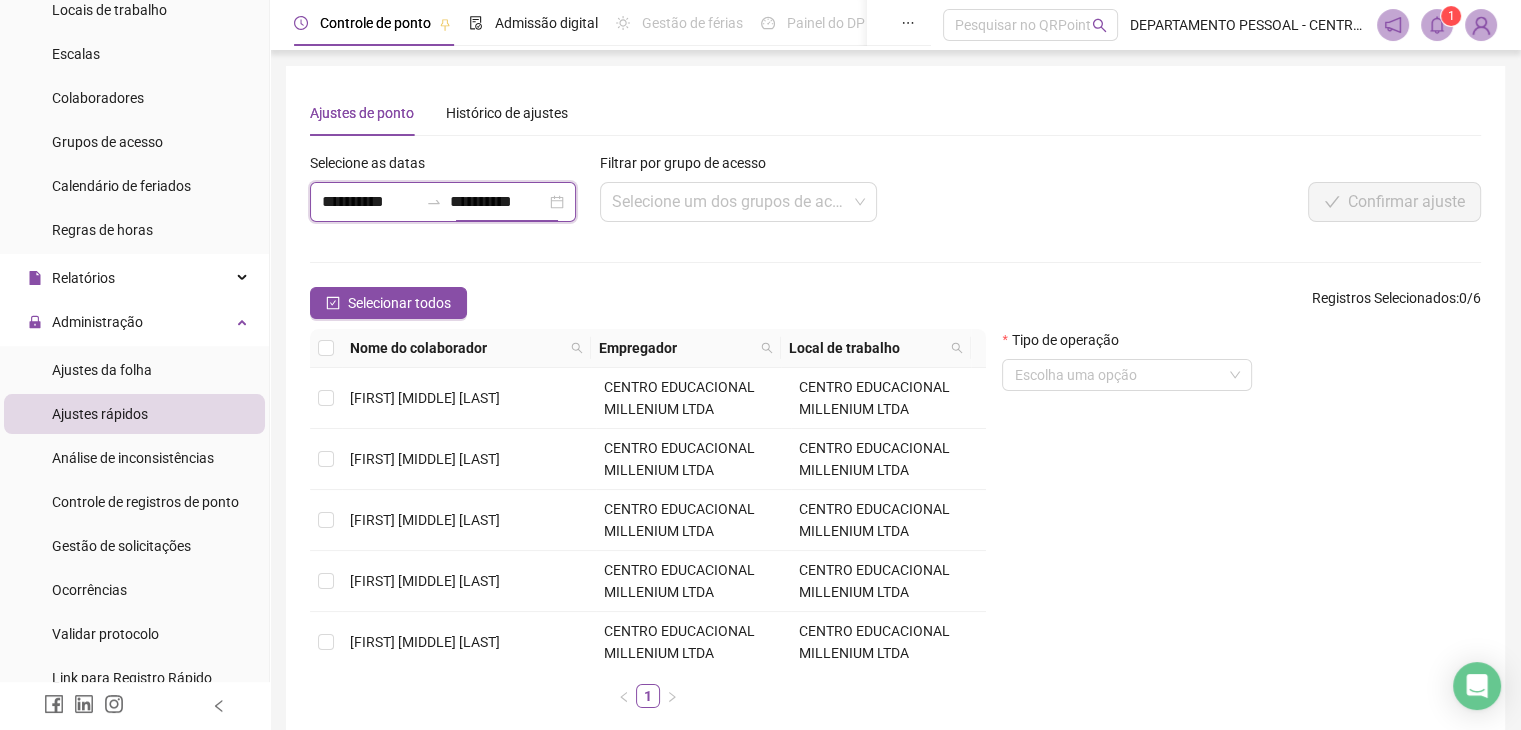 click on "**********" at bounding box center [498, 202] 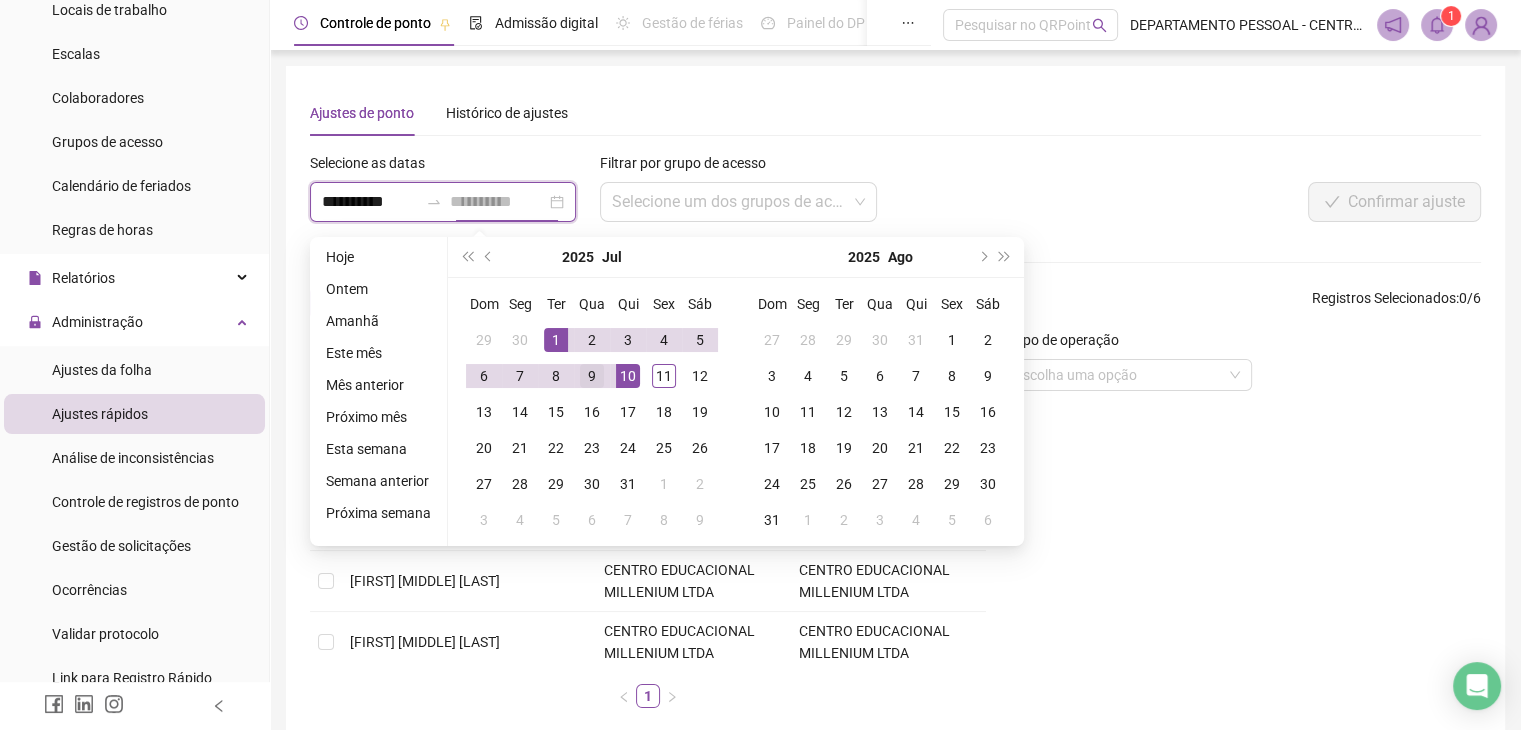 type on "**********" 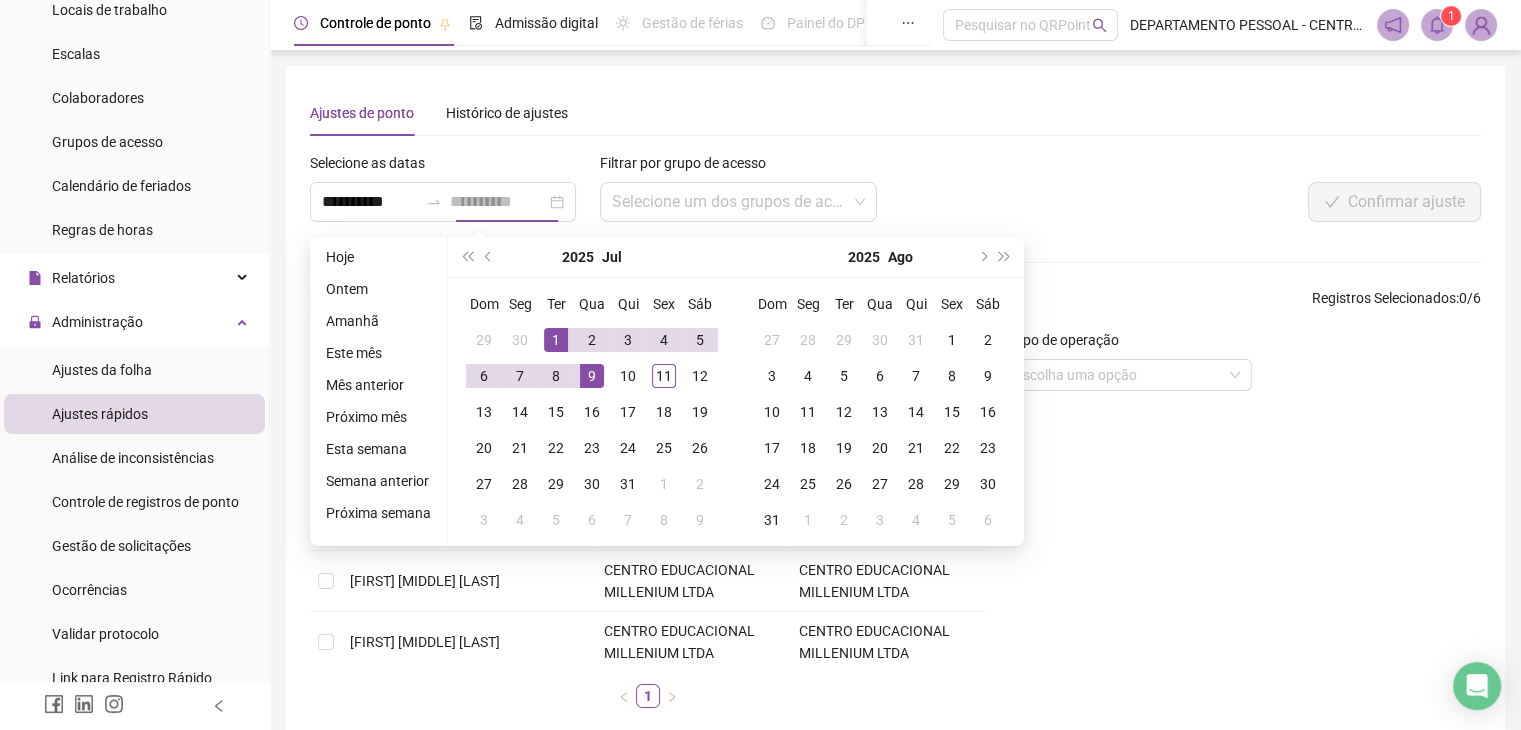 click on "9" at bounding box center (592, 376) 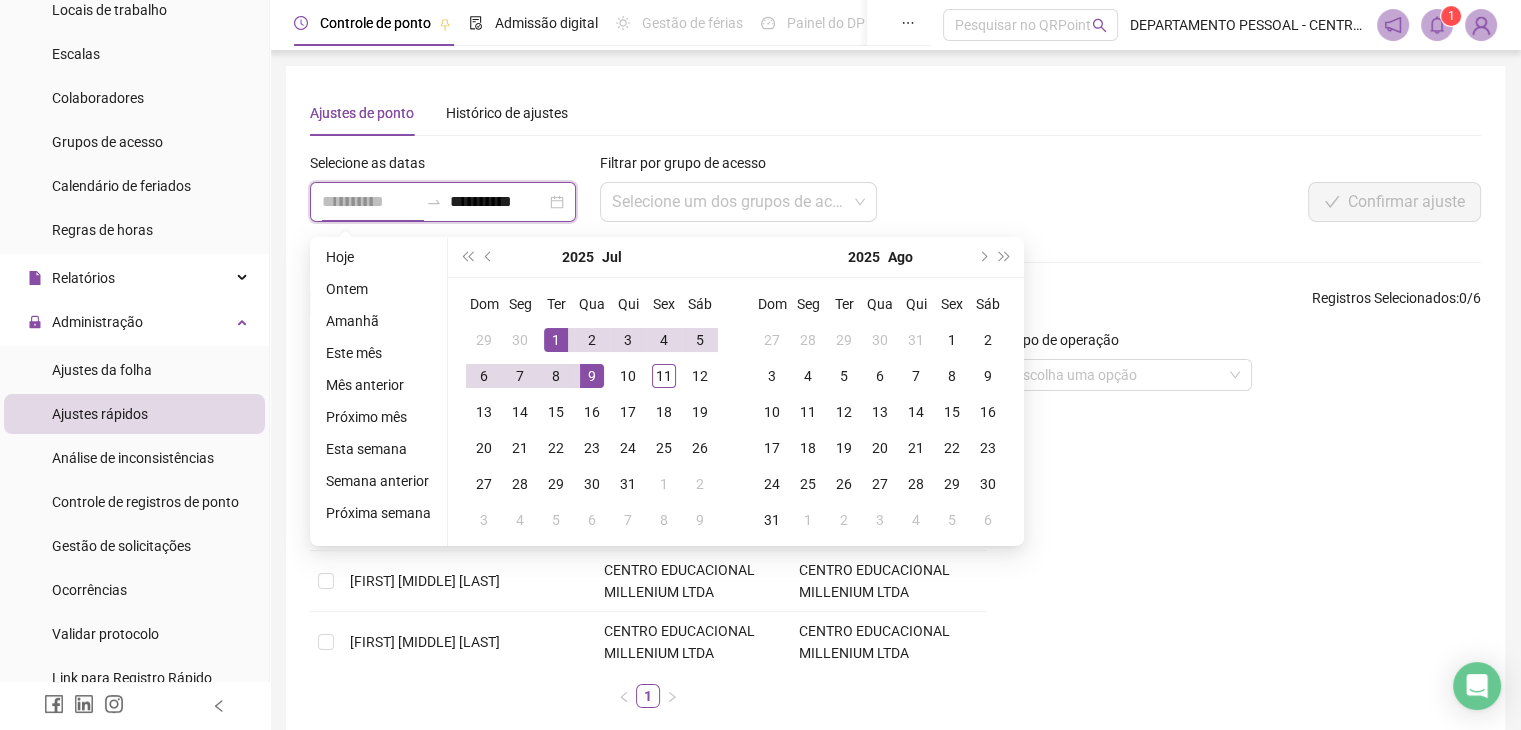 type on "**********" 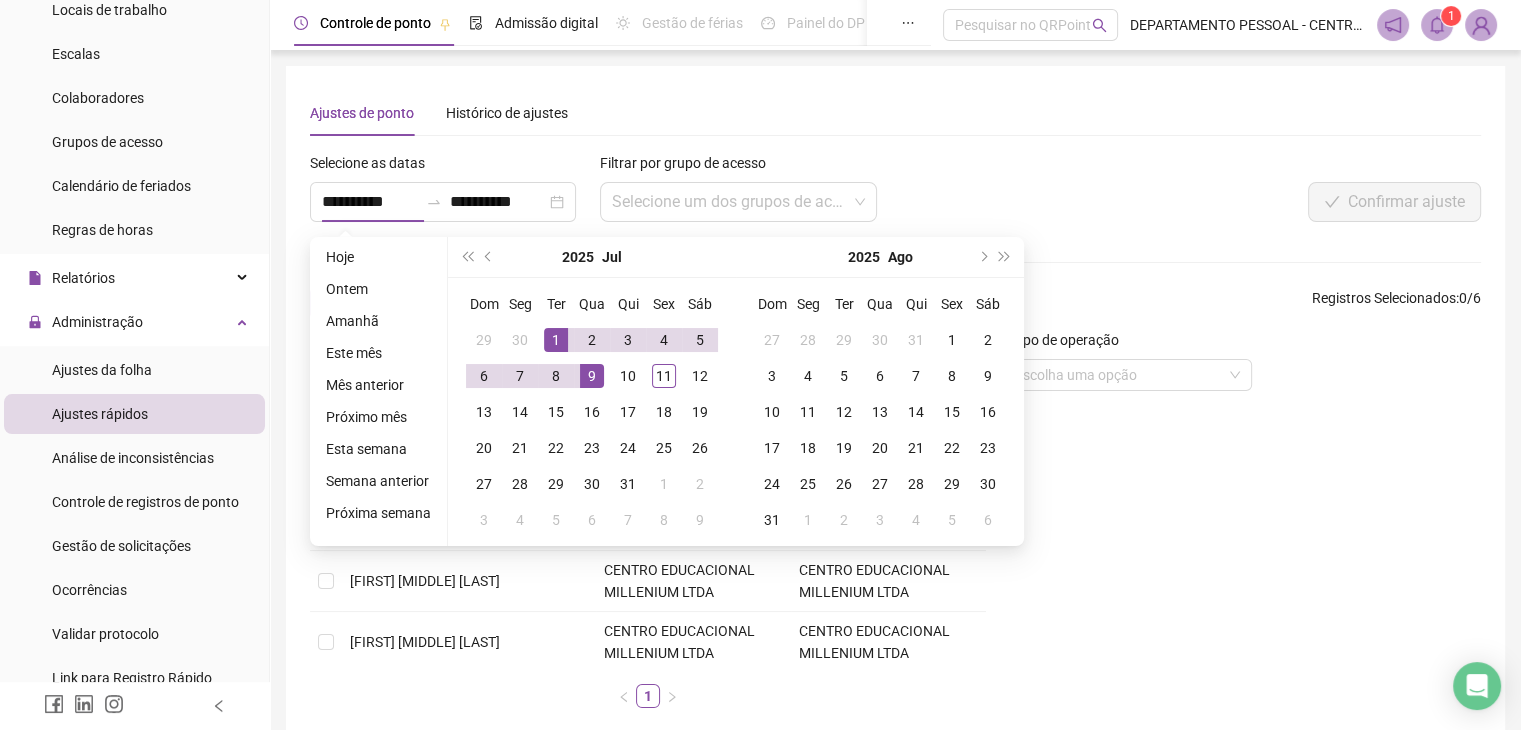 click on "Ajustes de ponto Histórico de ajustes" at bounding box center (895, 113) 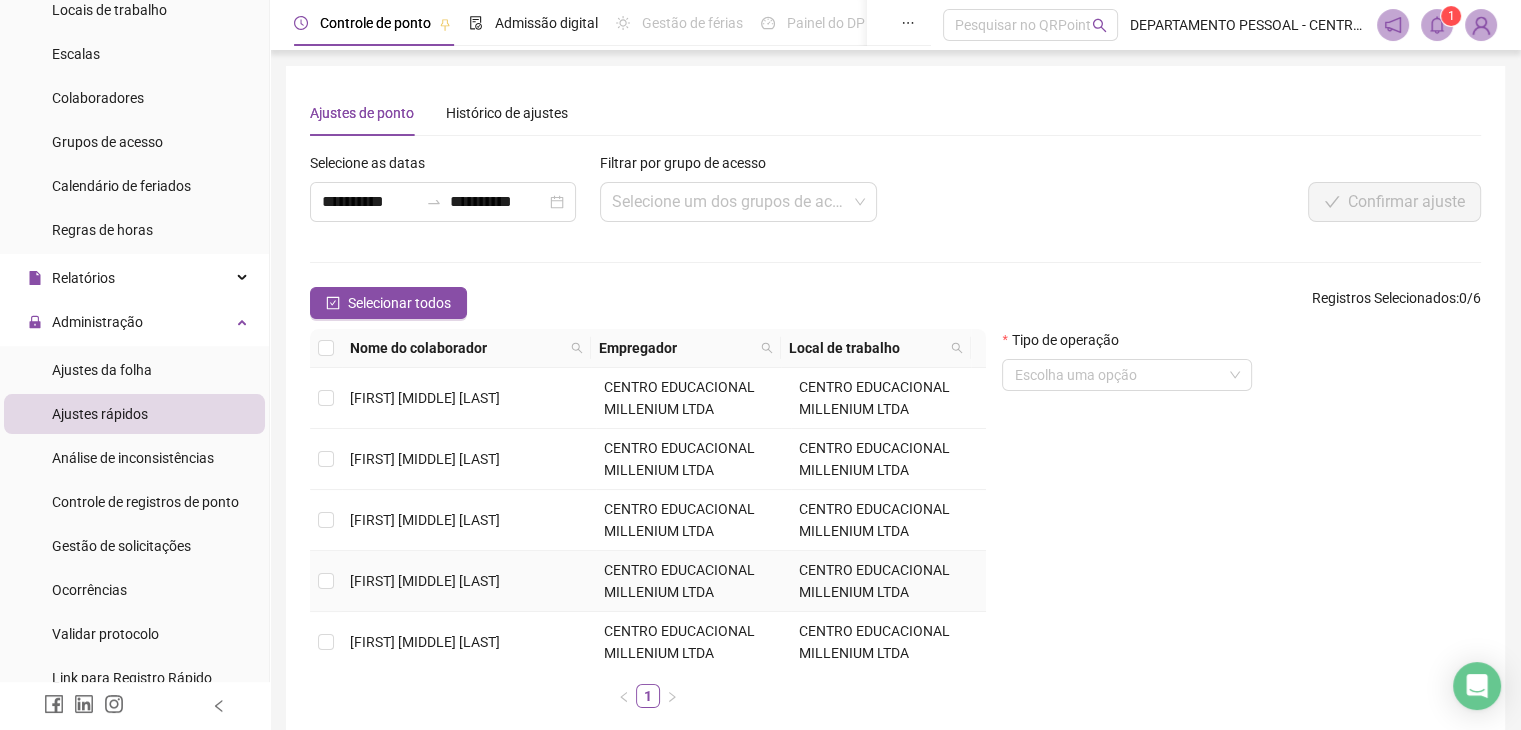 click on "[FIRST] [MIDDLE] [LAST]" at bounding box center (425, 581) 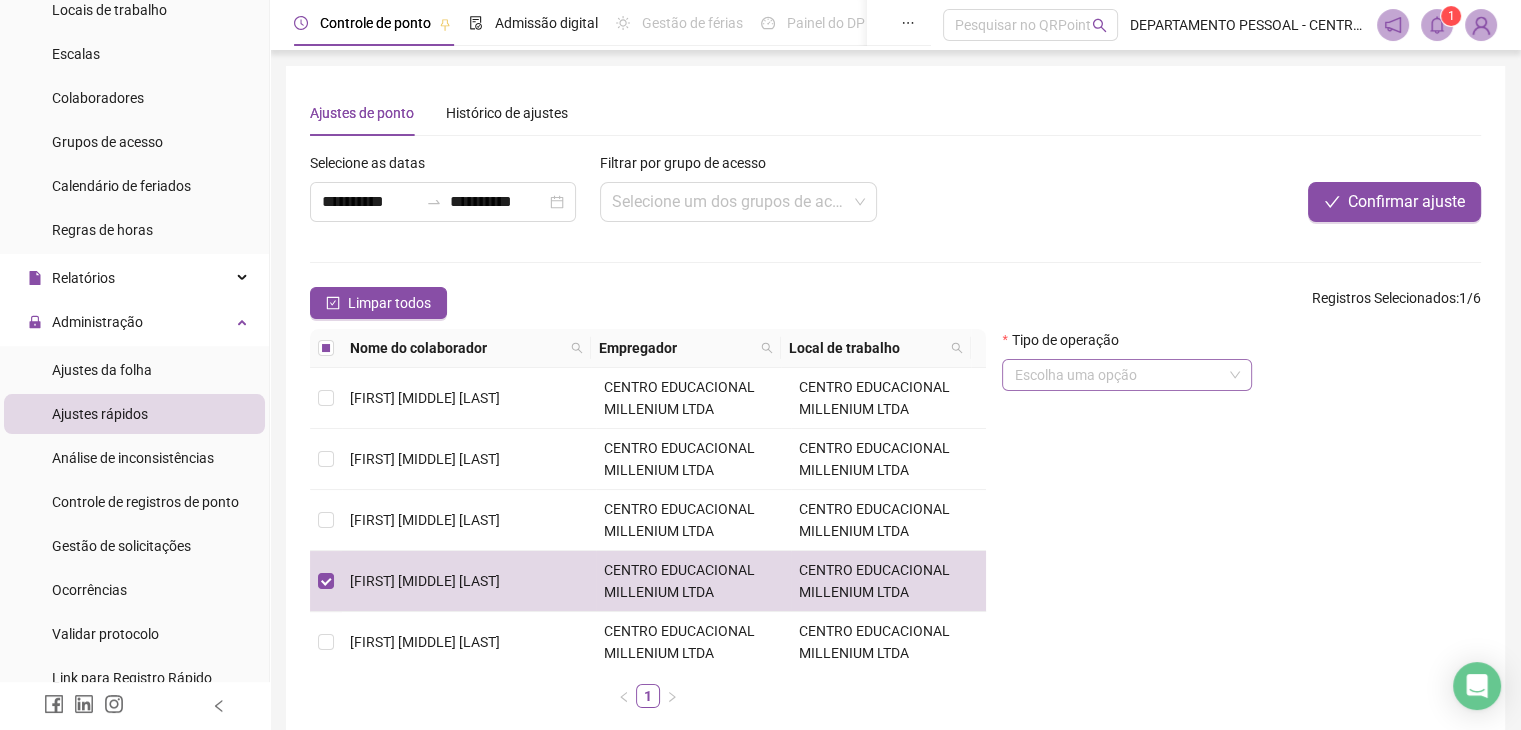 click at bounding box center (1121, 375) 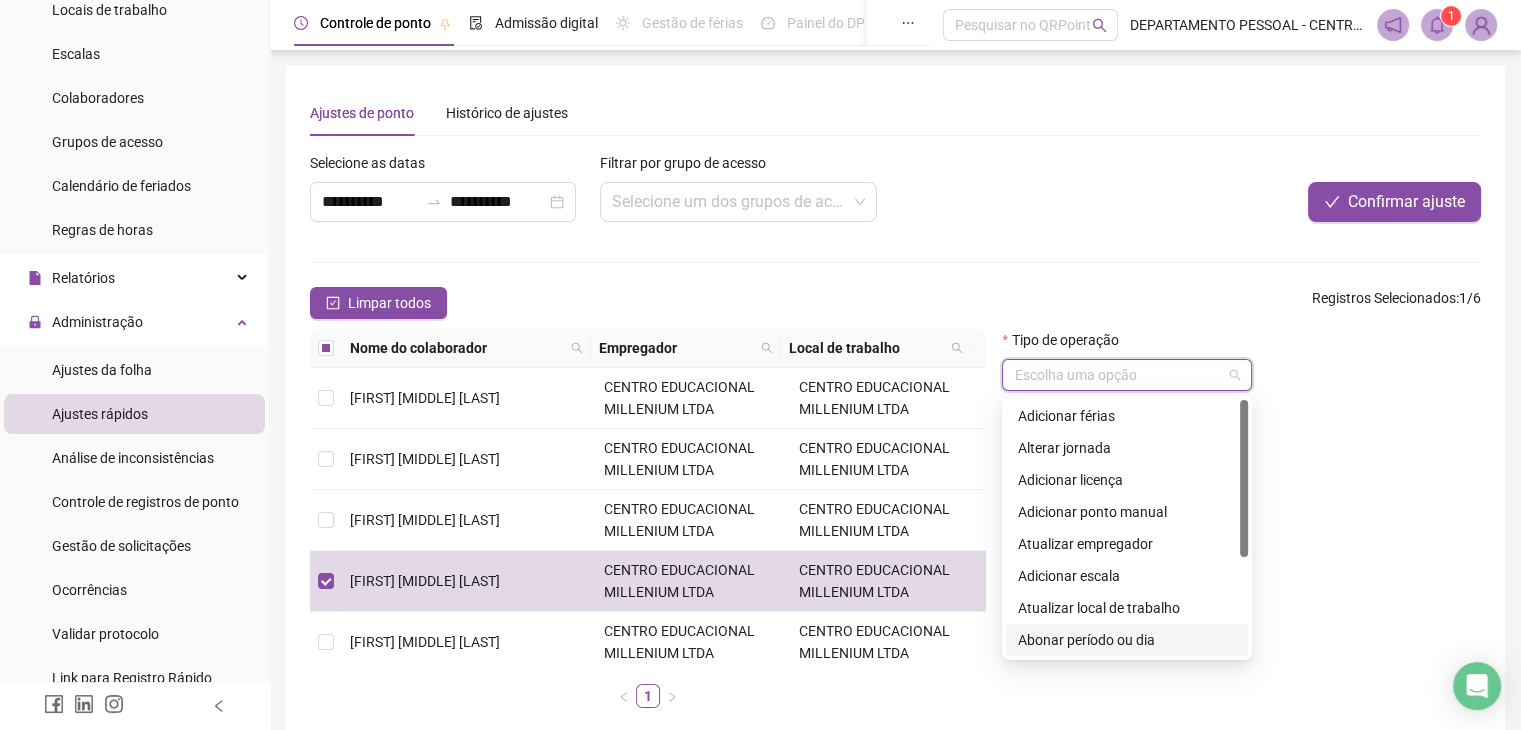 click on "Abonar período ou dia" at bounding box center (1127, 640) 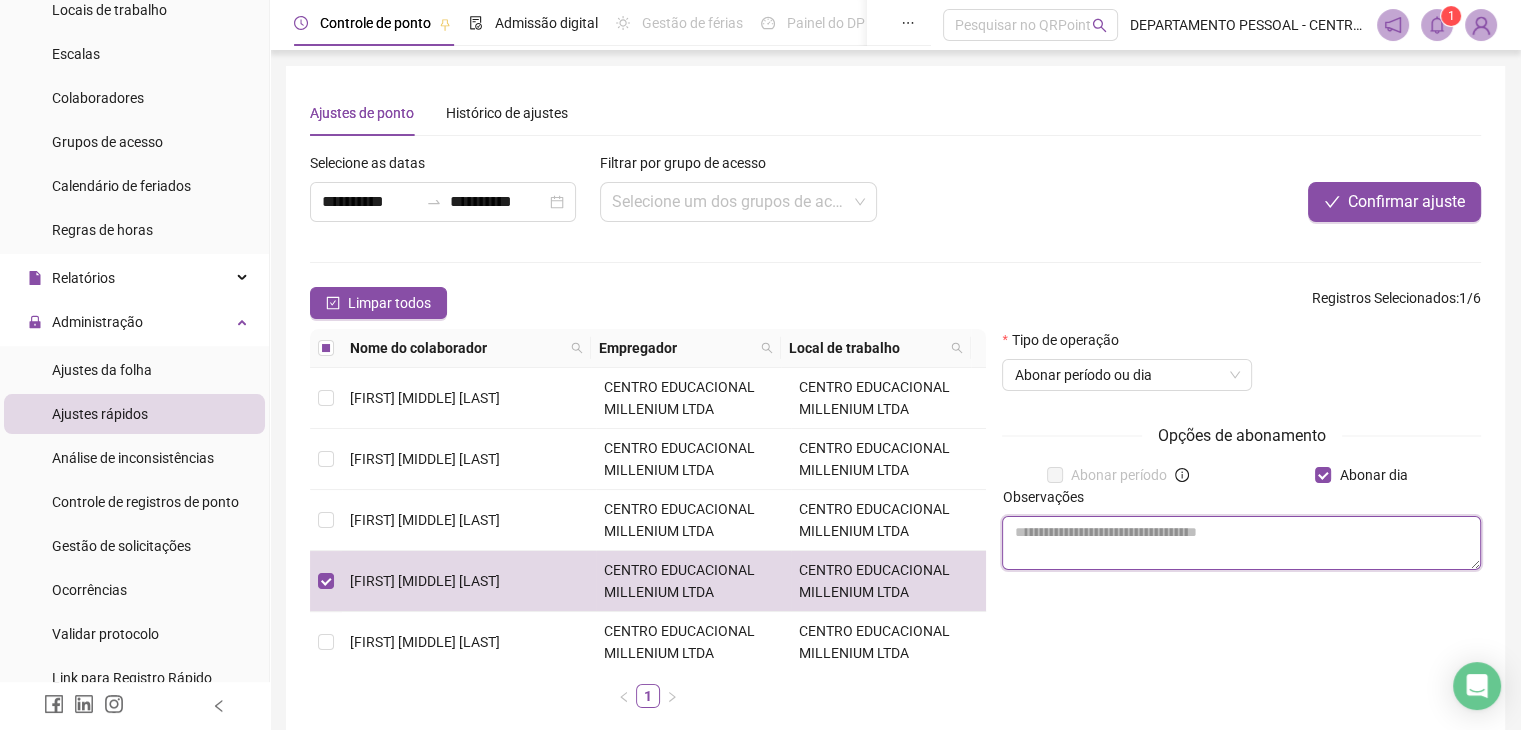 click at bounding box center (1241, 543) 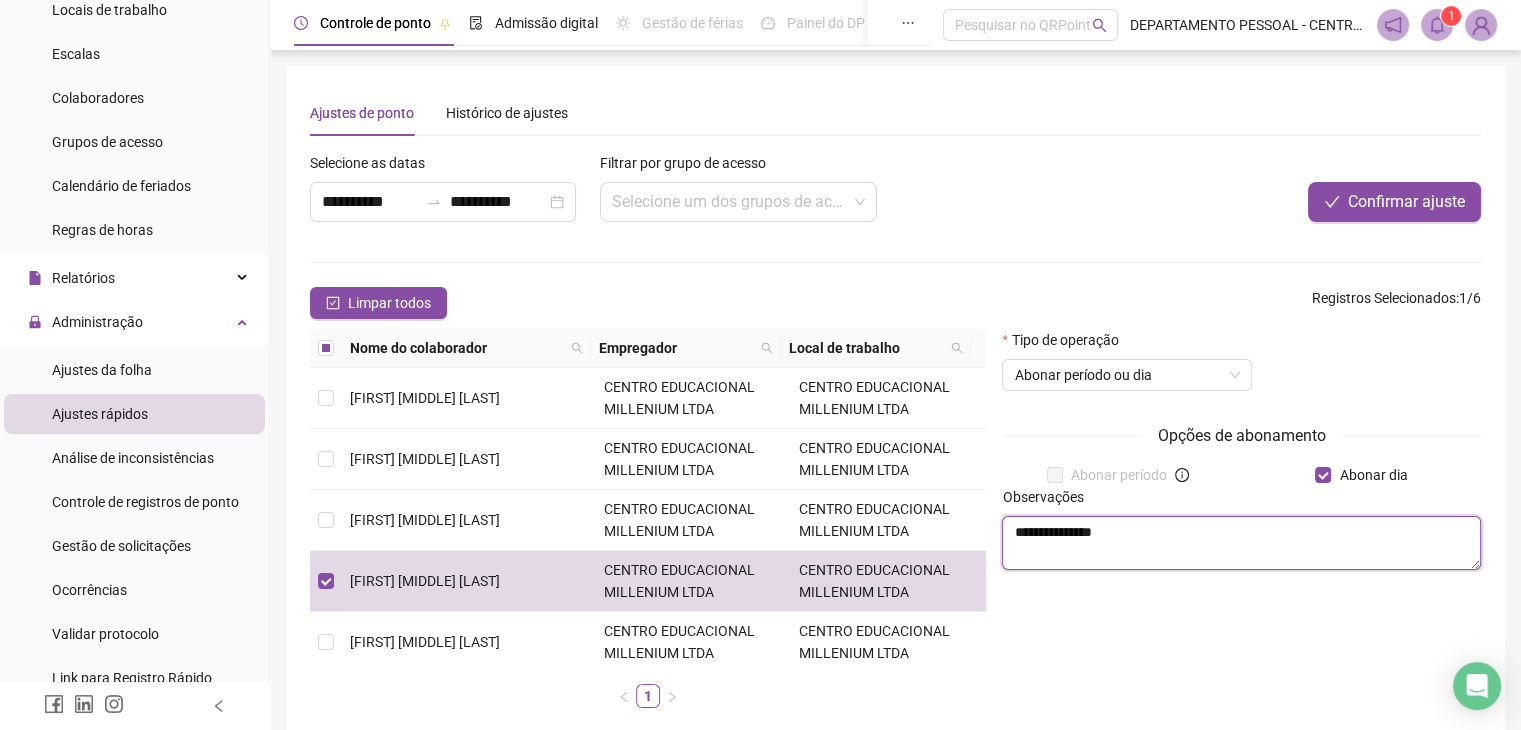 click on "**********" at bounding box center [1241, 543] 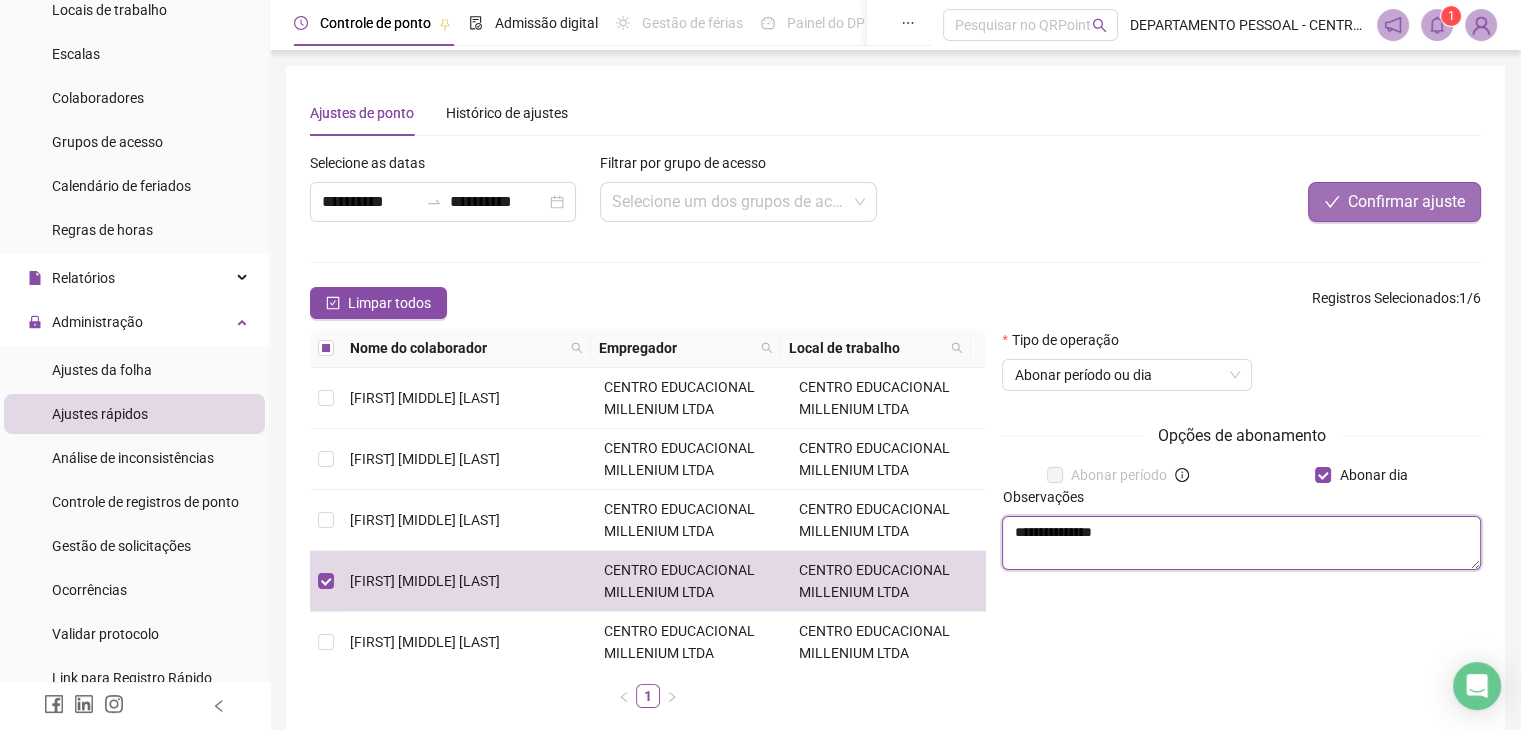 type on "**********" 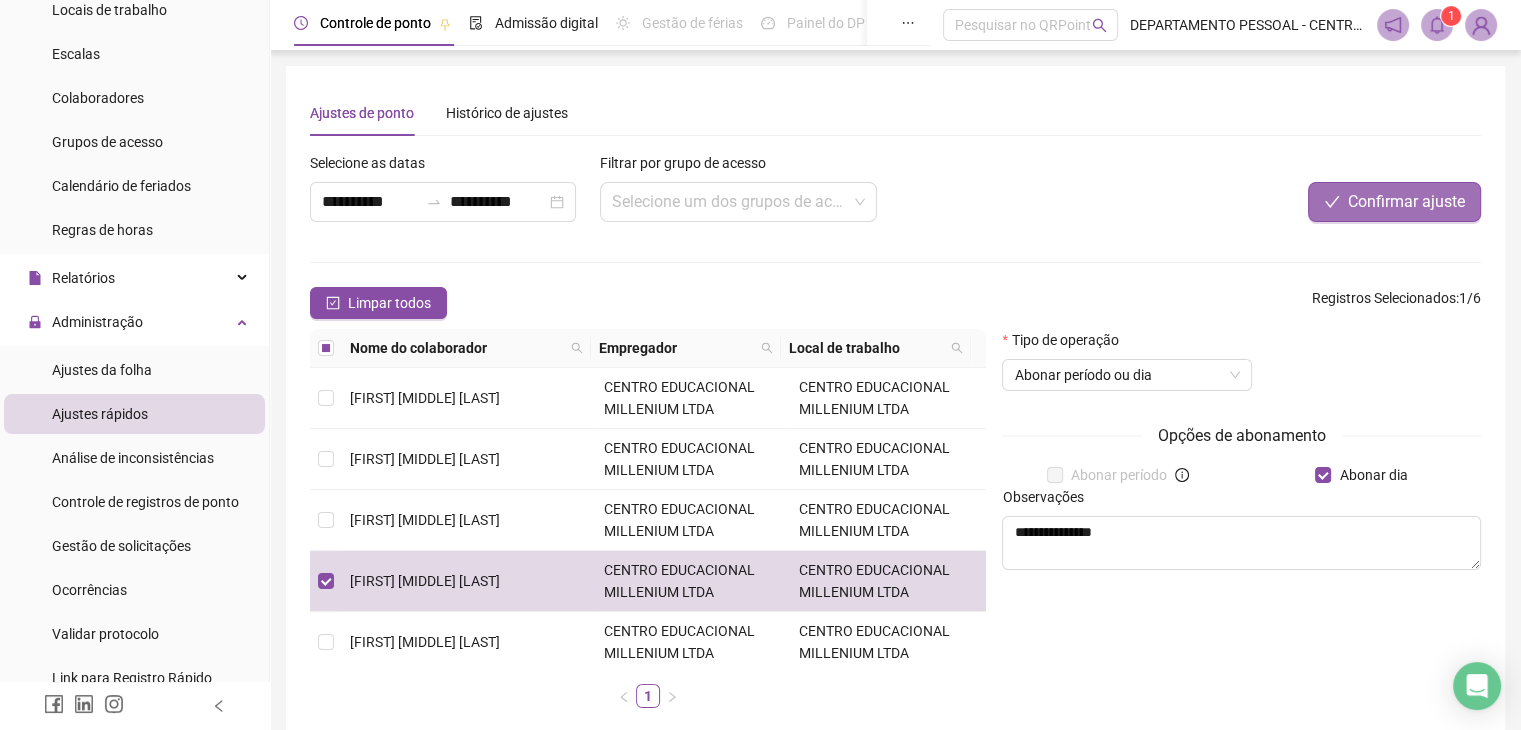 click on "Confirmar ajuste" at bounding box center (1394, 202) 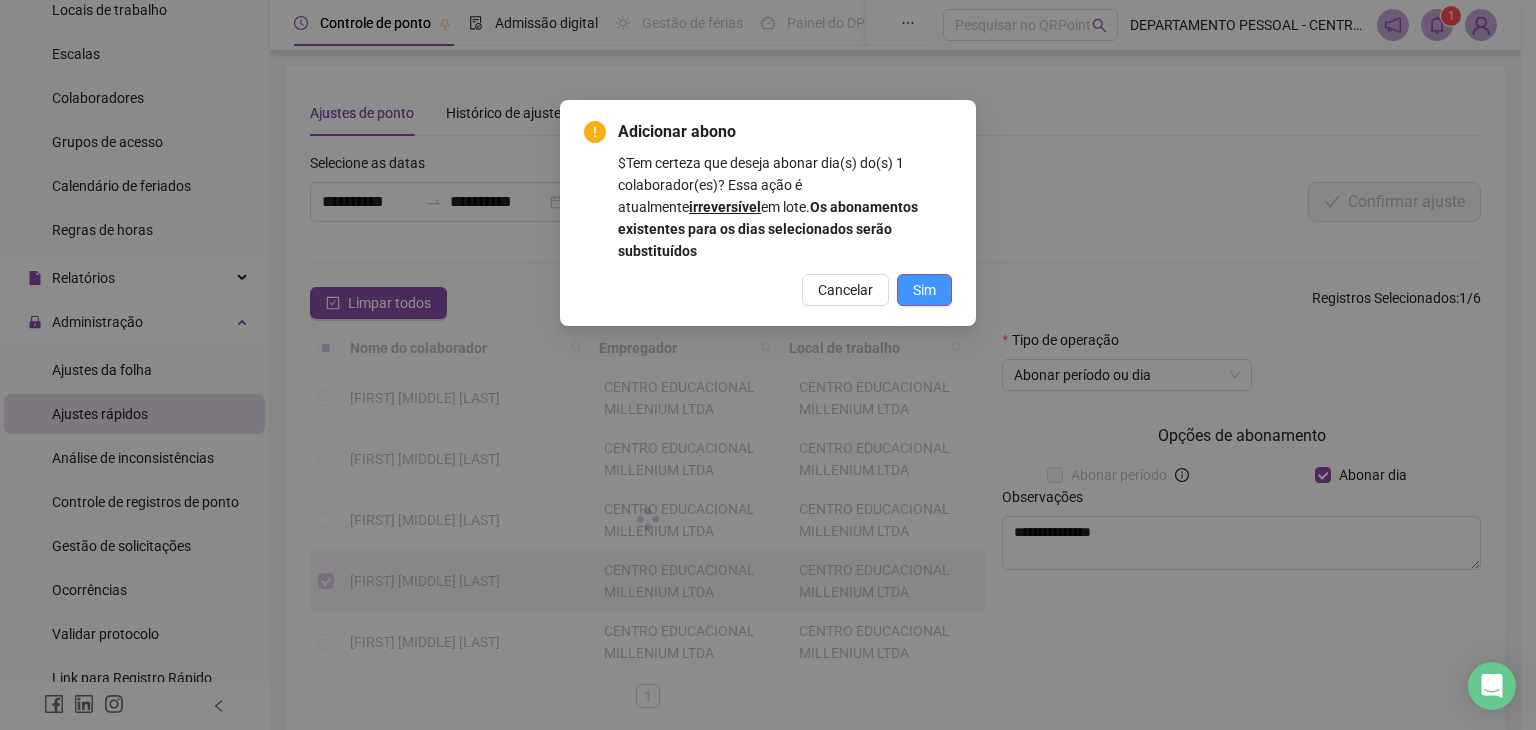 click on "Sim" at bounding box center [924, 290] 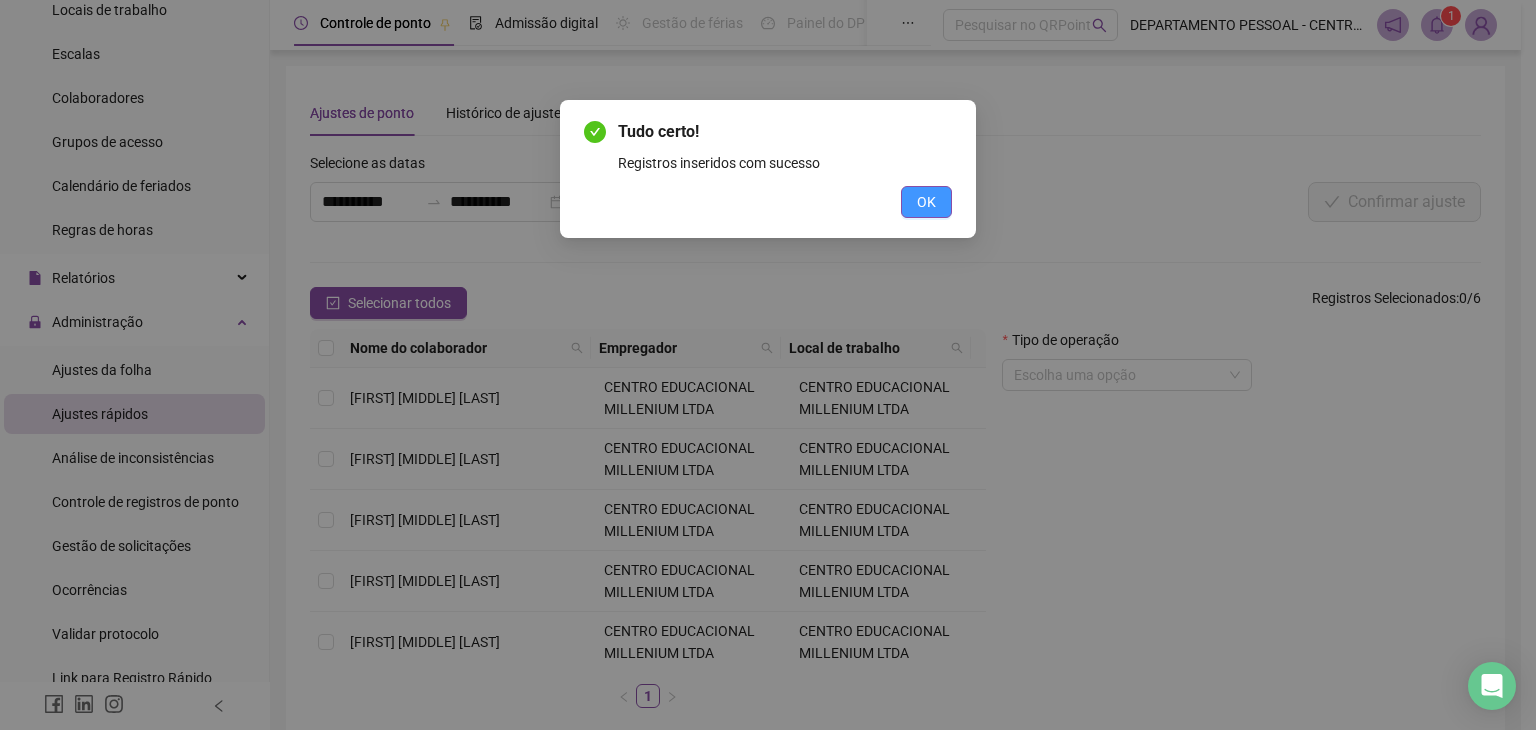 click on "OK" at bounding box center (926, 202) 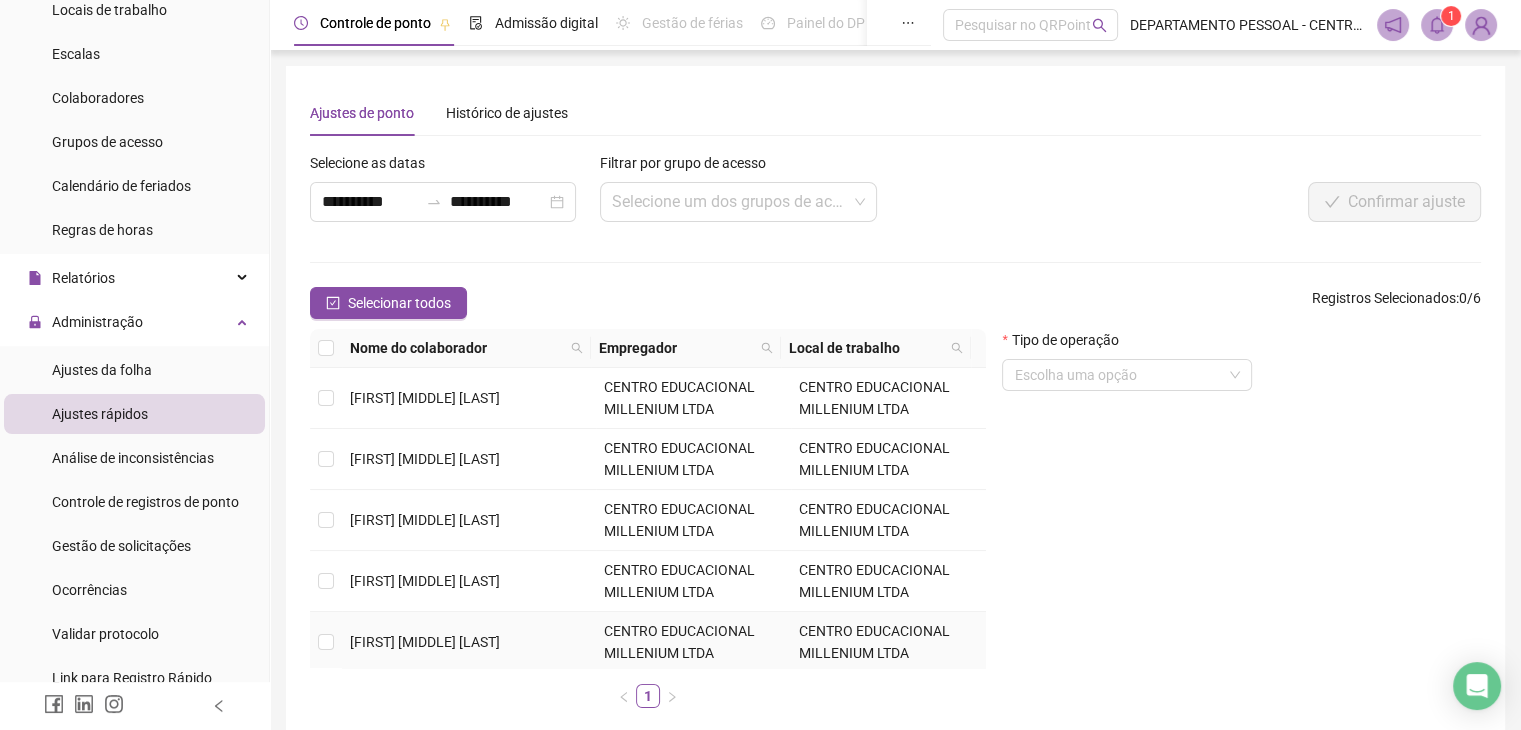 scroll, scrollTop: 64, scrollLeft: 0, axis: vertical 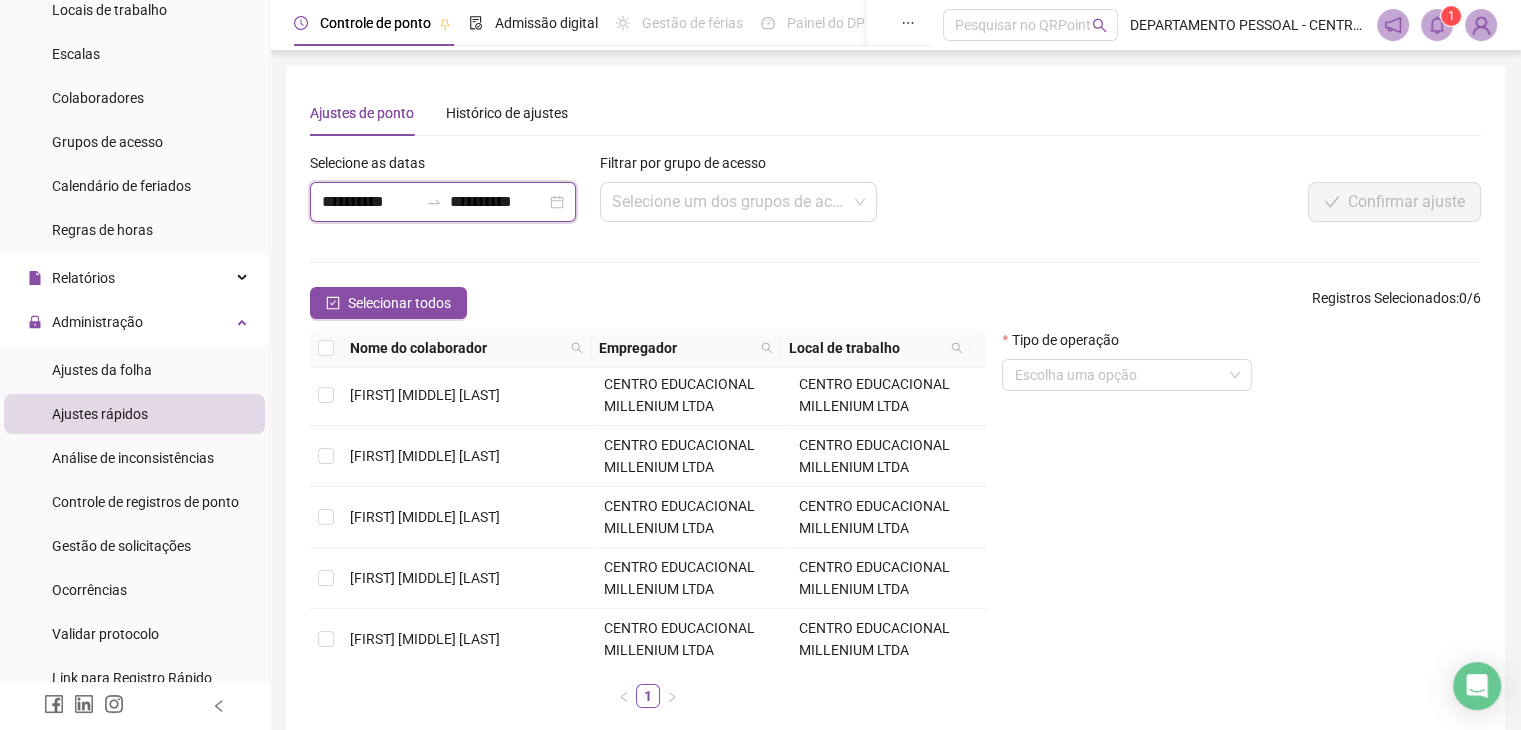 click on "**********" at bounding box center (498, 202) 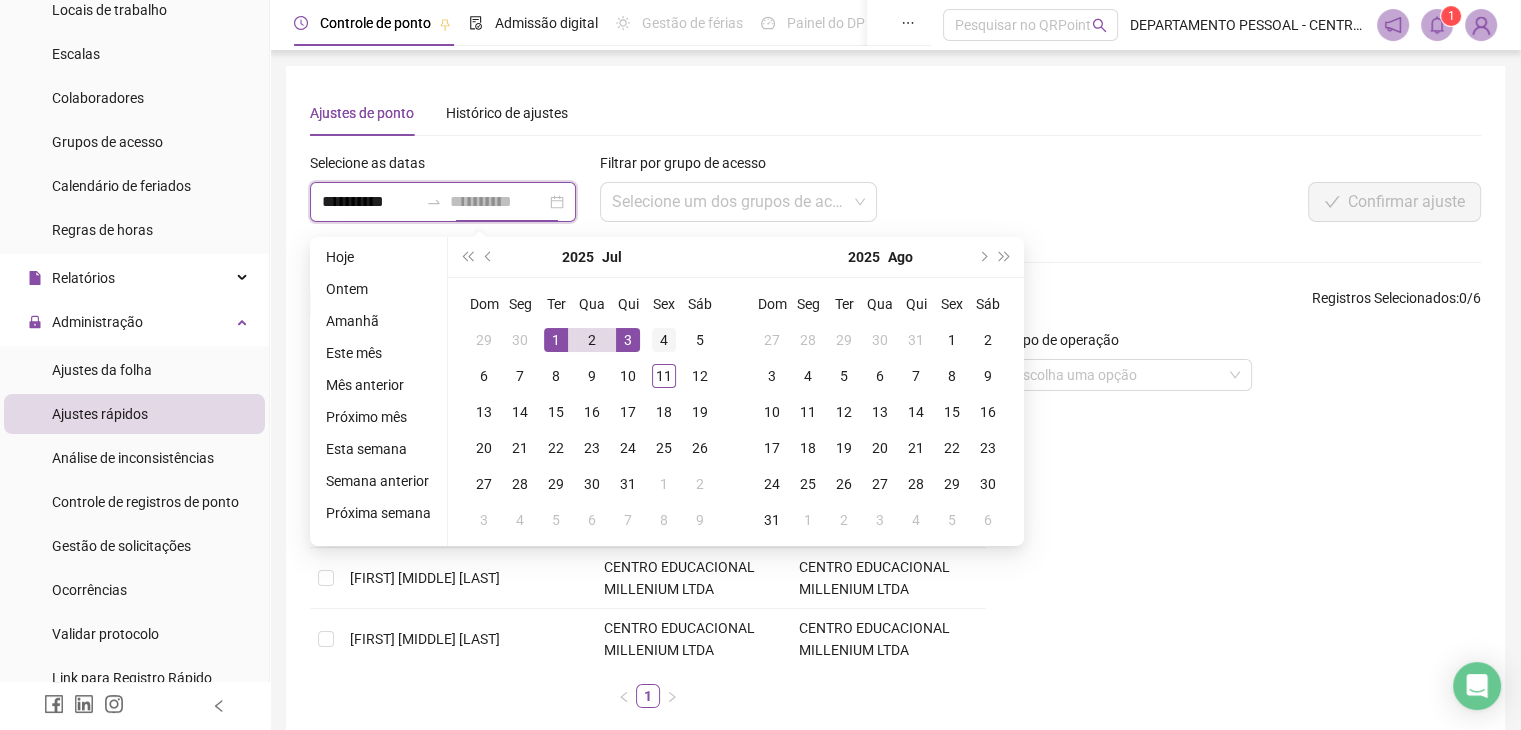 type on "**********" 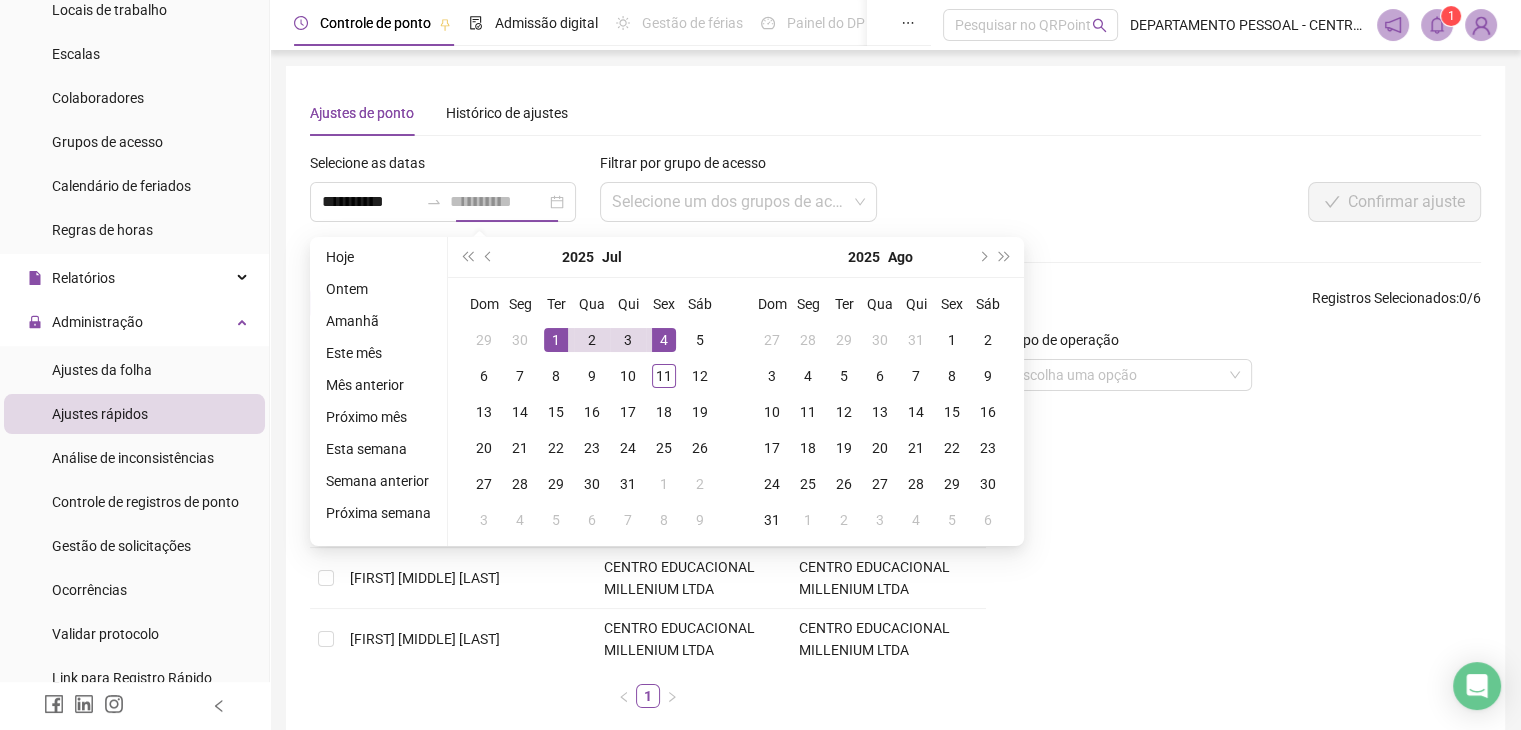 click on "4" at bounding box center (664, 340) 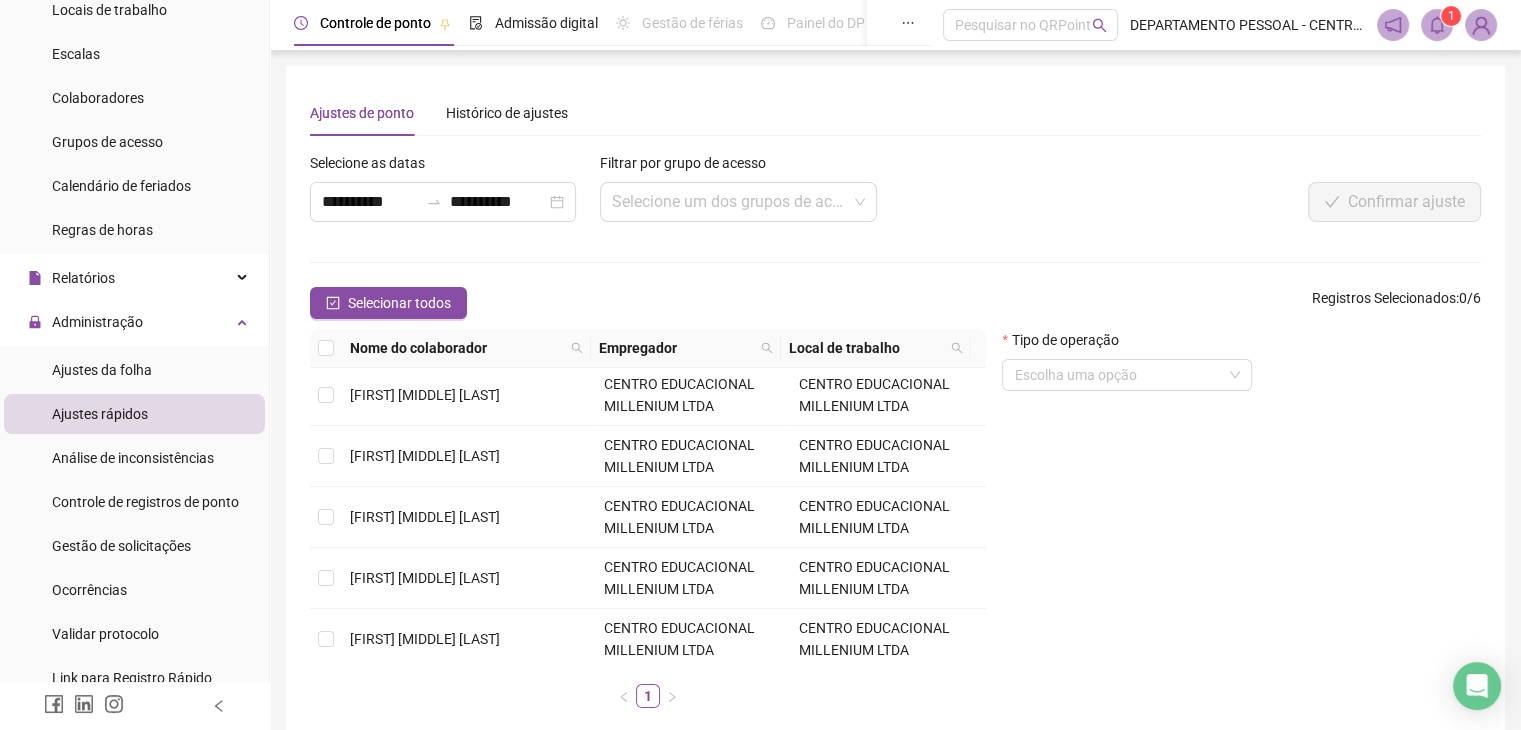 click on "Ajustes de ponto Histórico de ajustes" at bounding box center [895, 113] 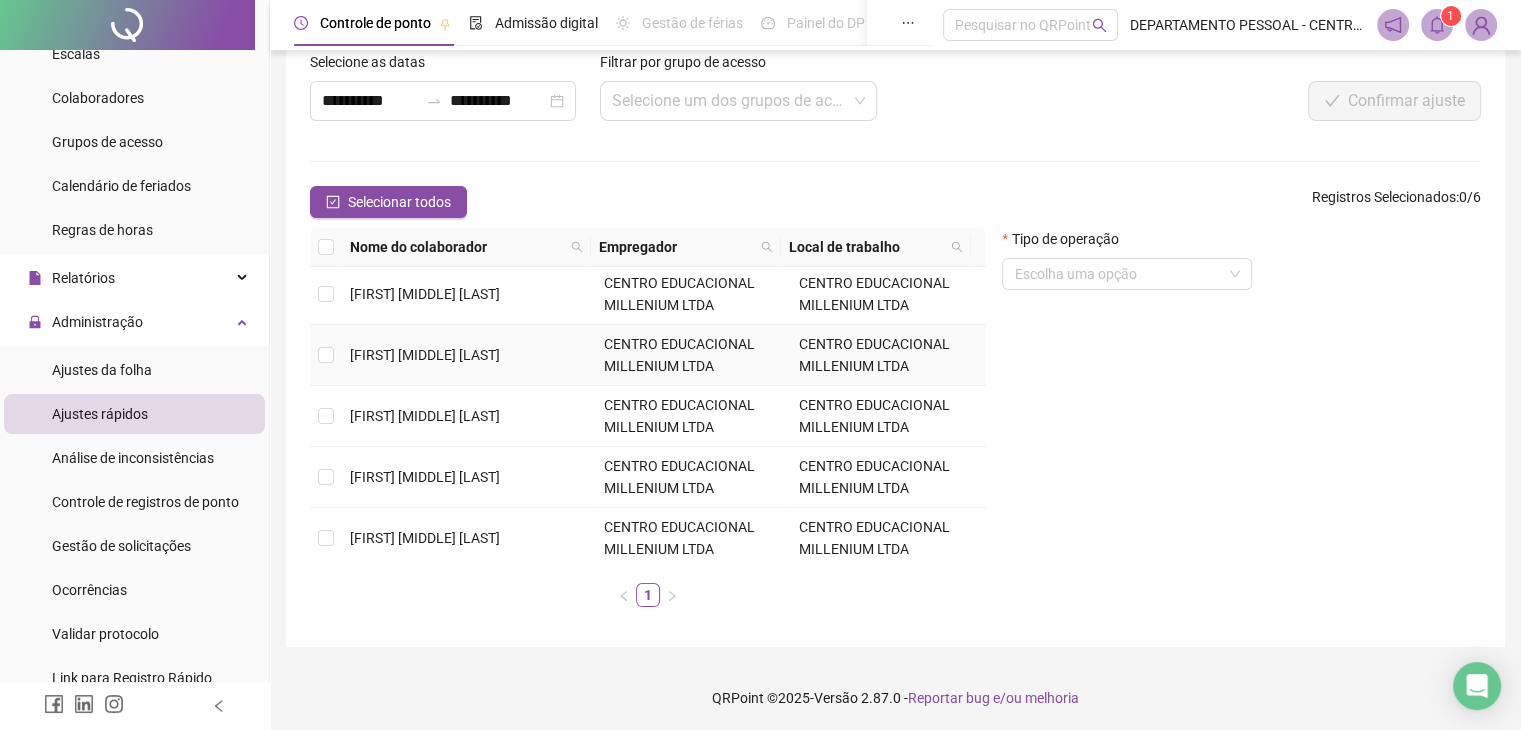 scroll, scrollTop: 104, scrollLeft: 0, axis: vertical 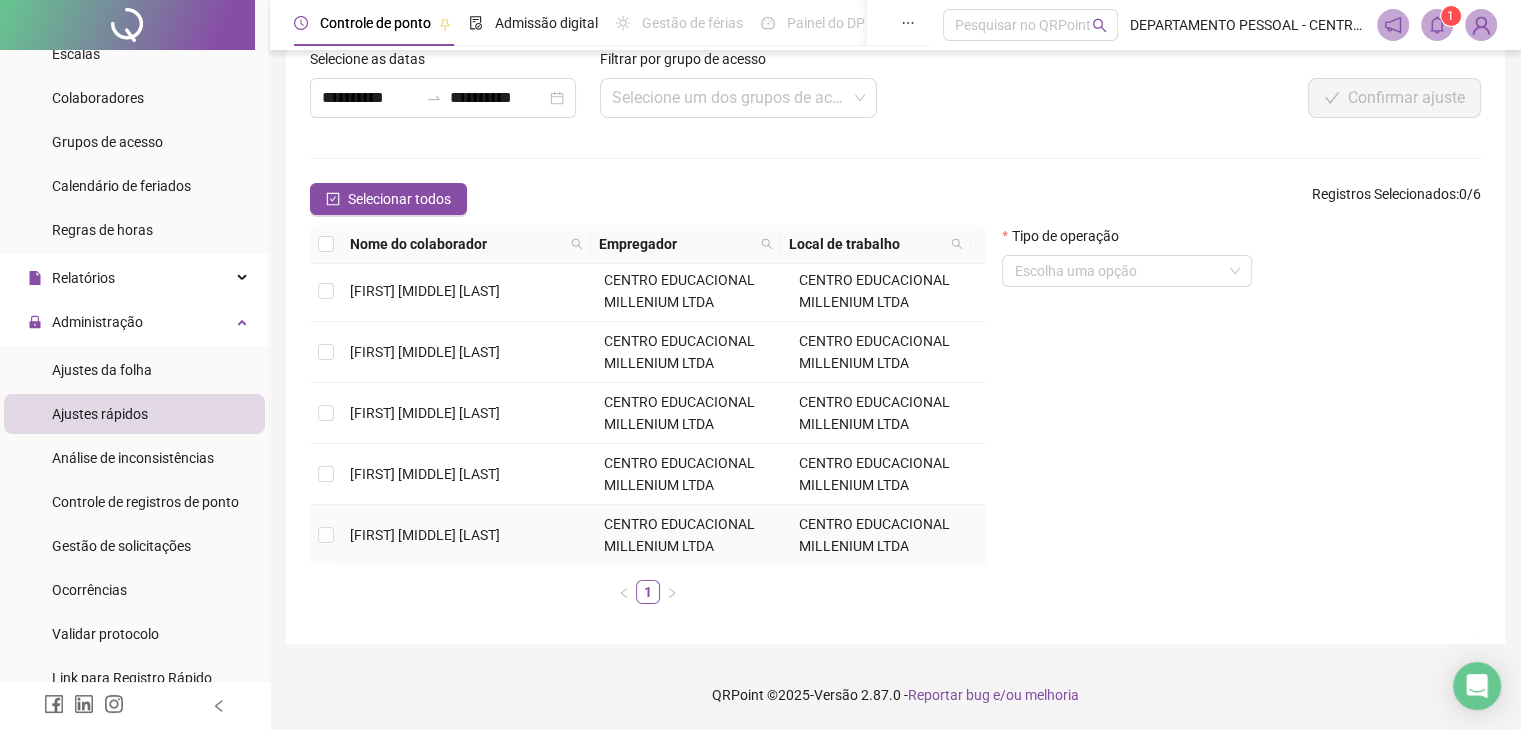 click on "[FIRST] [MIDDLE] [LAST]" at bounding box center [425, 535] 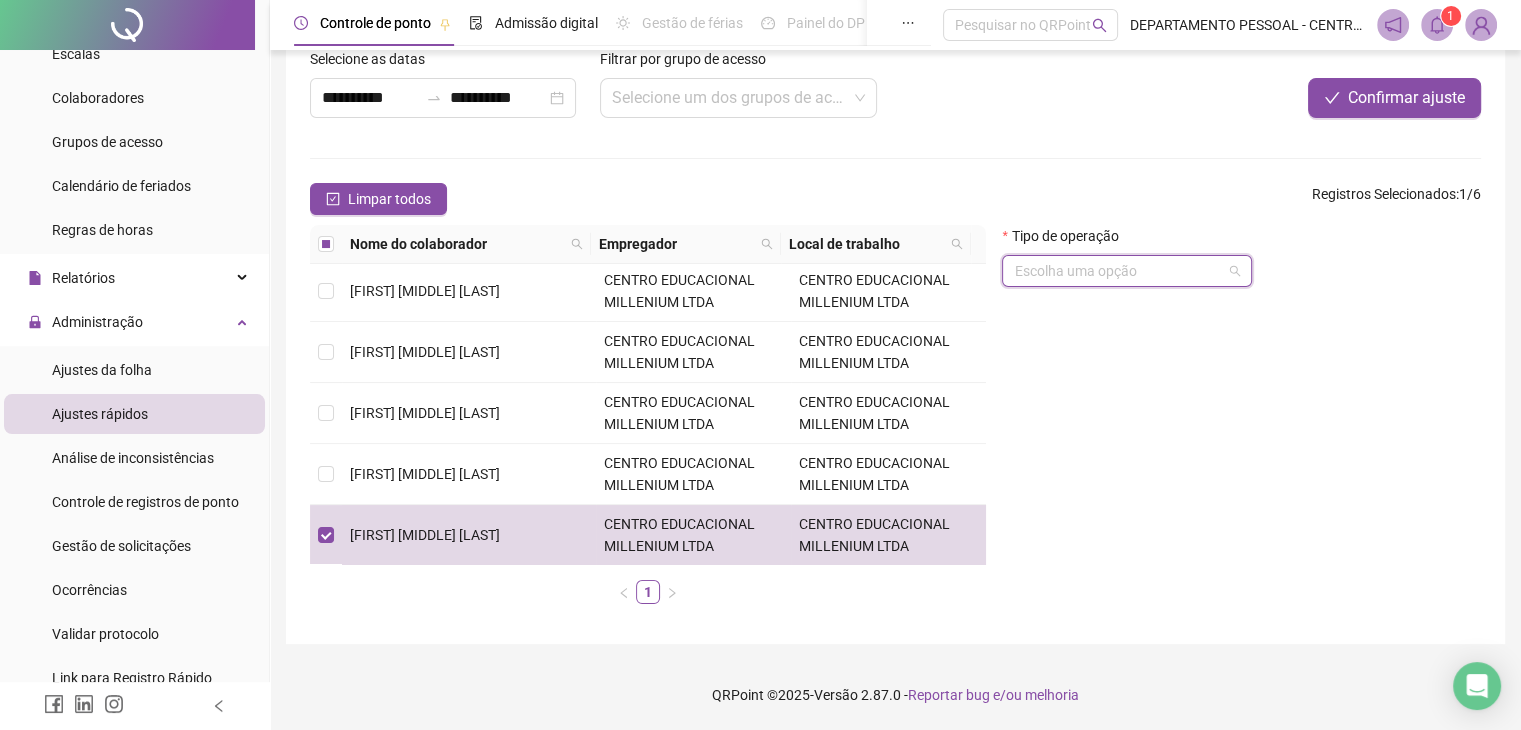 click at bounding box center [1121, 271] 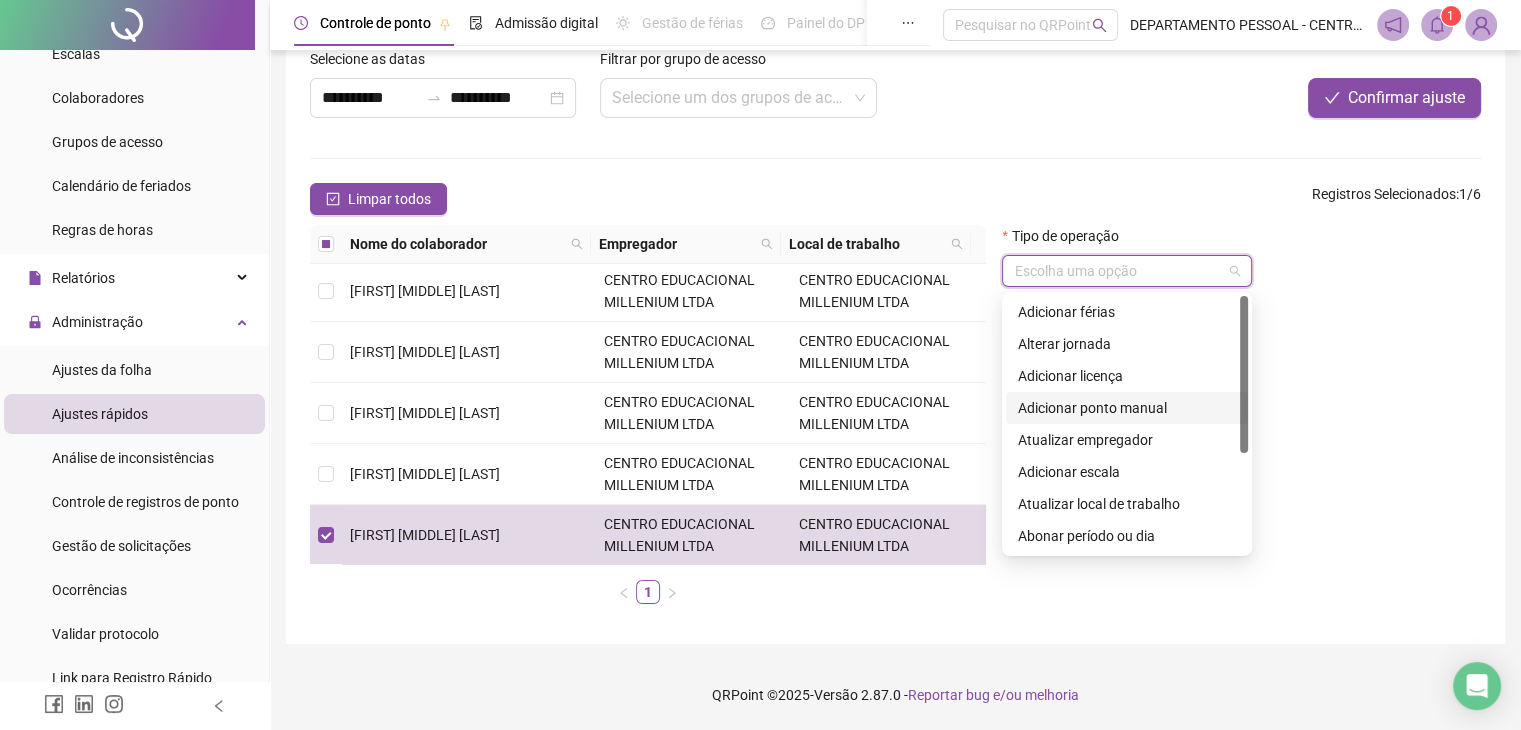 scroll, scrollTop: 160, scrollLeft: 0, axis: vertical 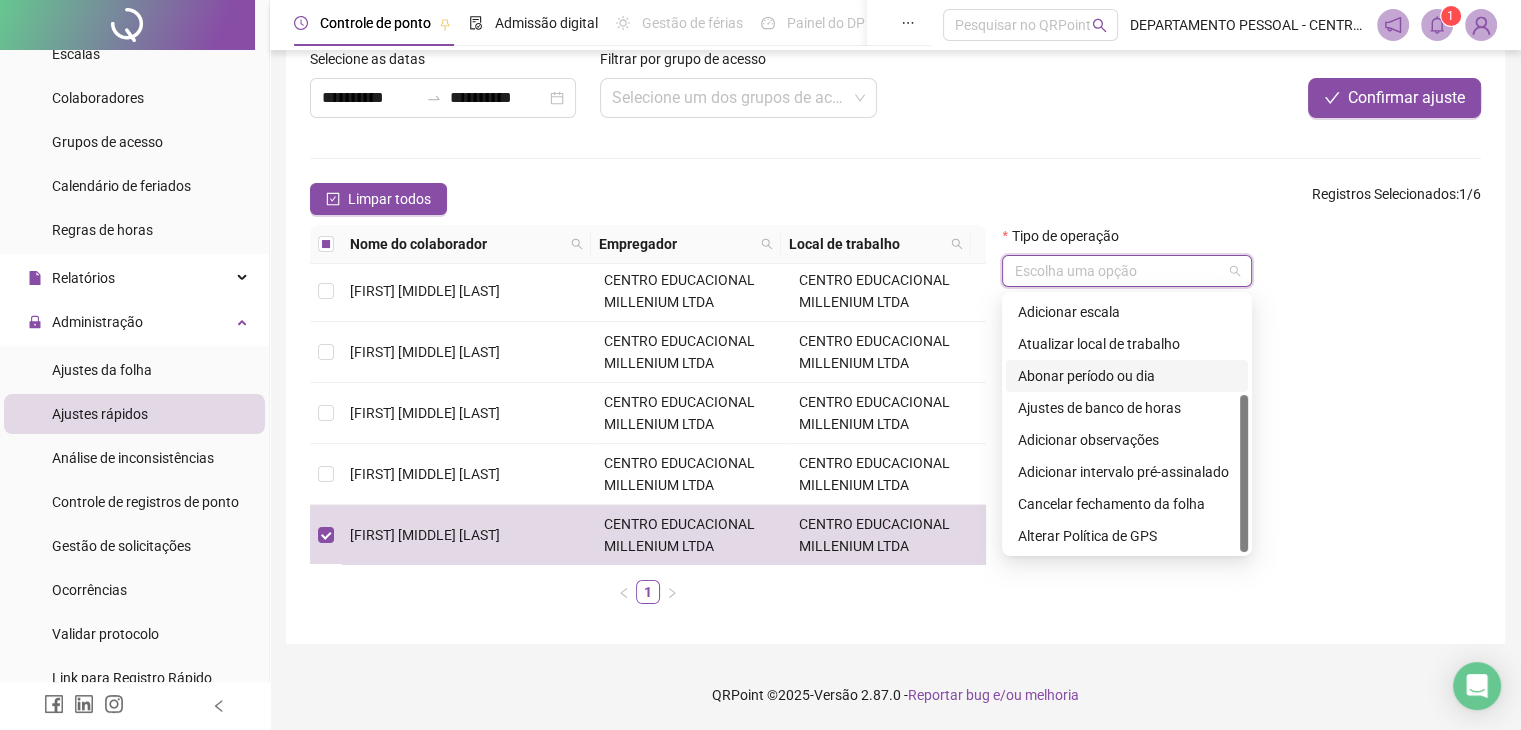 click on "Abonar período ou dia" at bounding box center (1127, 376) 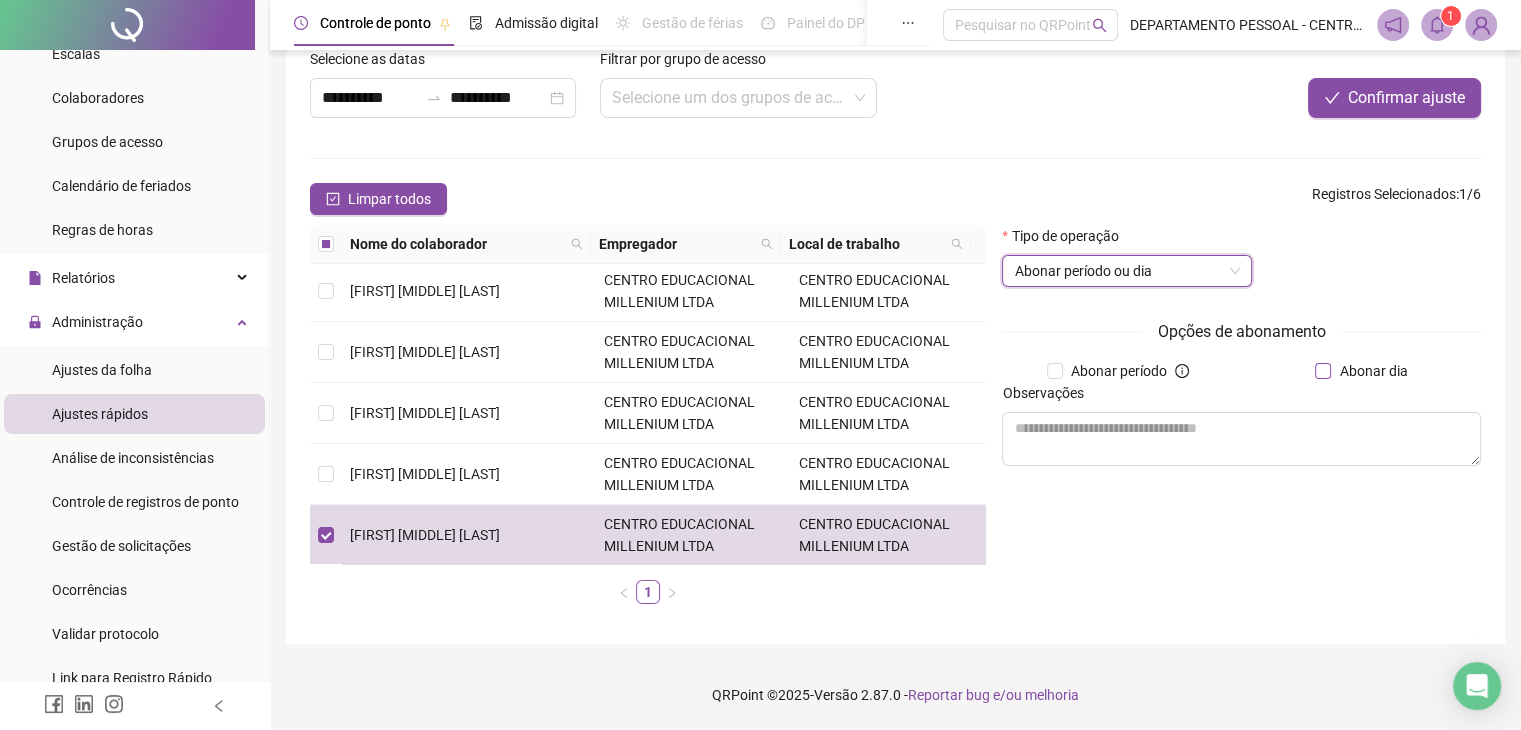 click on "Abonar dia" at bounding box center [1373, 371] 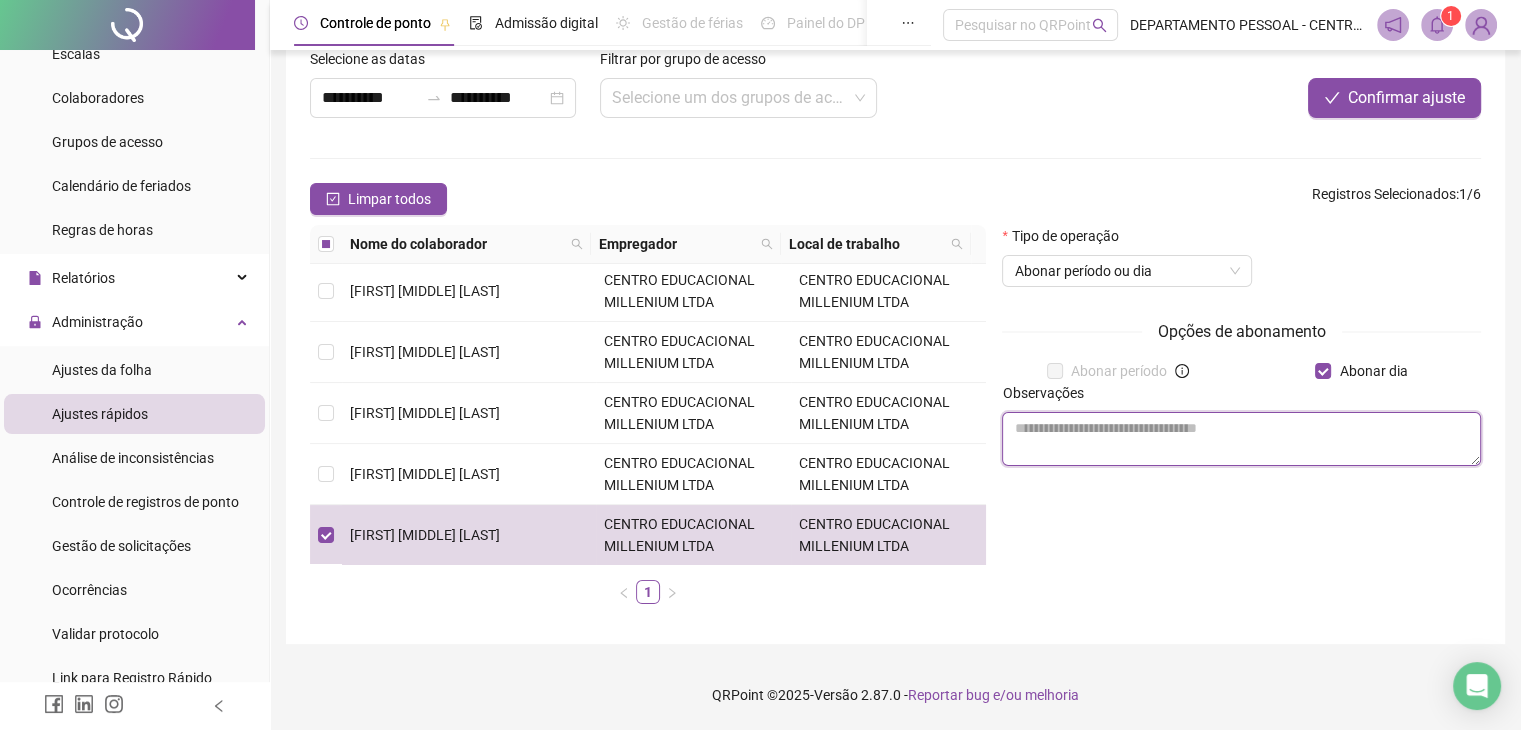 click at bounding box center (1241, 439) 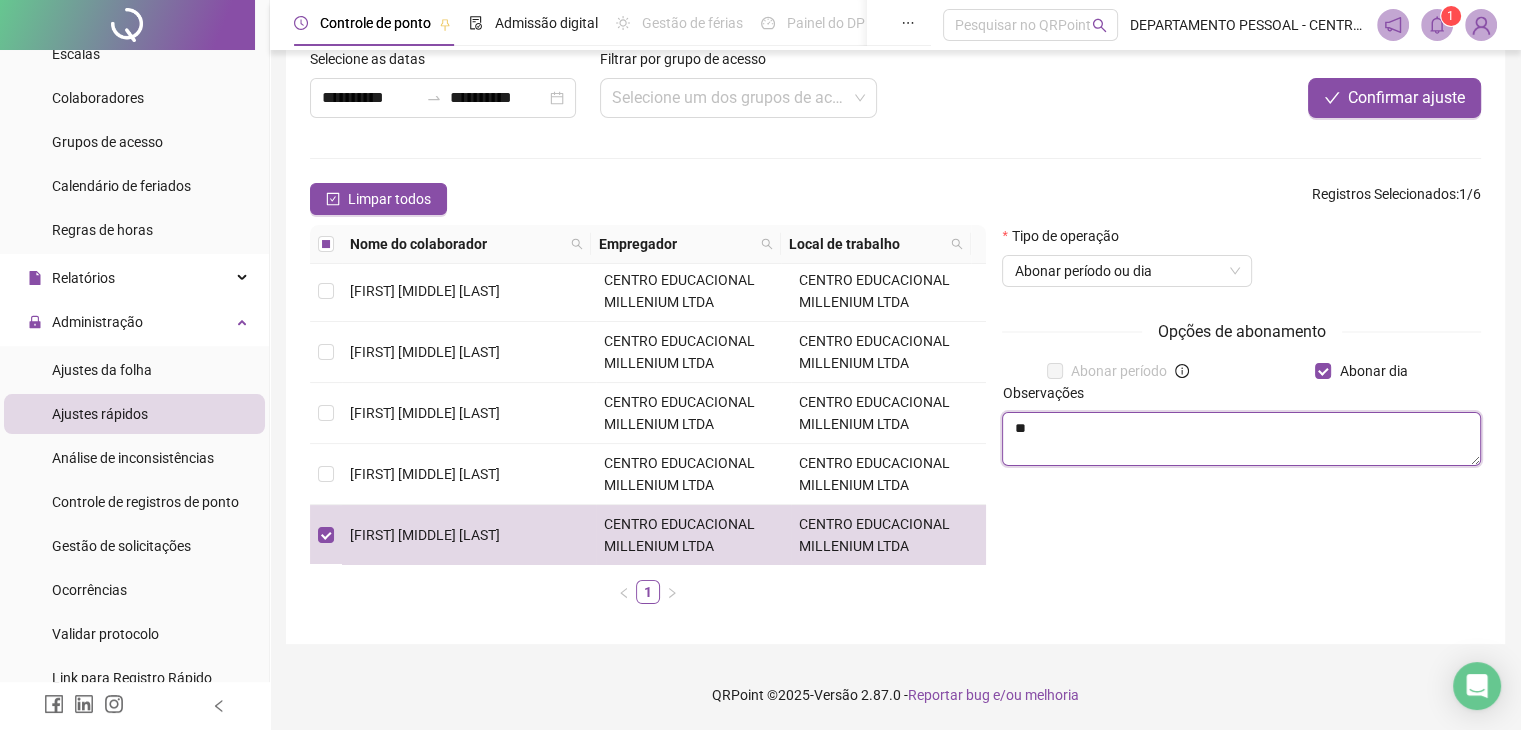 type on "*" 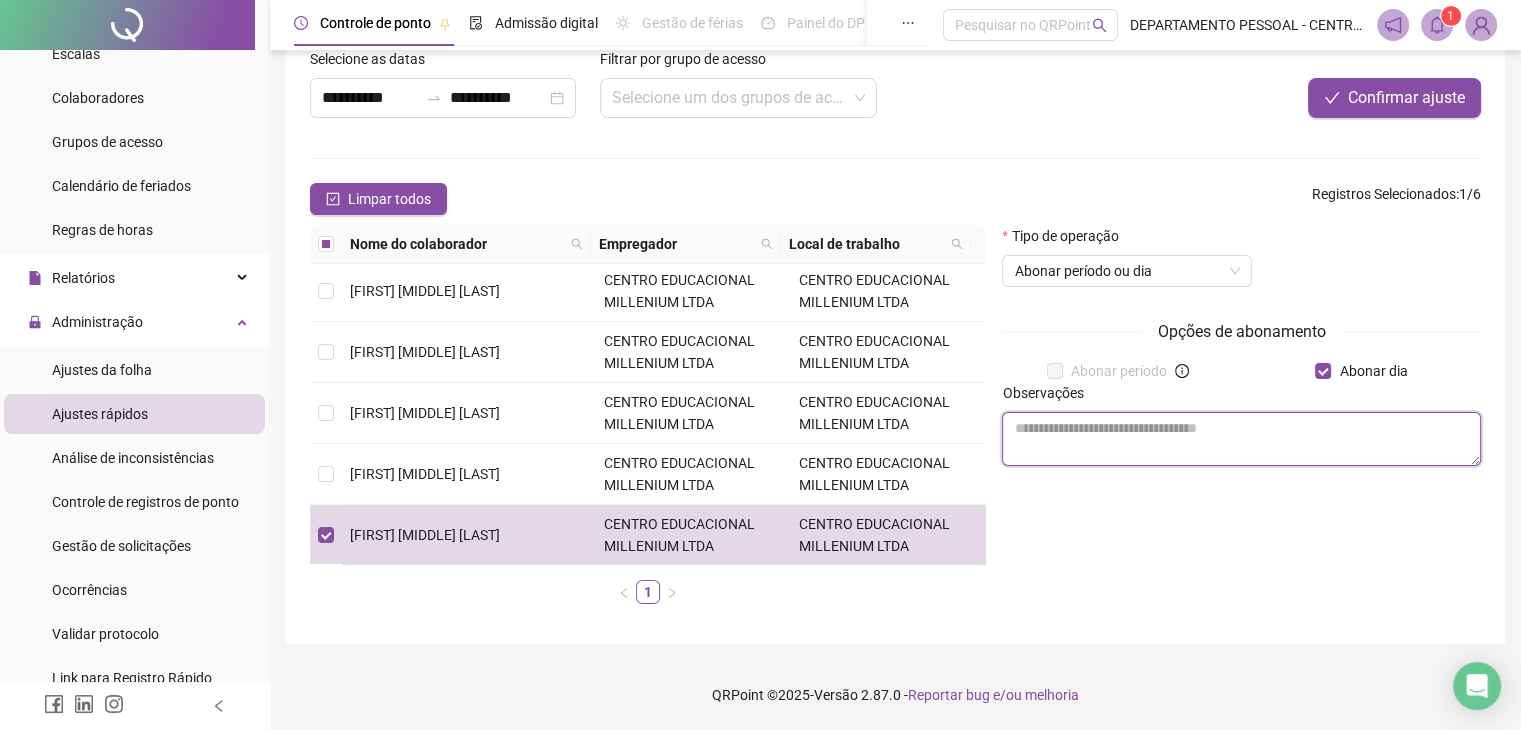 paste on "**********" 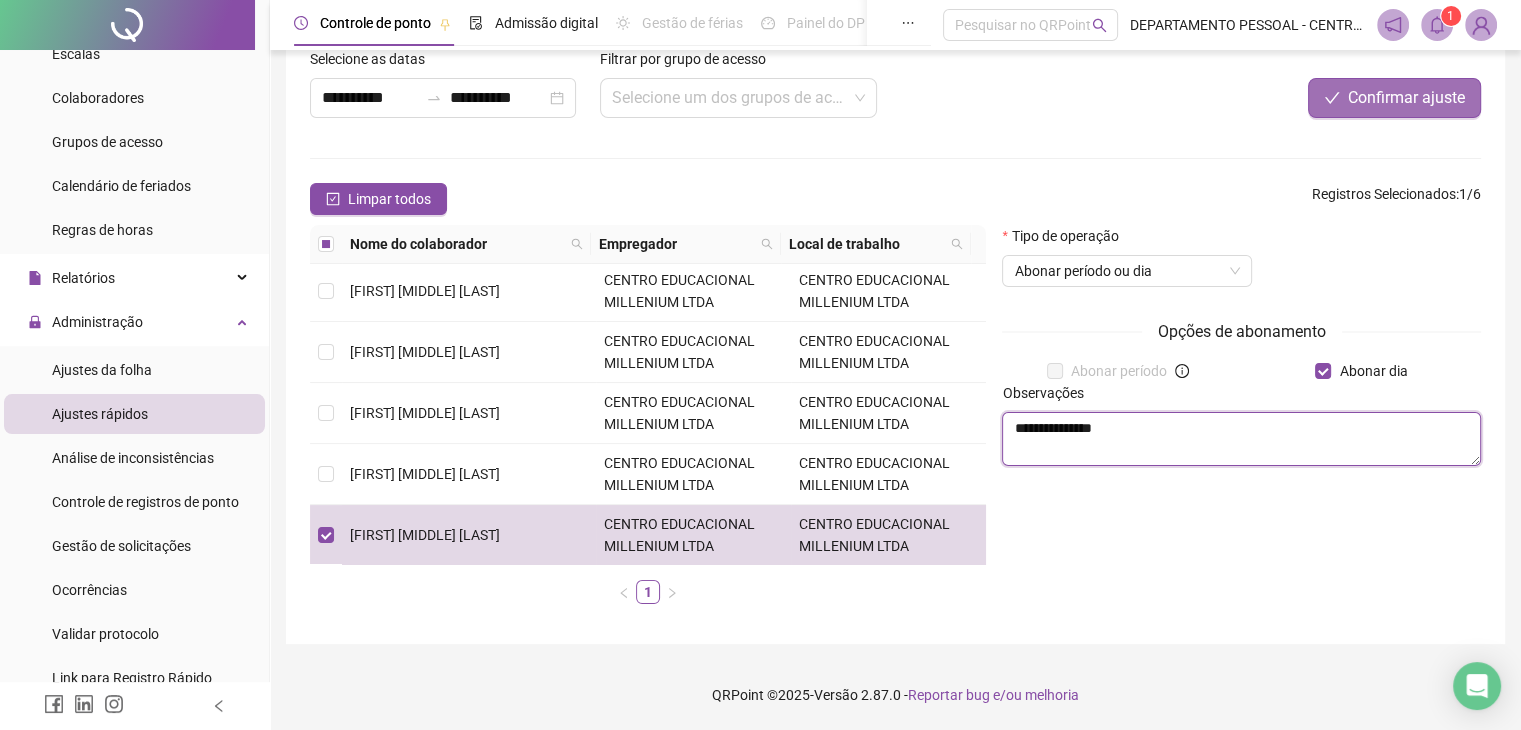 type on "**********" 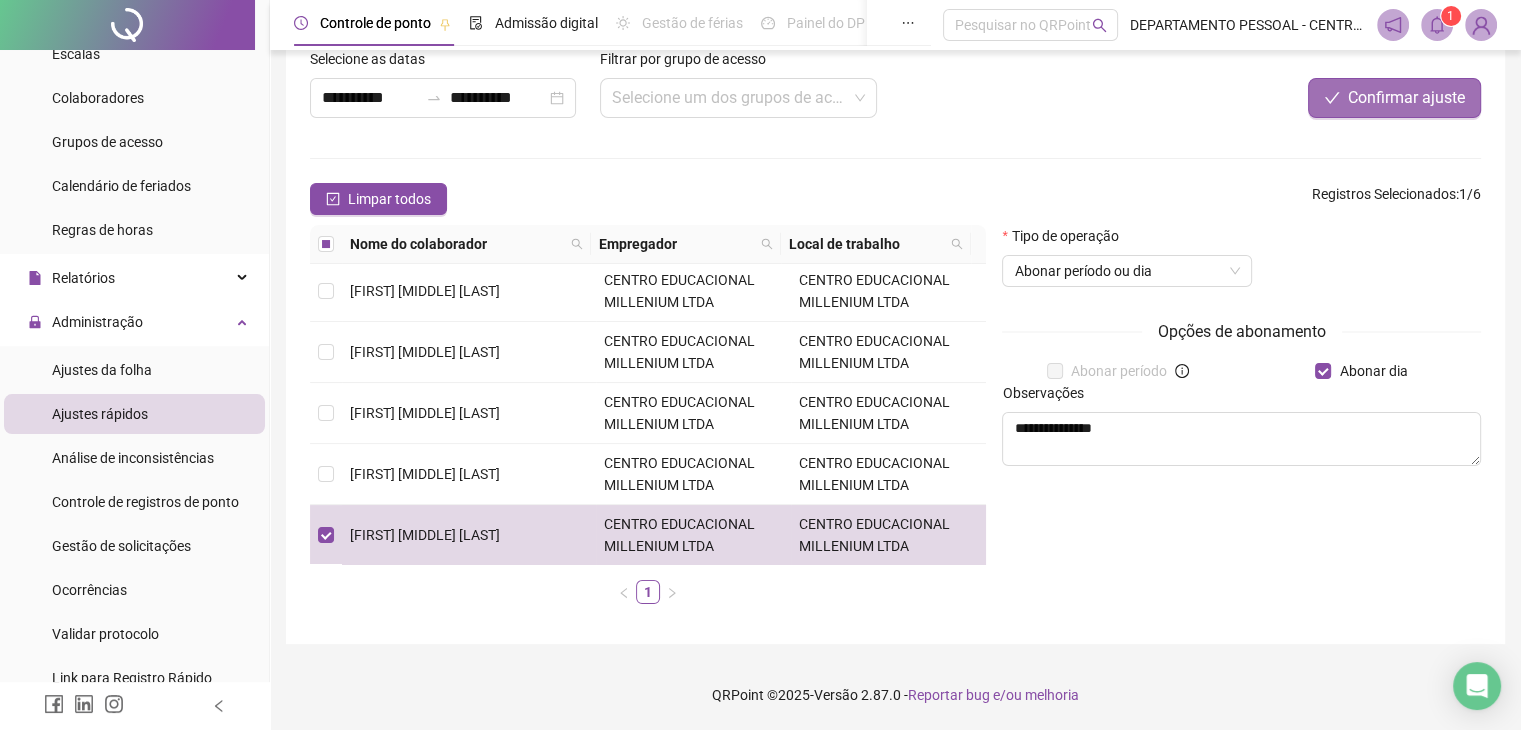 click on "Confirmar ajuste" at bounding box center [1406, 98] 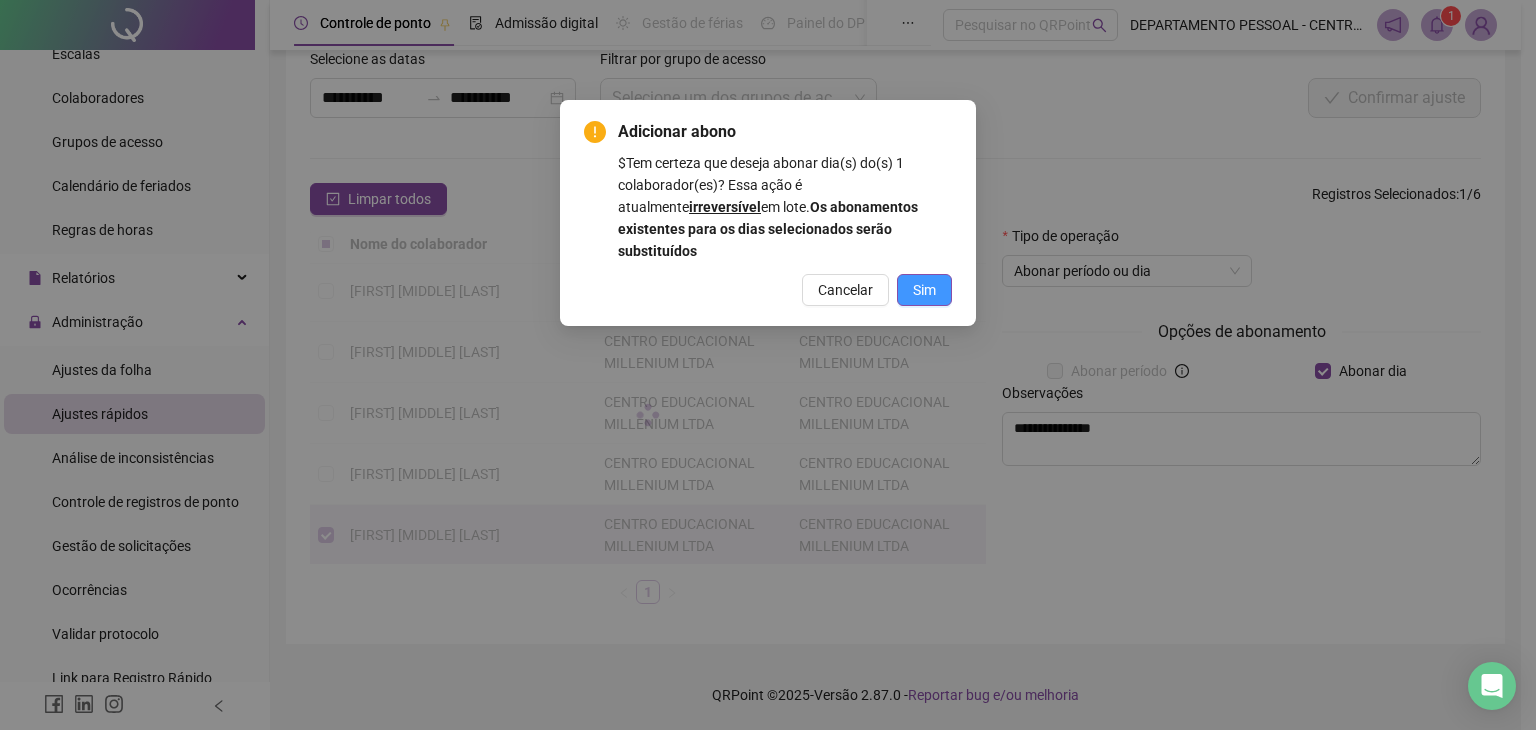 click on "Sim" at bounding box center (924, 290) 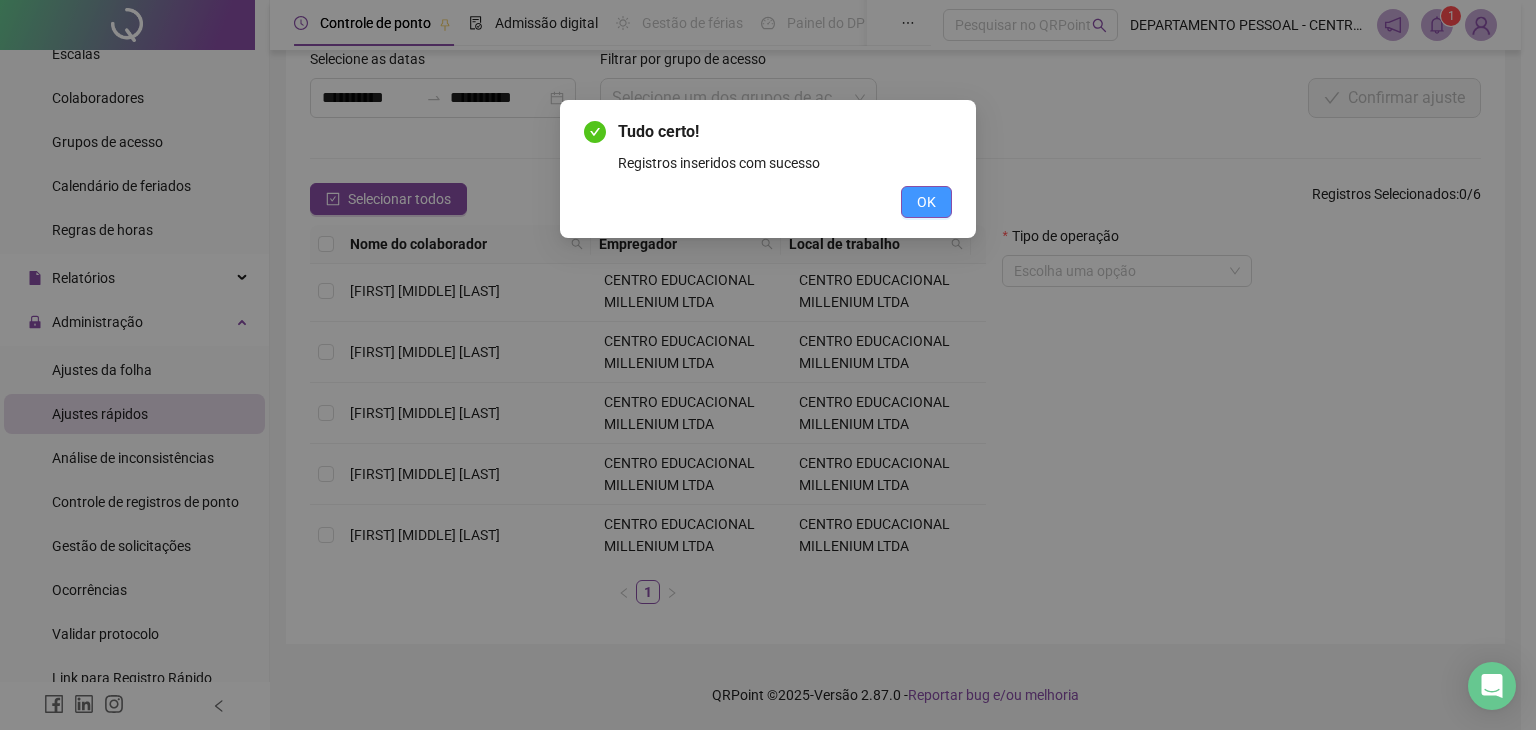 click on "OK" at bounding box center [926, 202] 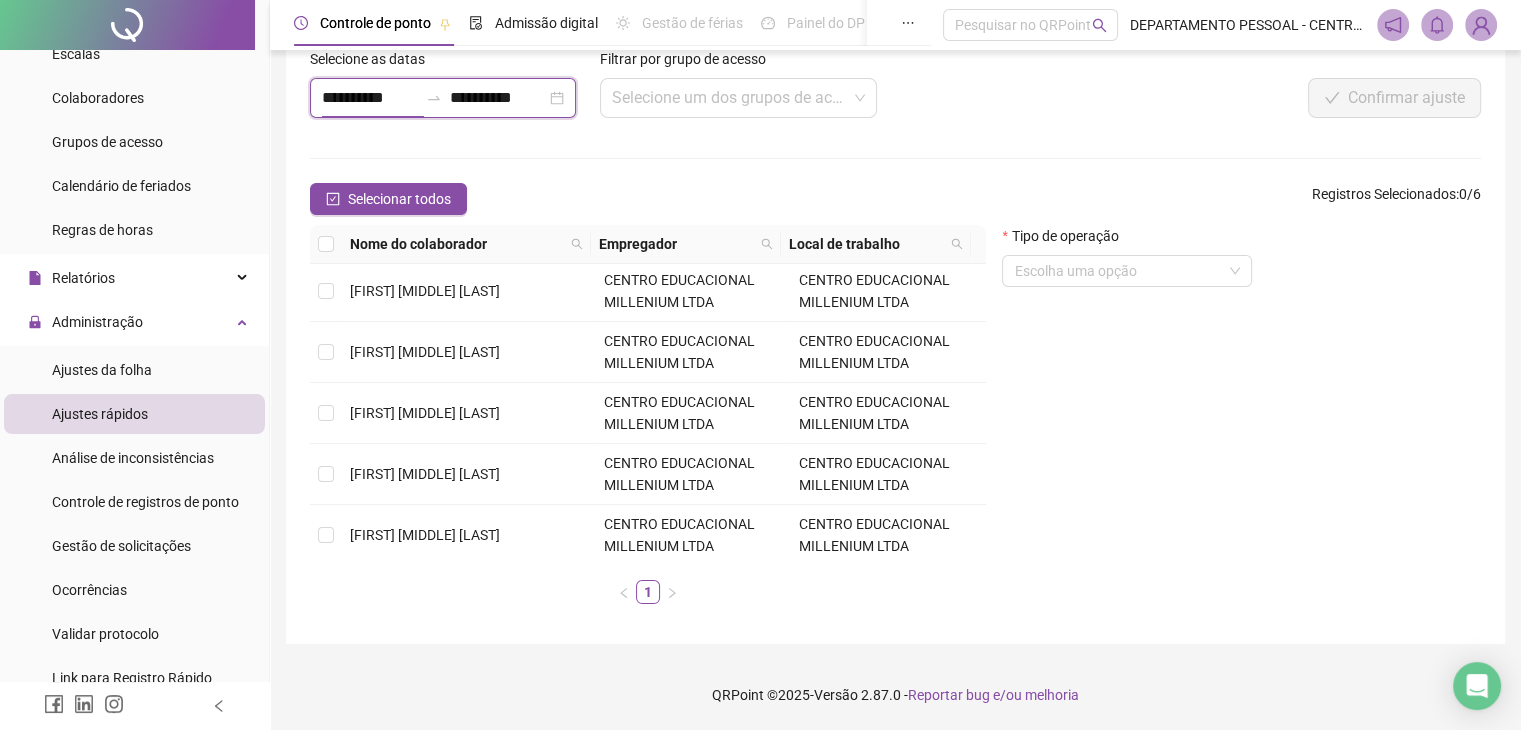 click on "**********" at bounding box center (370, 98) 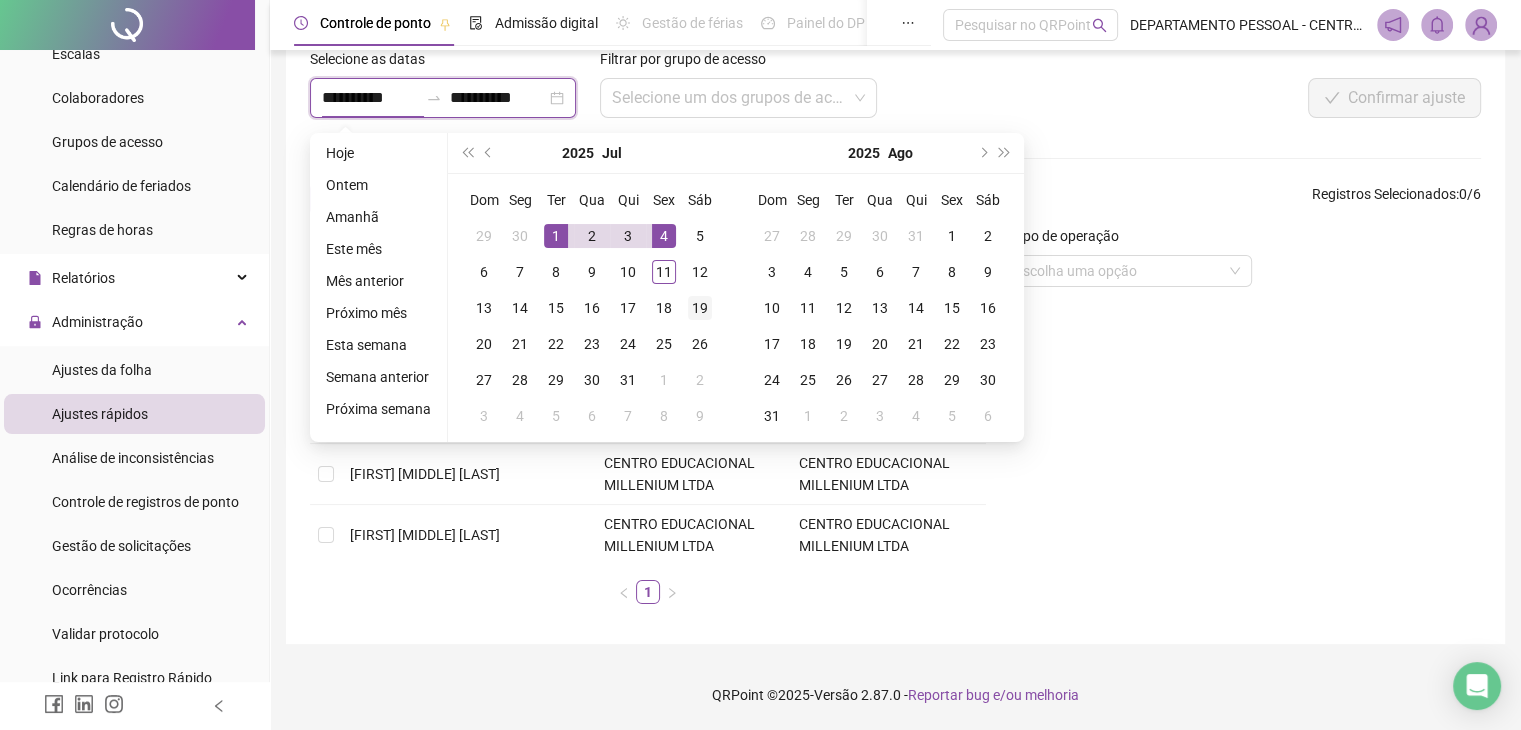 type on "**********" 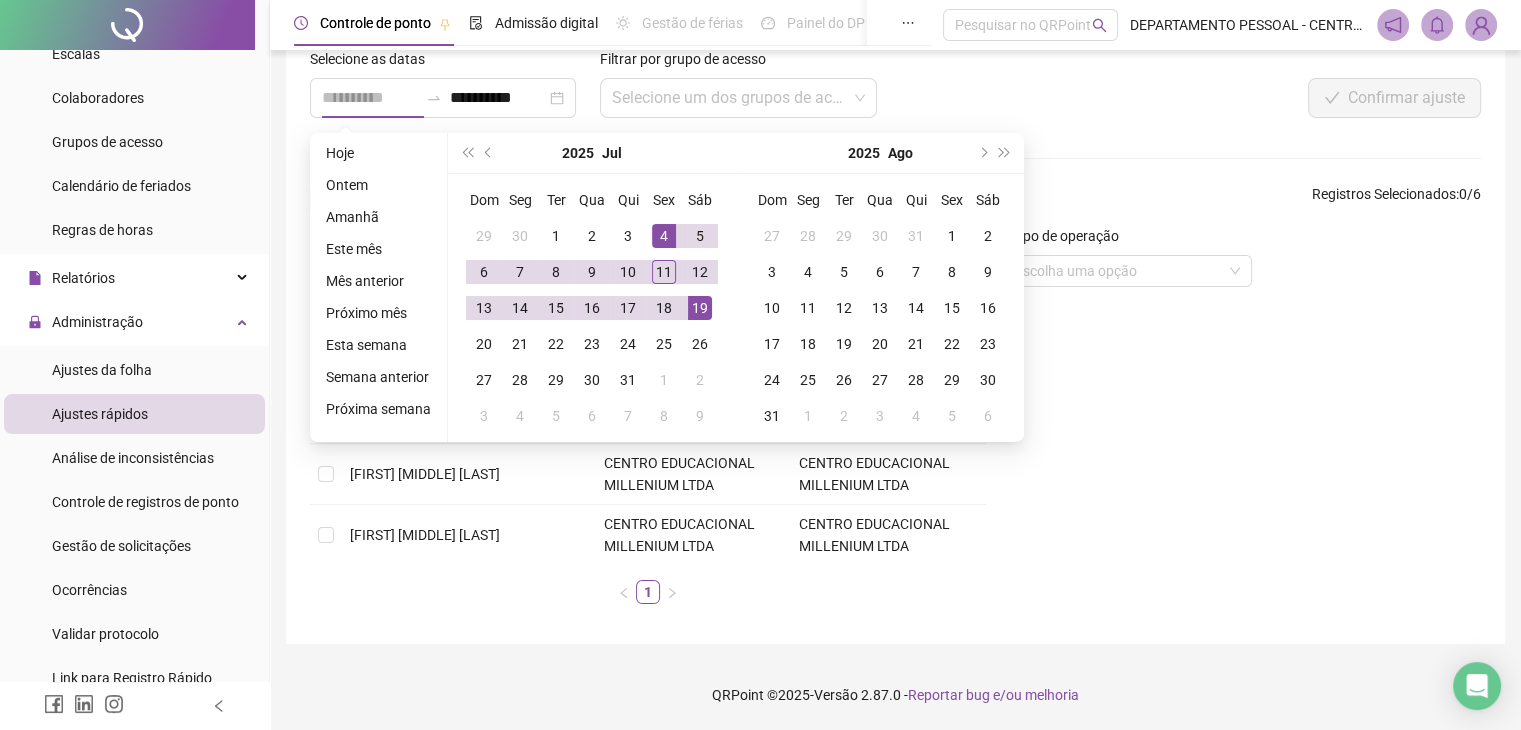 click on "19" at bounding box center [700, 308] 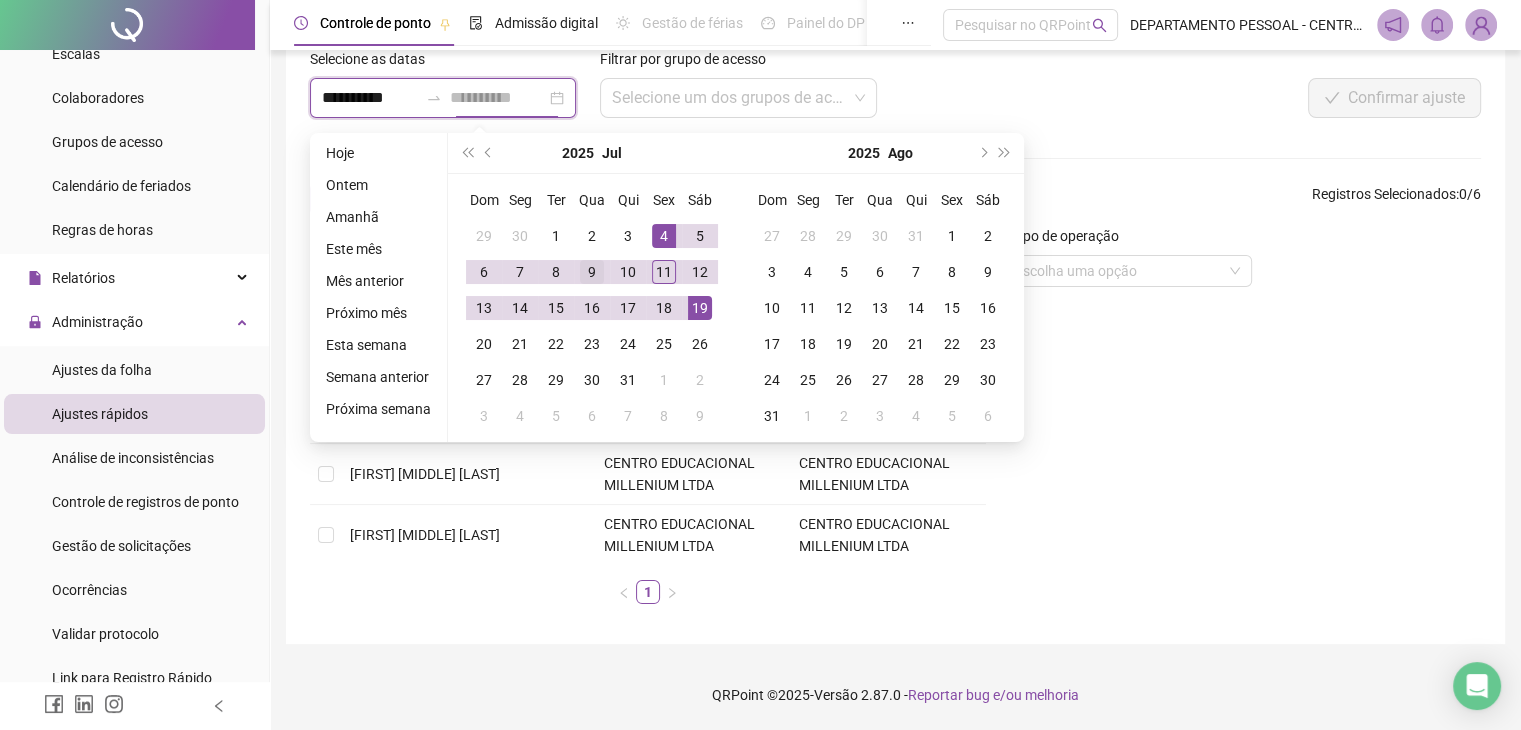 type on "**********" 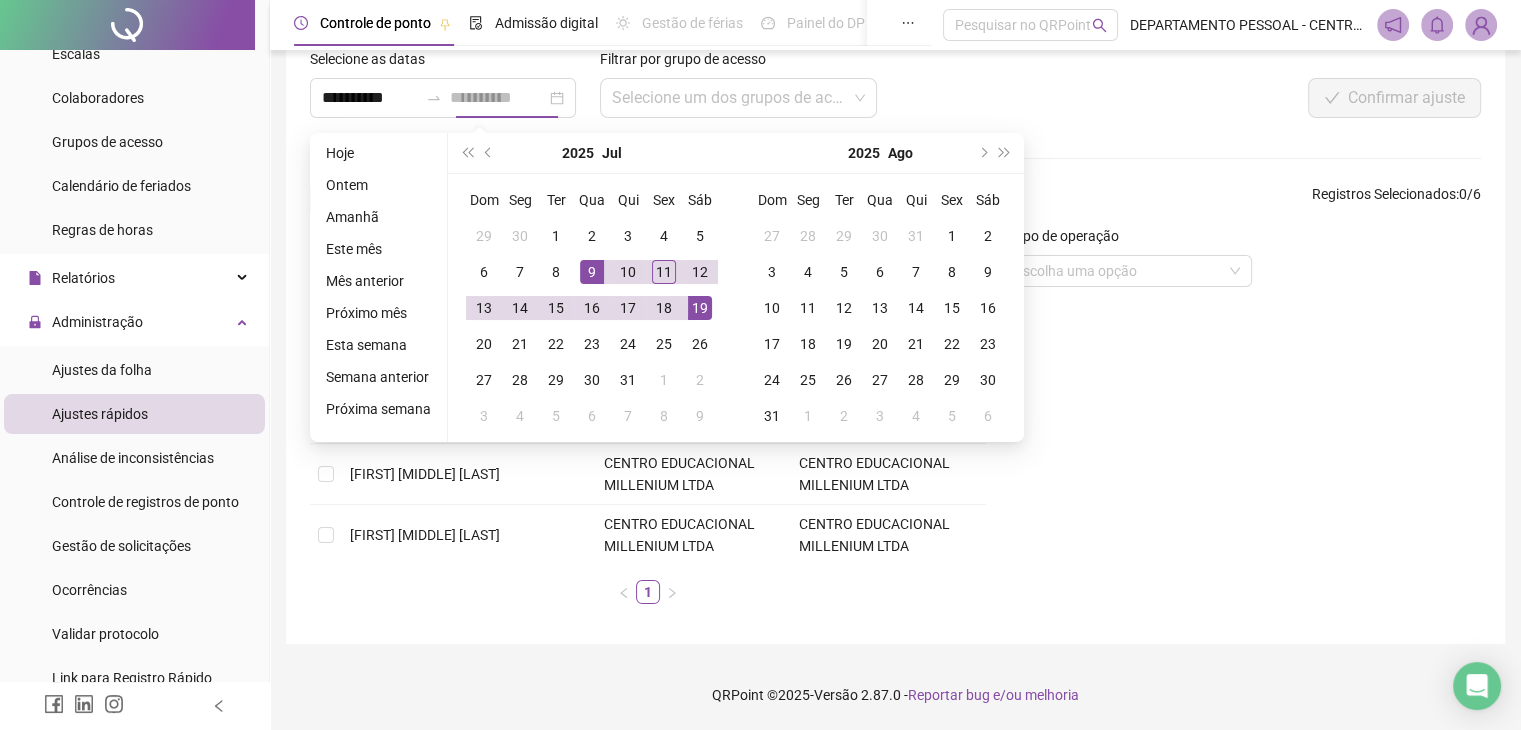 click on "9" at bounding box center [592, 272] 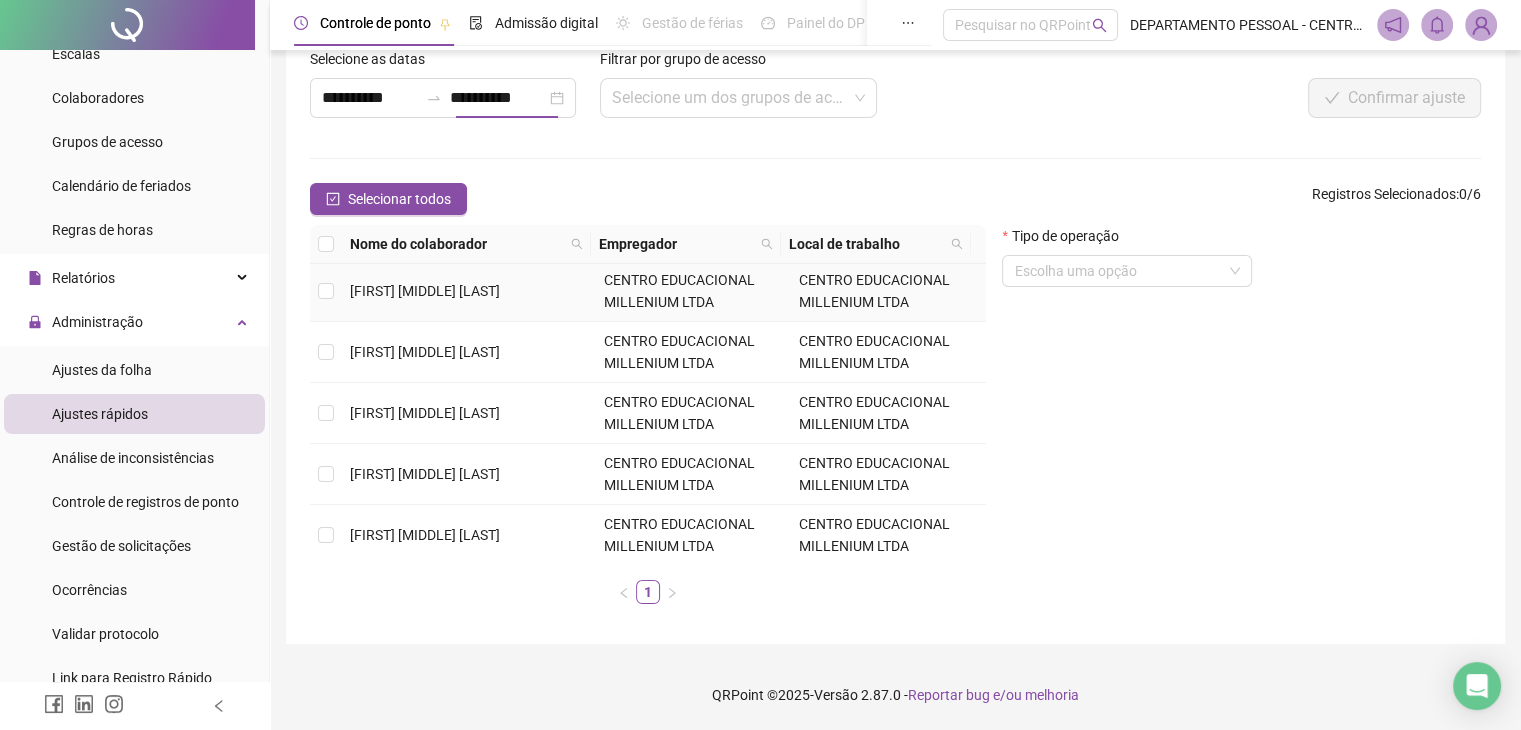 click on "[FIRST] [MIDDLE] [LAST]" at bounding box center [469, 291] 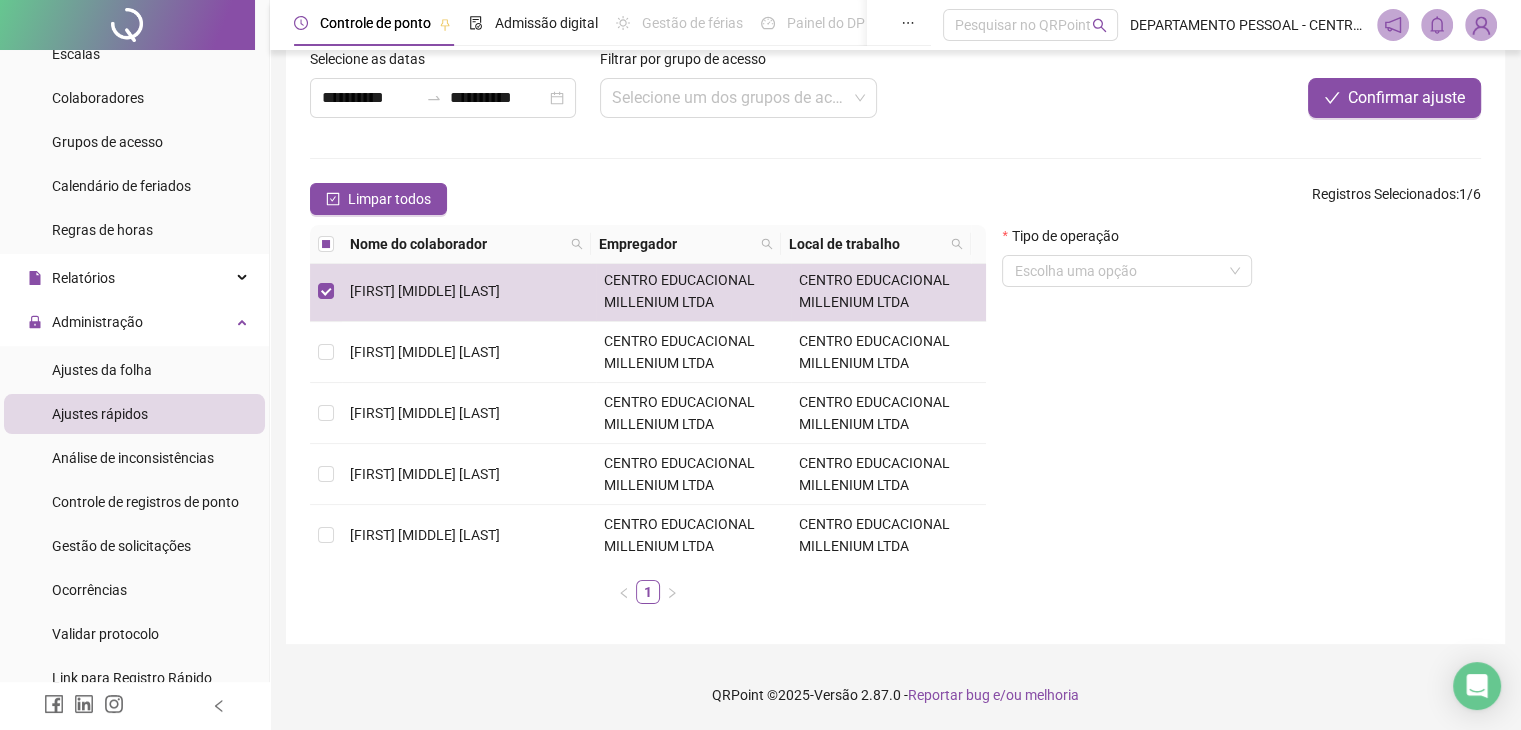 click on "Selecione as
datas" at bounding box center (449, 63) 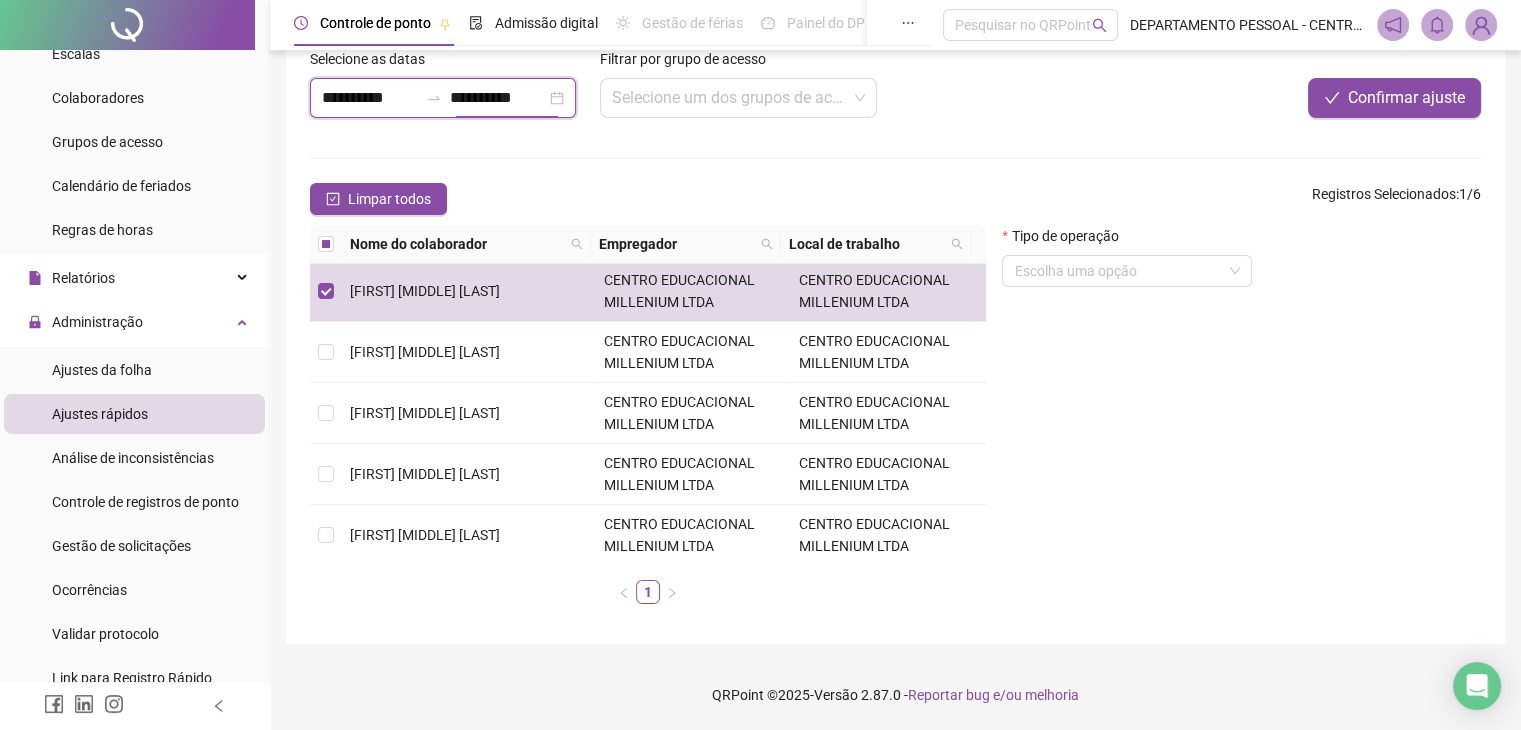 click on "**********" at bounding box center [498, 98] 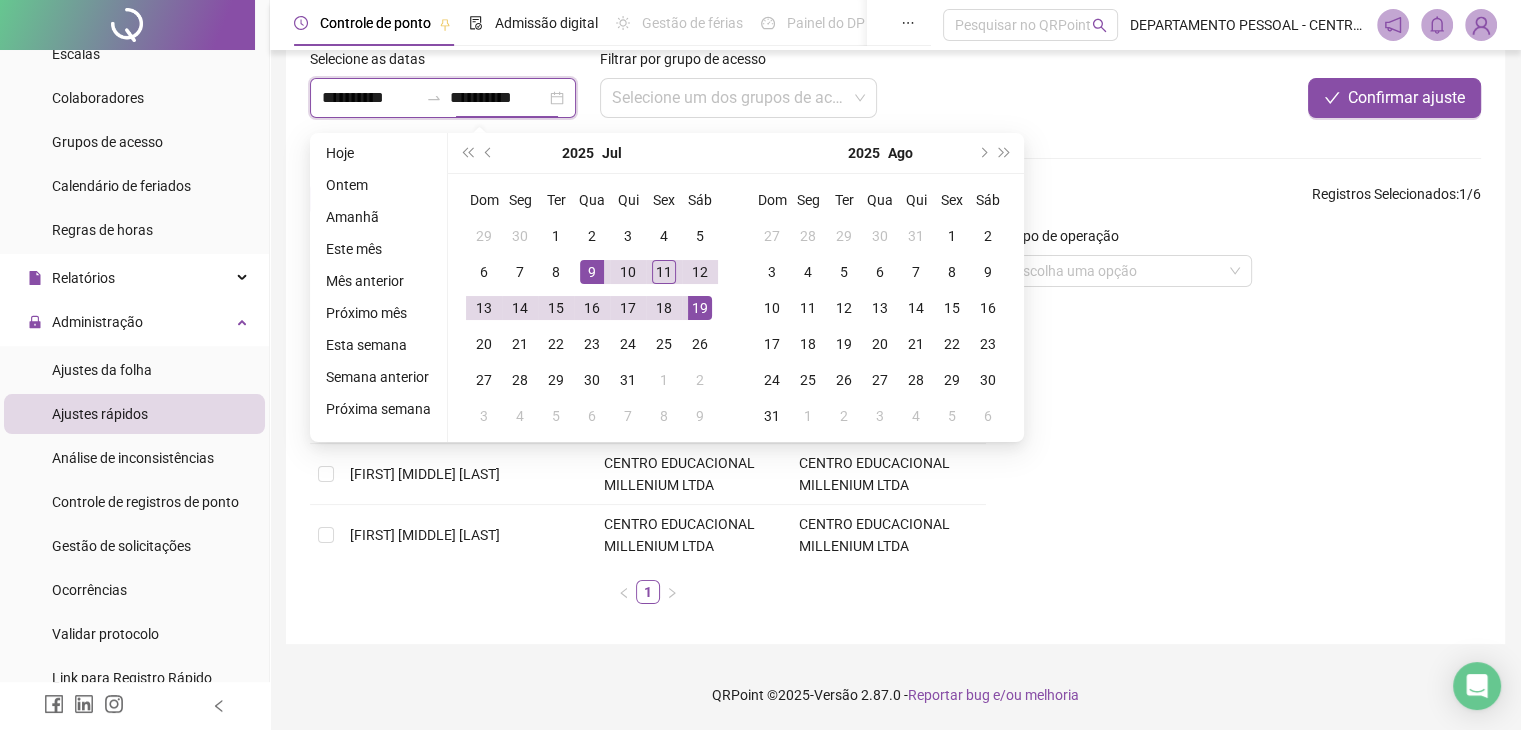 type on "**********" 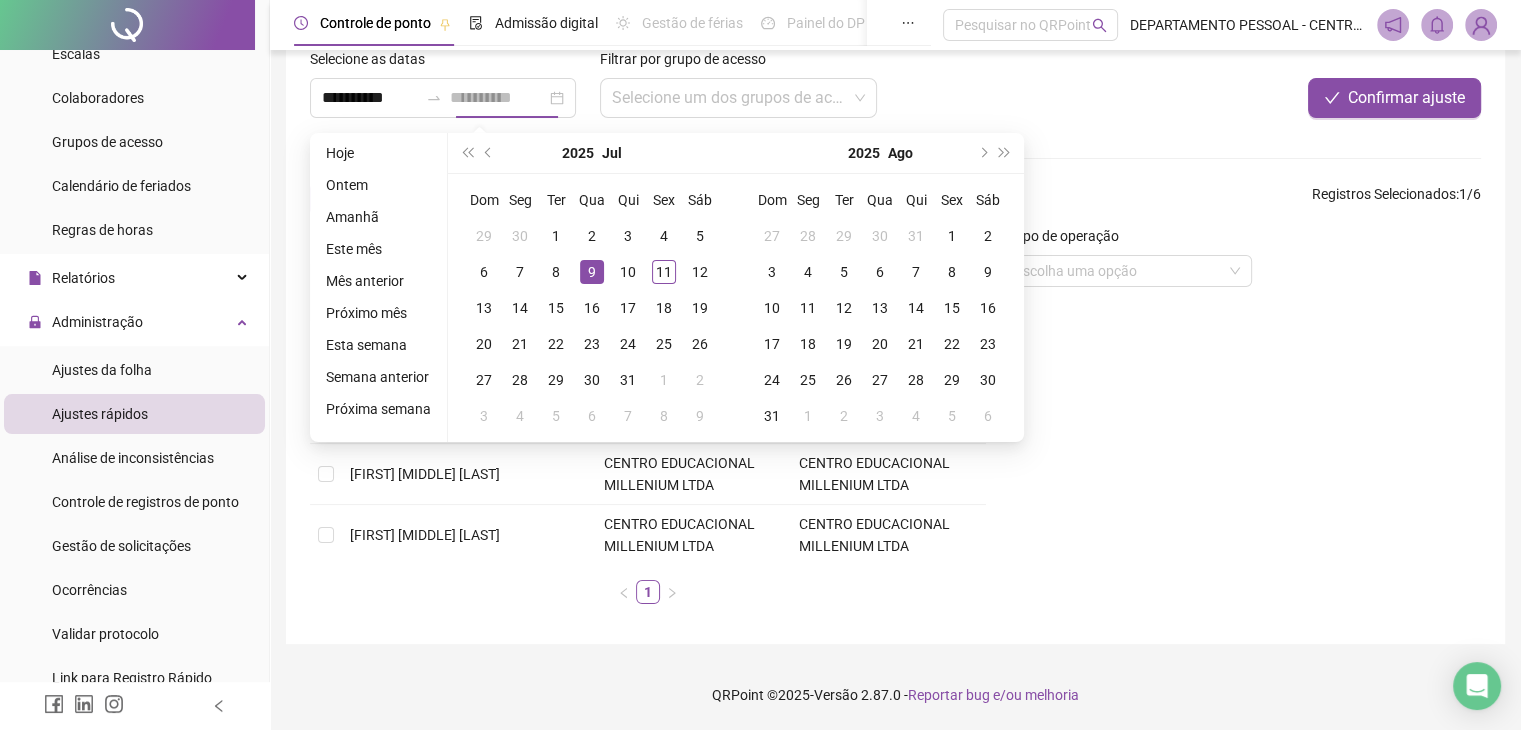 click on "9" at bounding box center [592, 272] 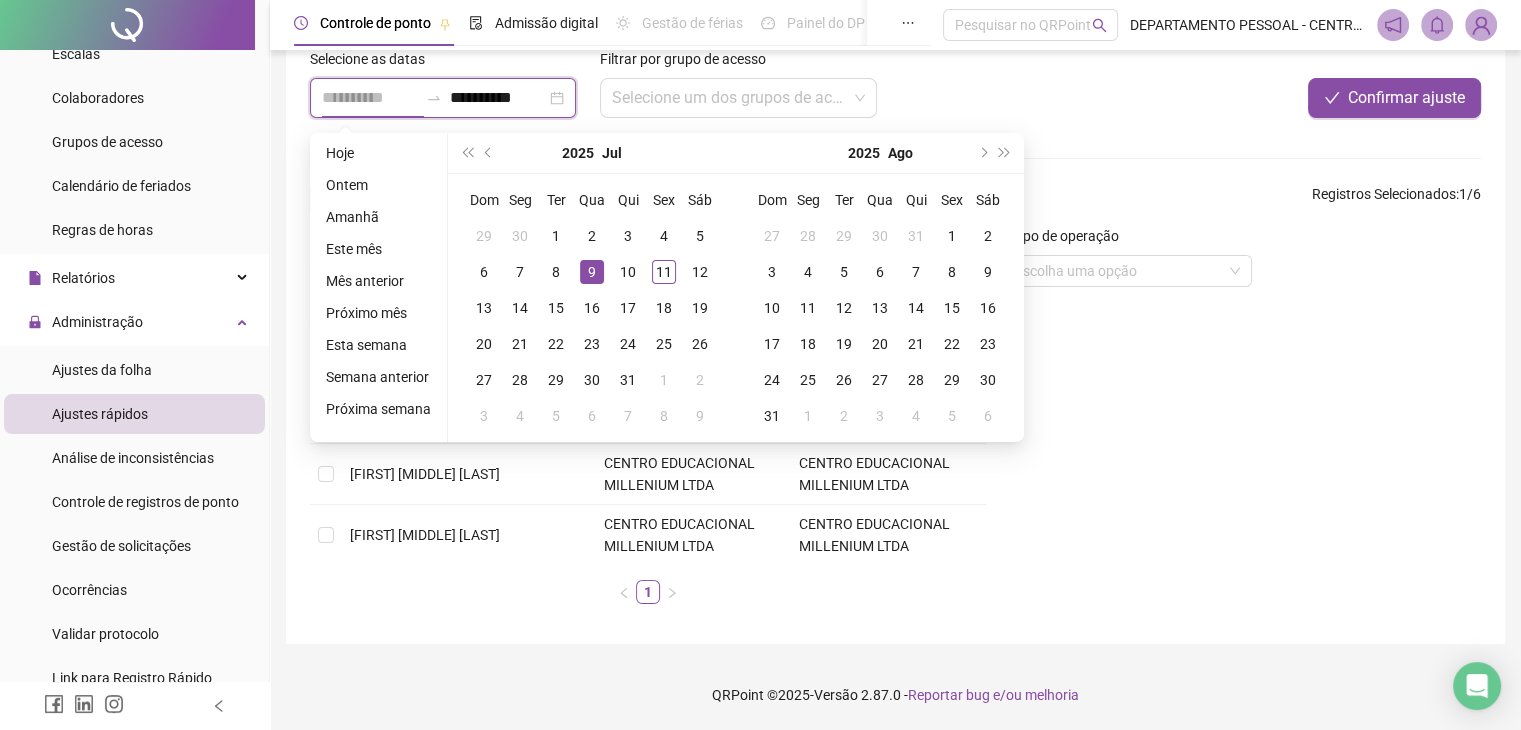 type on "**********" 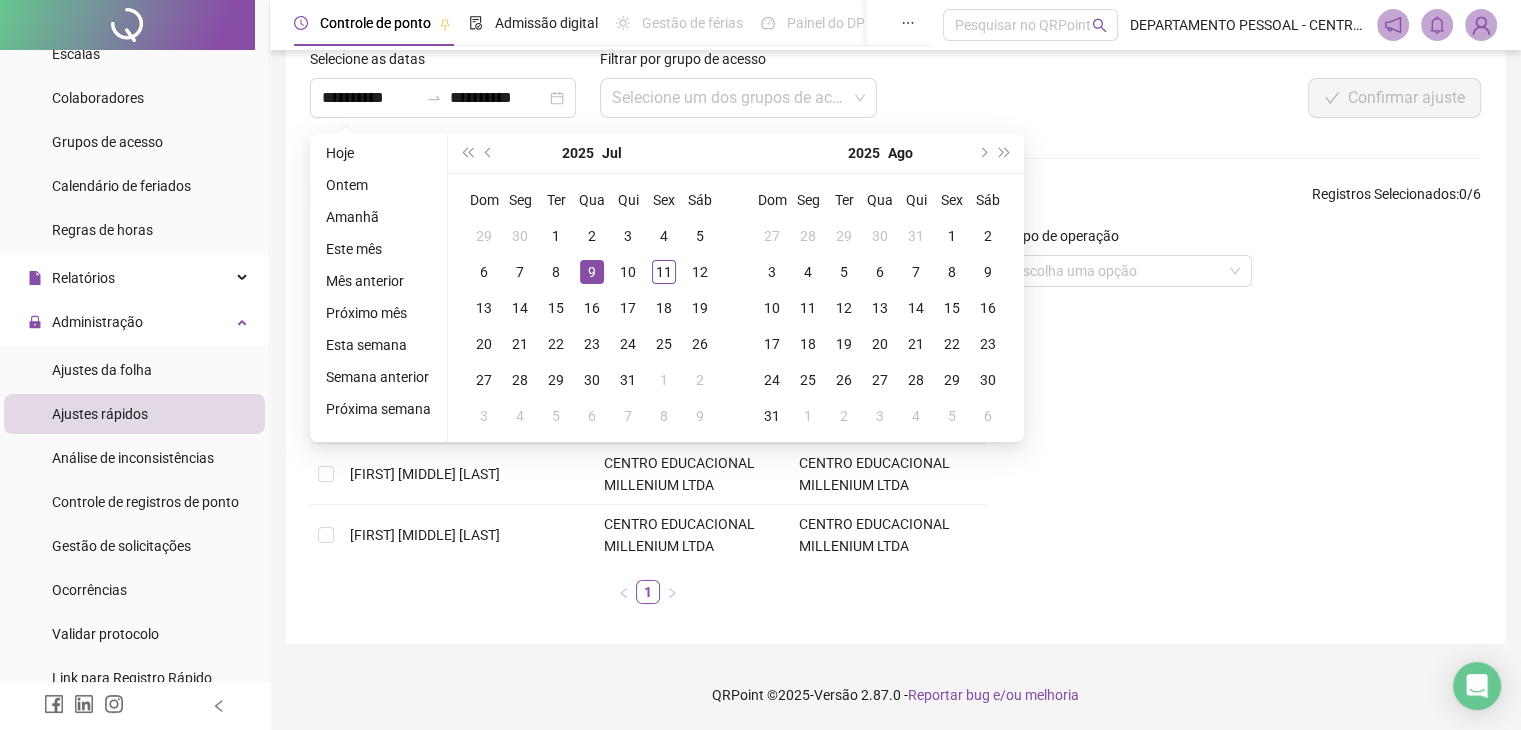 click on "**********" at bounding box center [895, 313] 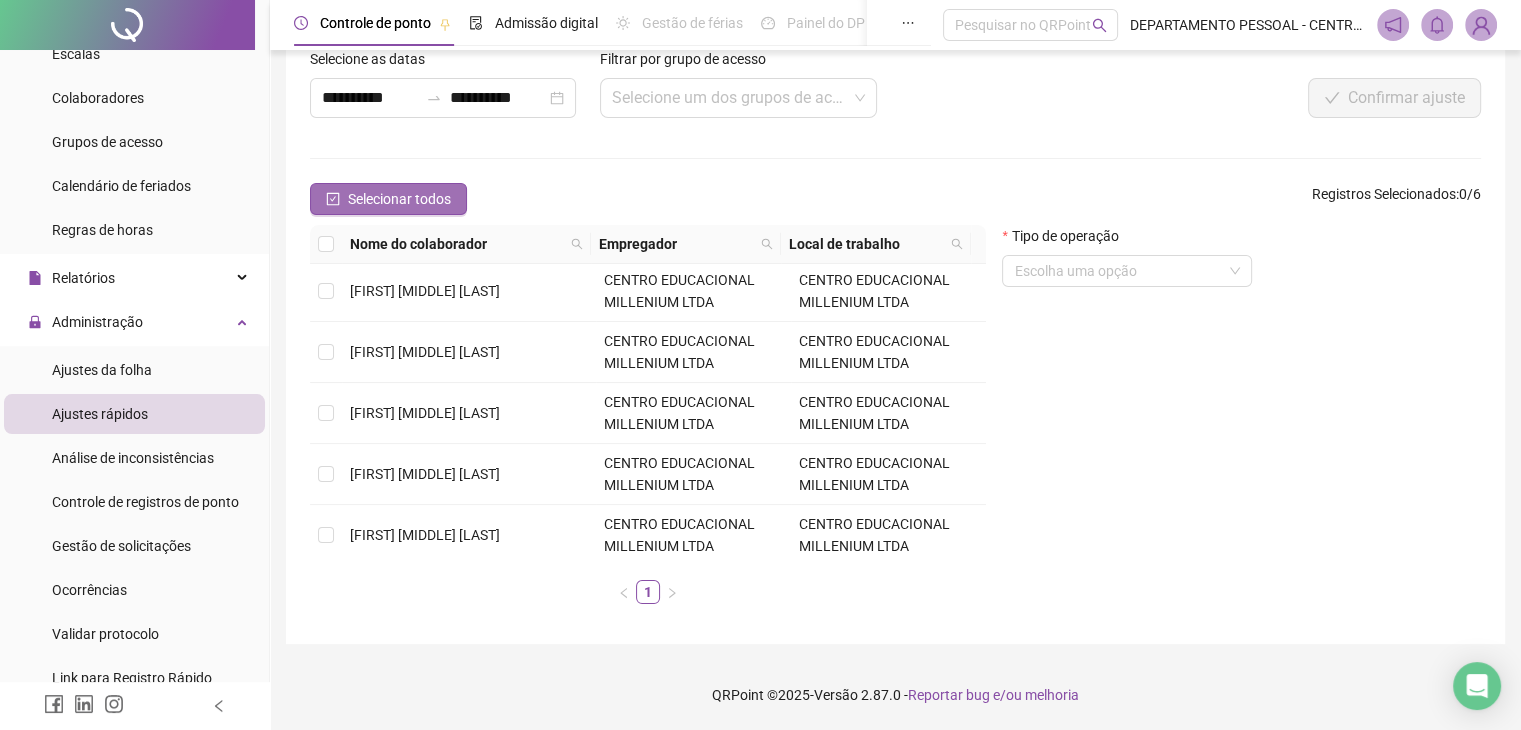 click on "Selecionar todos" at bounding box center (399, 199) 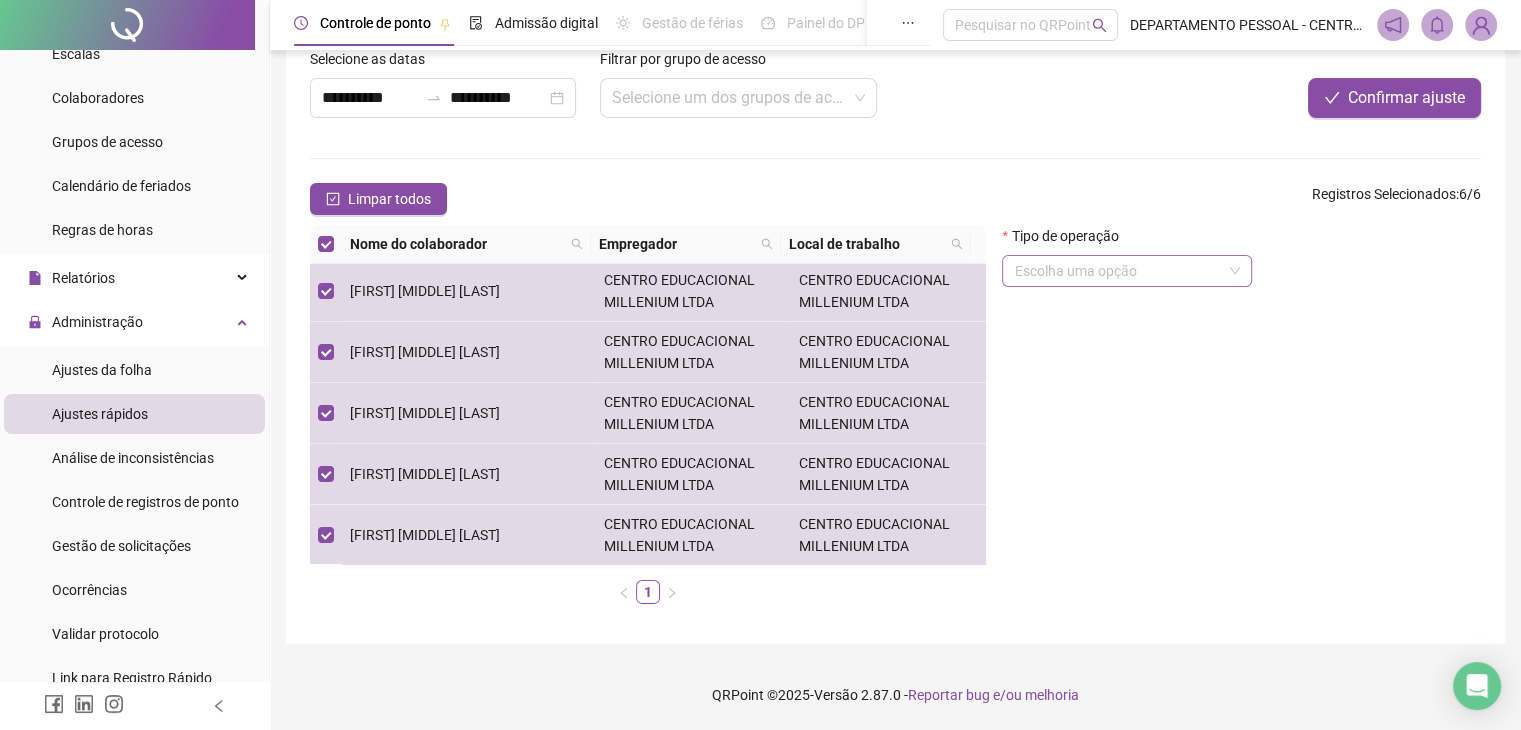 click at bounding box center (1121, 271) 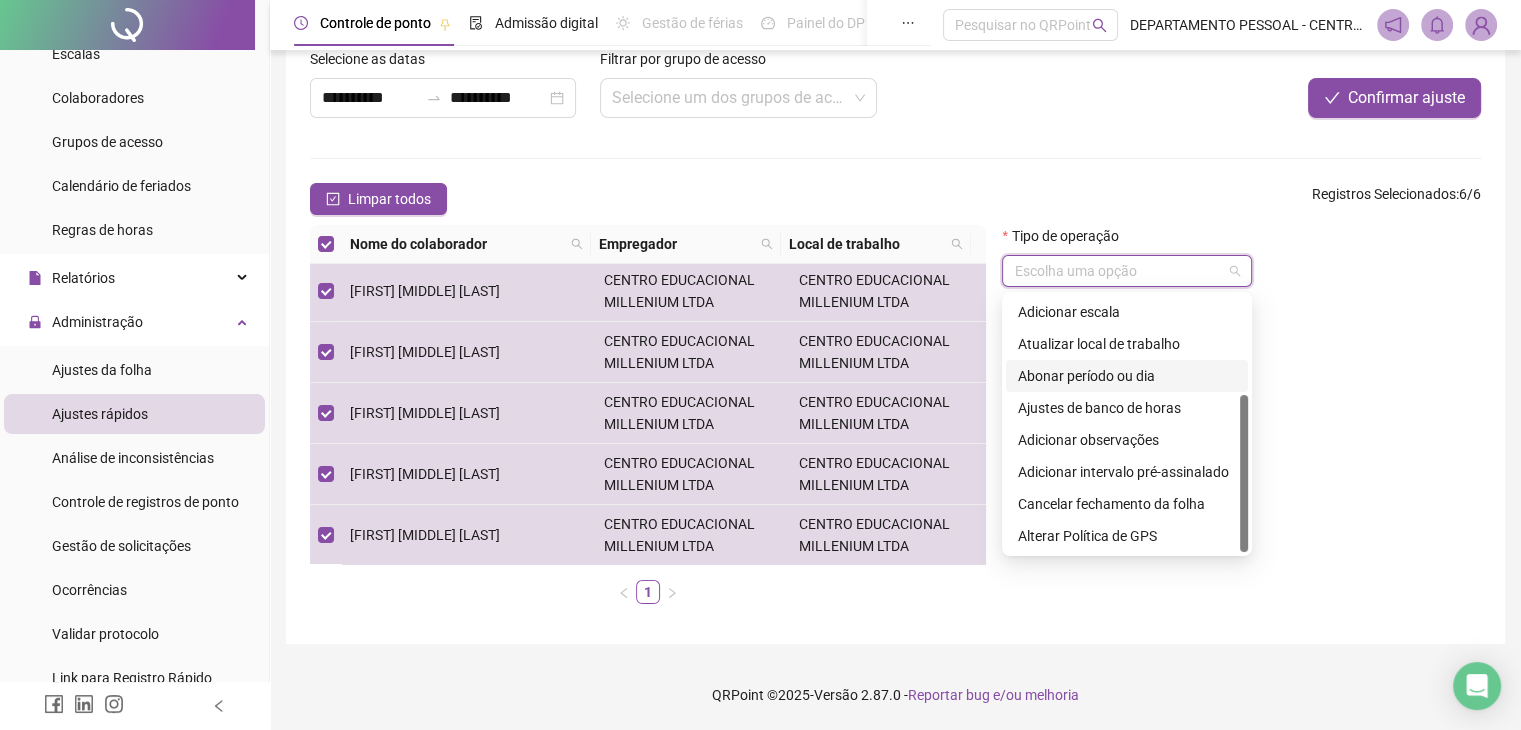 click on "Abonar período ou dia" at bounding box center [1127, 376] 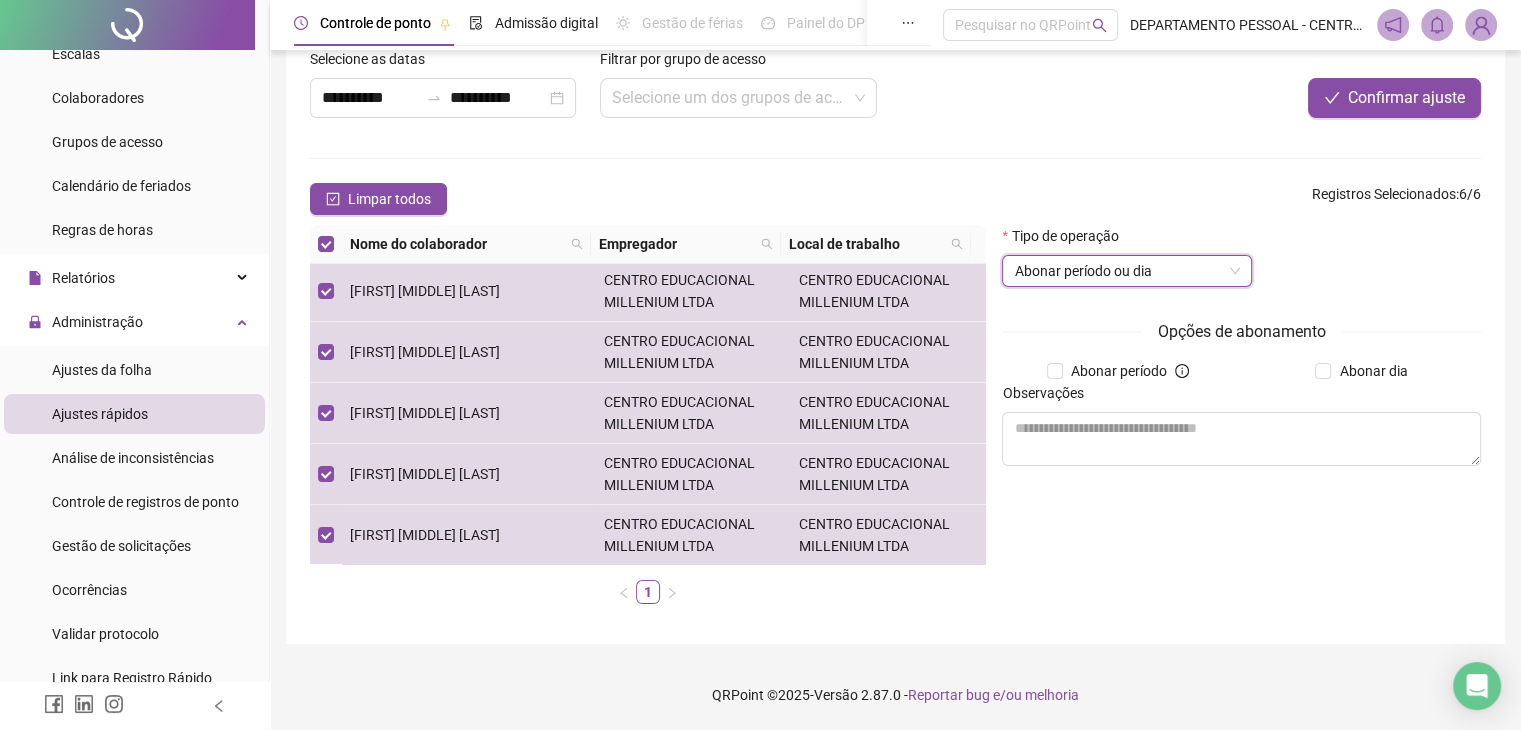 click on "Abonar dia" at bounding box center [1365, 371] 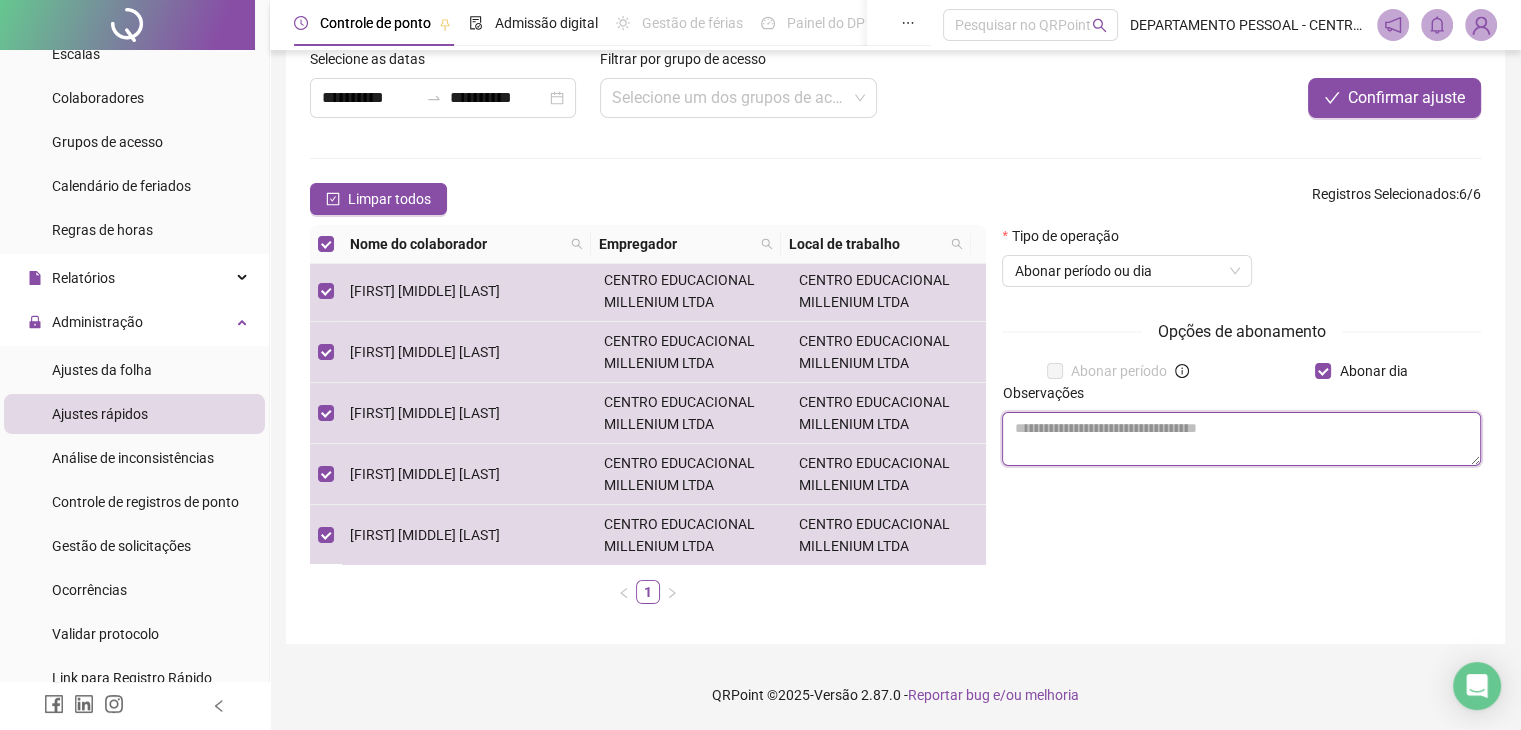click at bounding box center (1241, 439) 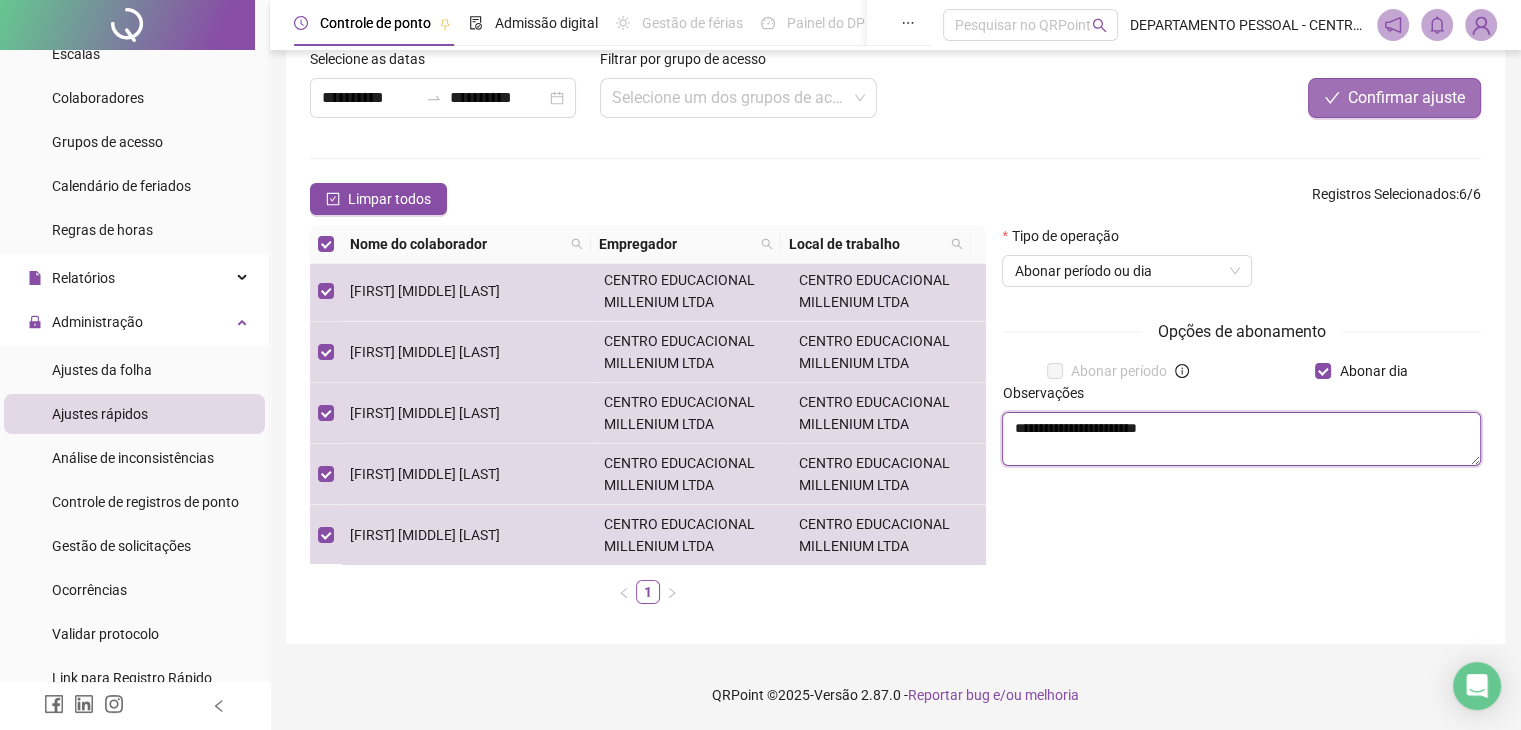 type on "**********" 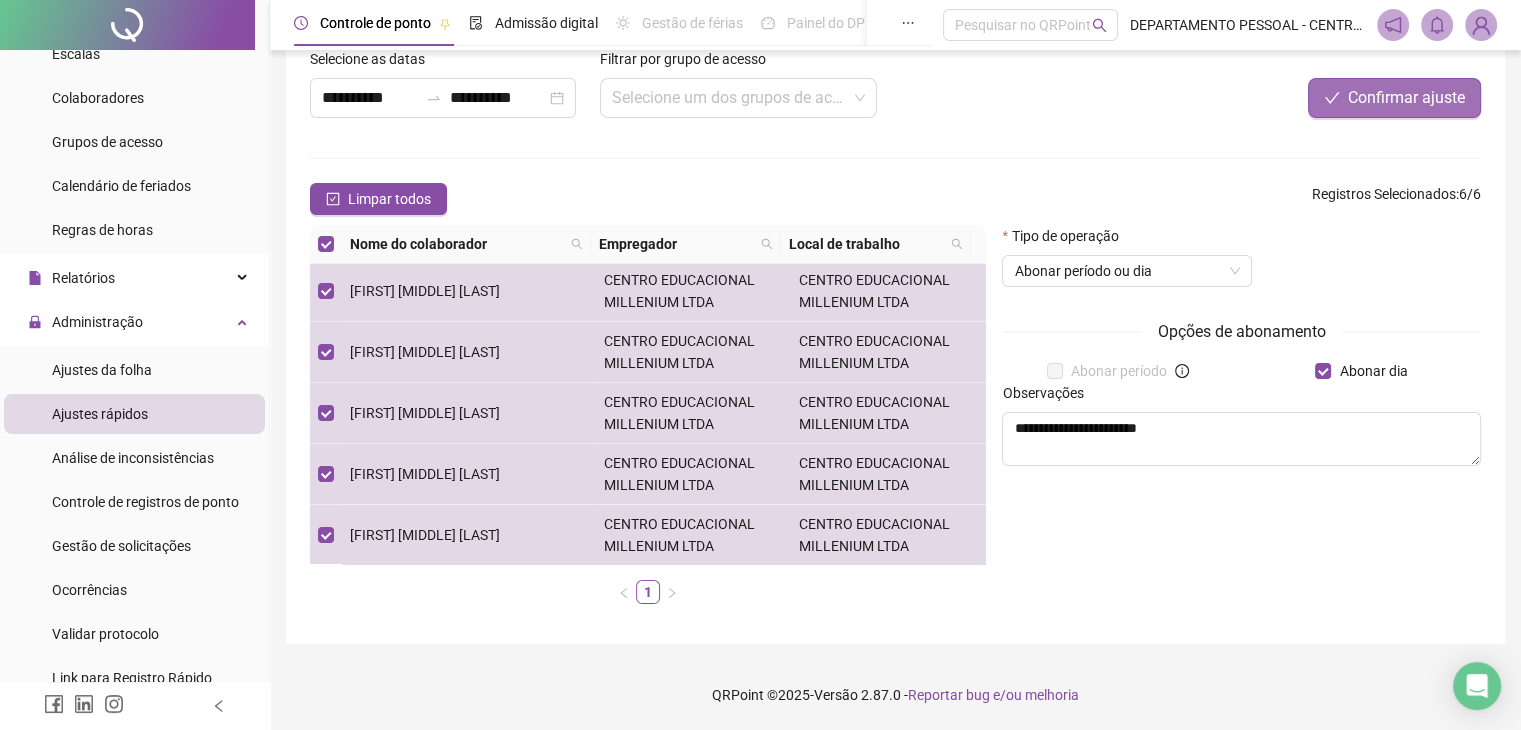 click on "Confirmar ajuste" at bounding box center [1406, 98] 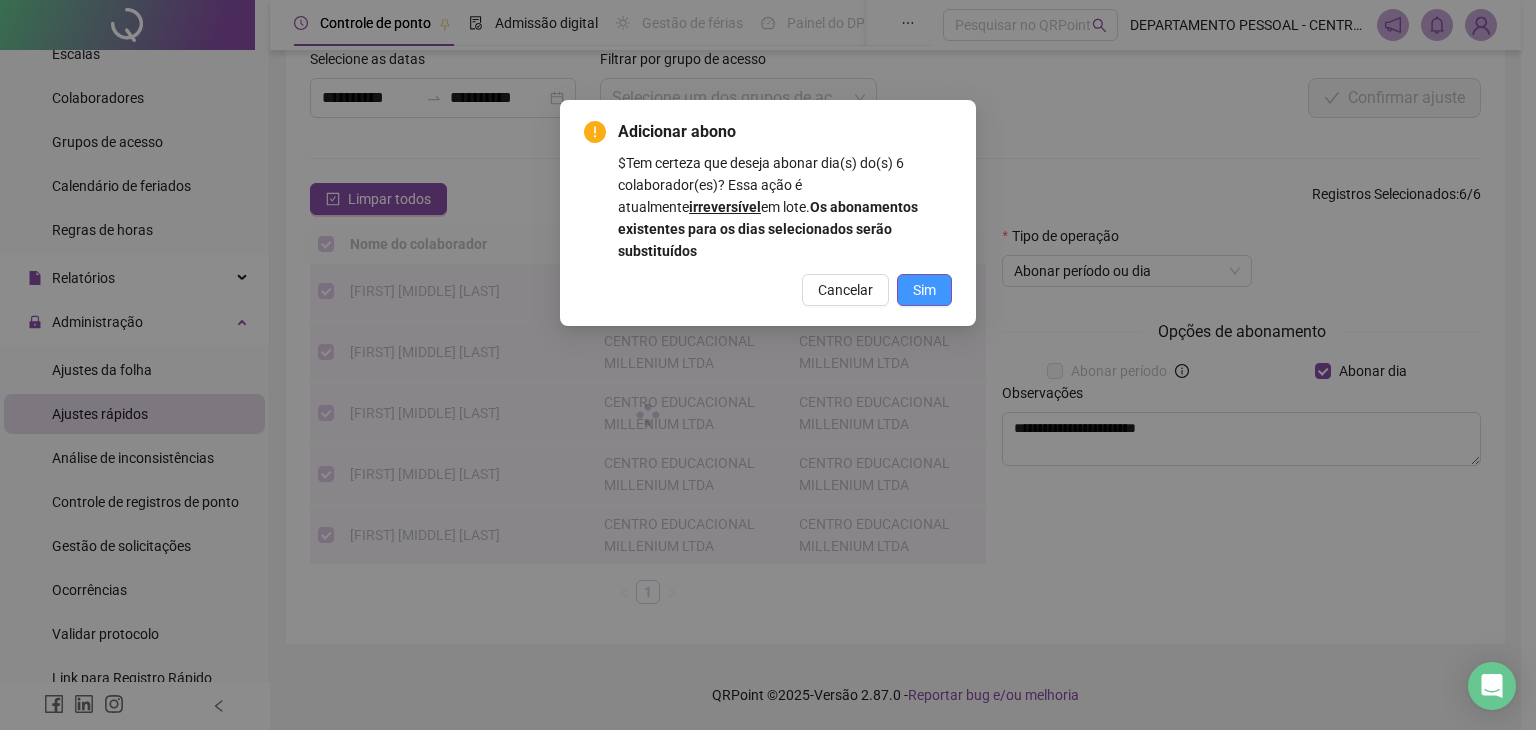 click on "Sim" at bounding box center (924, 290) 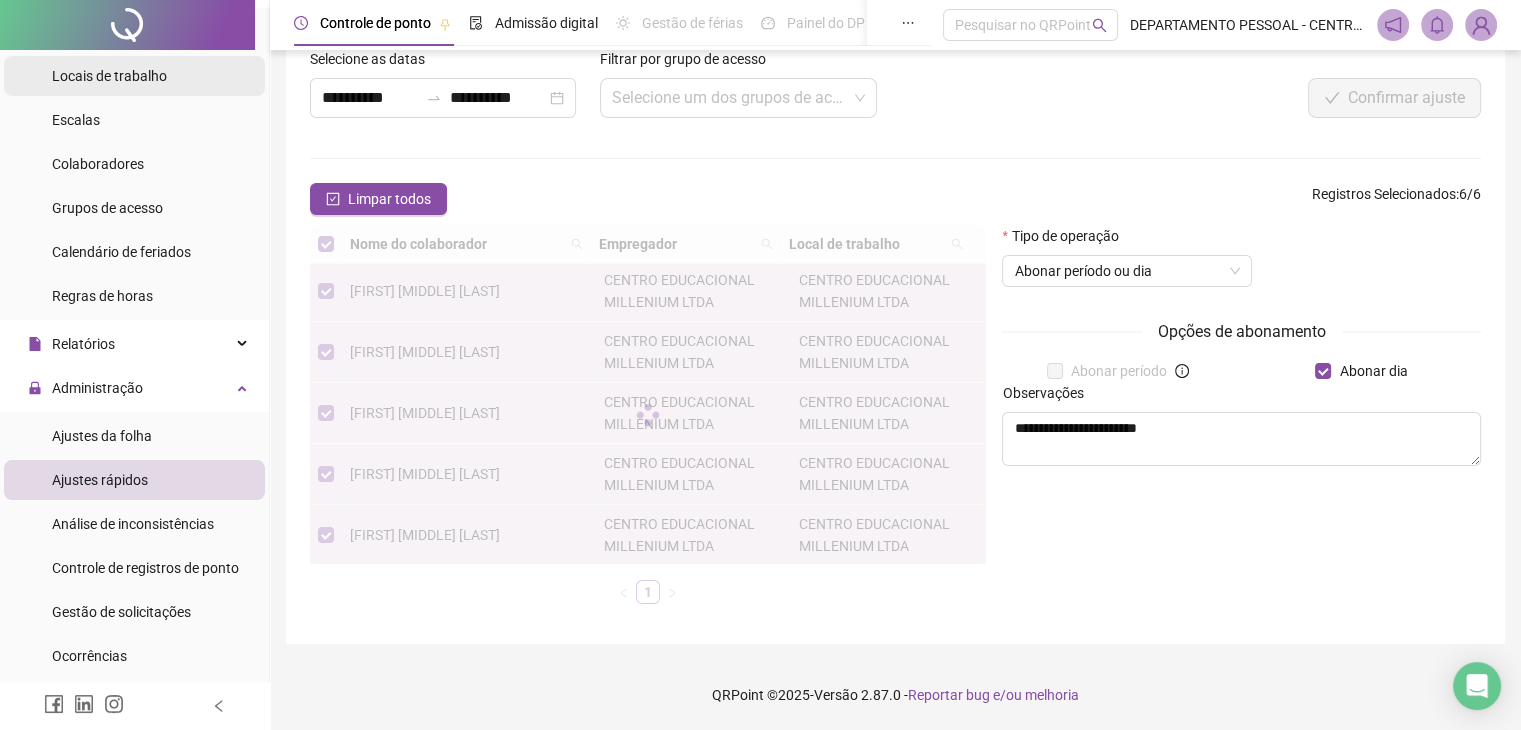 scroll, scrollTop: 100, scrollLeft: 0, axis: vertical 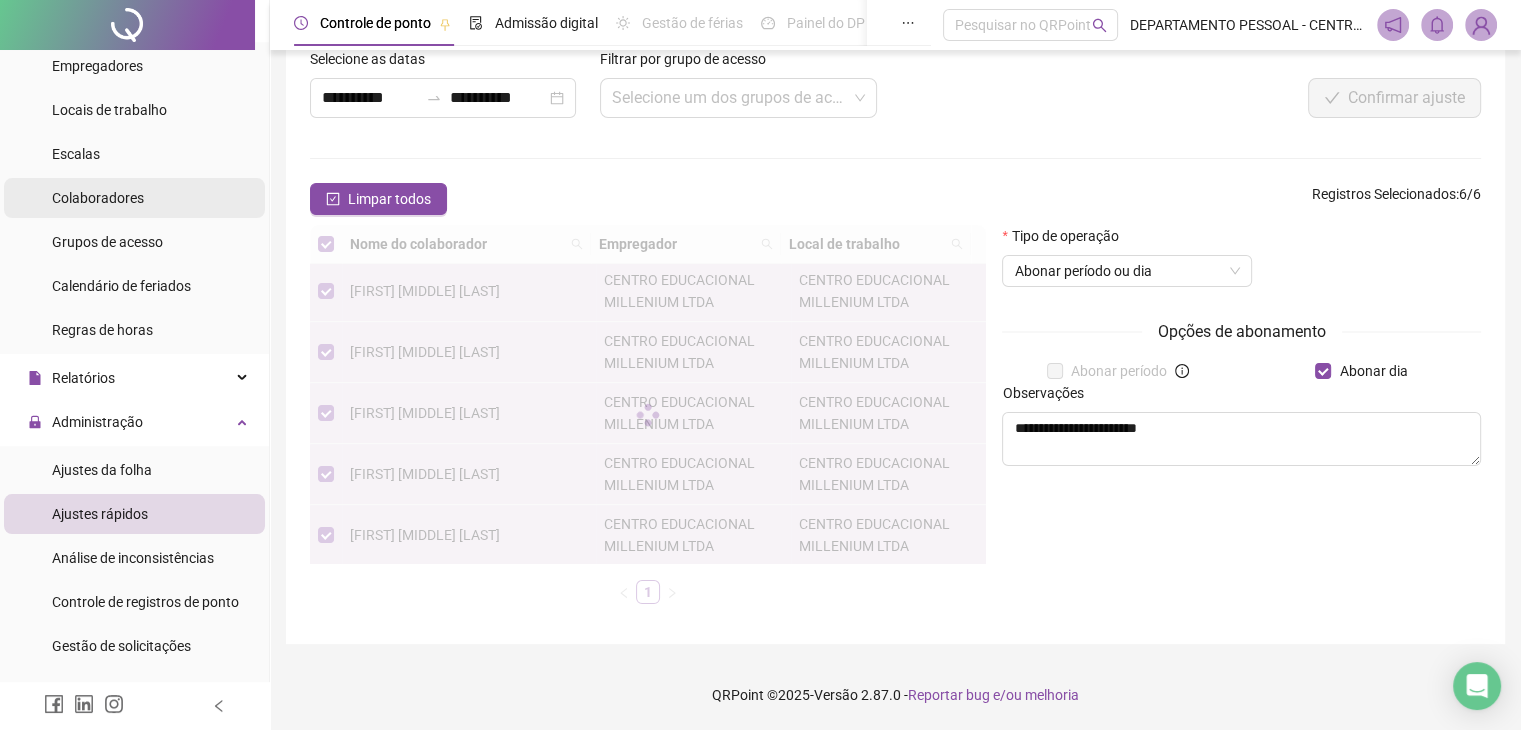 click on "Colaboradores" at bounding box center [98, 198] 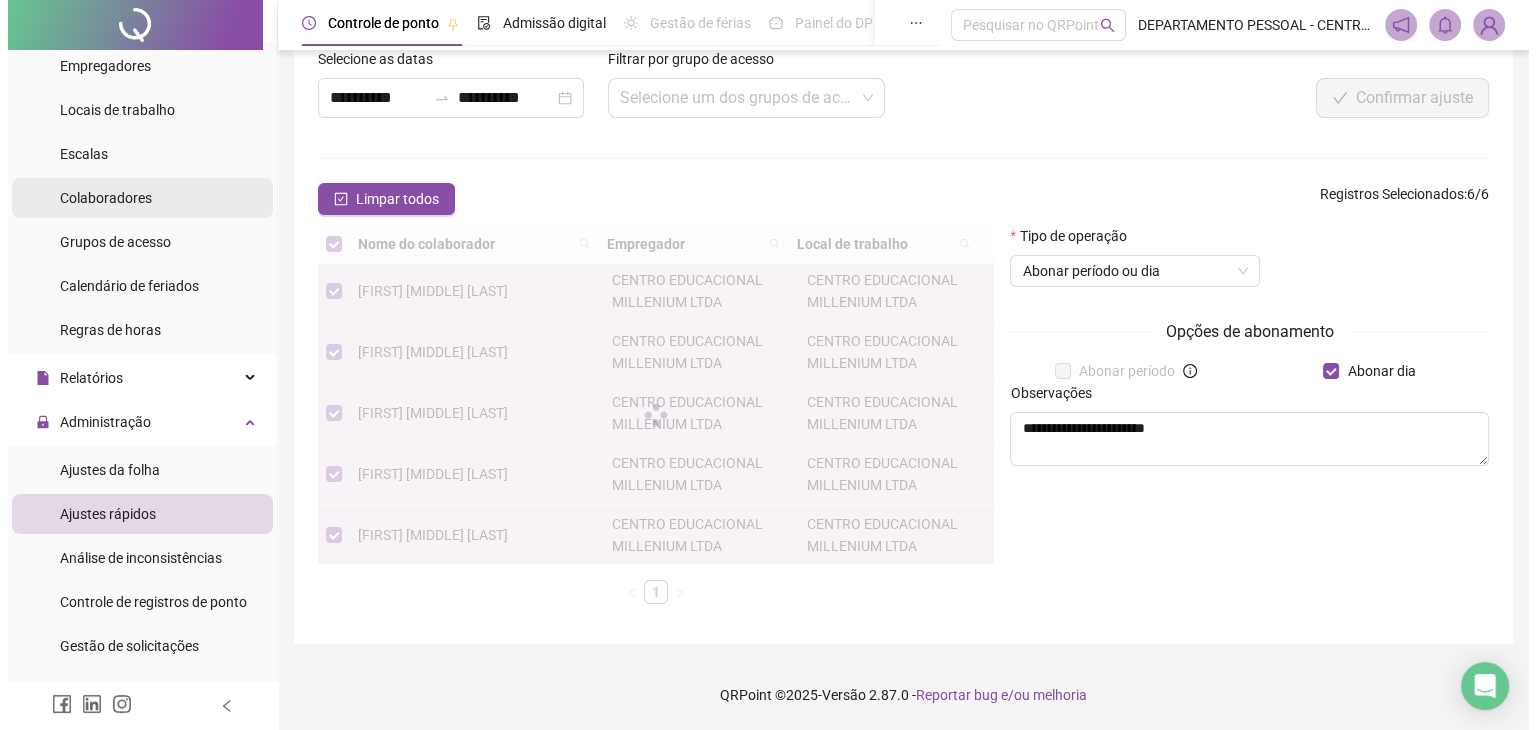 scroll, scrollTop: 0, scrollLeft: 0, axis: both 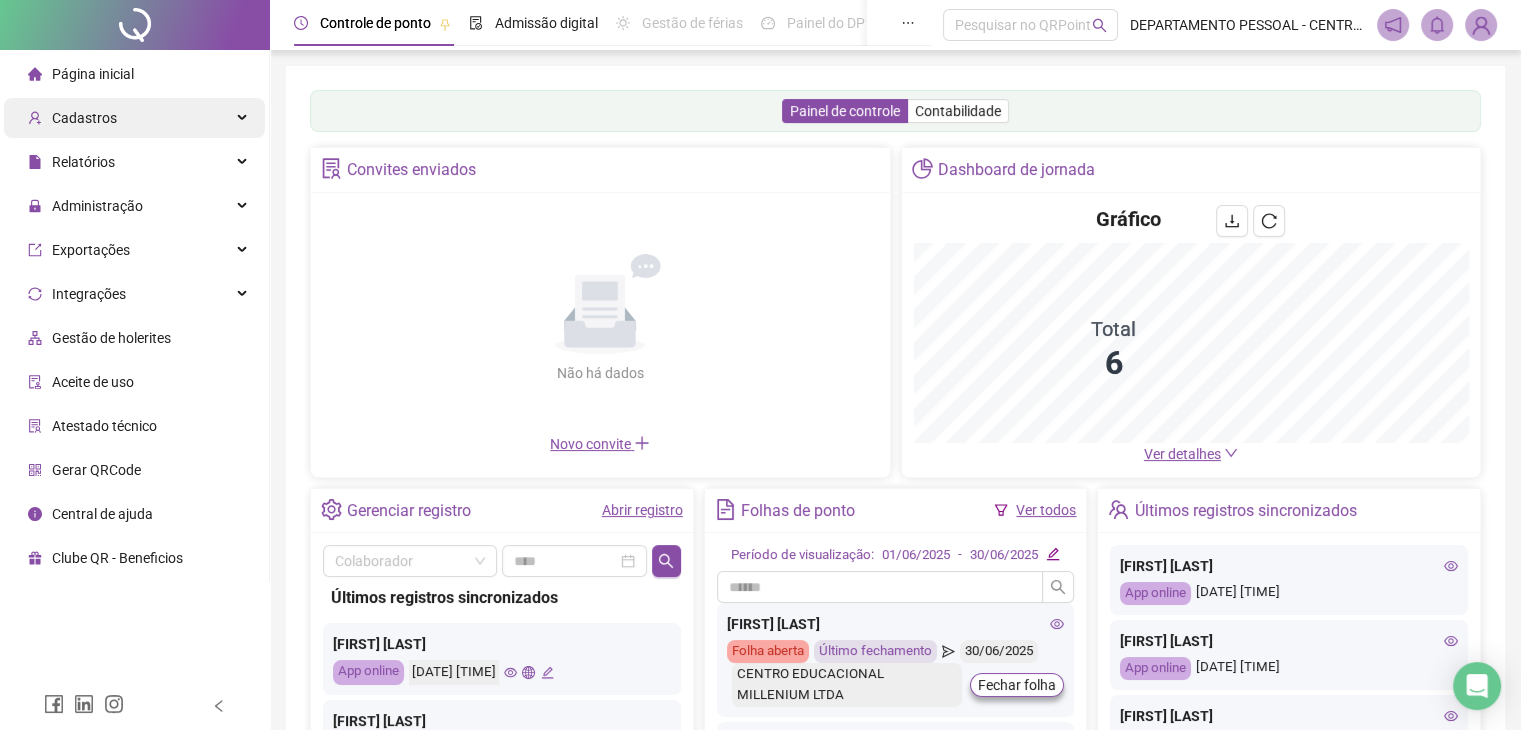click on "Cadastros" at bounding box center (84, 118) 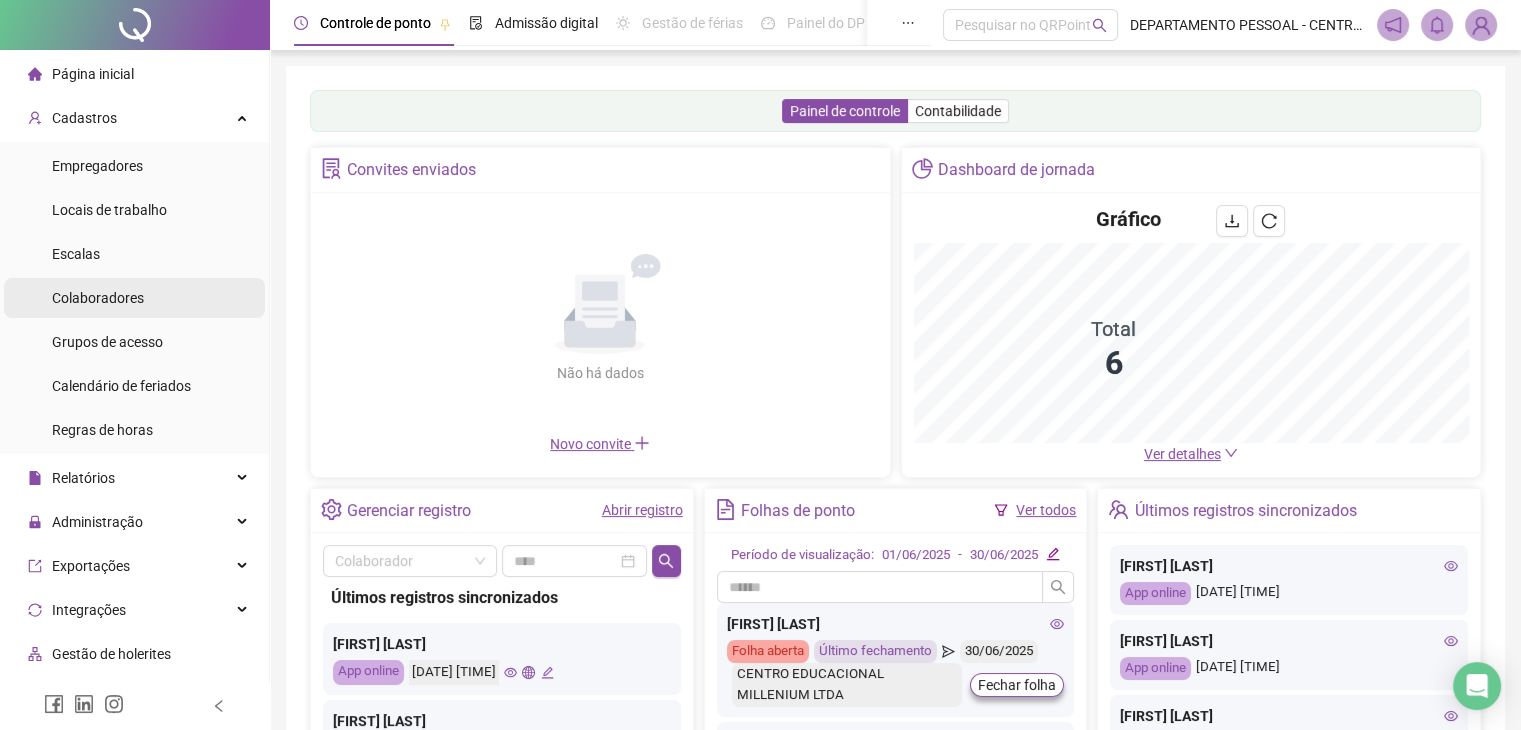 click on "Colaboradores" at bounding box center [98, 298] 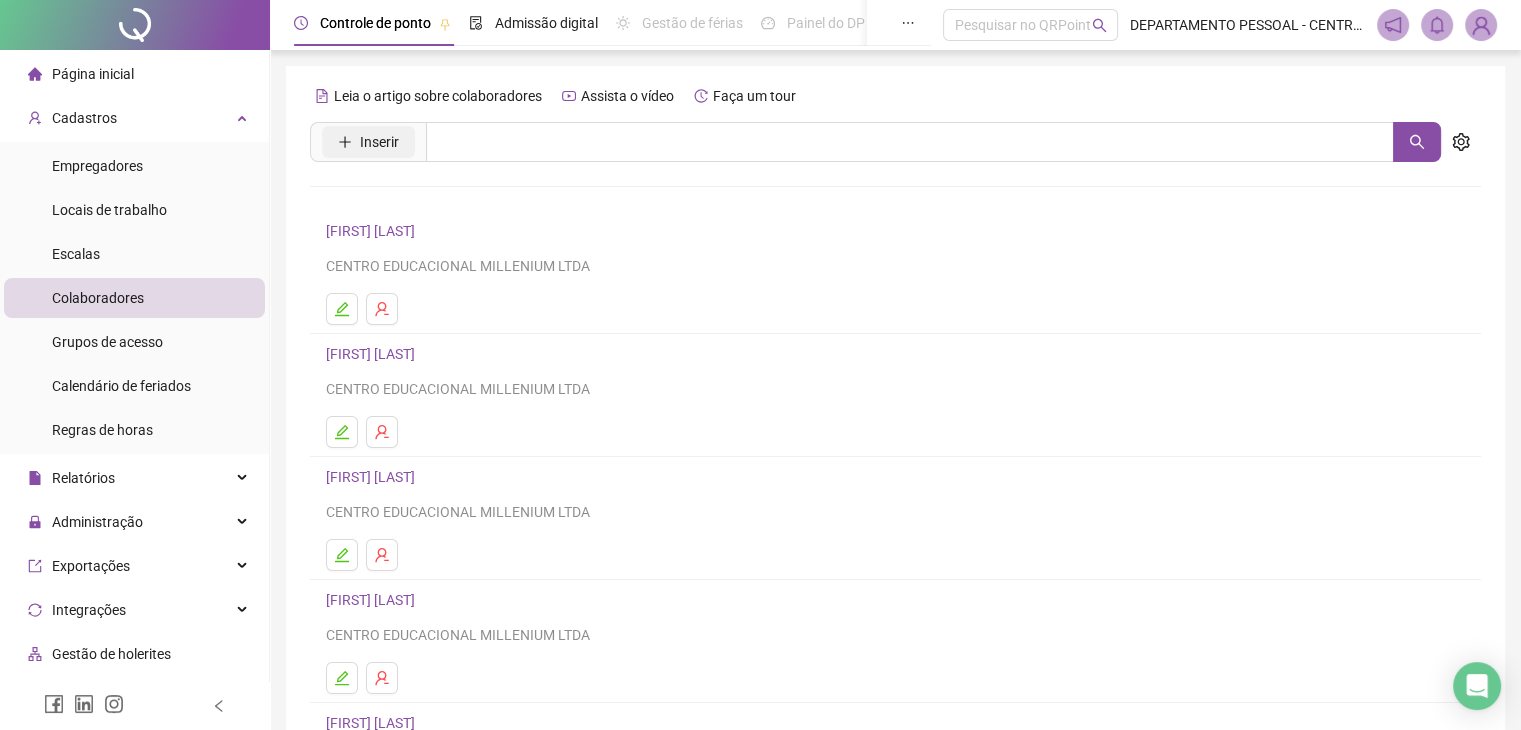 click on "Inserir" at bounding box center (379, 142) 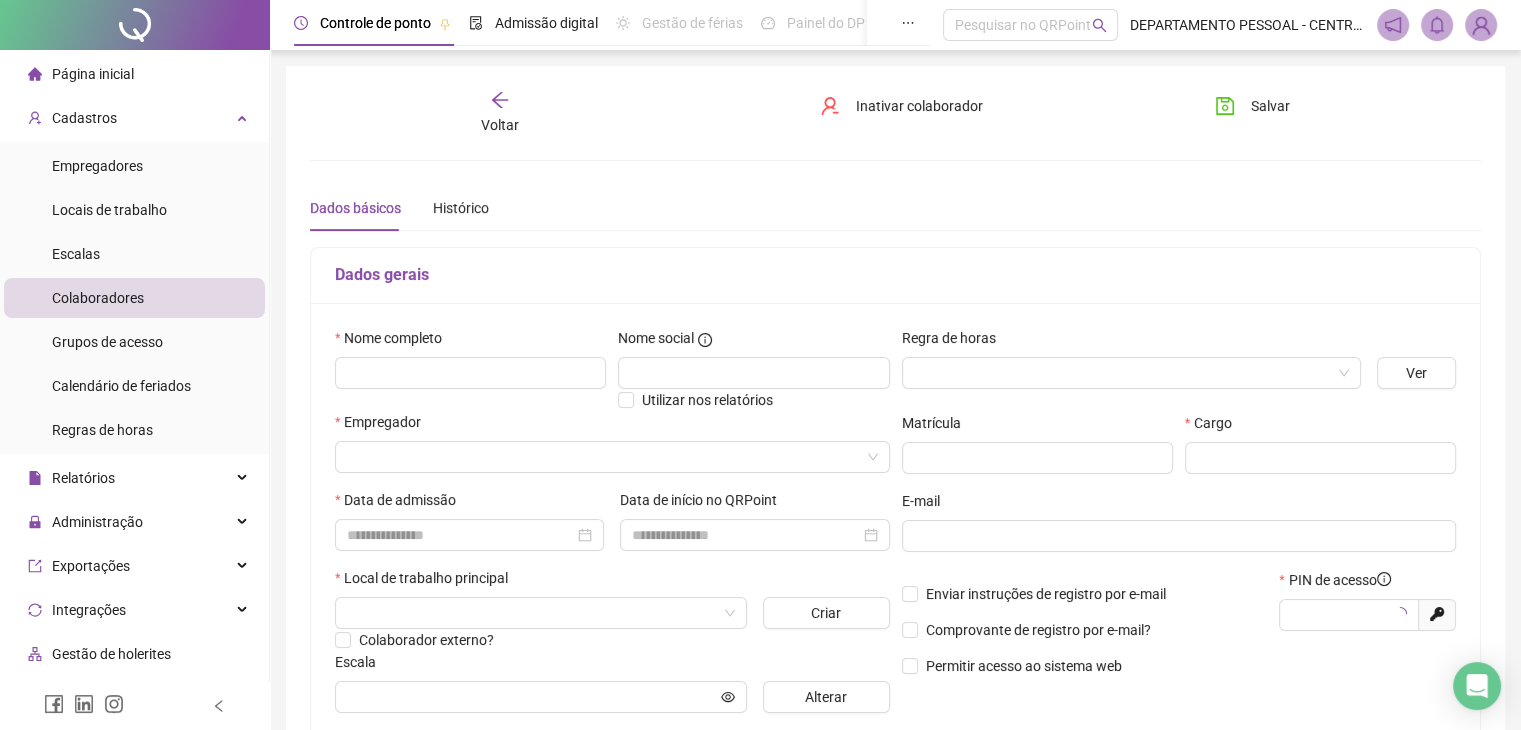 type on "*****" 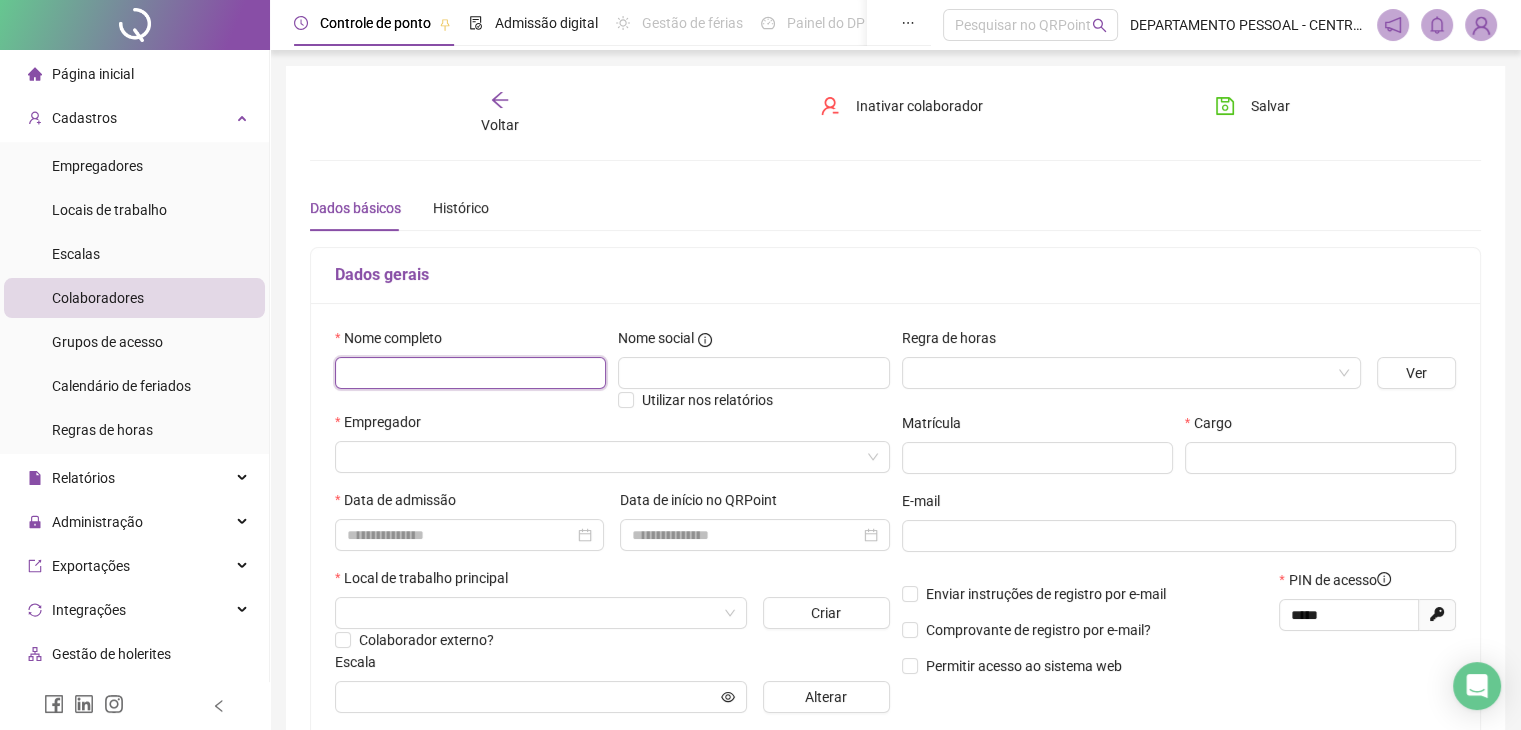 click at bounding box center [470, 373] 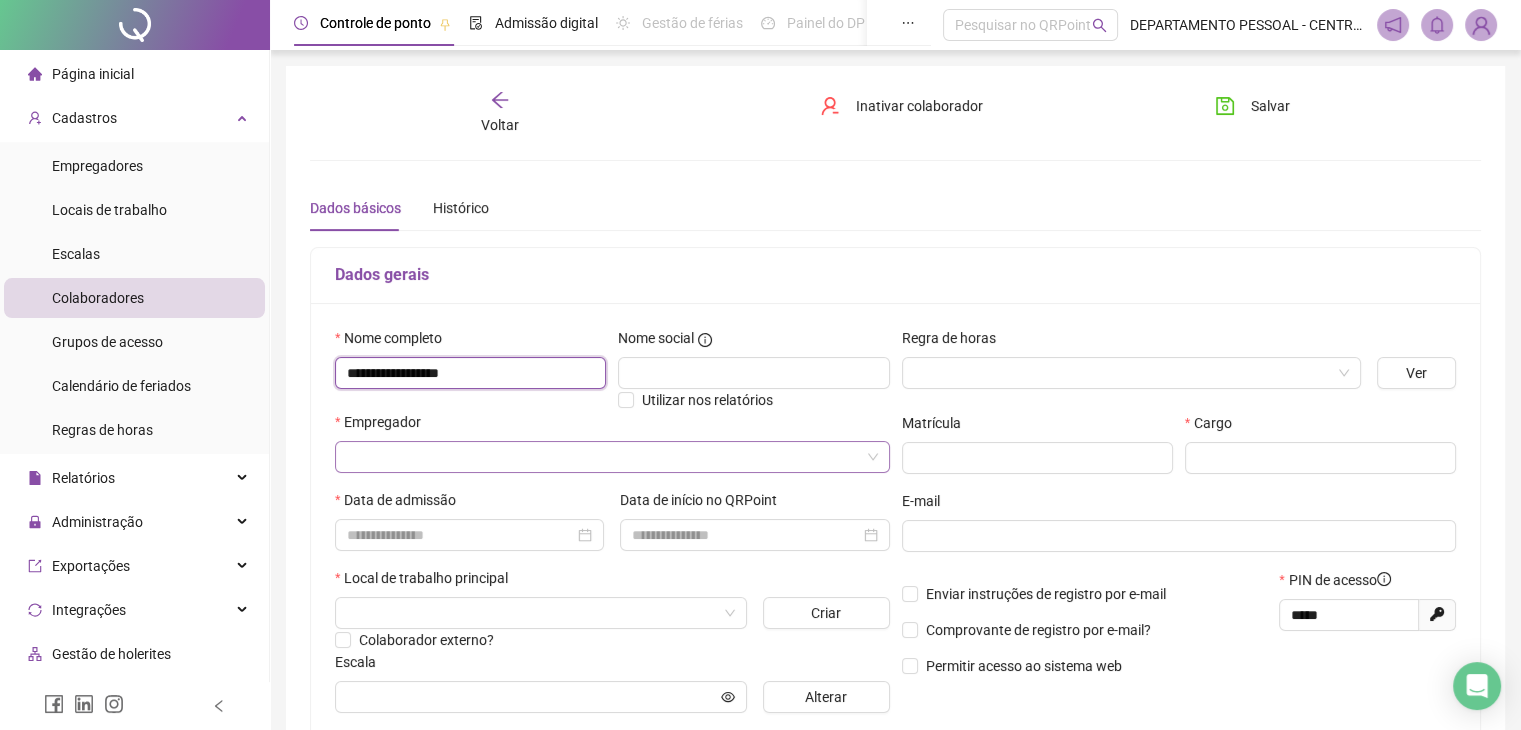 type on "**********" 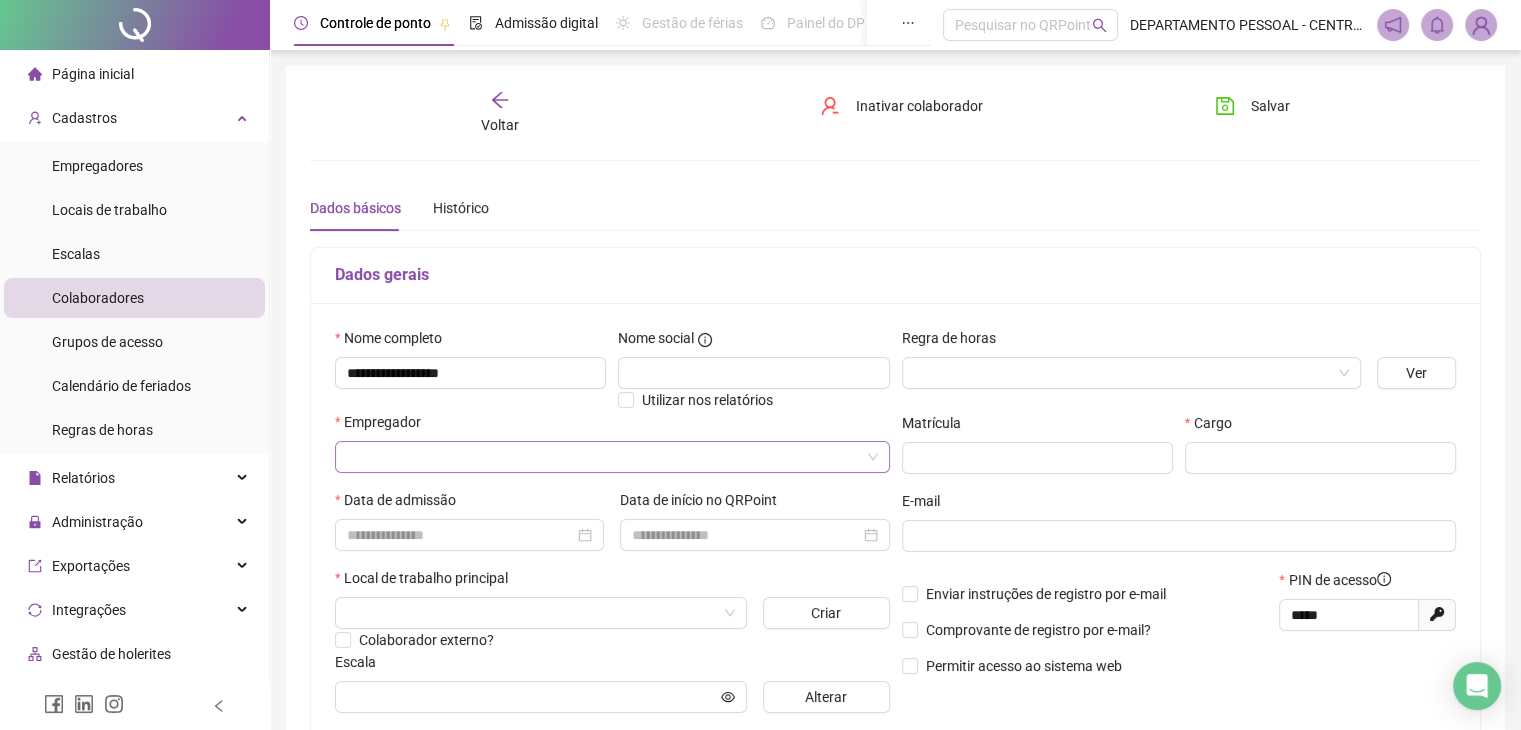 click at bounding box center (606, 457) 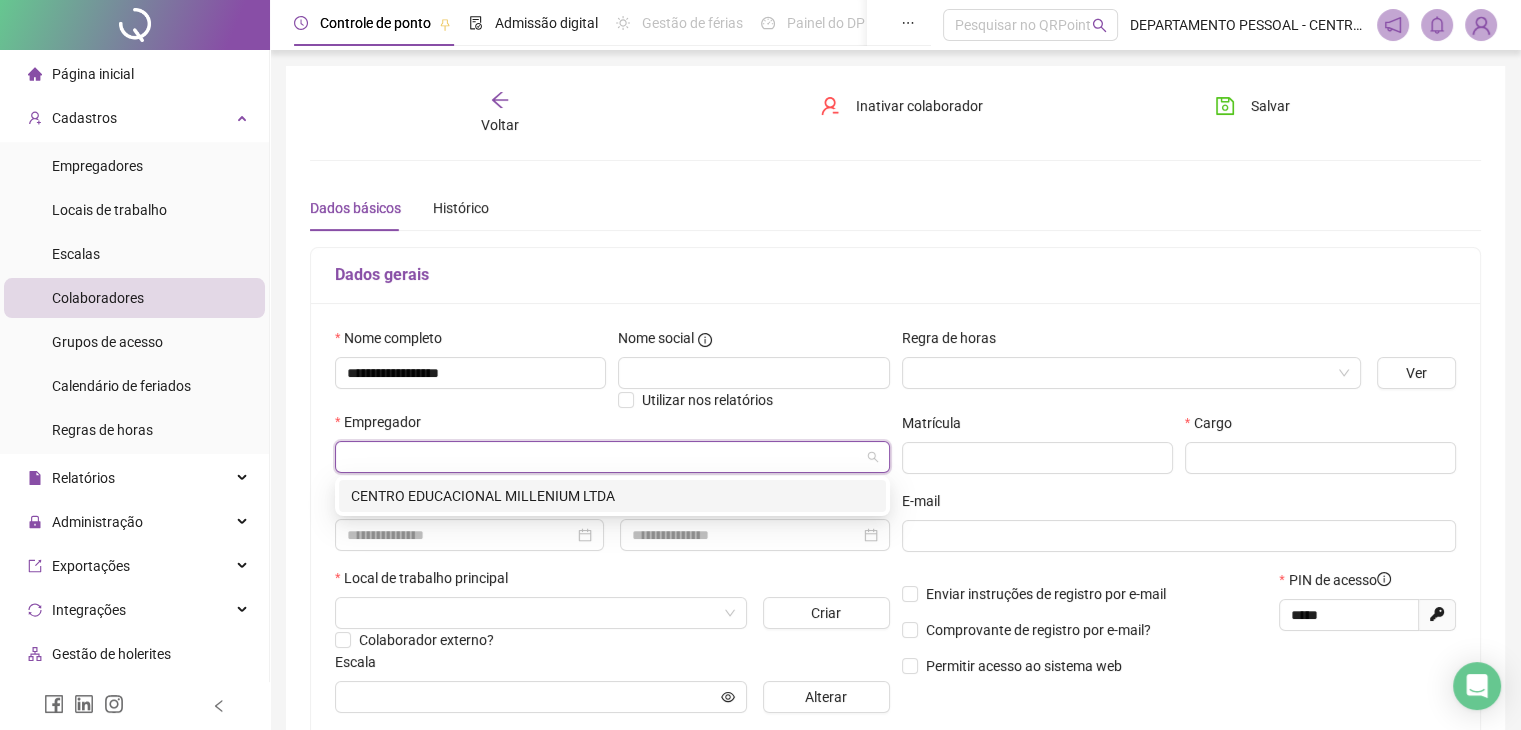 click on "CENTRO EDUCACIONAL MILLENIUM LTDA" at bounding box center (612, 496) 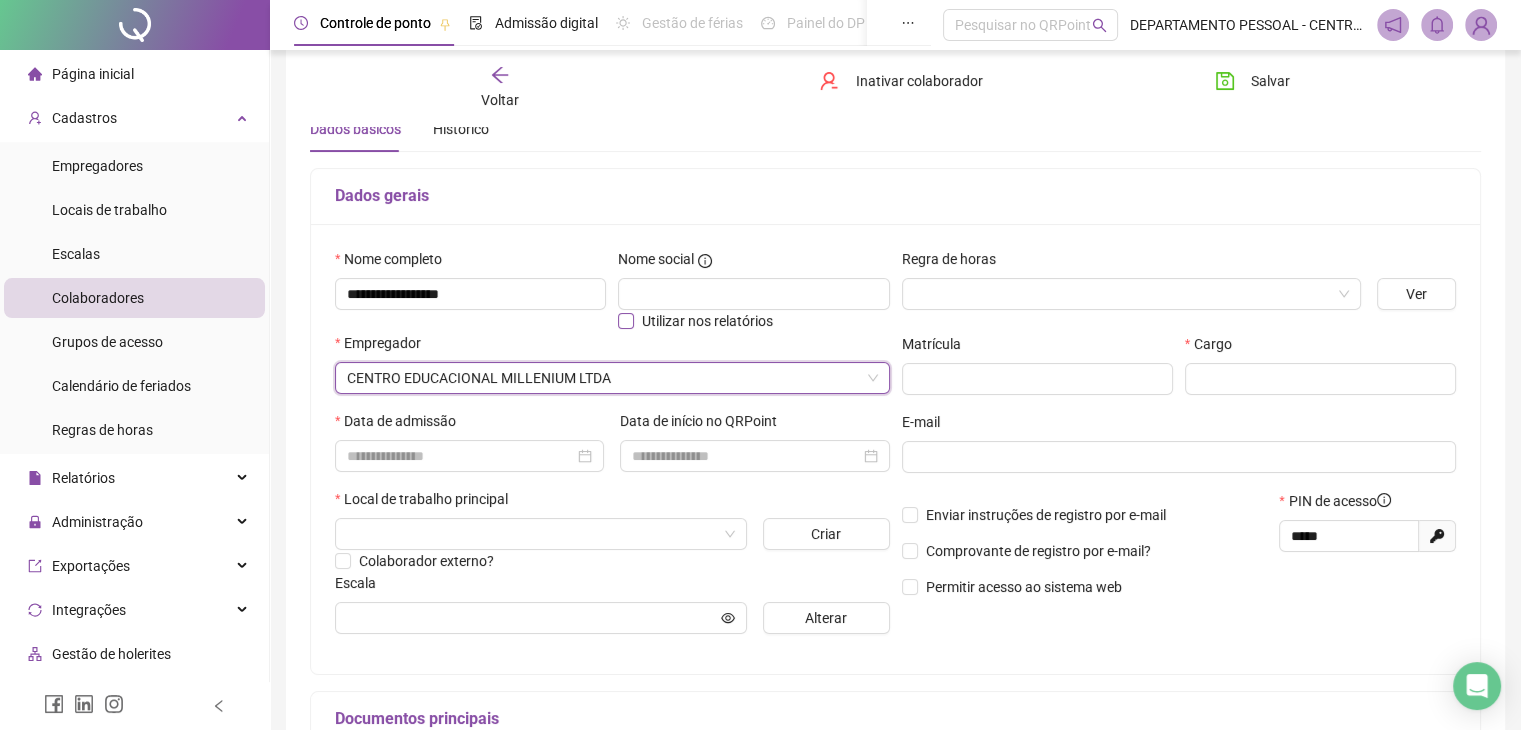 scroll, scrollTop: 200, scrollLeft: 0, axis: vertical 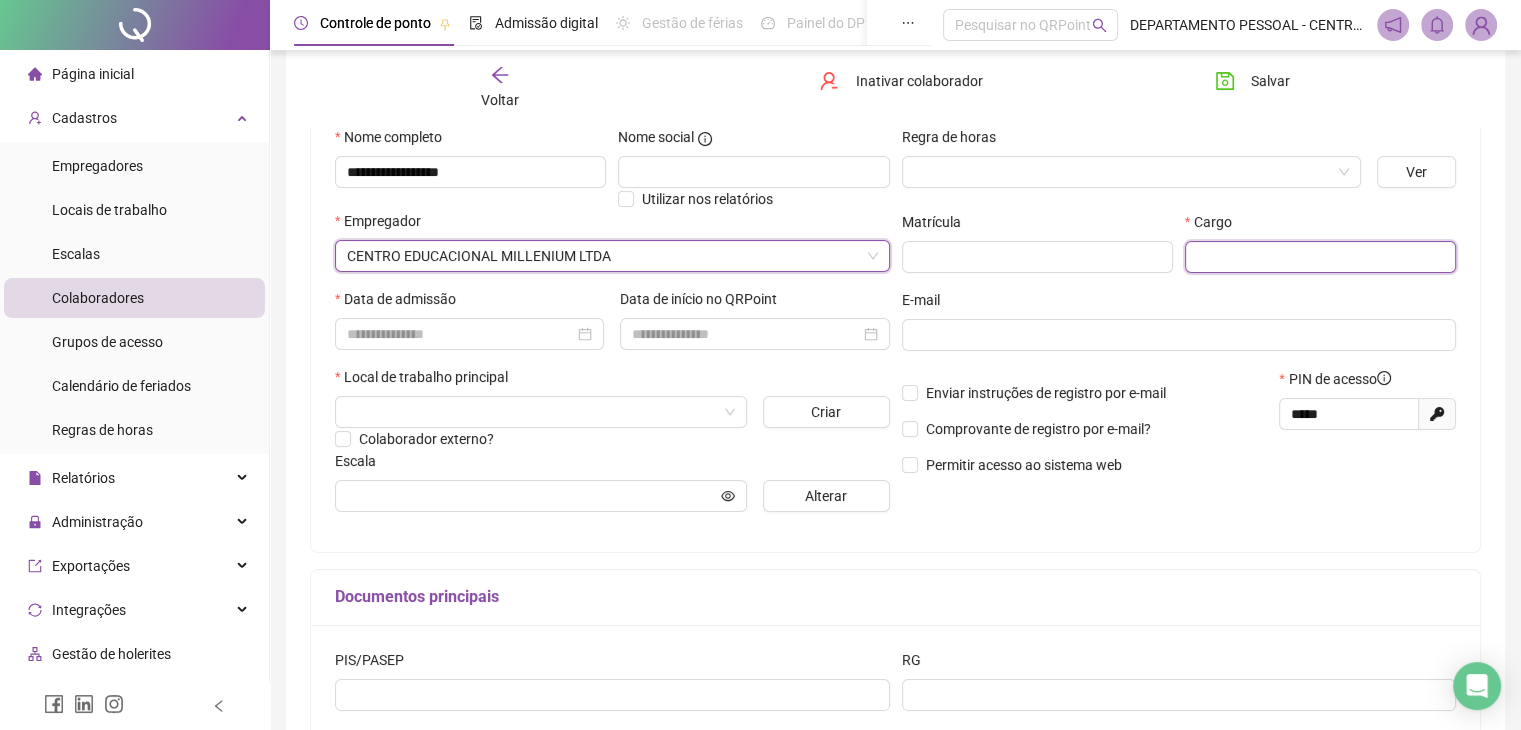 click at bounding box center (1320, 257) 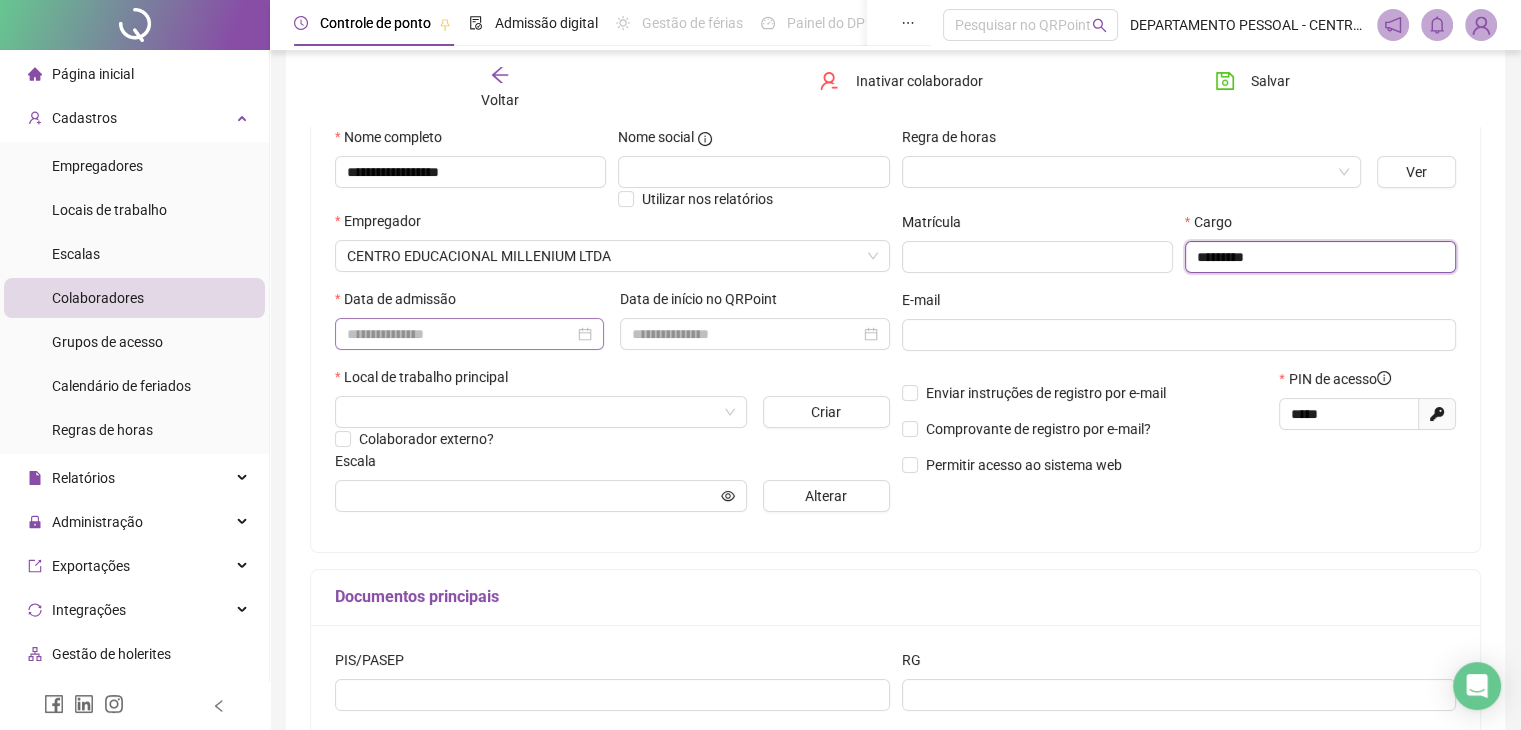 type on "*********" 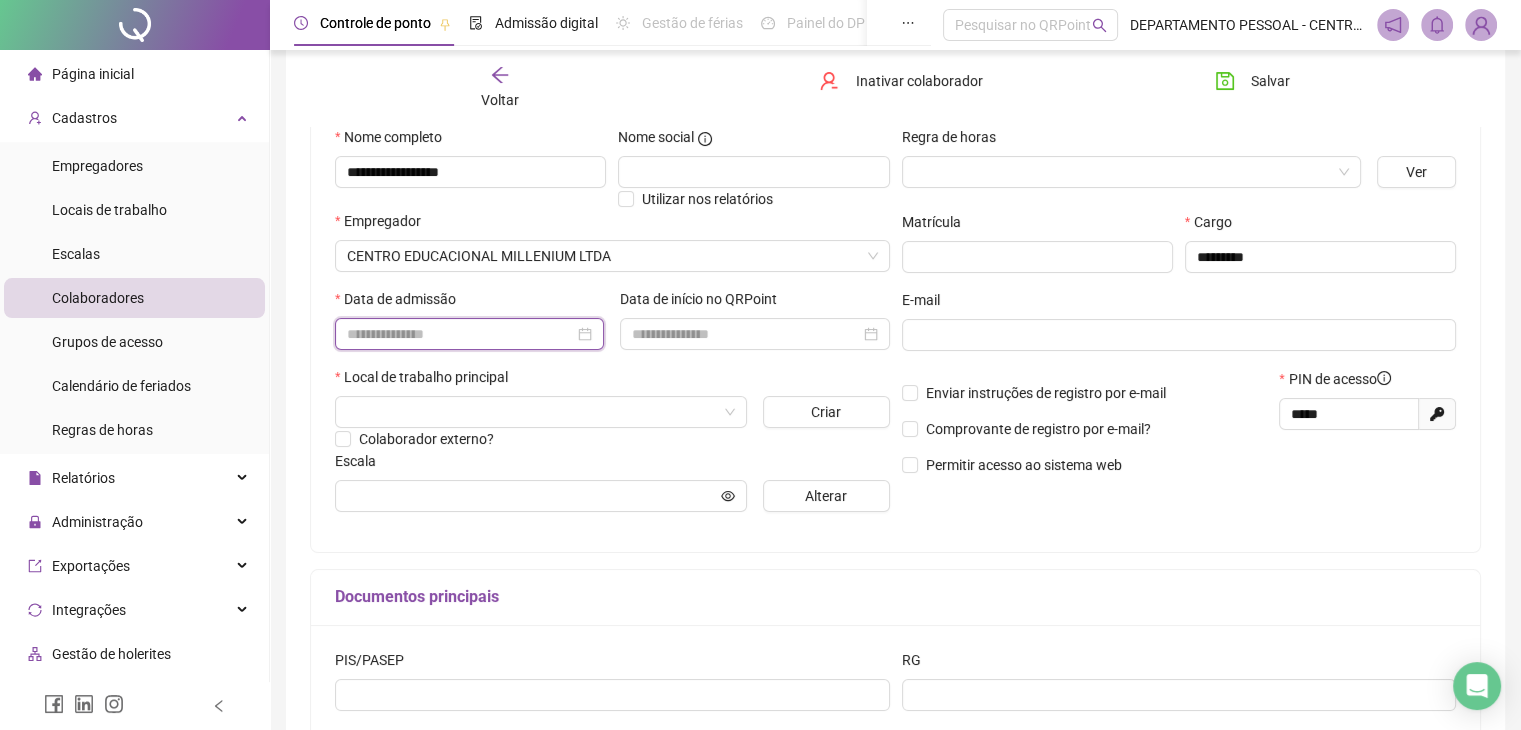 click at bounding box center [460, 334] 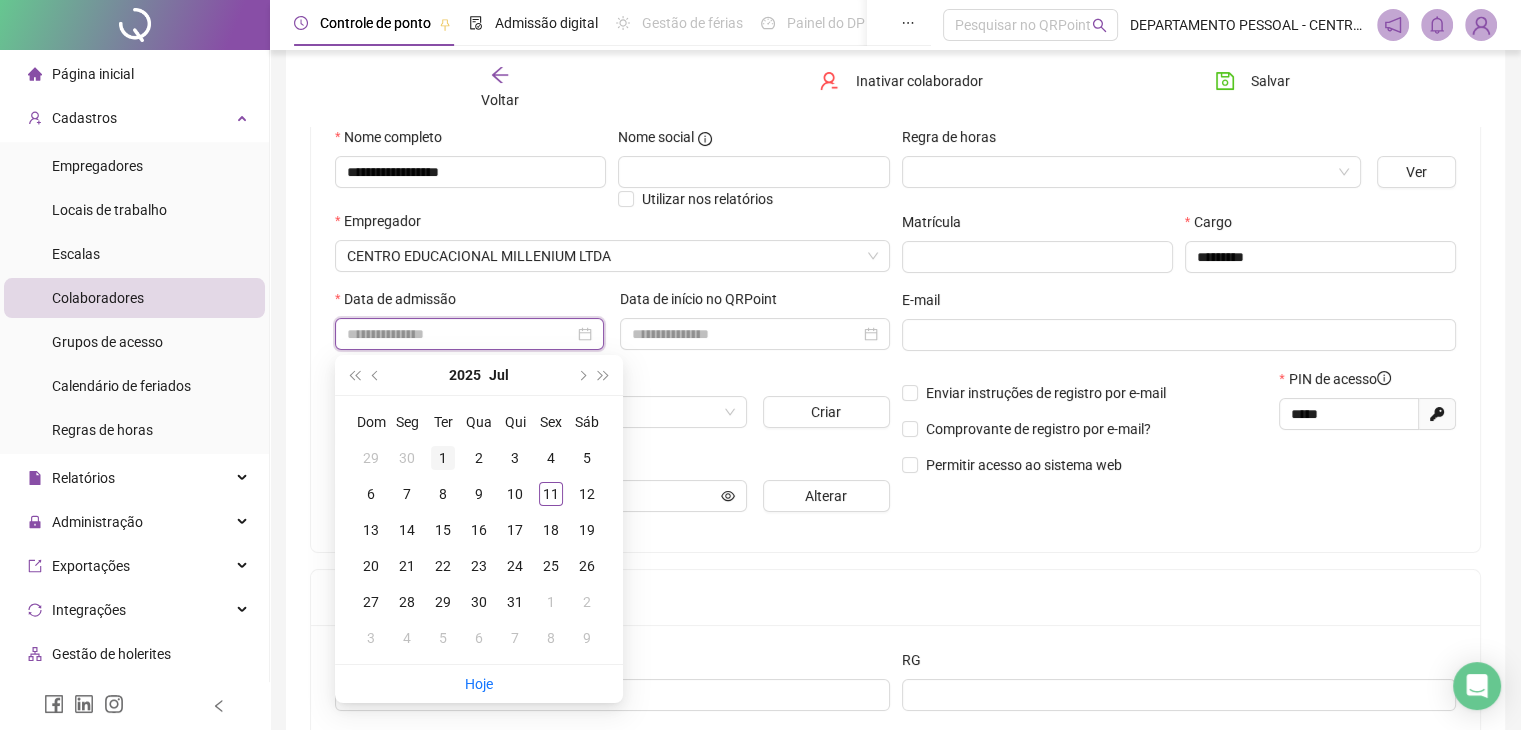 type on "**********" 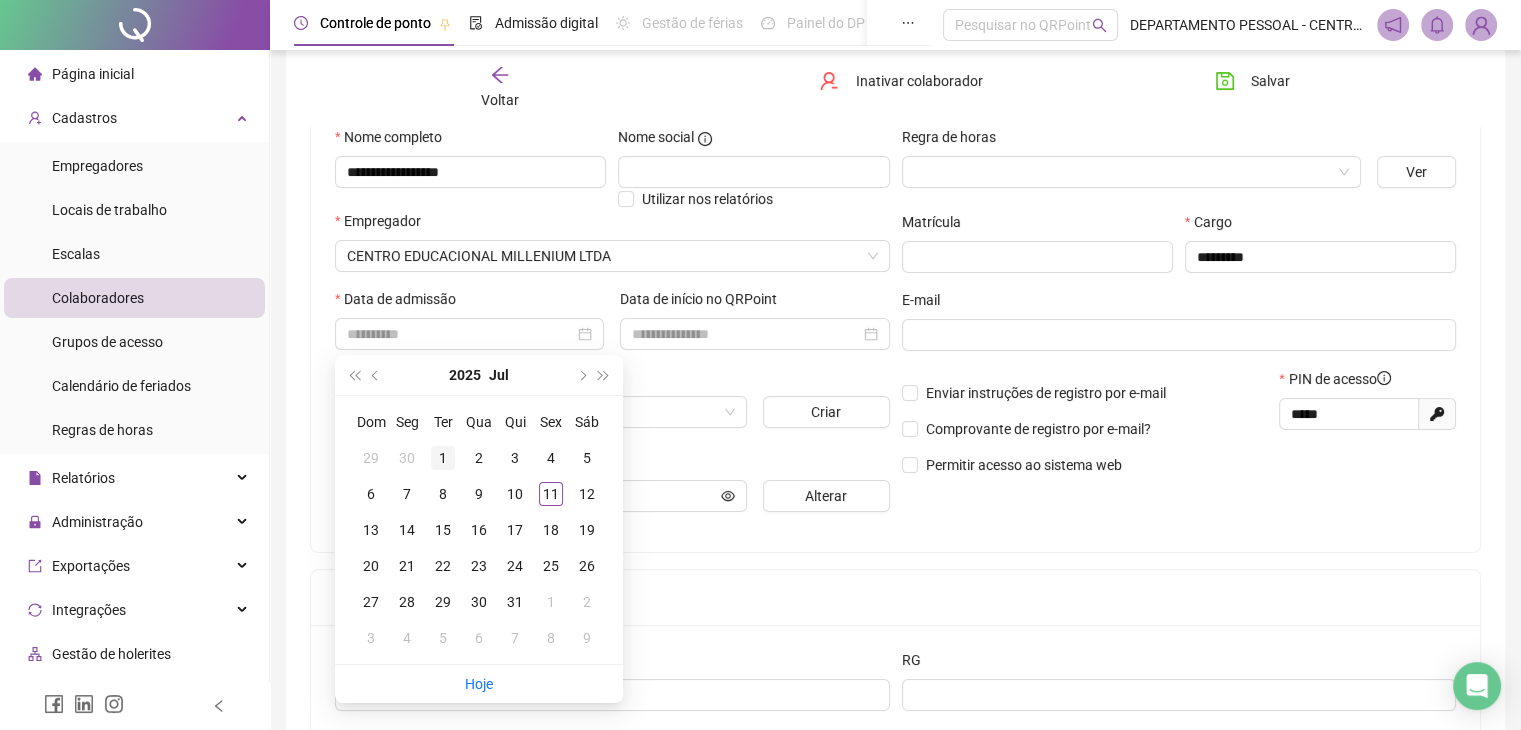 click on "1" at bounding box center (443, 458) 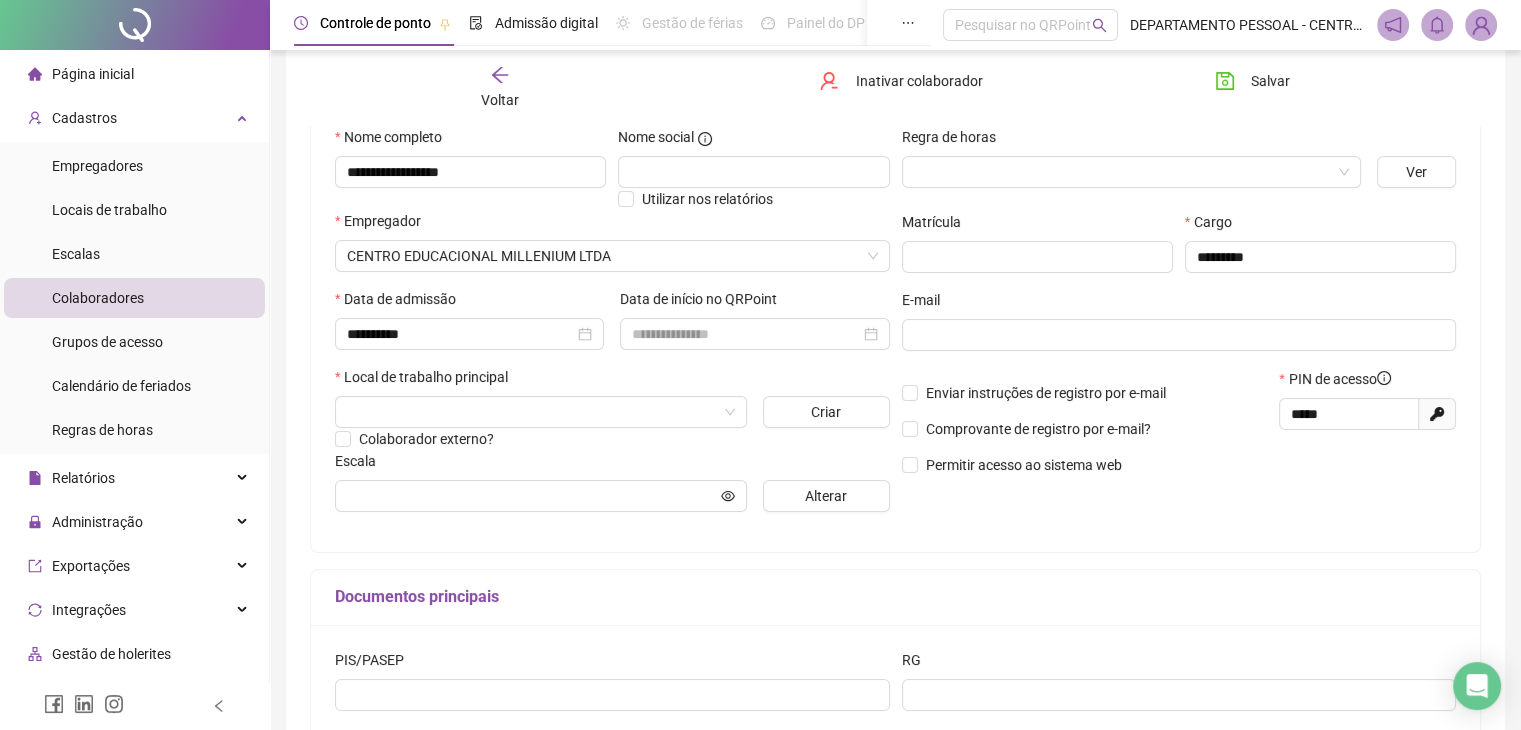 click on "Local de trabalho principal" at bounding box center (612, 381) 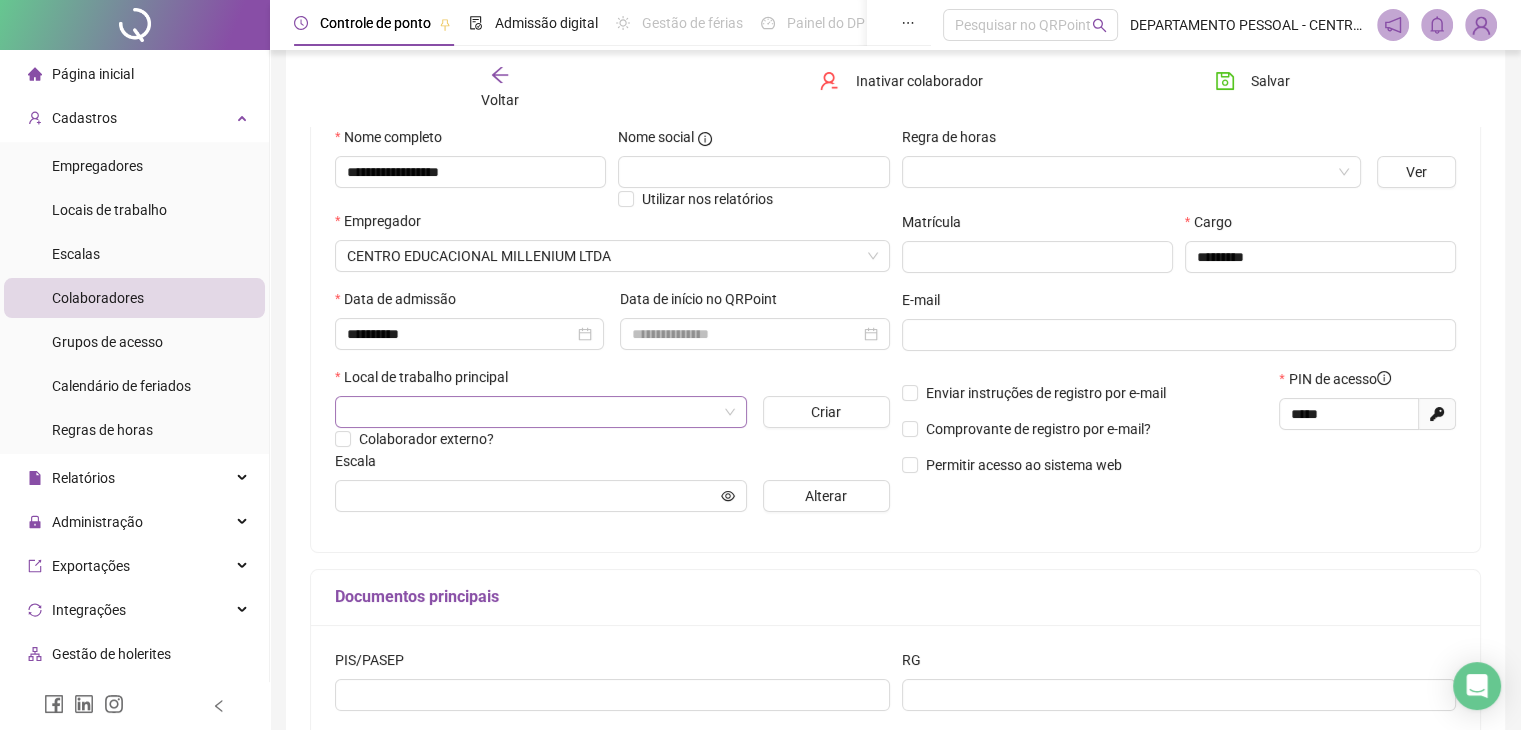 click at bounding box center [535, 412] 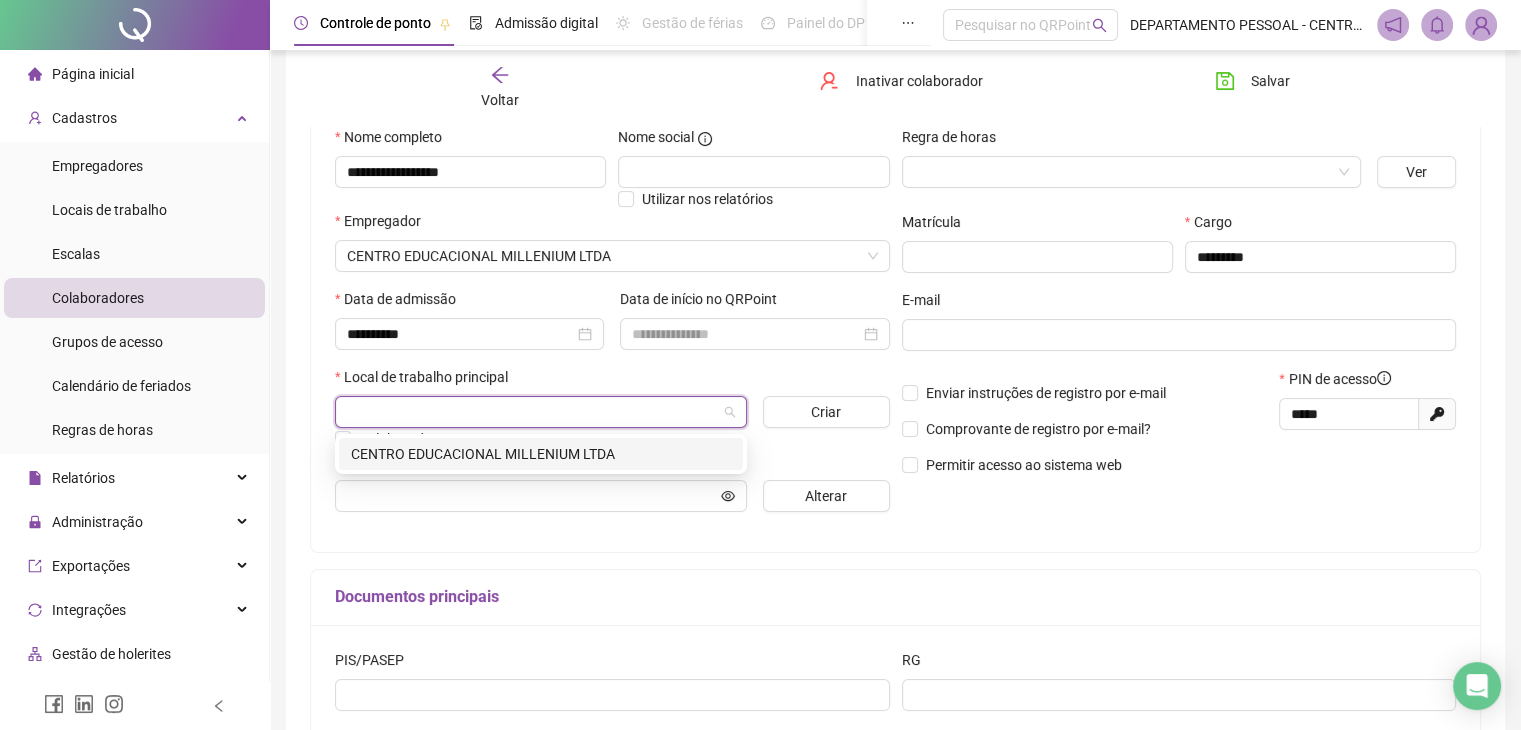 click on "CENTRO EDUCACIONAL MILLENIUM LTDA" at bounding box center (541, 454) 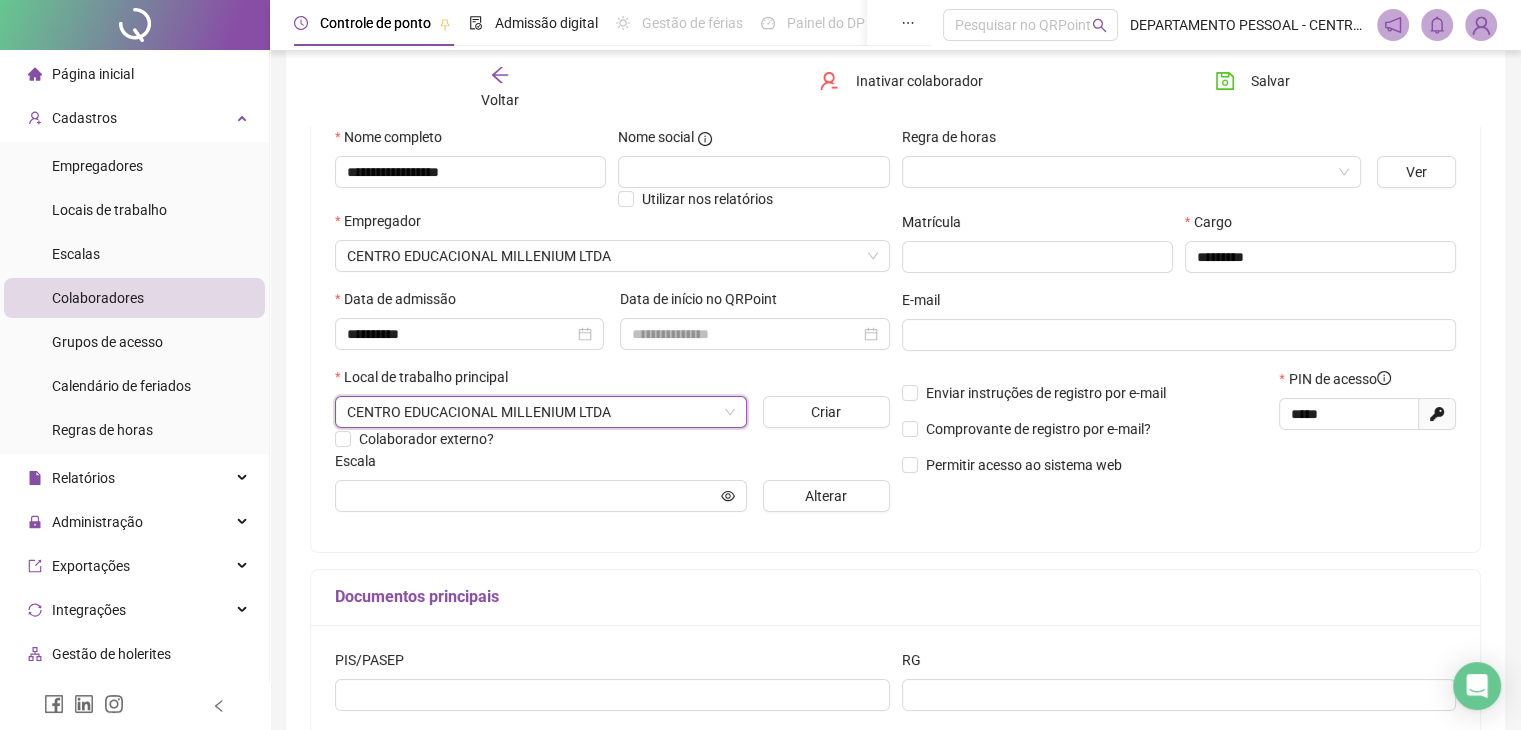 click on "**********" at bounding box center [895, 327] 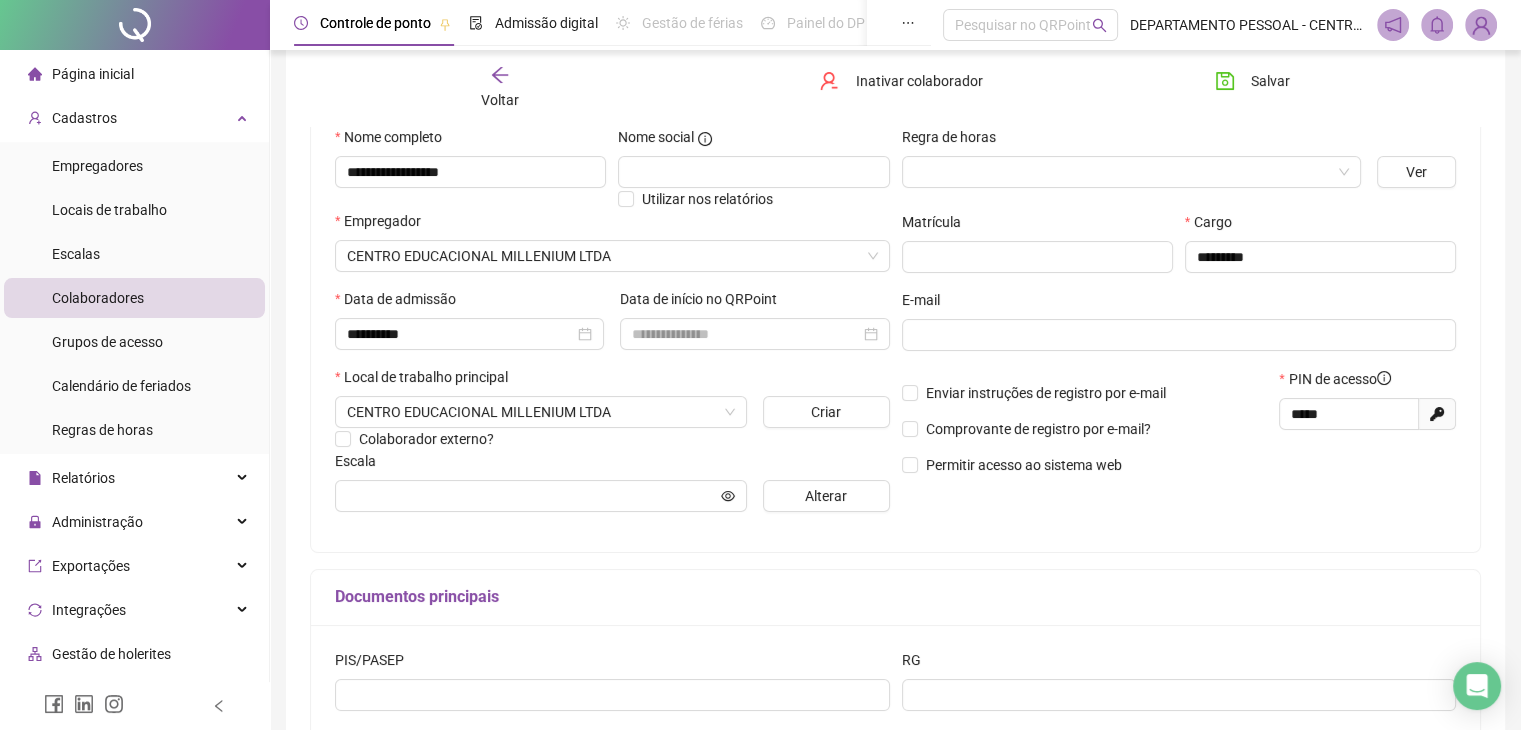 scroll, scrollTop: 400, scrollLeft: 0, axis: vertical 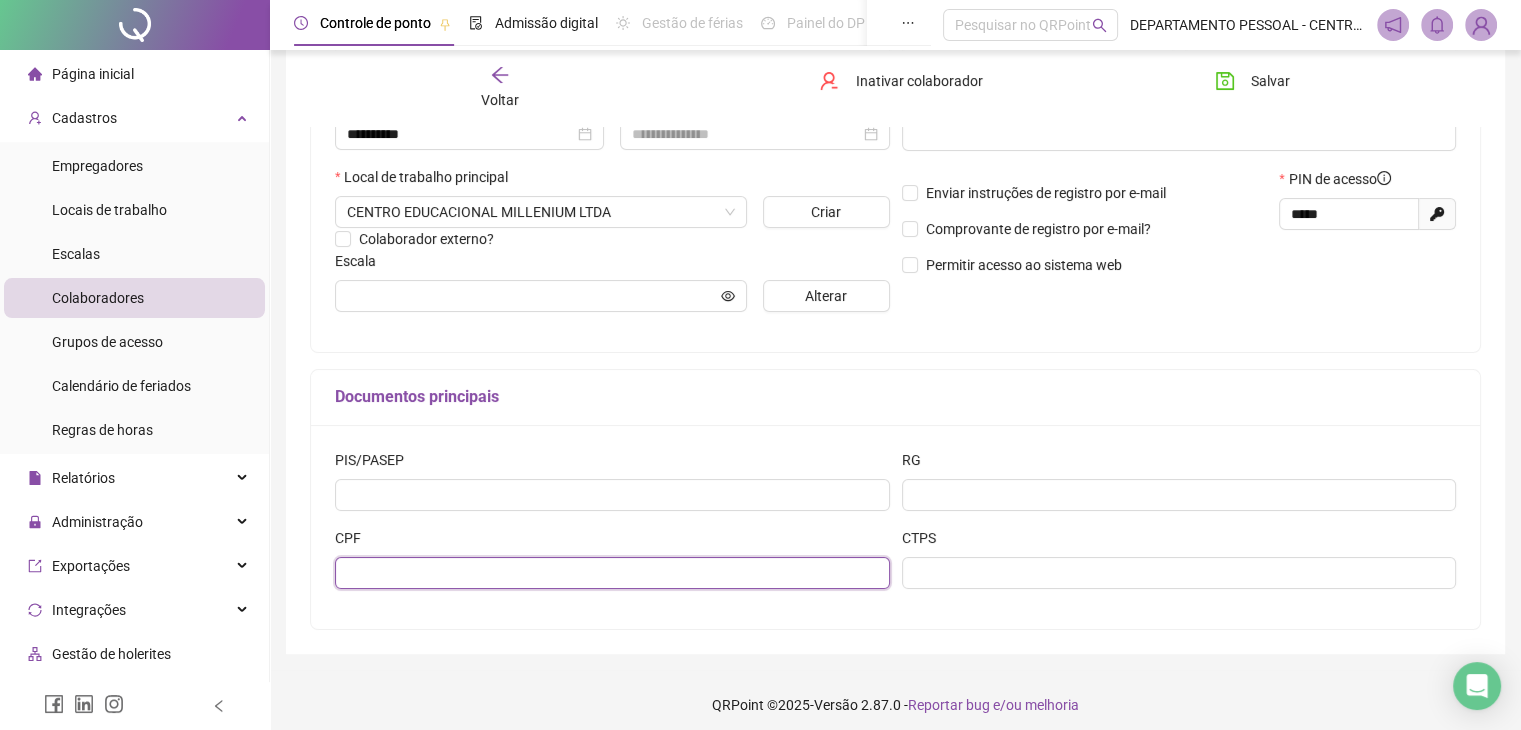click at bounding box center [612, 573] 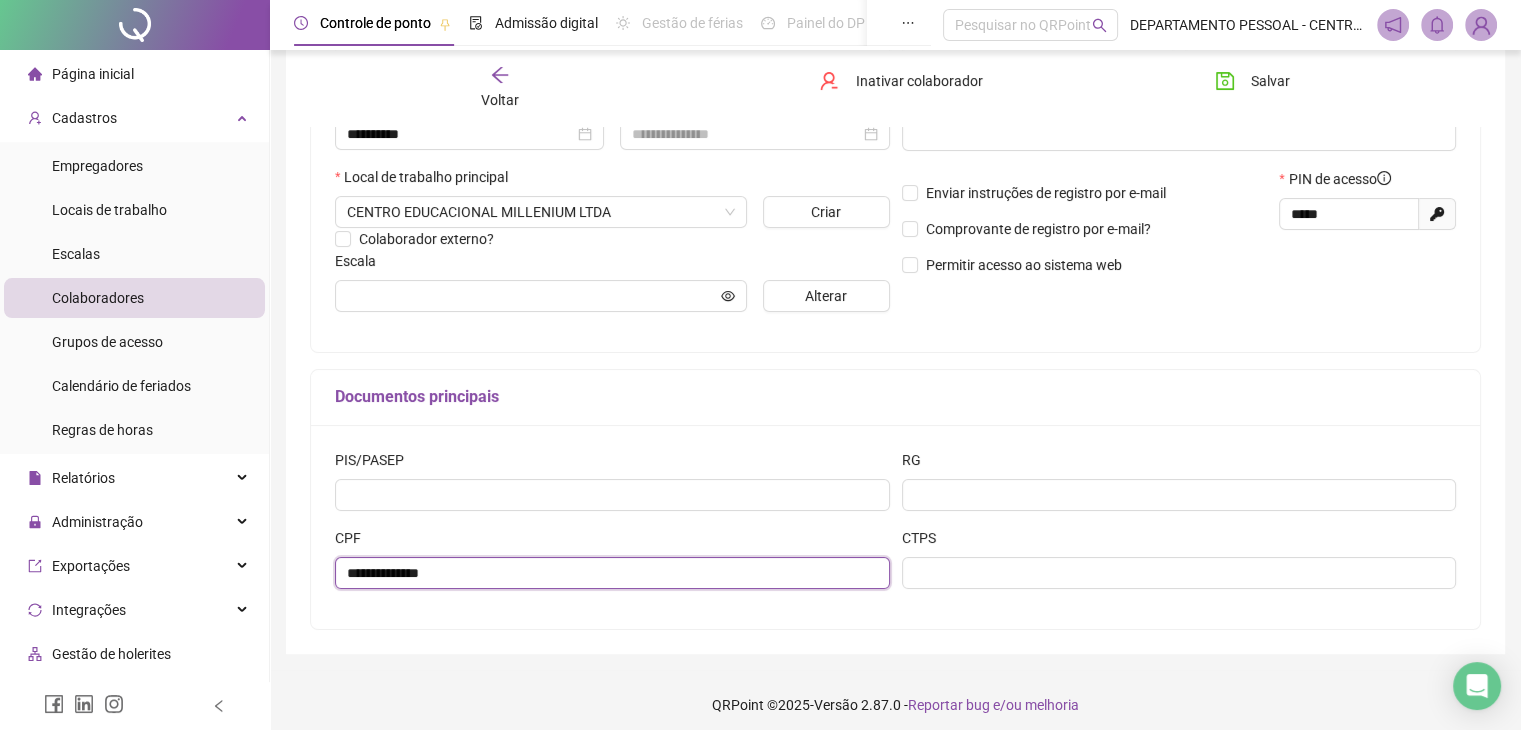 type on "**********" 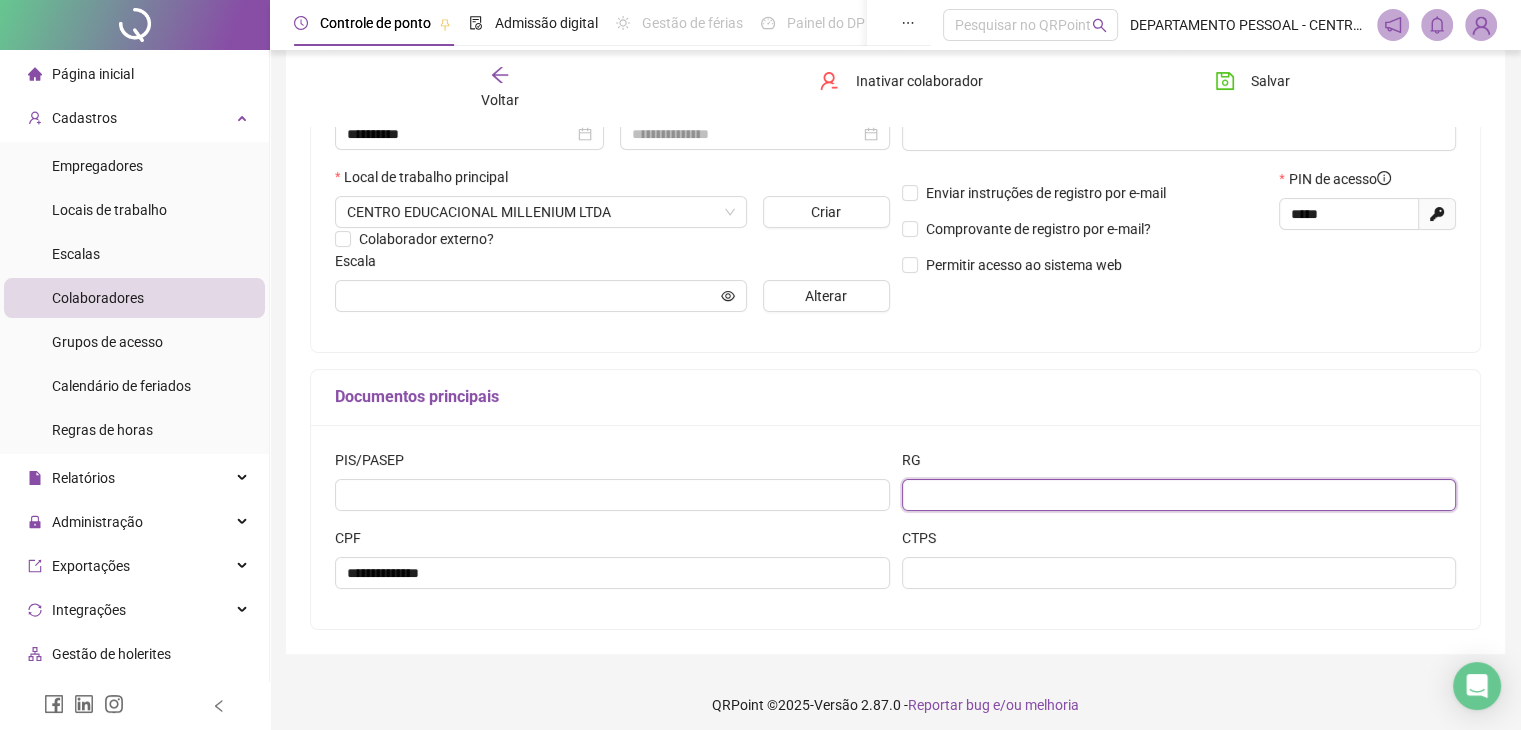 click at bounding box center [1179, 495] 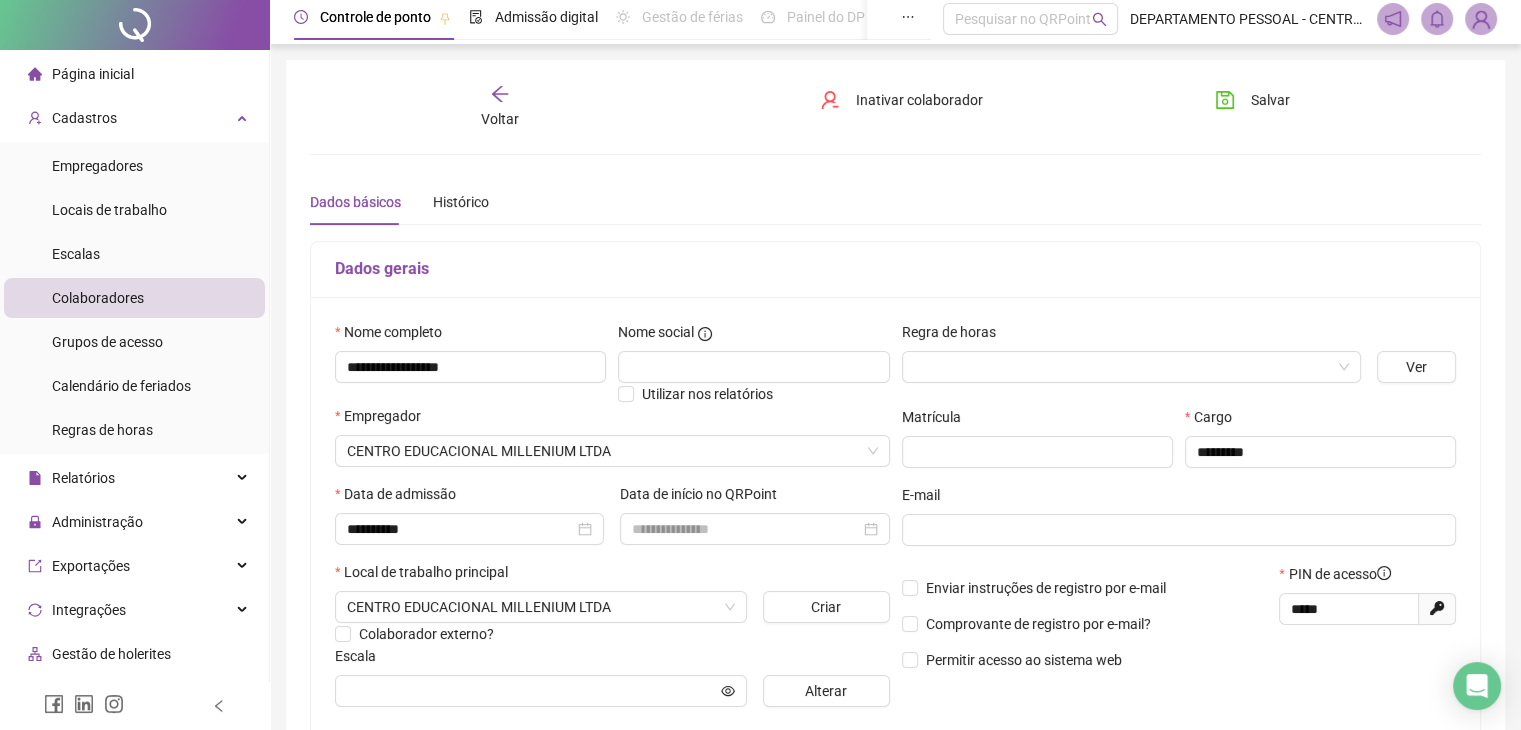 scroll, scrollTop: 0, scrollLeft: 0, axis: both 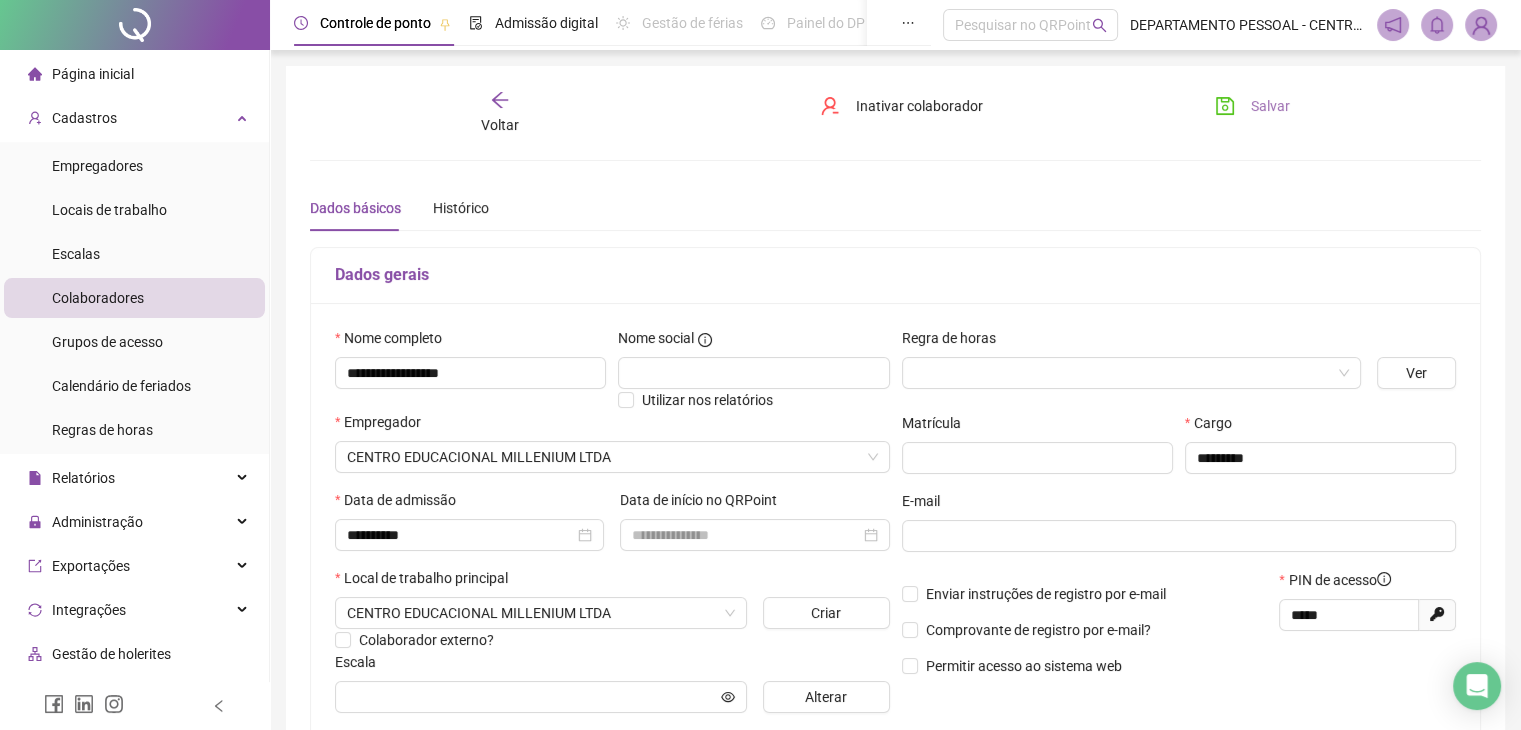 type on "*********" 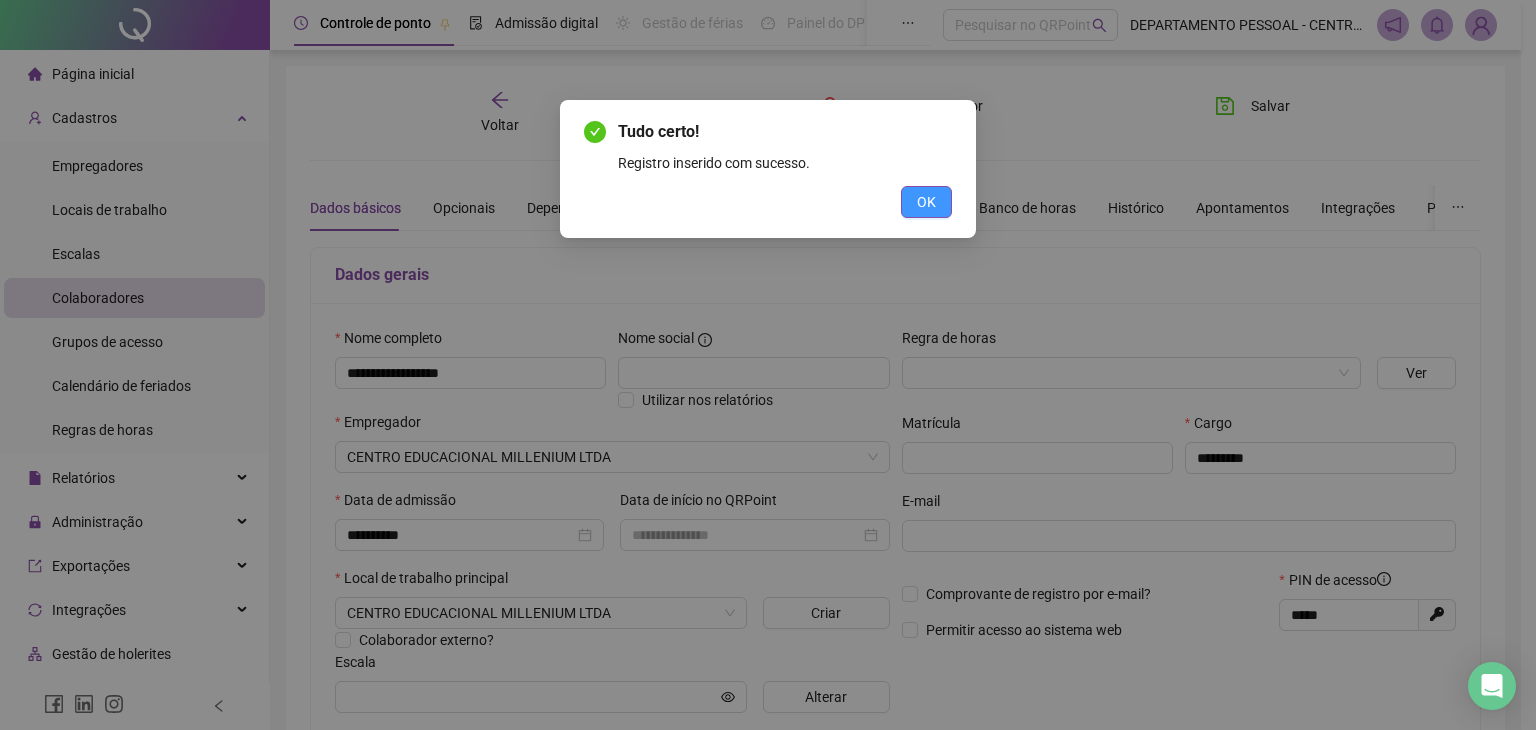 click on "OK" at bounding box center [926, 202] 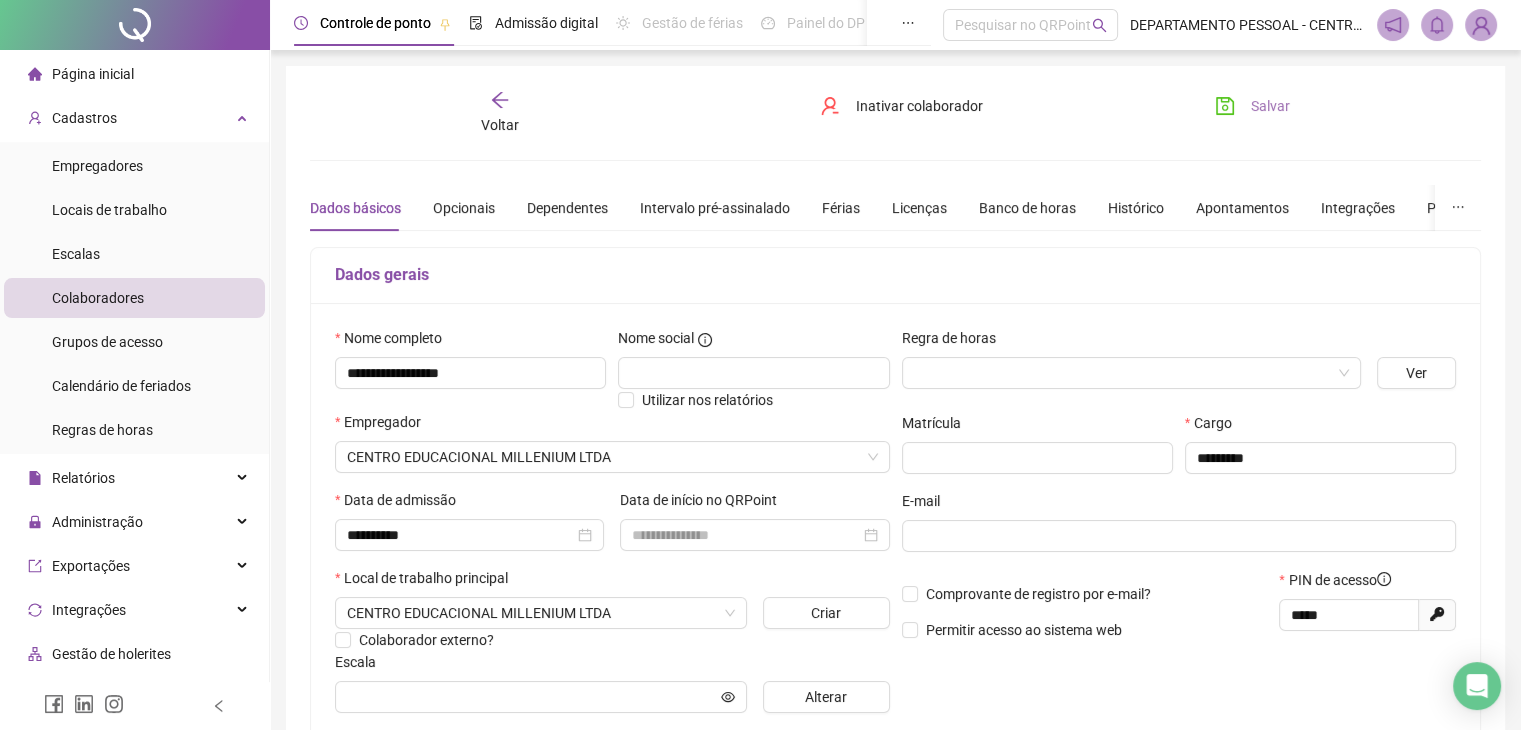 click on "Salvar" at bounding box center [1252, 106] 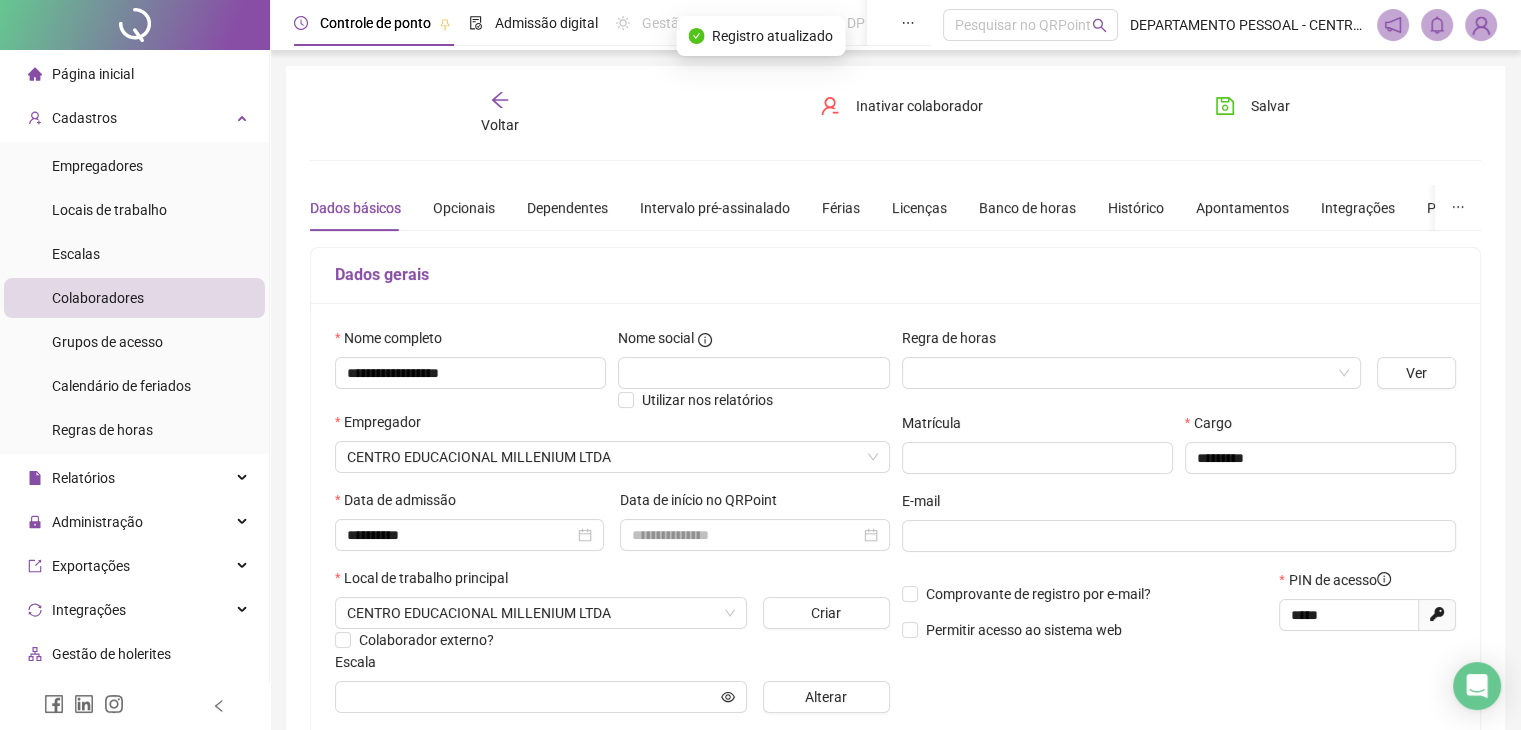 click on "Voltar" at bounding box center [500, 125] 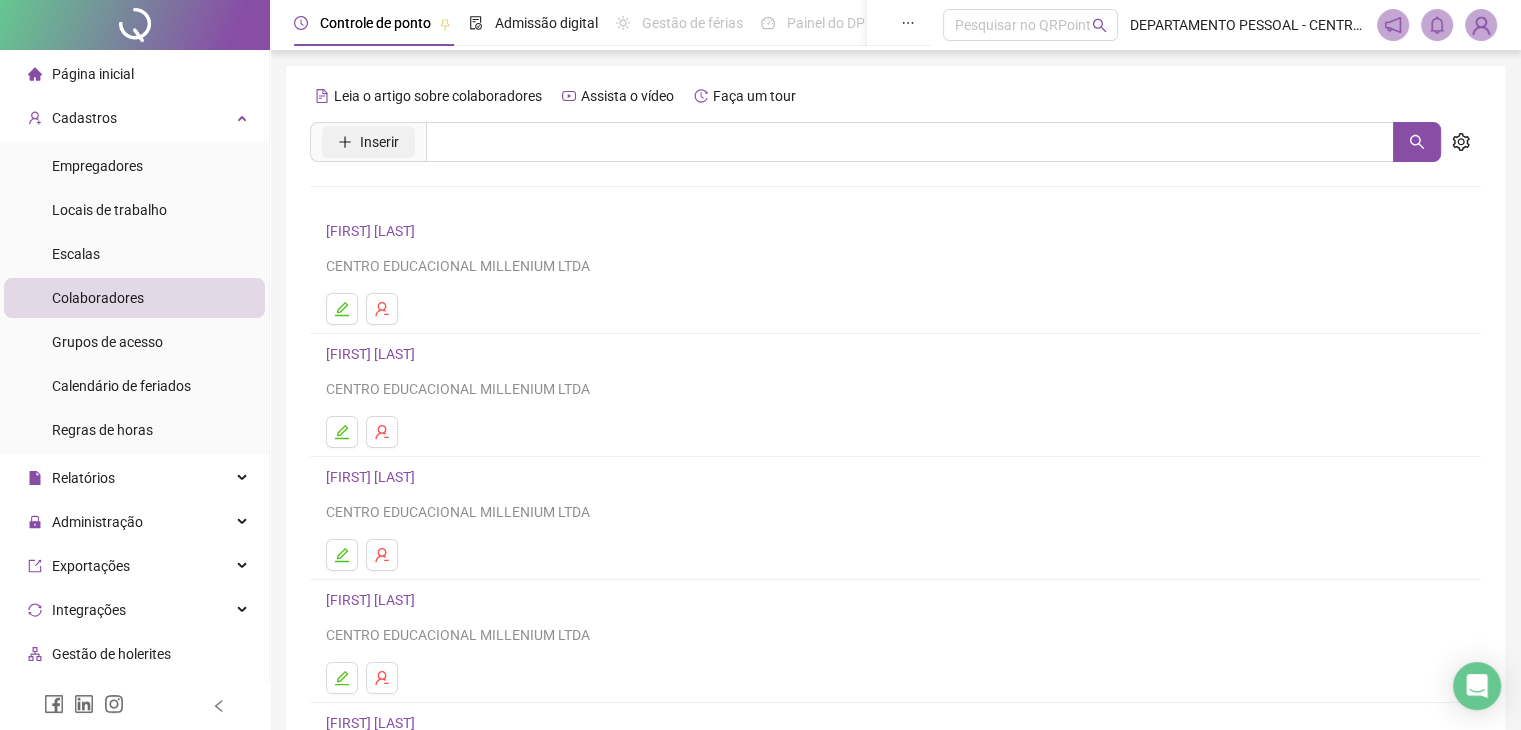 click on "Inserir" at bounding box center [368, 142] 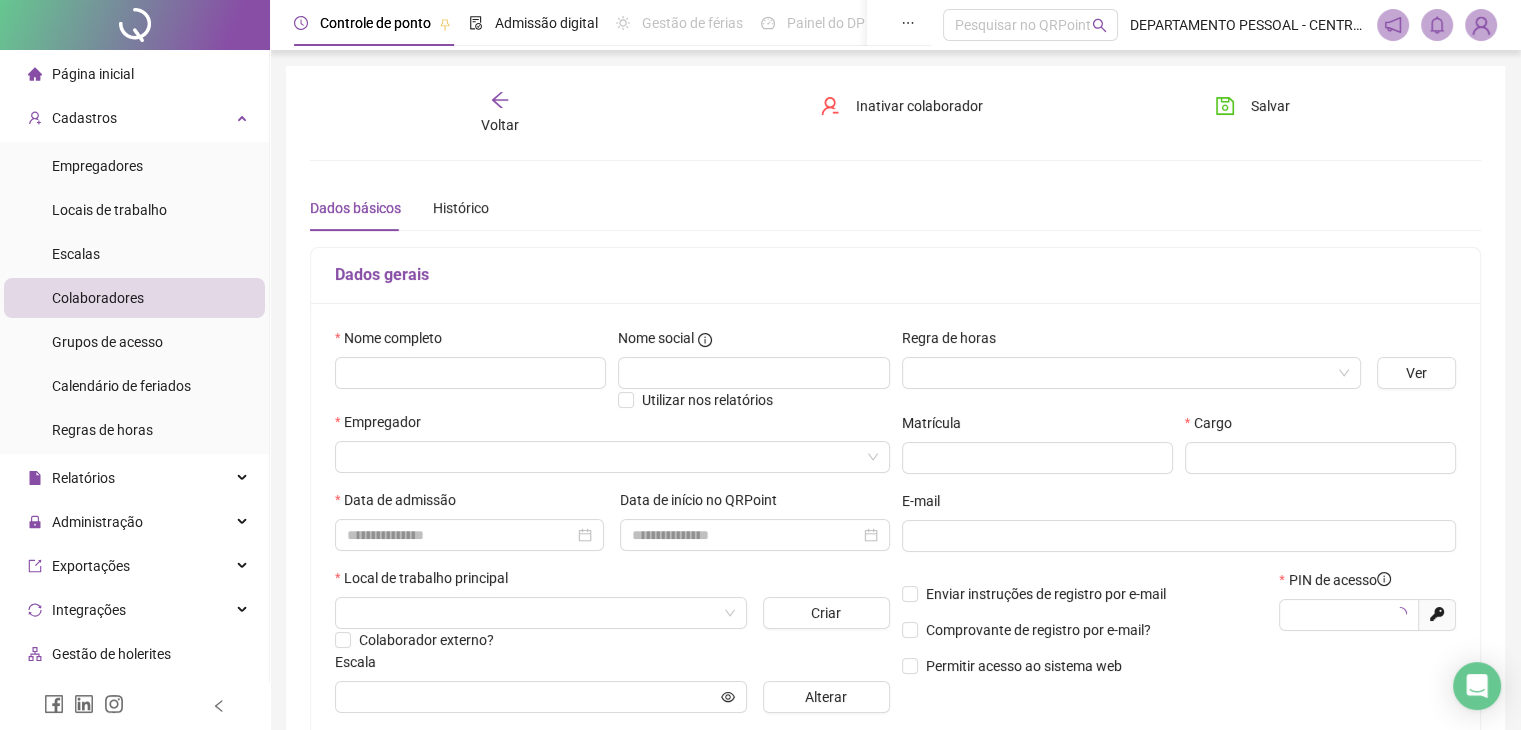 type on "*****" 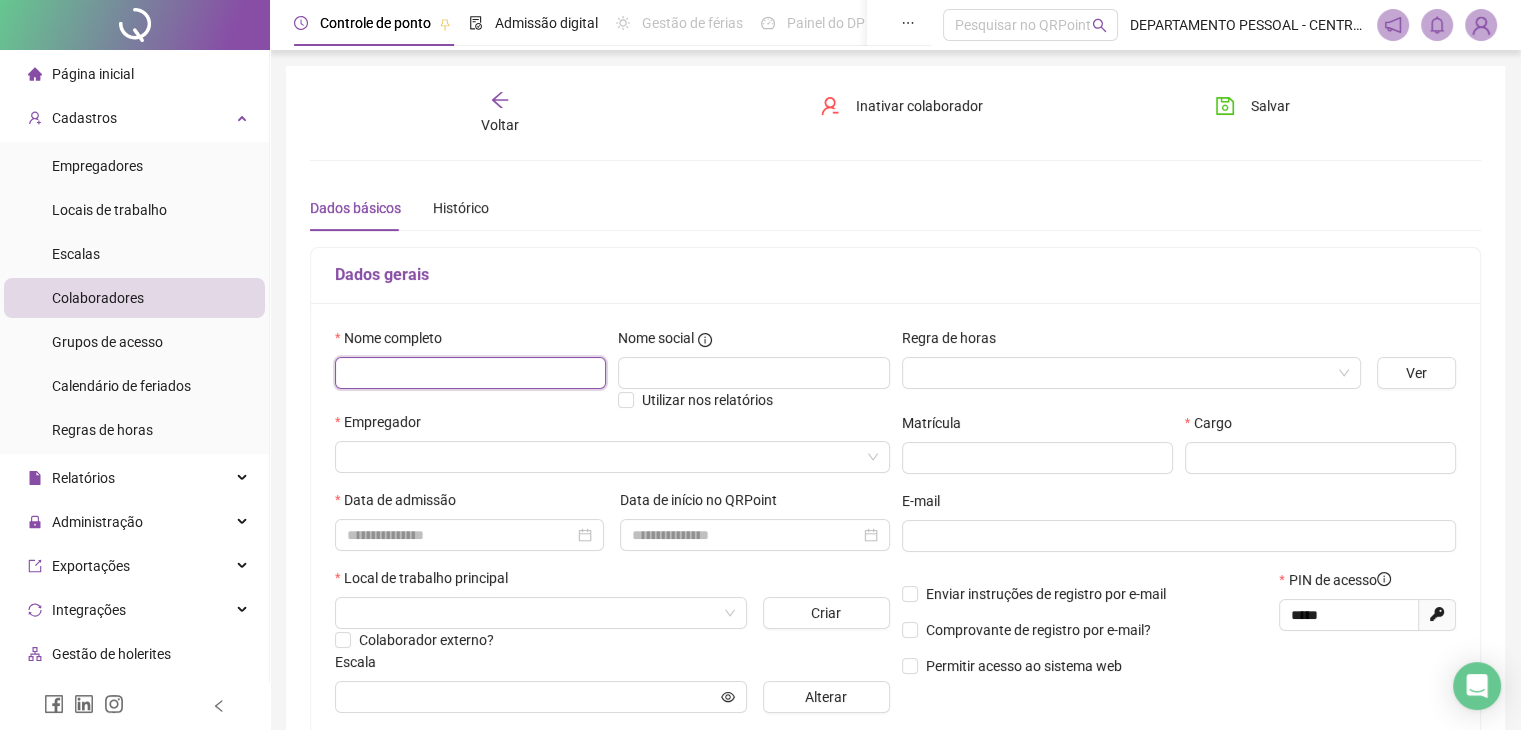 click at bounding box center (470, 373) 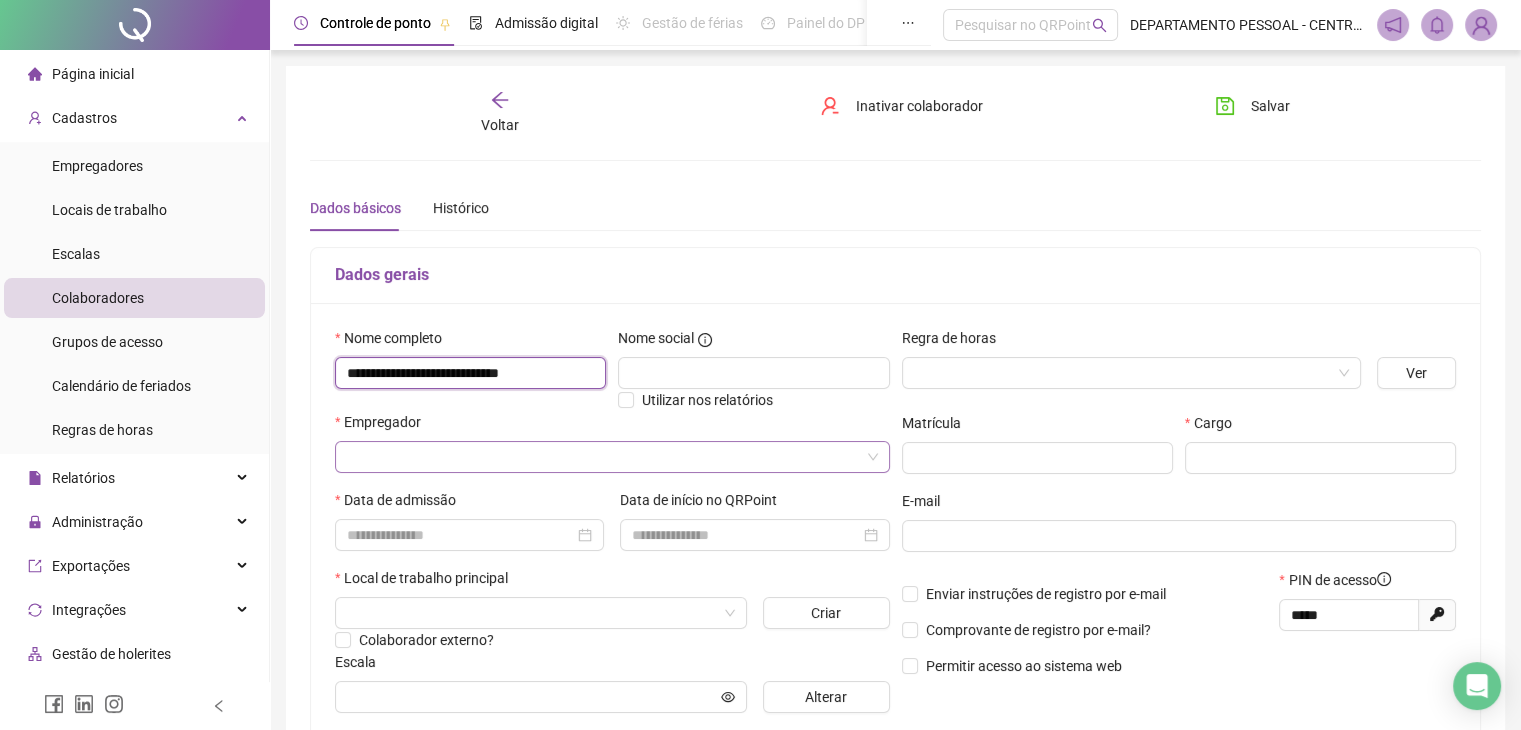 type on "**********" 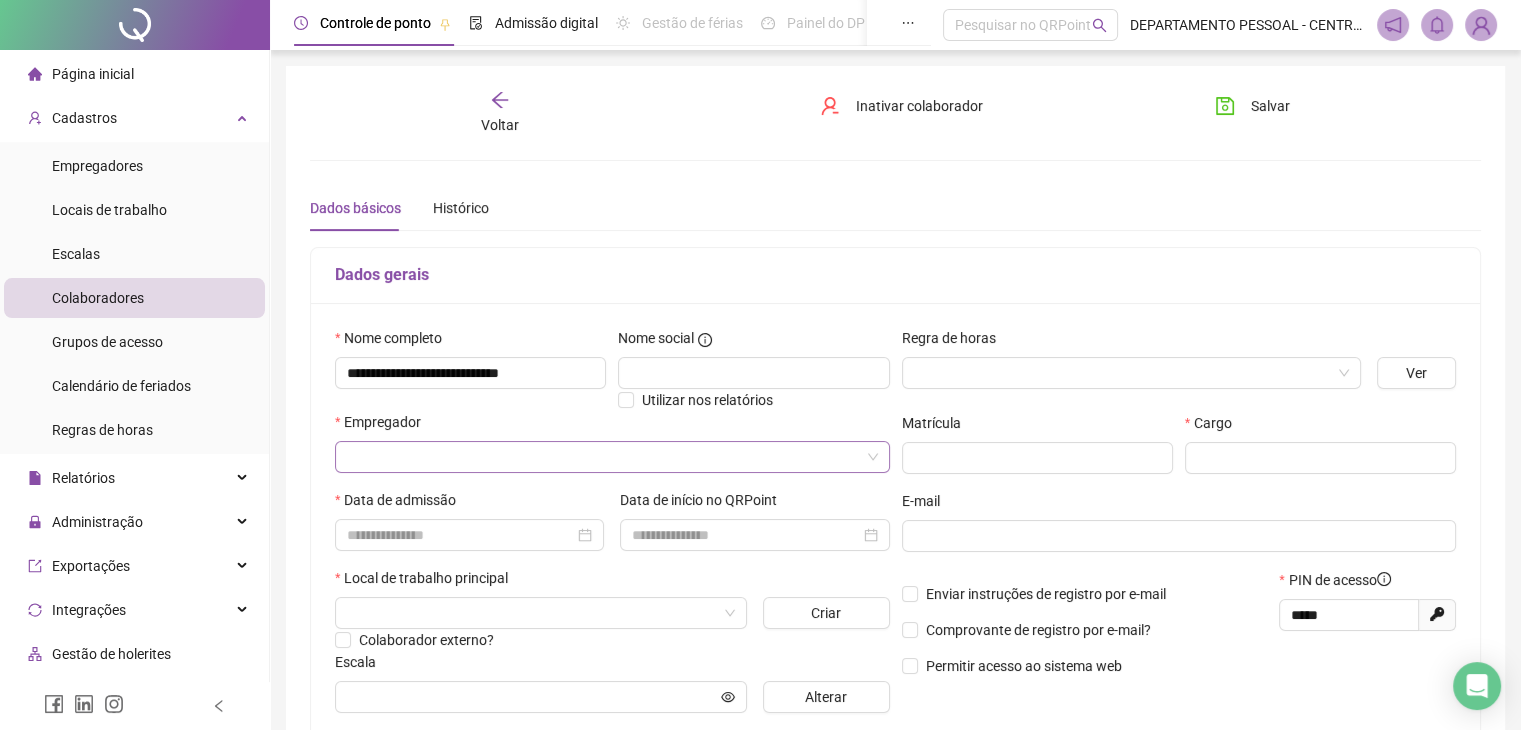 click at bounding box center (606, 457) 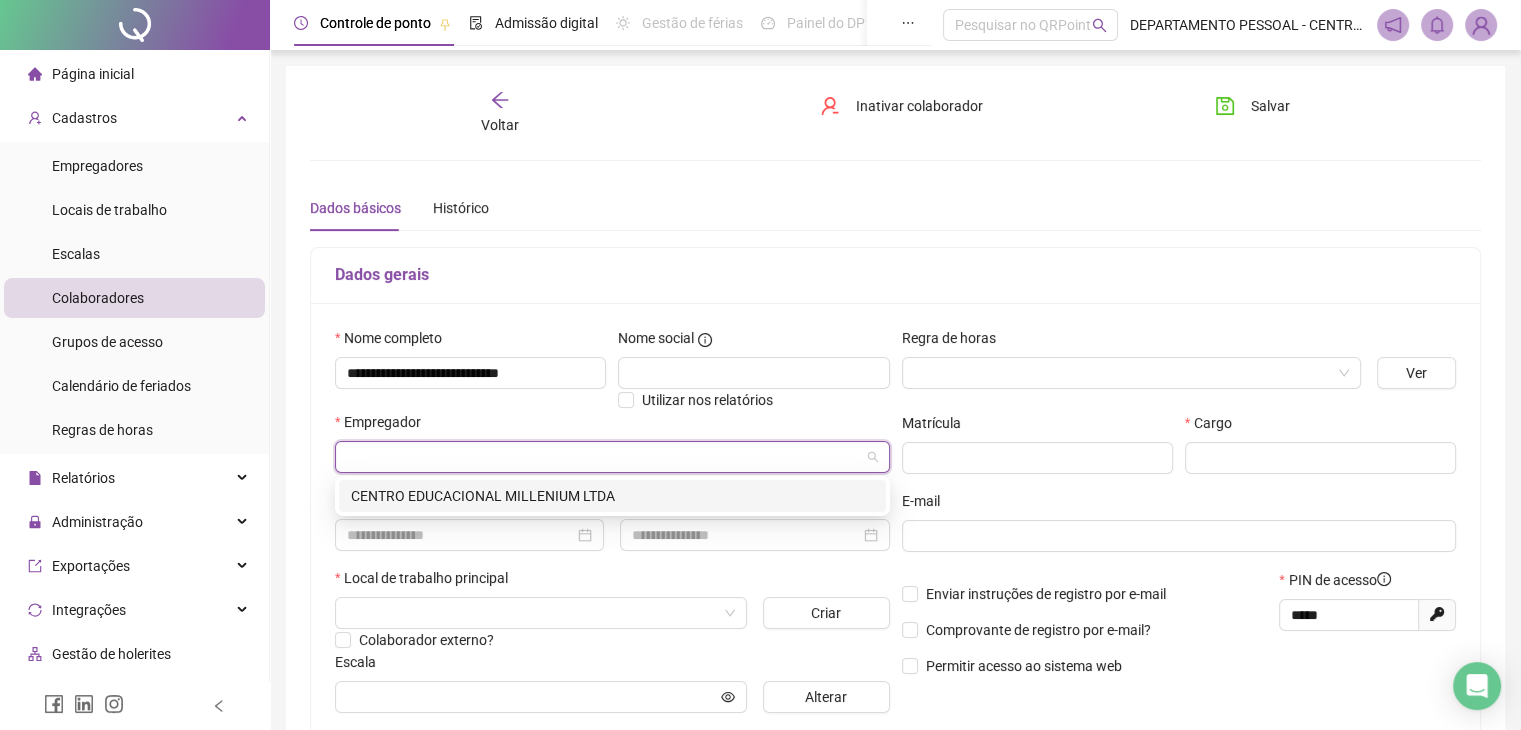 click on "CENTRO EDUCACIONAL MILLENIUM LTDA" at bounding box center (612, 496) 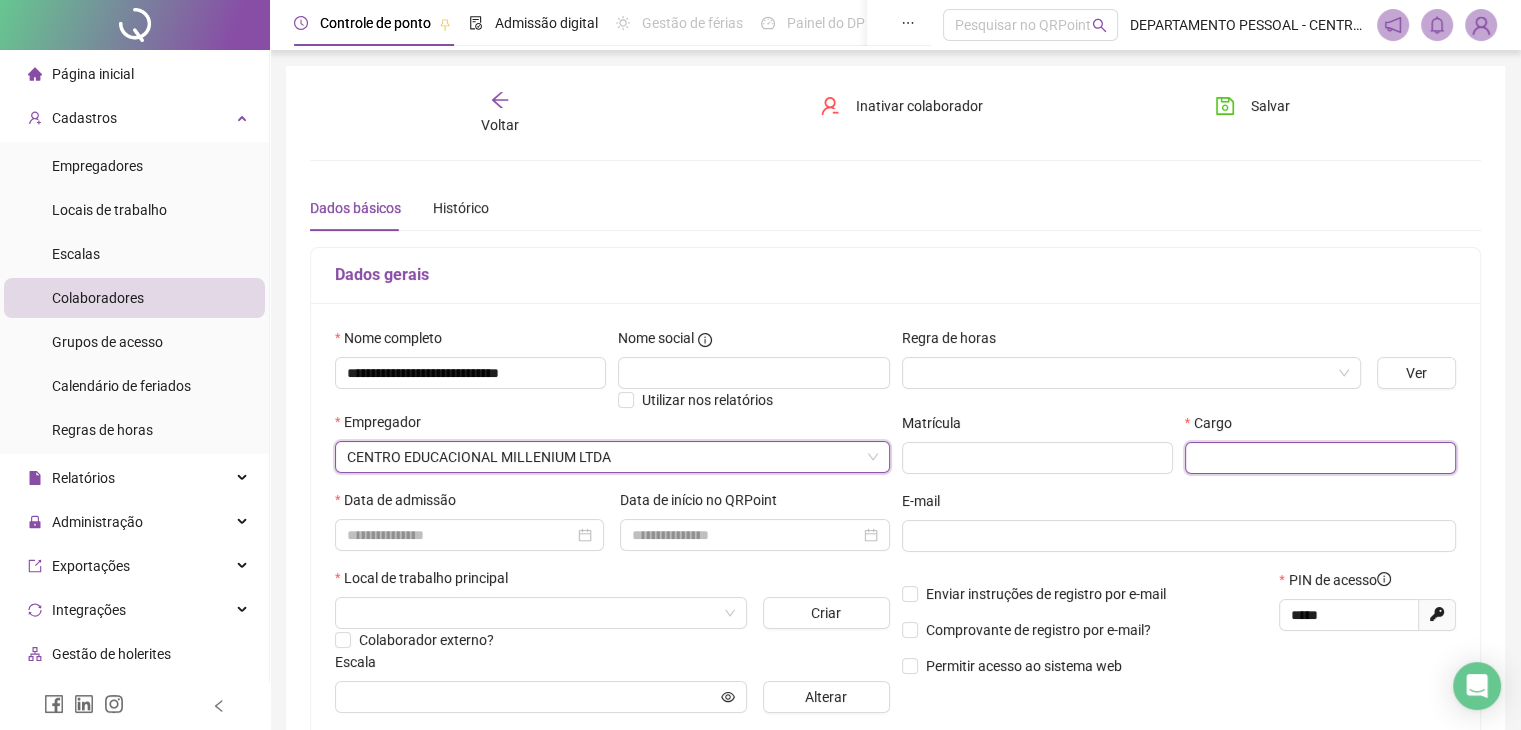 click at bounding box center [1320, 458] 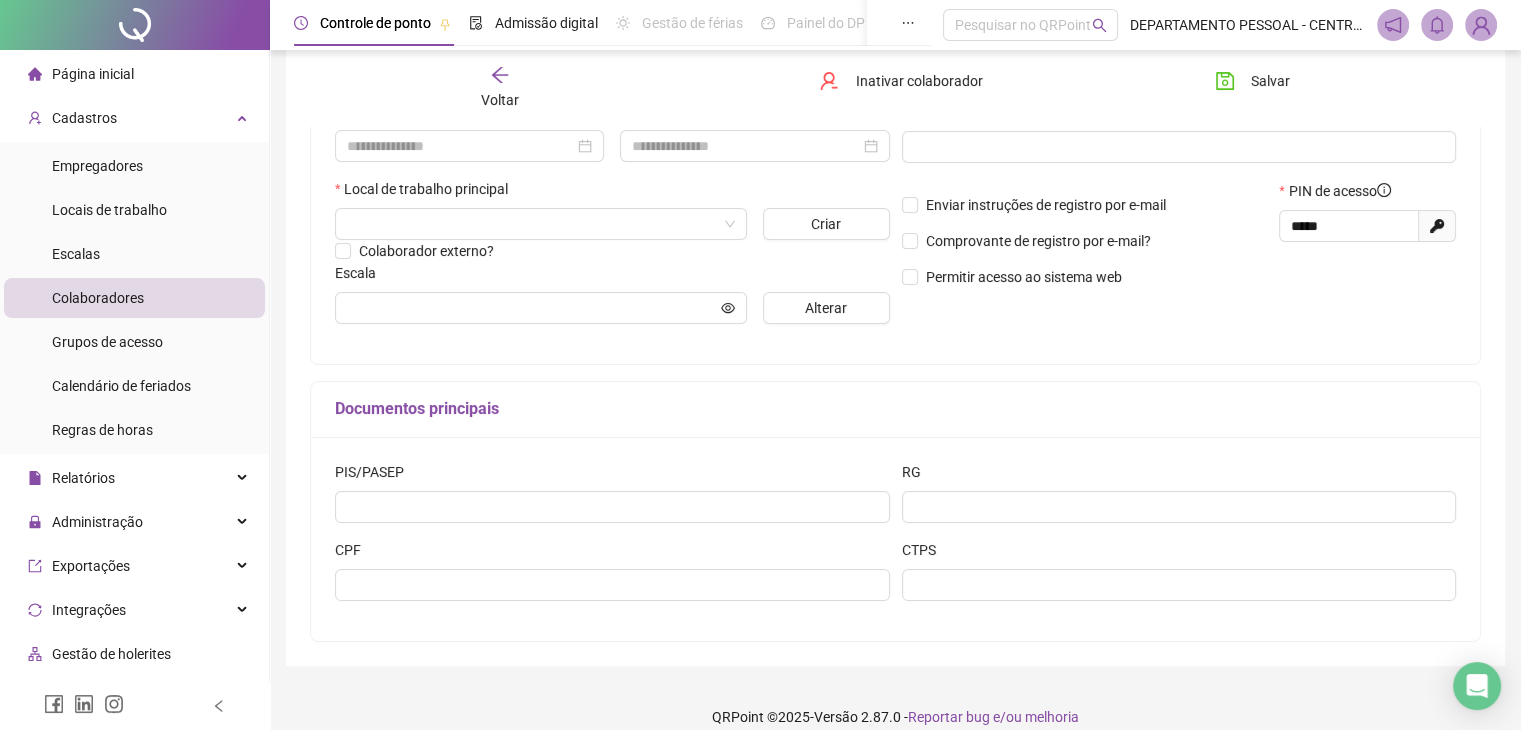 scroll, scrollTop: 400, scrollLeft: 0, axis: vertical 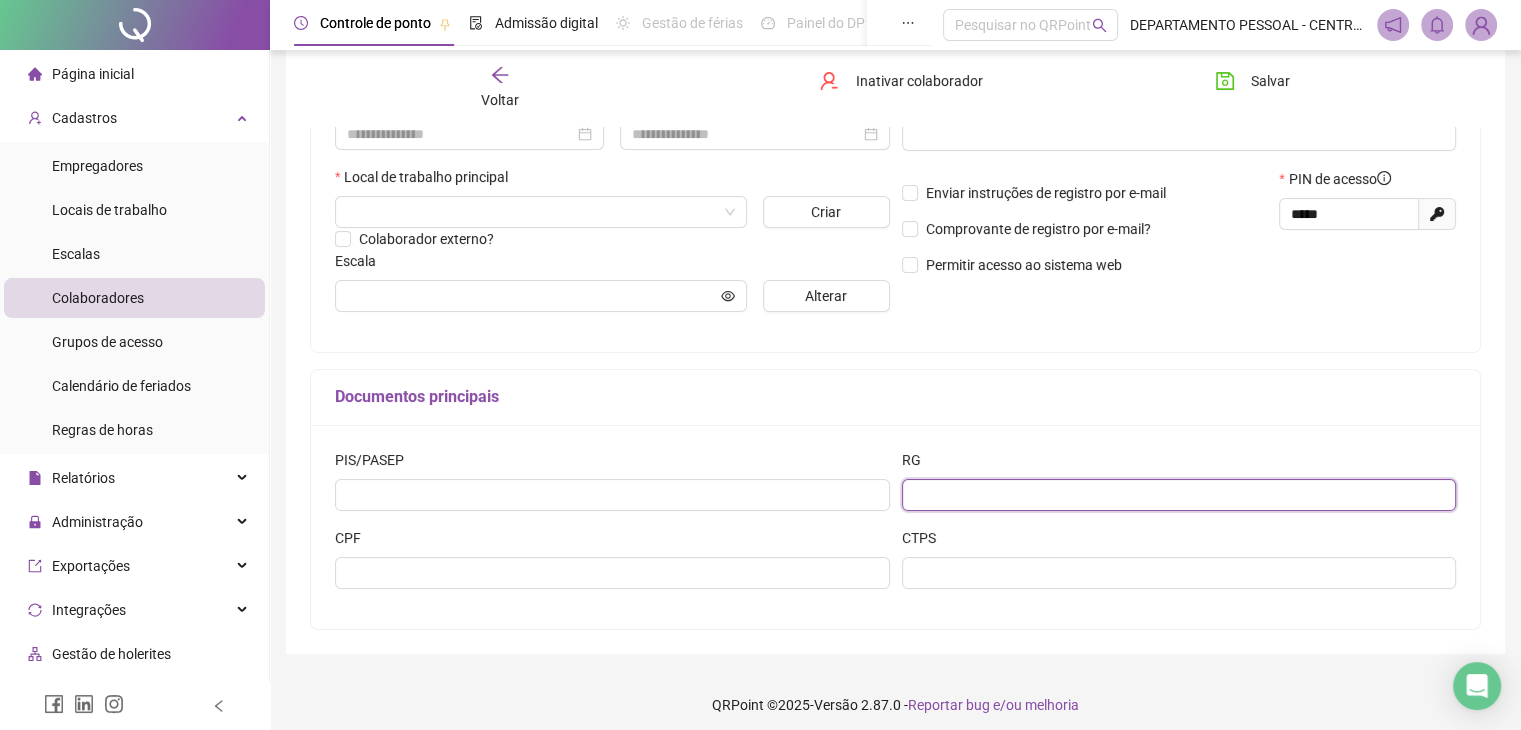 click at bounding box center [1179, 495] 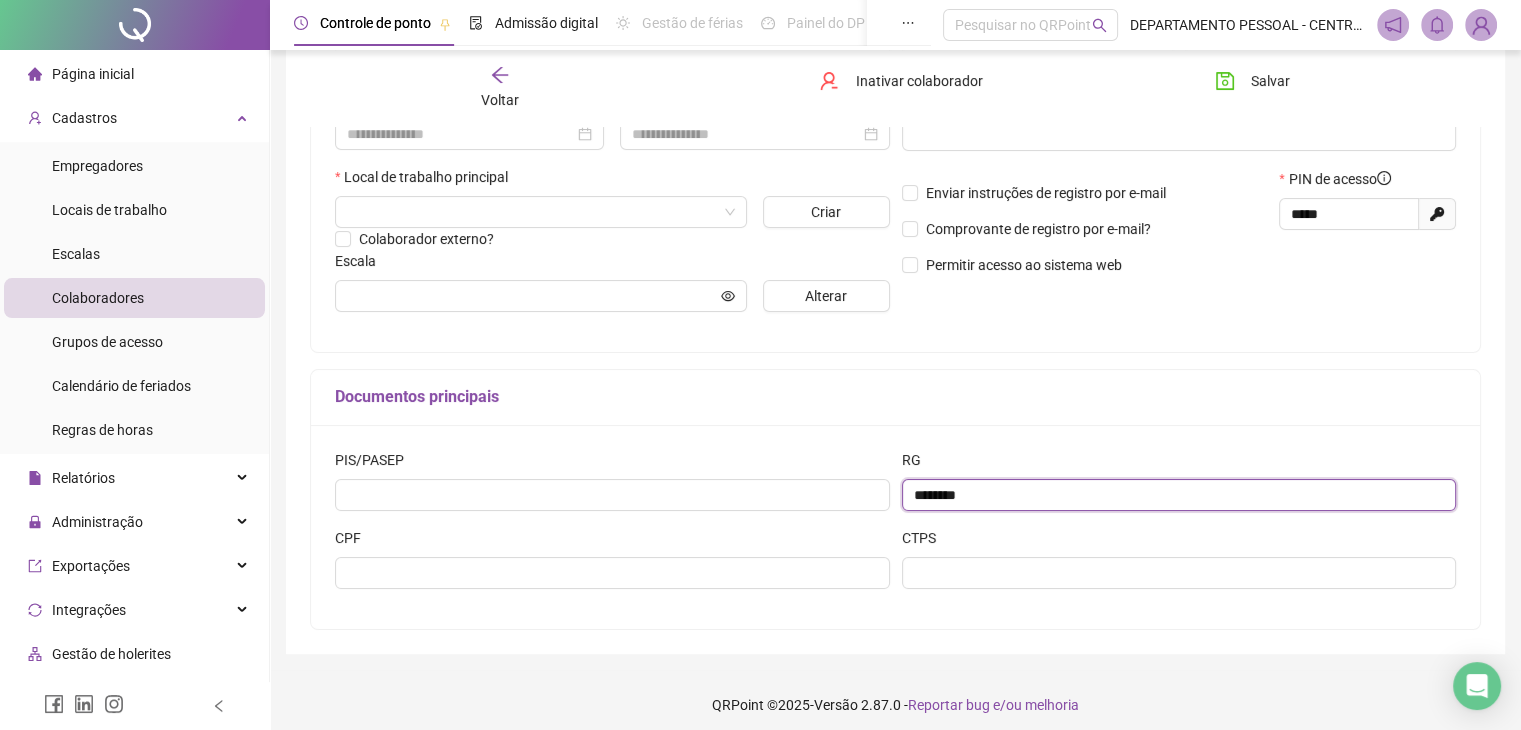 type on "********" 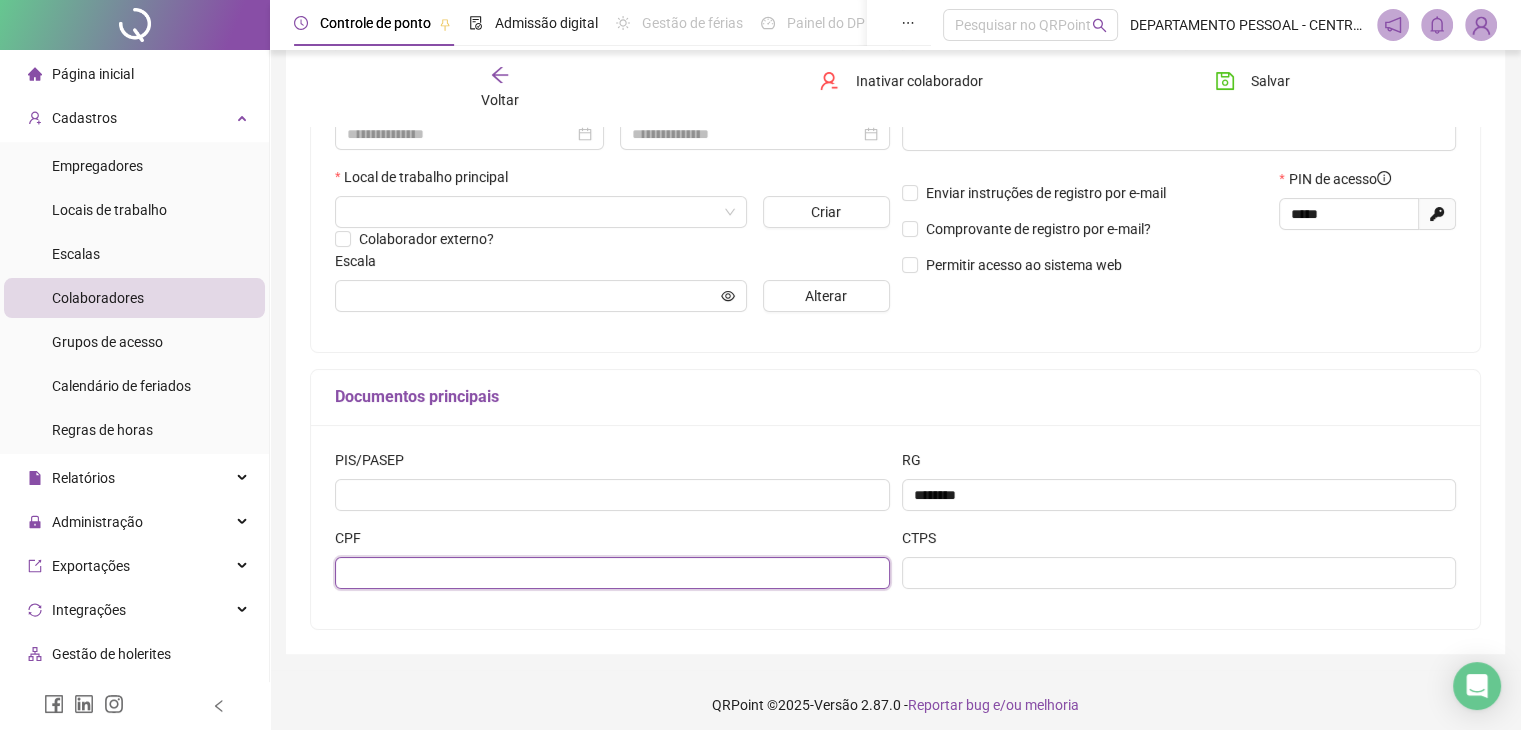 click at bounding box center (612, 573) 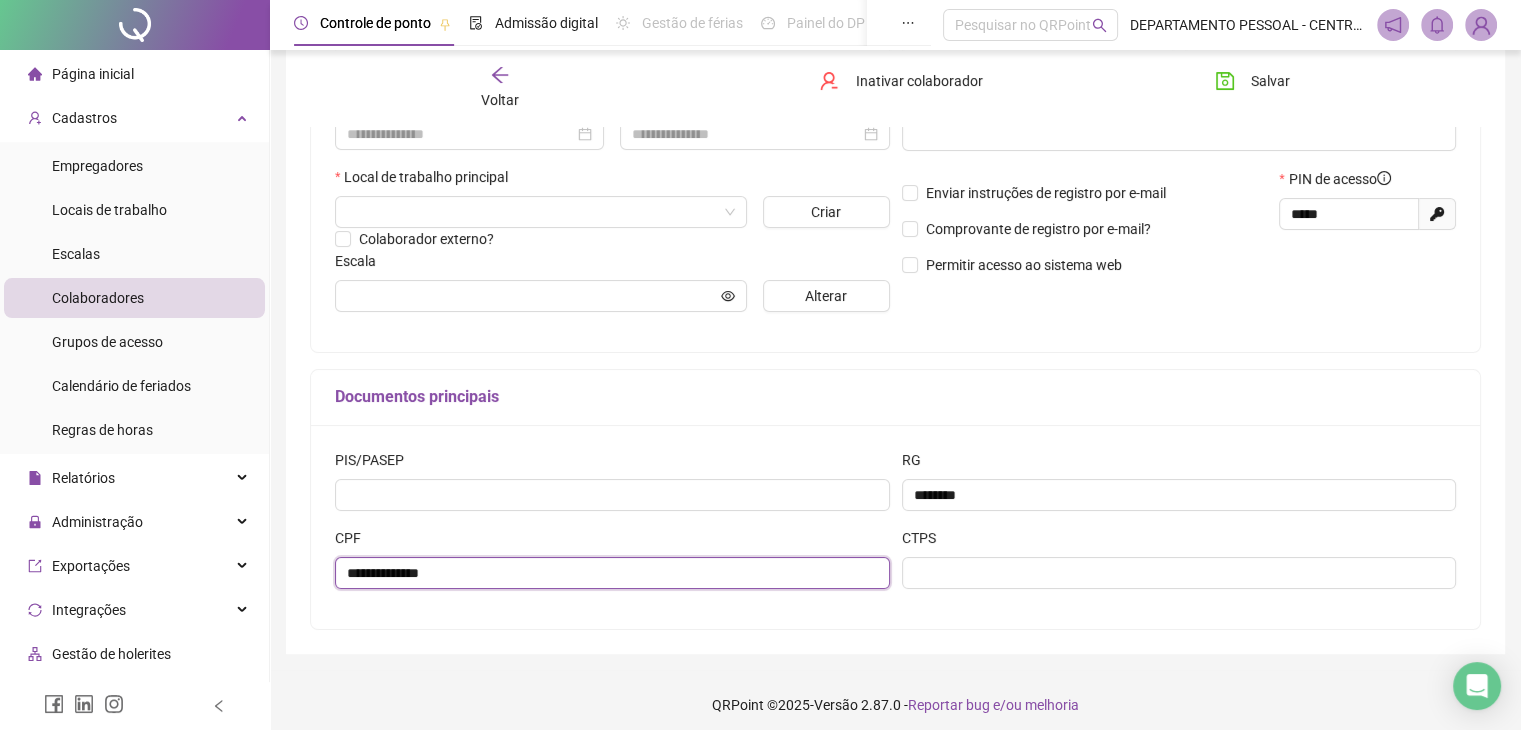 type on "**********" 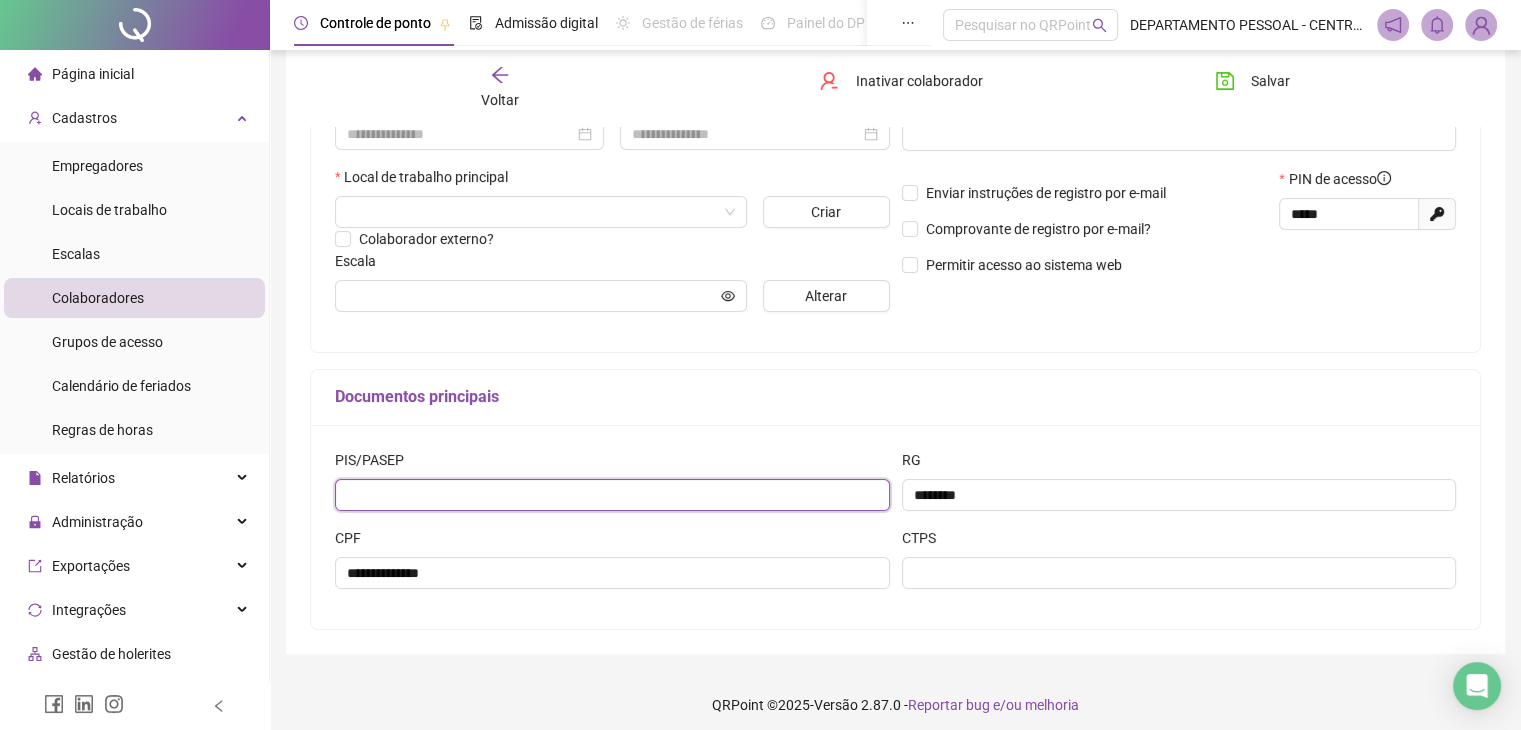 click at bounding box center (612, 495) 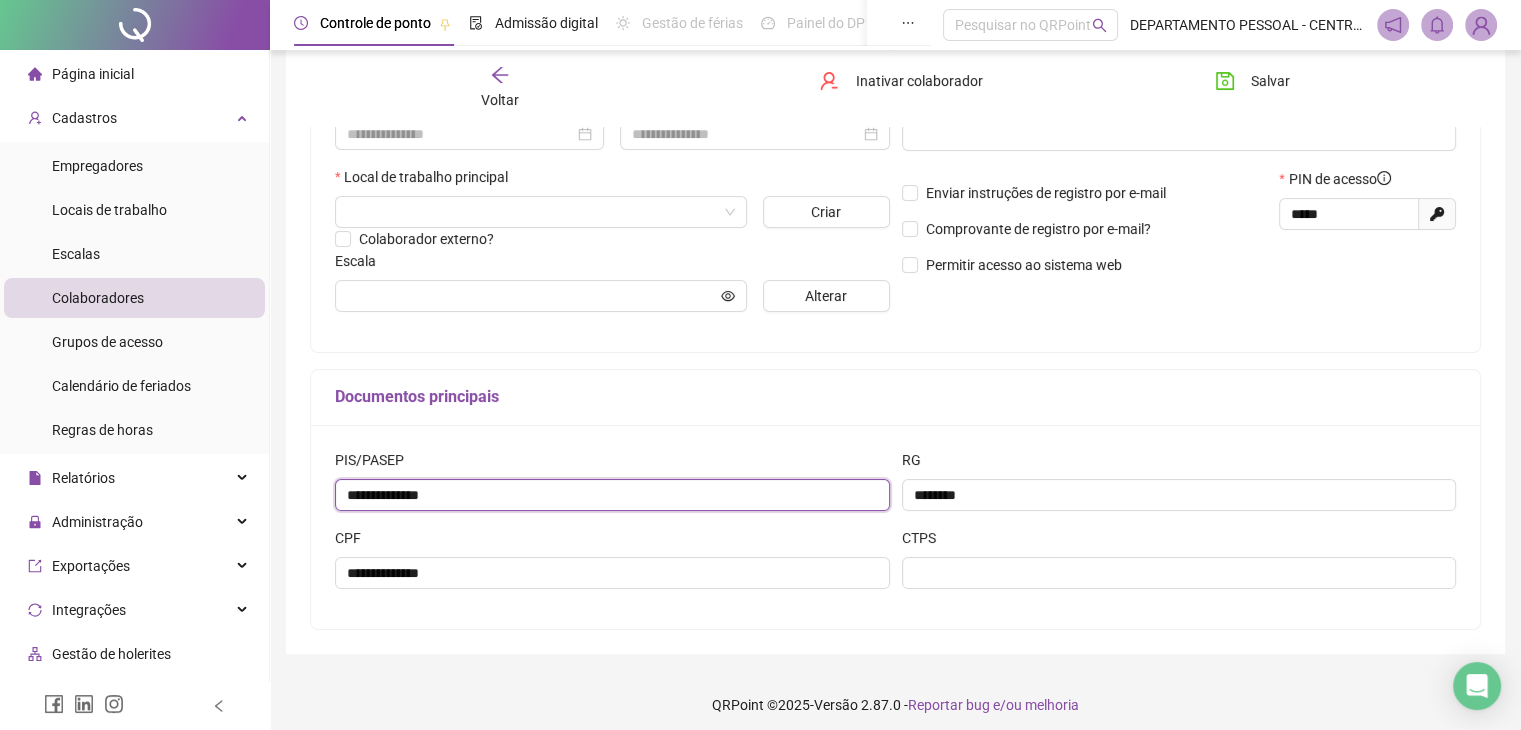 type on "**********" 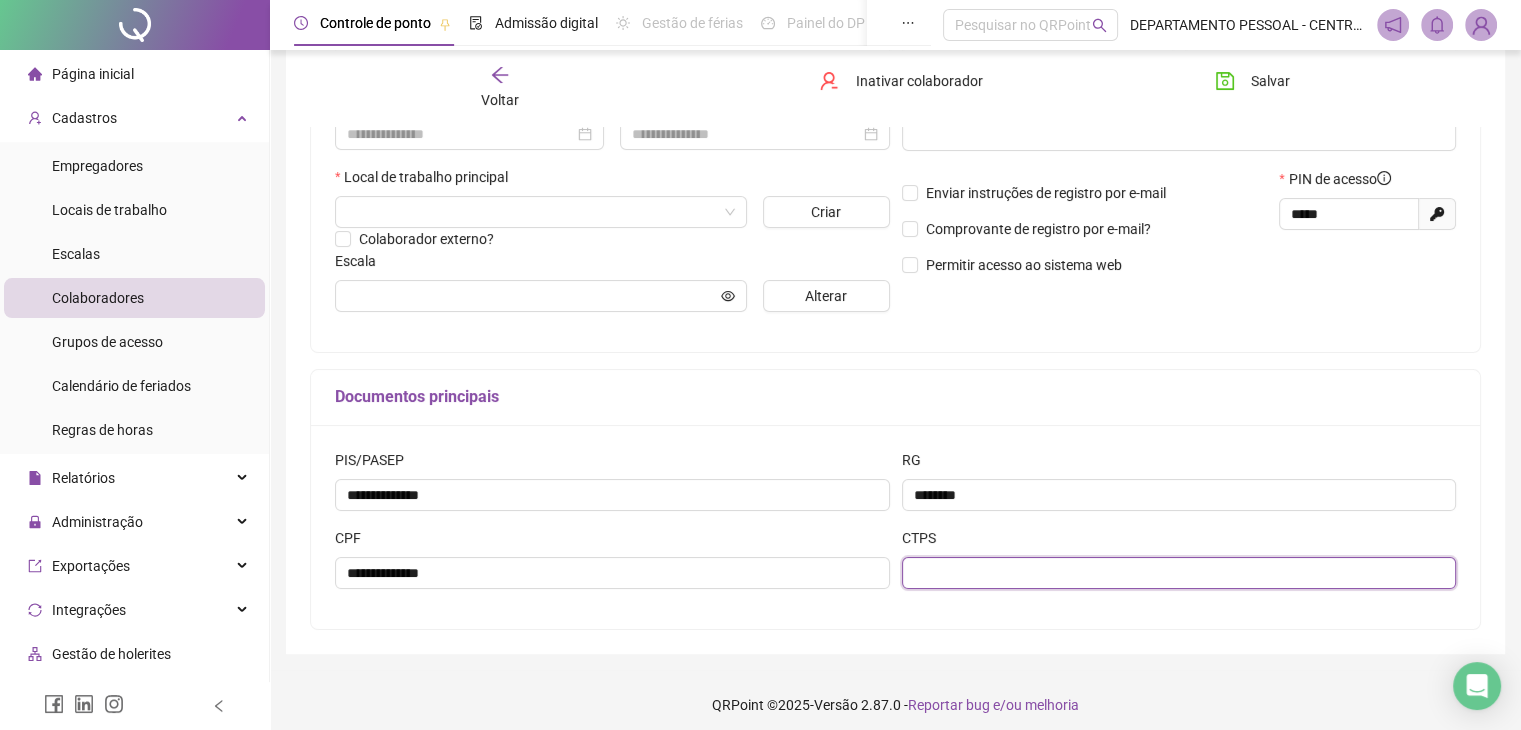 click at bounding box center (1179, 573) 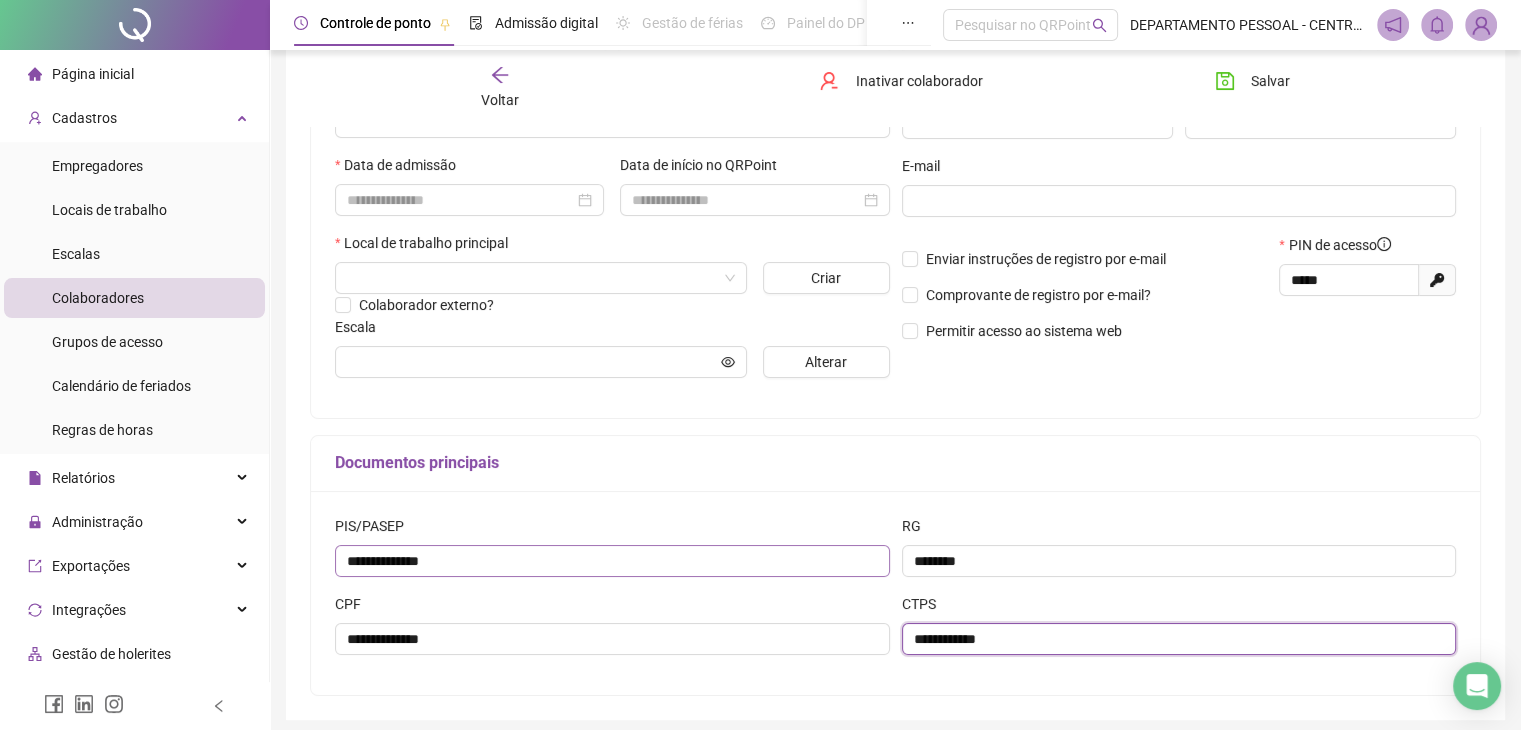 scroll, scrollTop: 300, scrollLeft: 0, axis: vertical 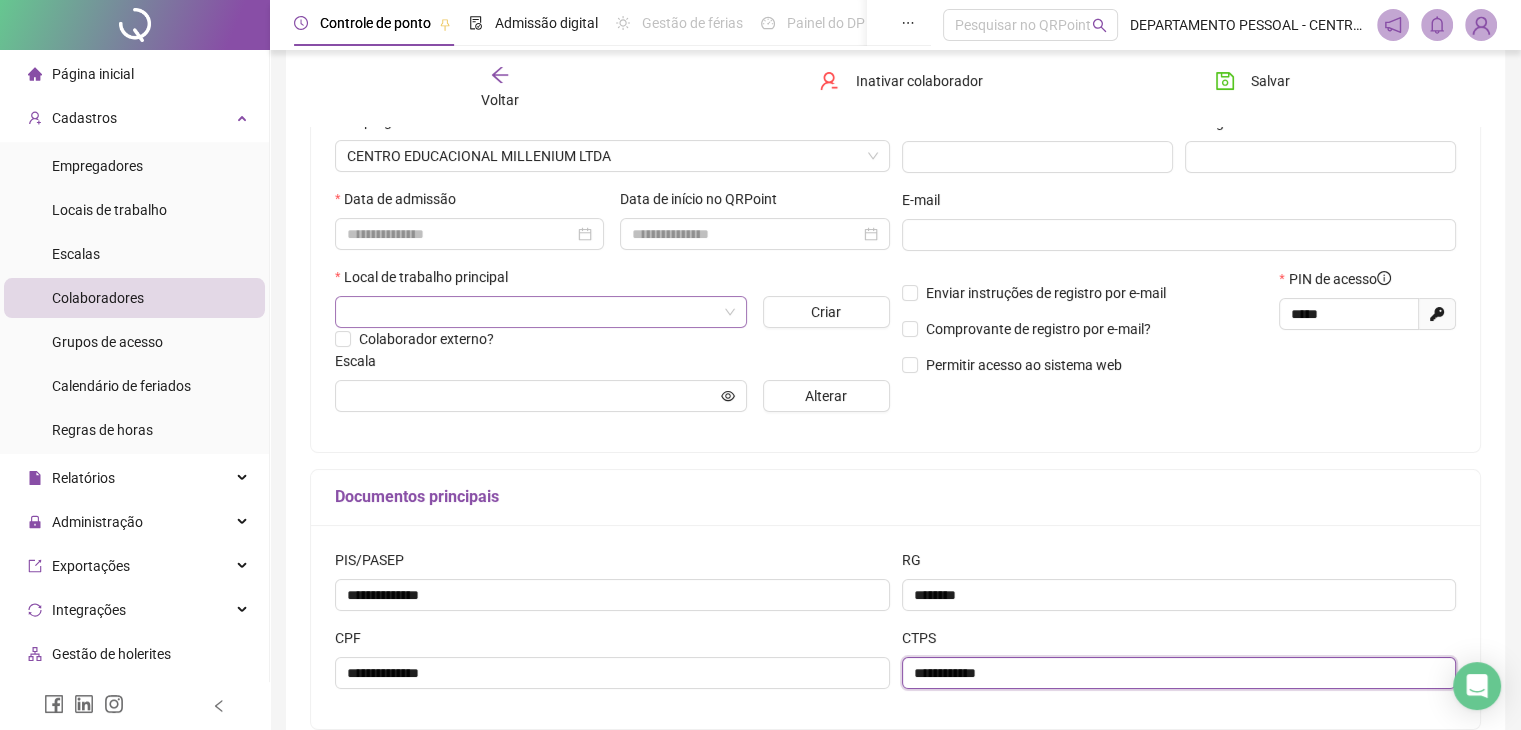 type on "**********" 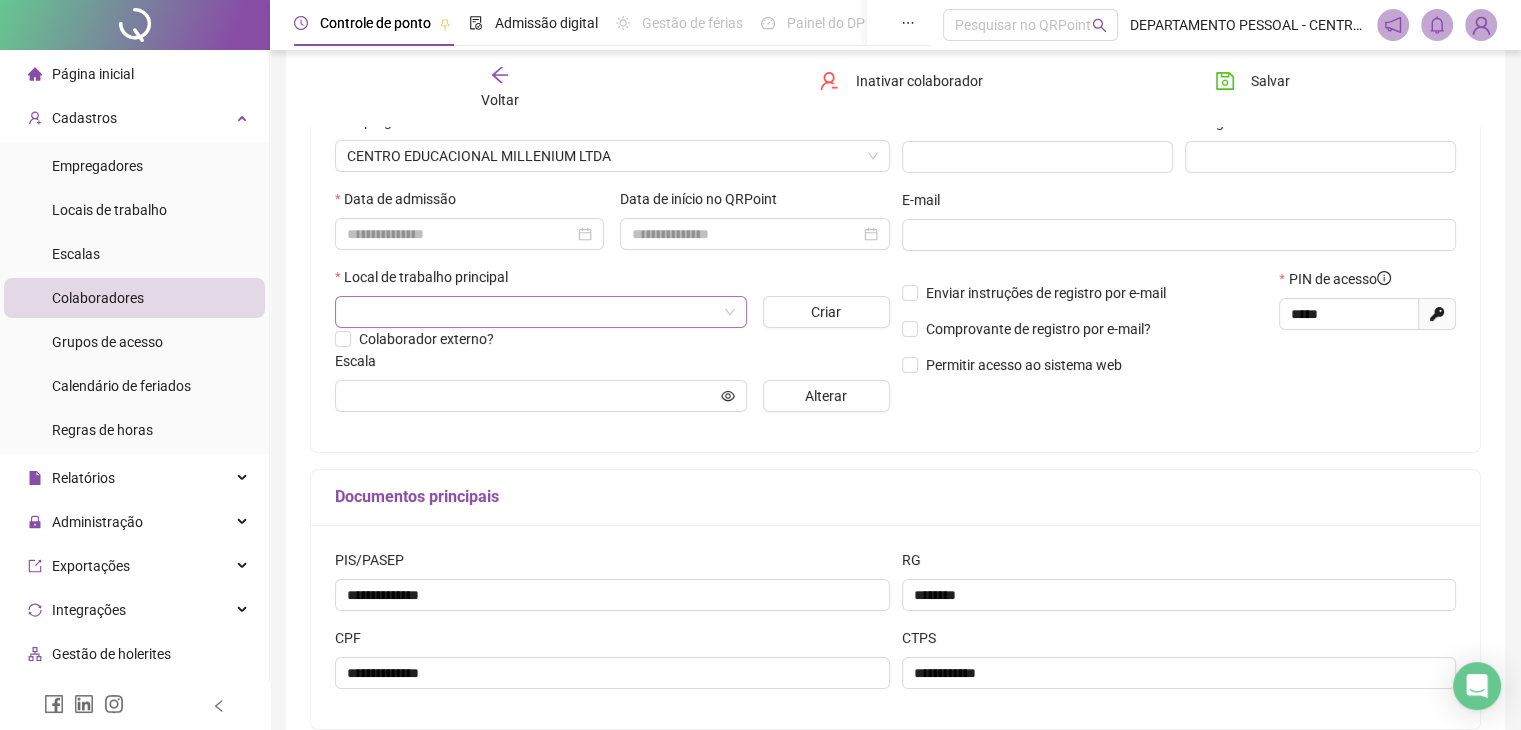 click at bounding box center [535, 312] 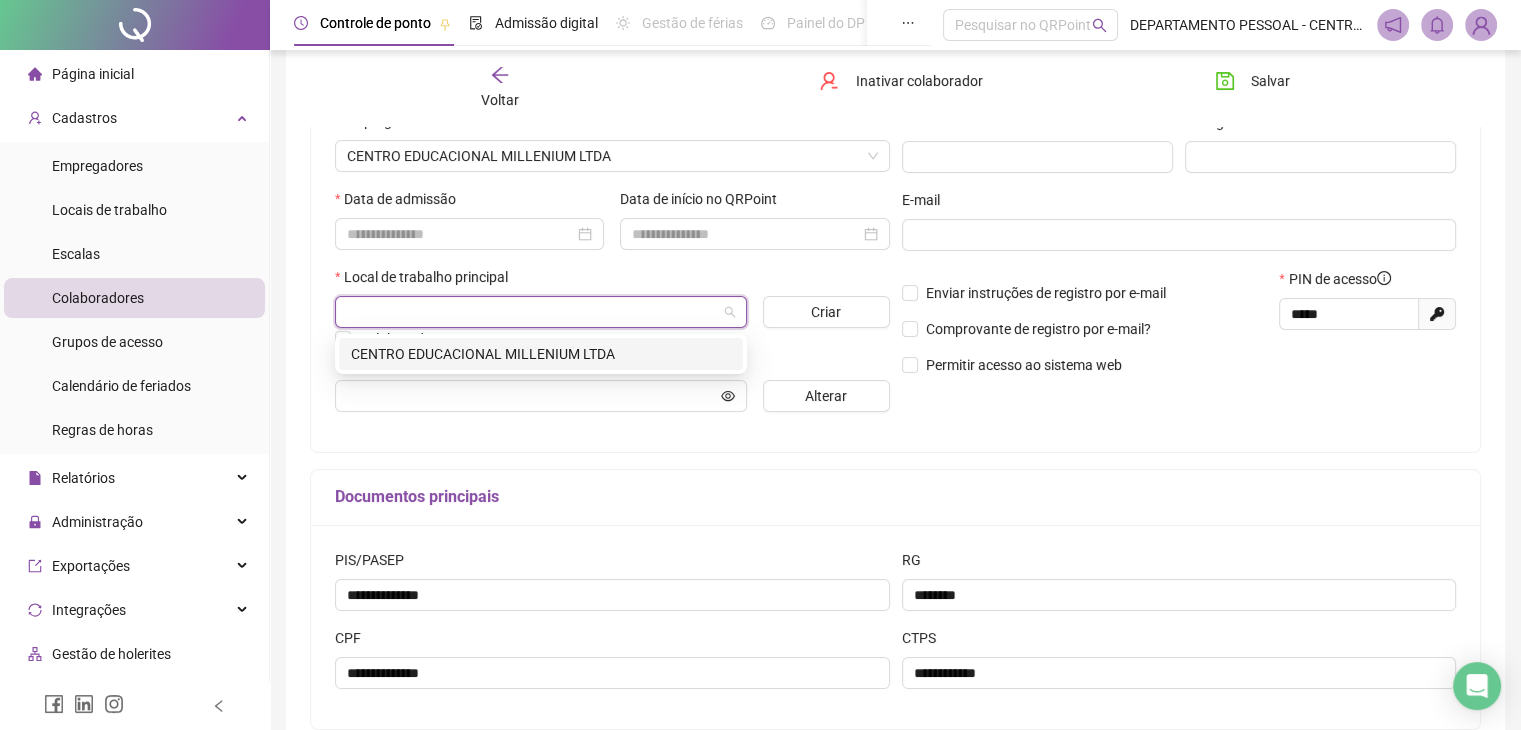 click on "CENTRO EDUCACIONAL MILLENIUM LTDA" at bounding box center [541, 354] 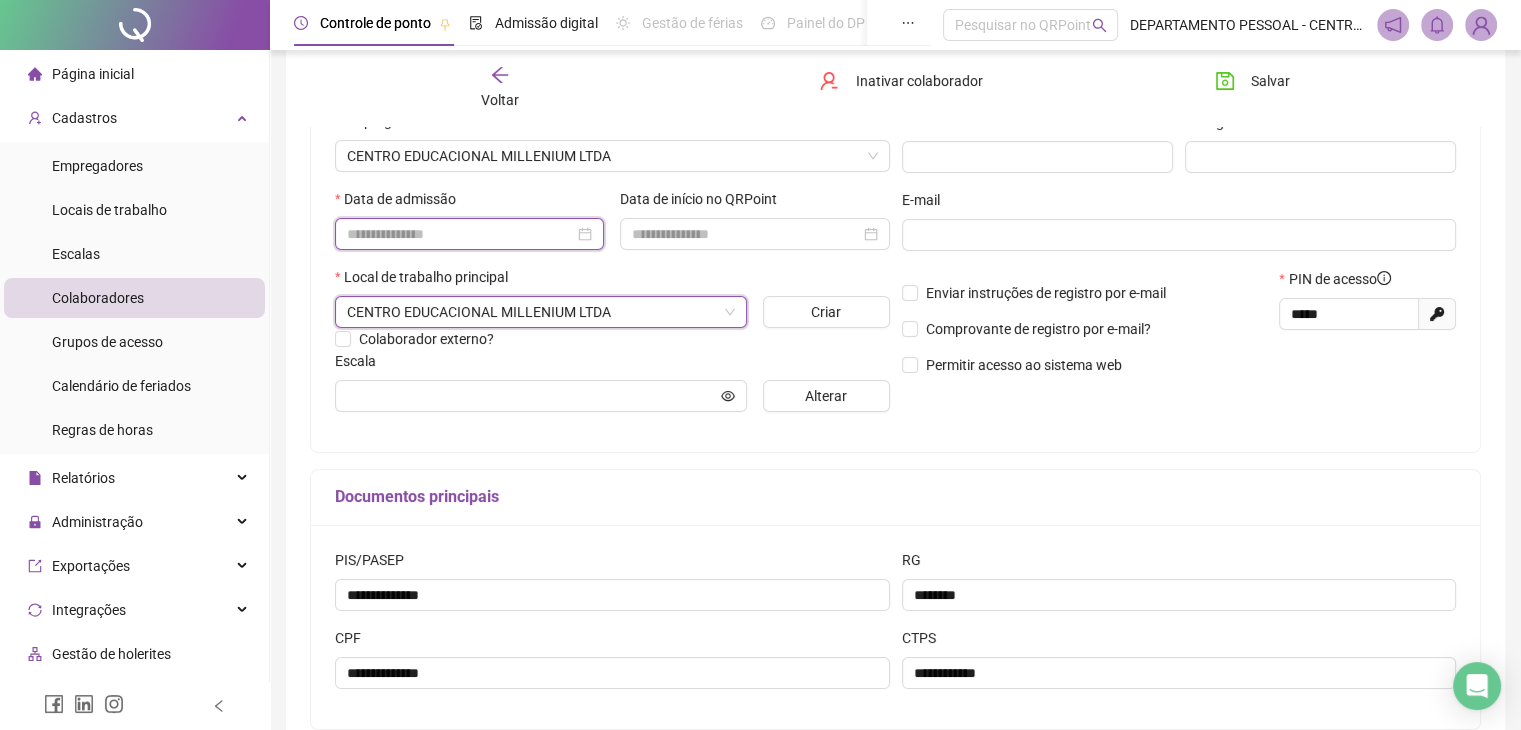 click at bounding box center [460, 234] 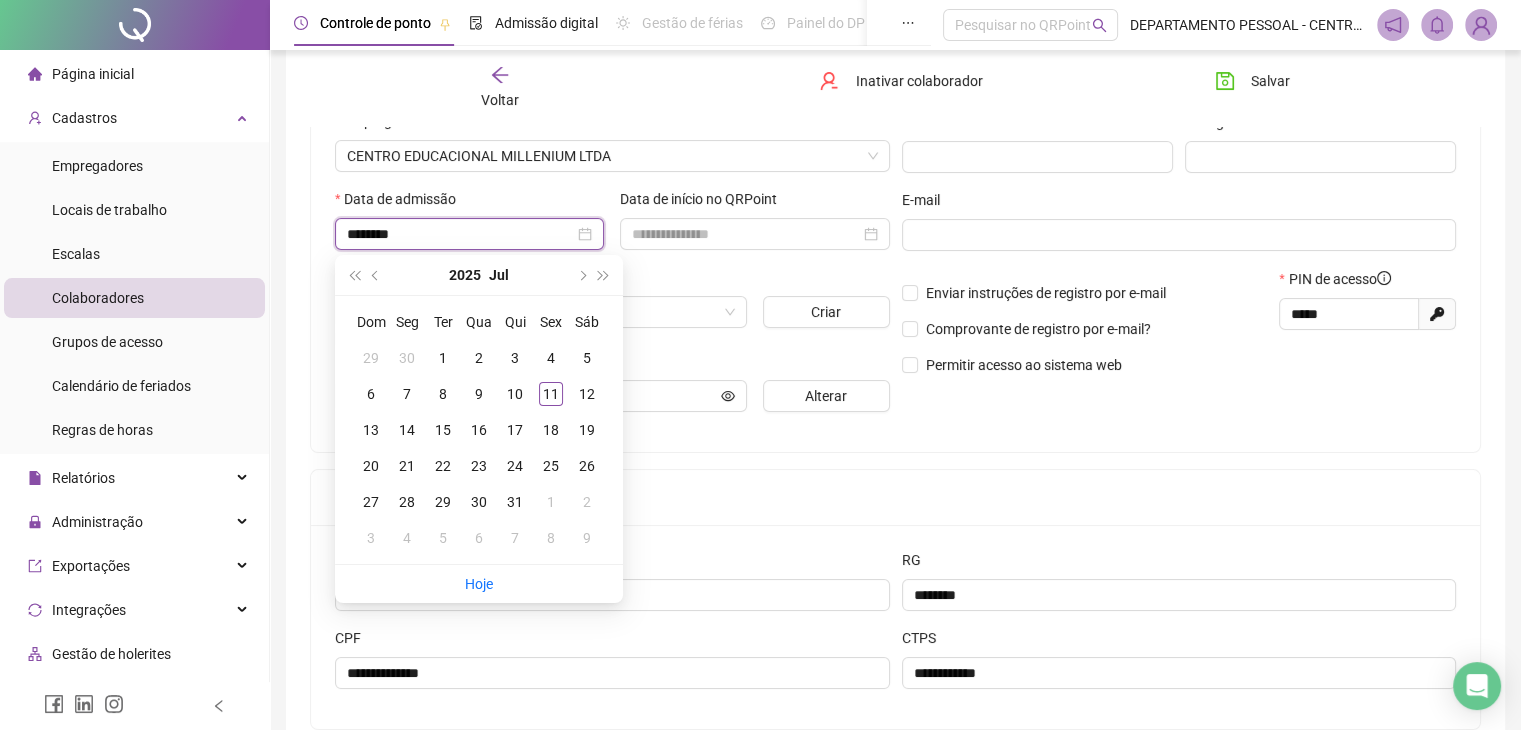 type on "********" 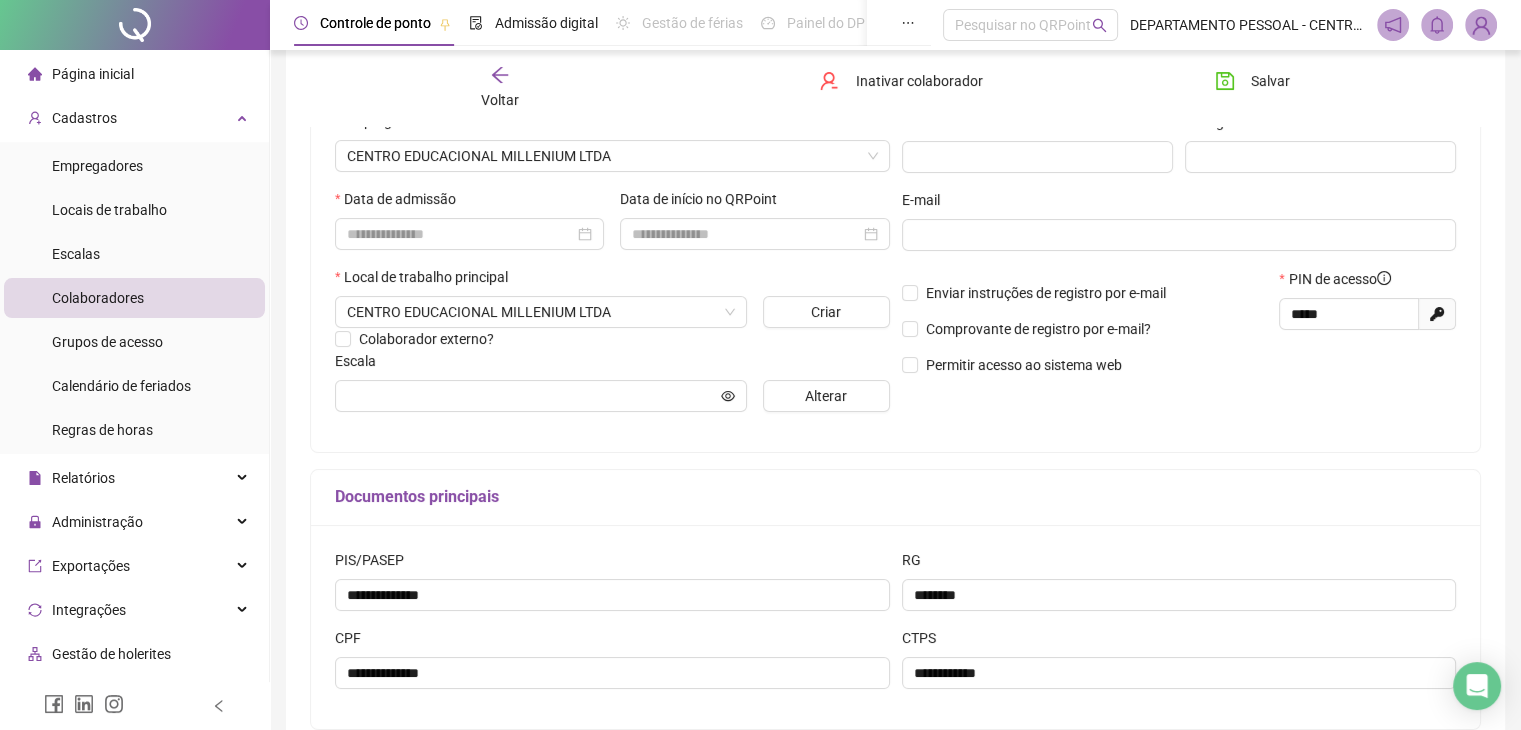 click on "Documentos principais" at bounding box center (895, 498) 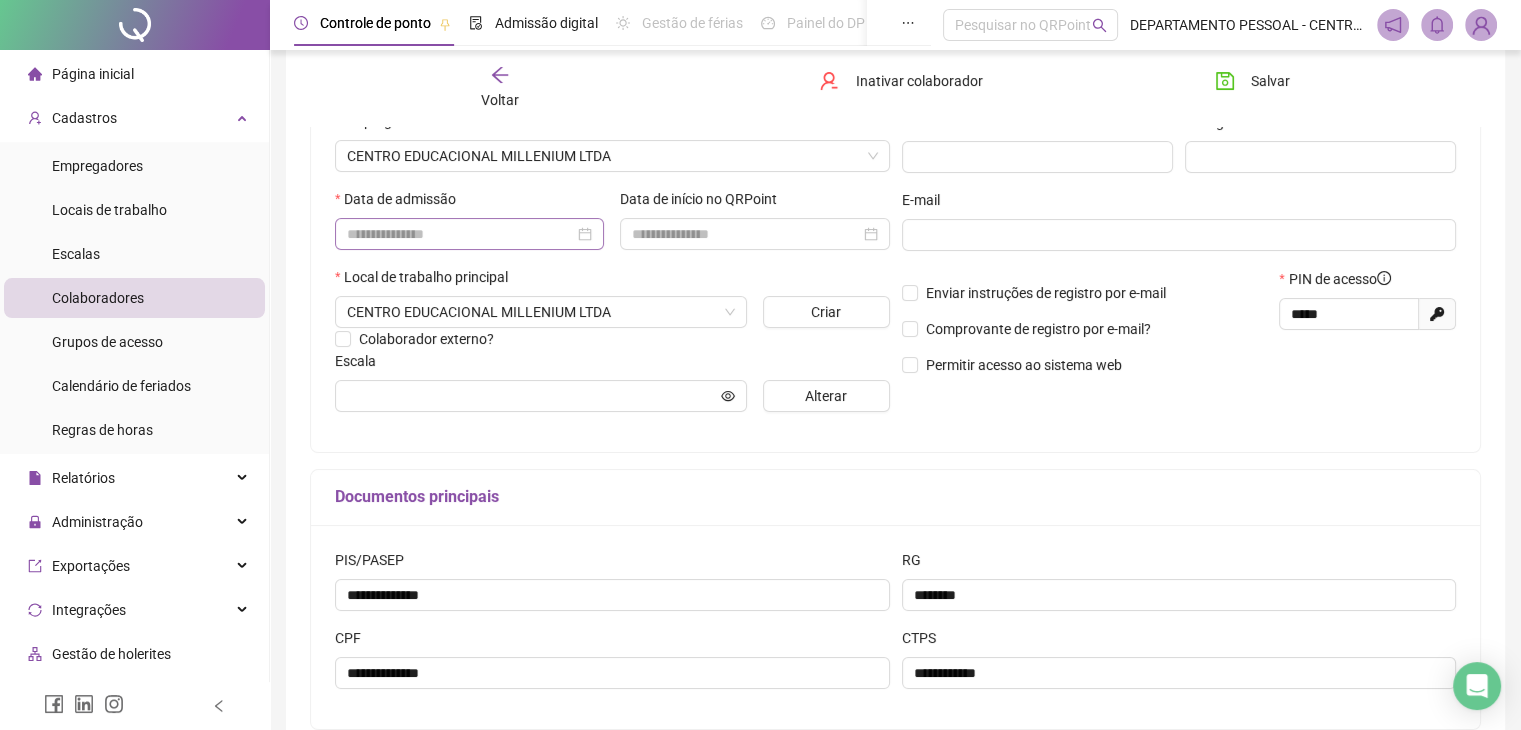 click at bounding box center [469, 234] 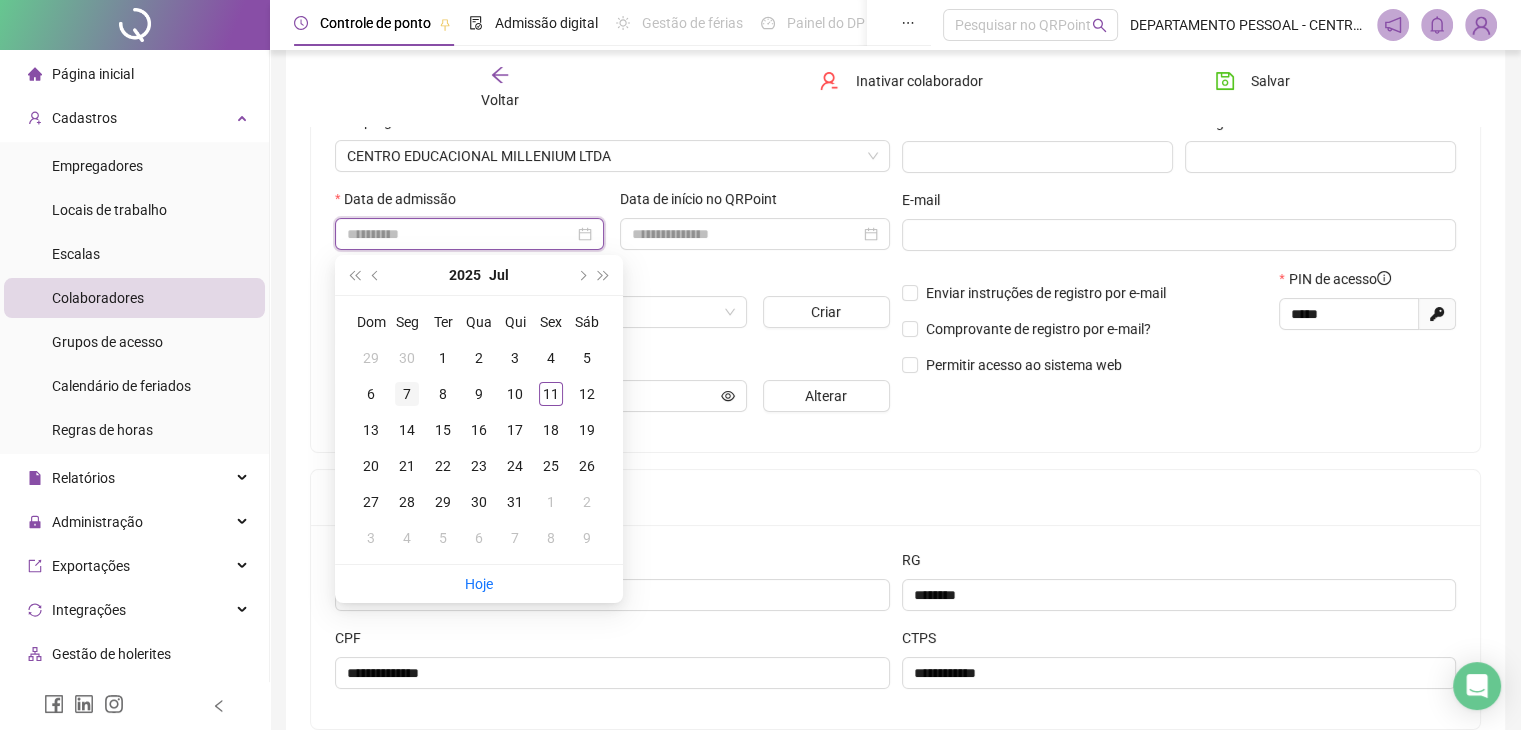 type on "**********" 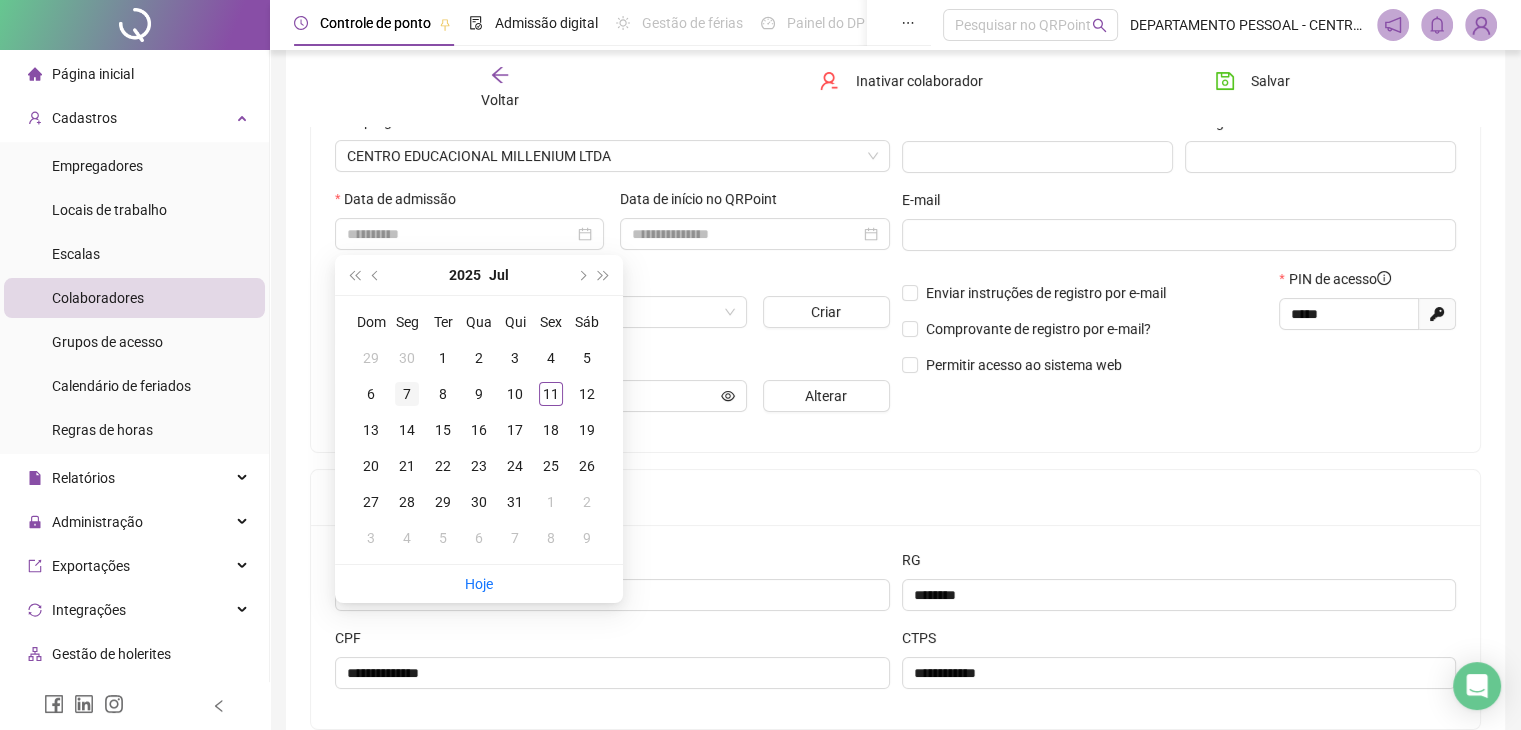 click on "7" at bounding box center [407, 394] 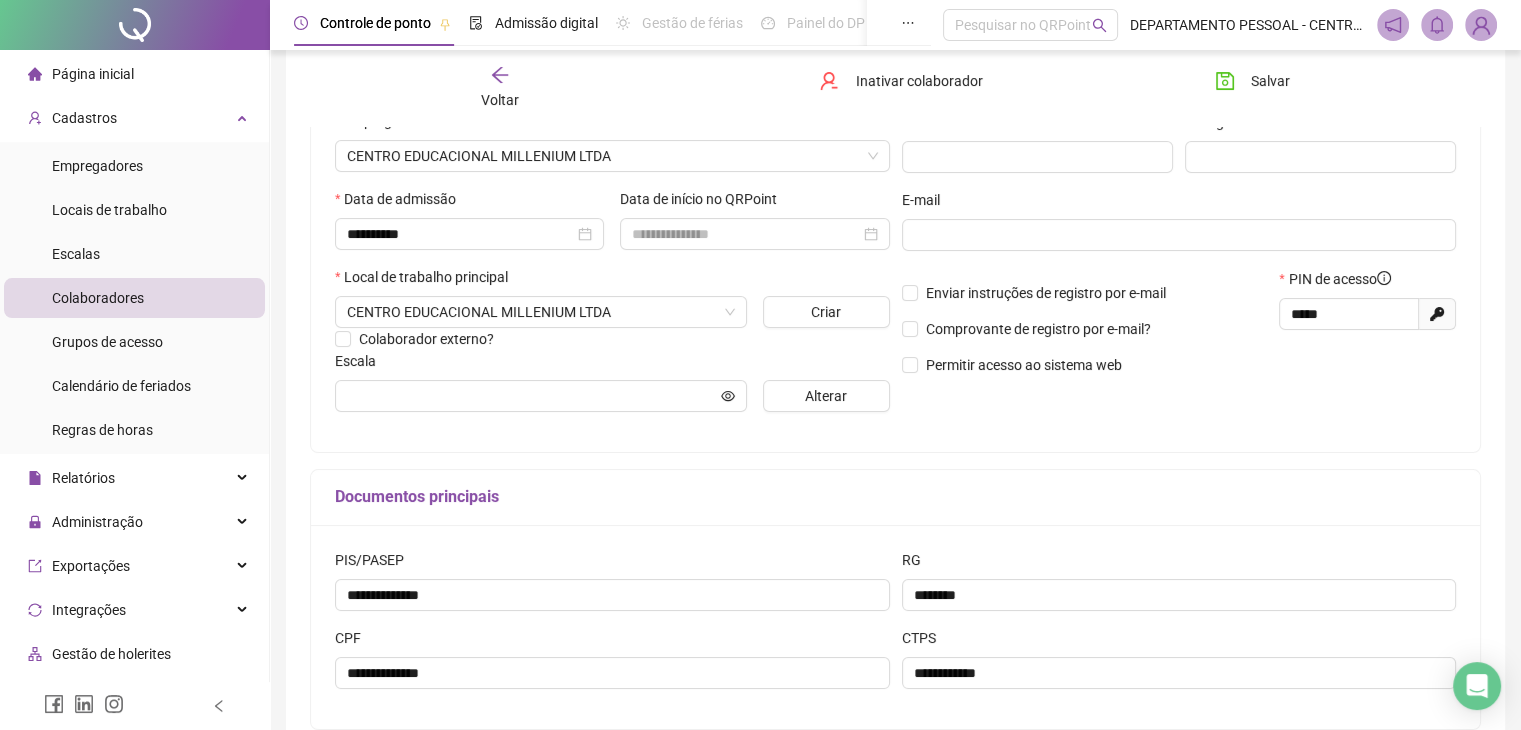 click on "**********" at bounding box center (895, 227) 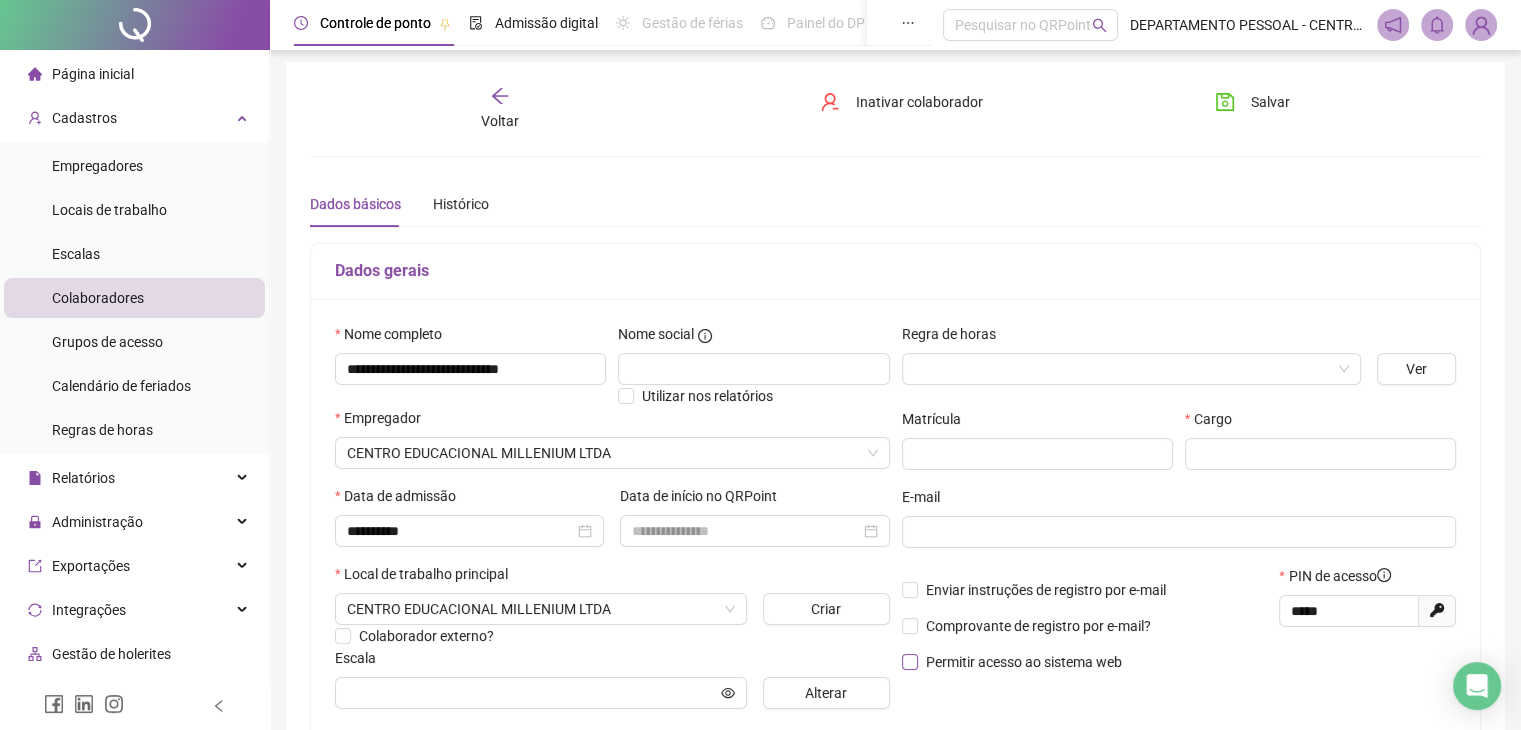 scroll, scrollTop: 0, scrollLeft: 0, axis: both 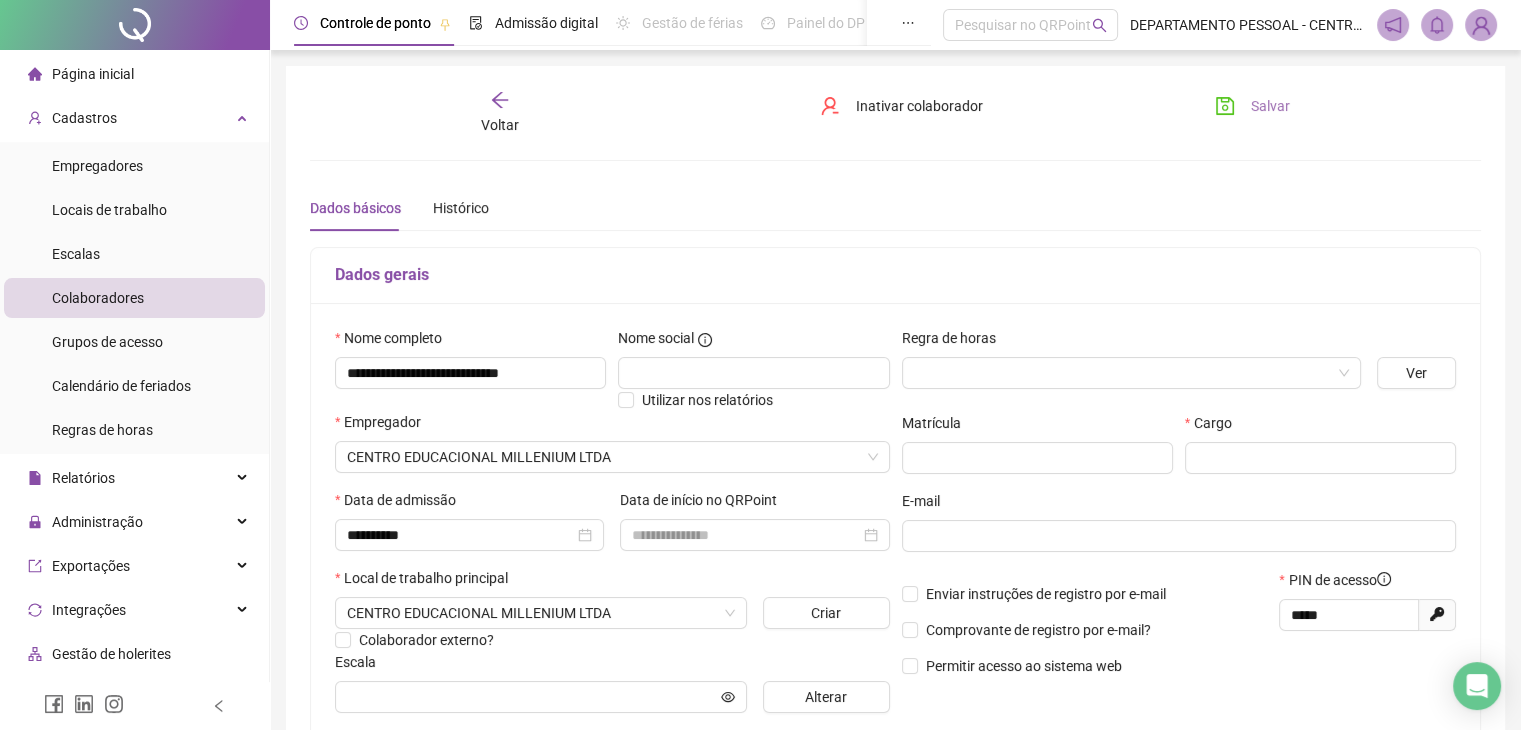 click on "Salvar" at bounding box center [1252, 106] 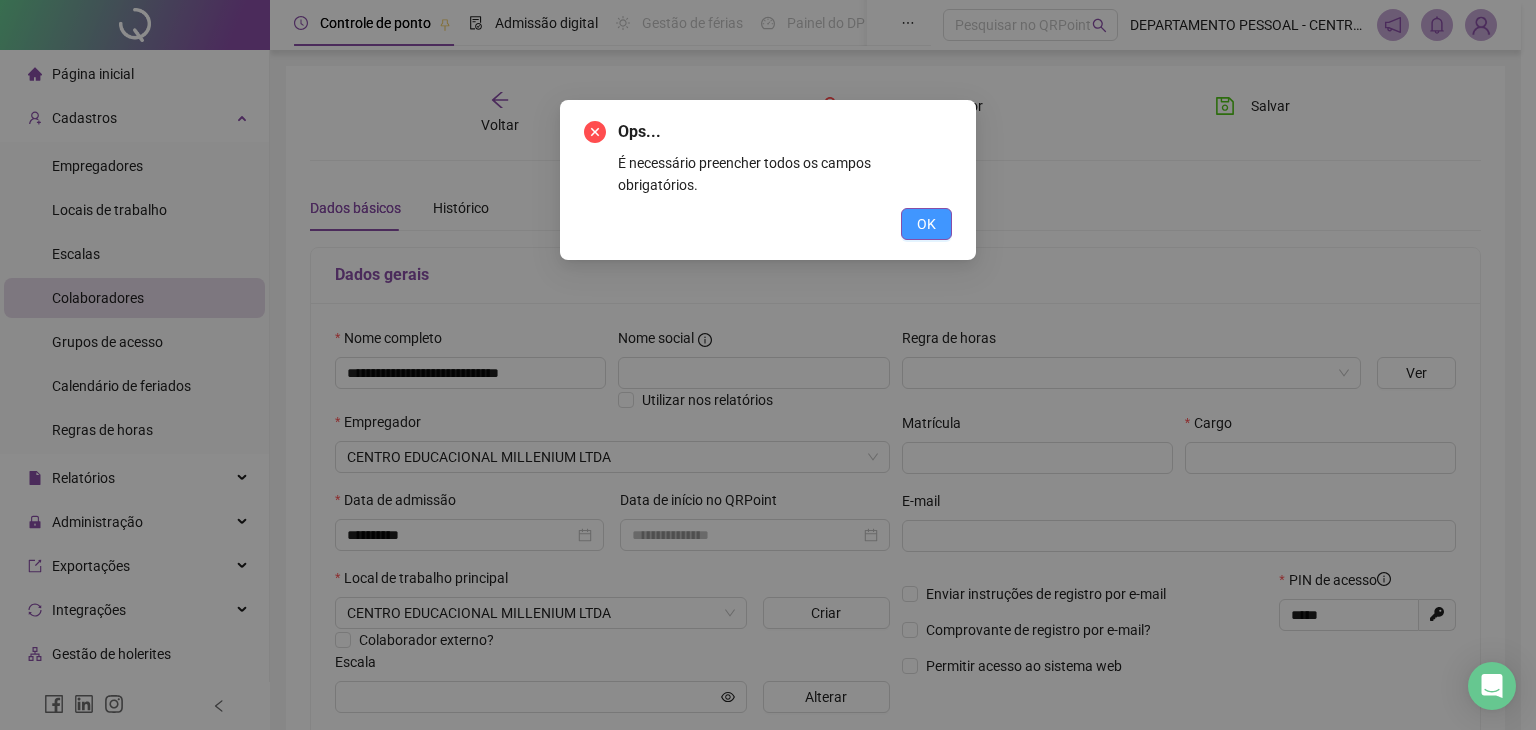 click on "OK" at bounding box center (926, 224) 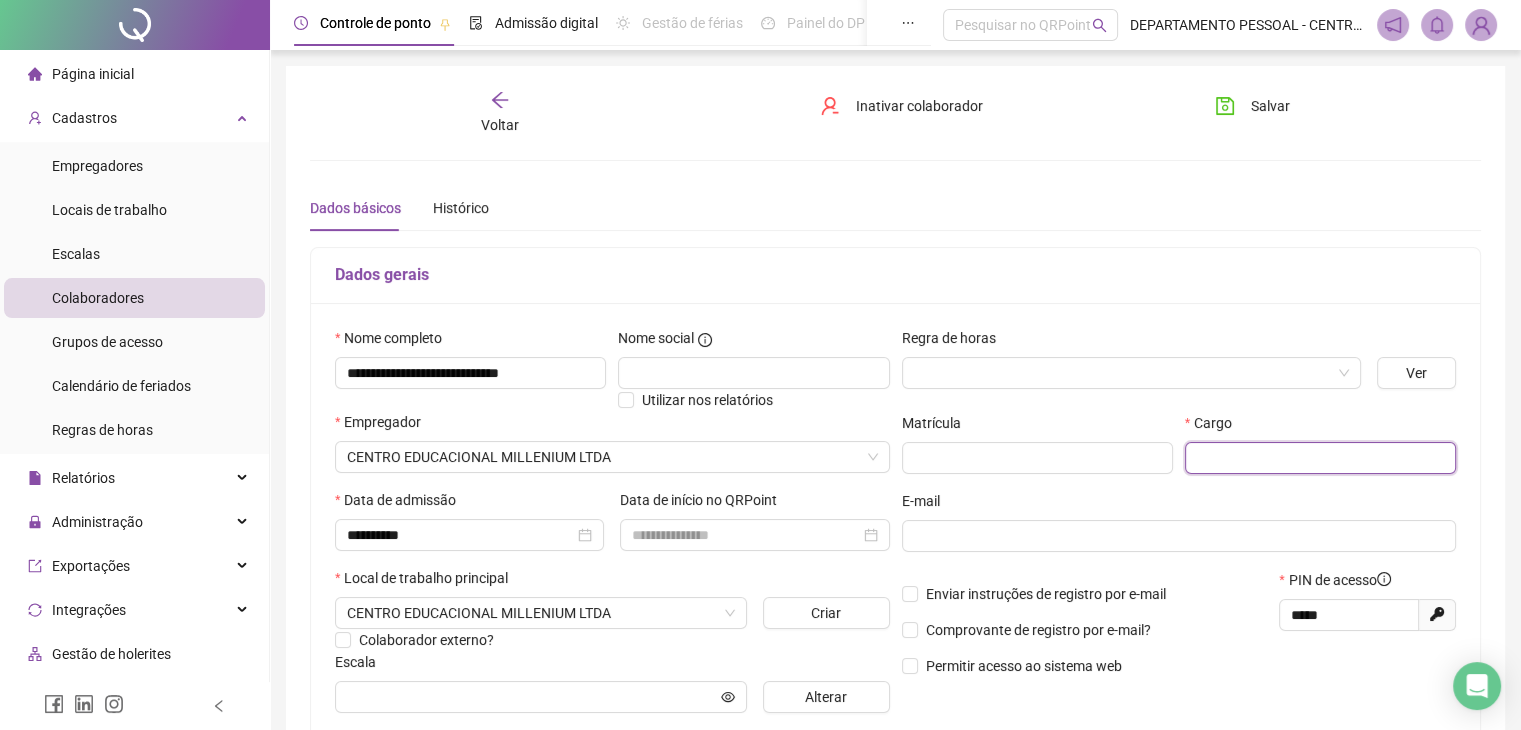 click at bounding box center (1320, 458) 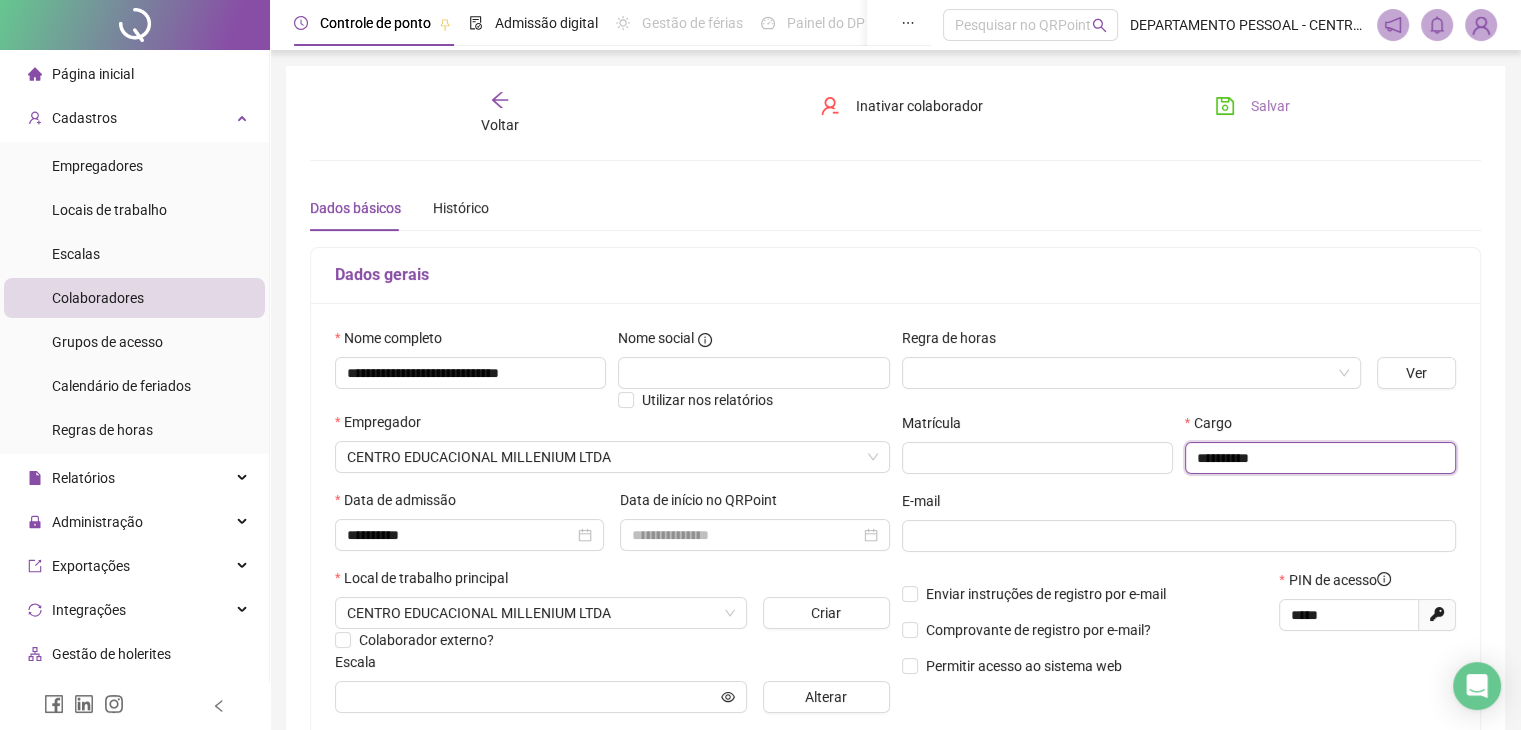 type on "**********" 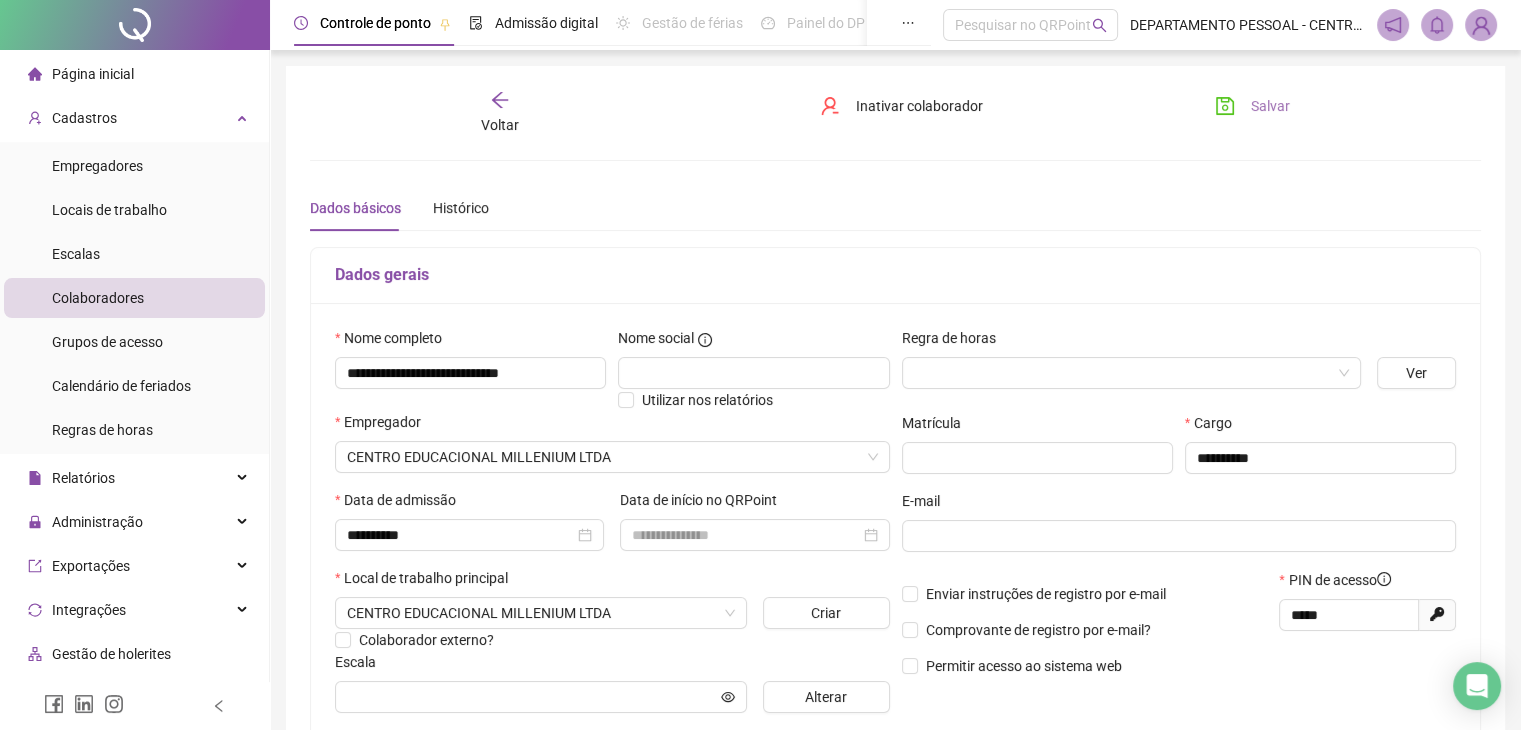 click on "Salvar" at bounding box center (1270, 106) 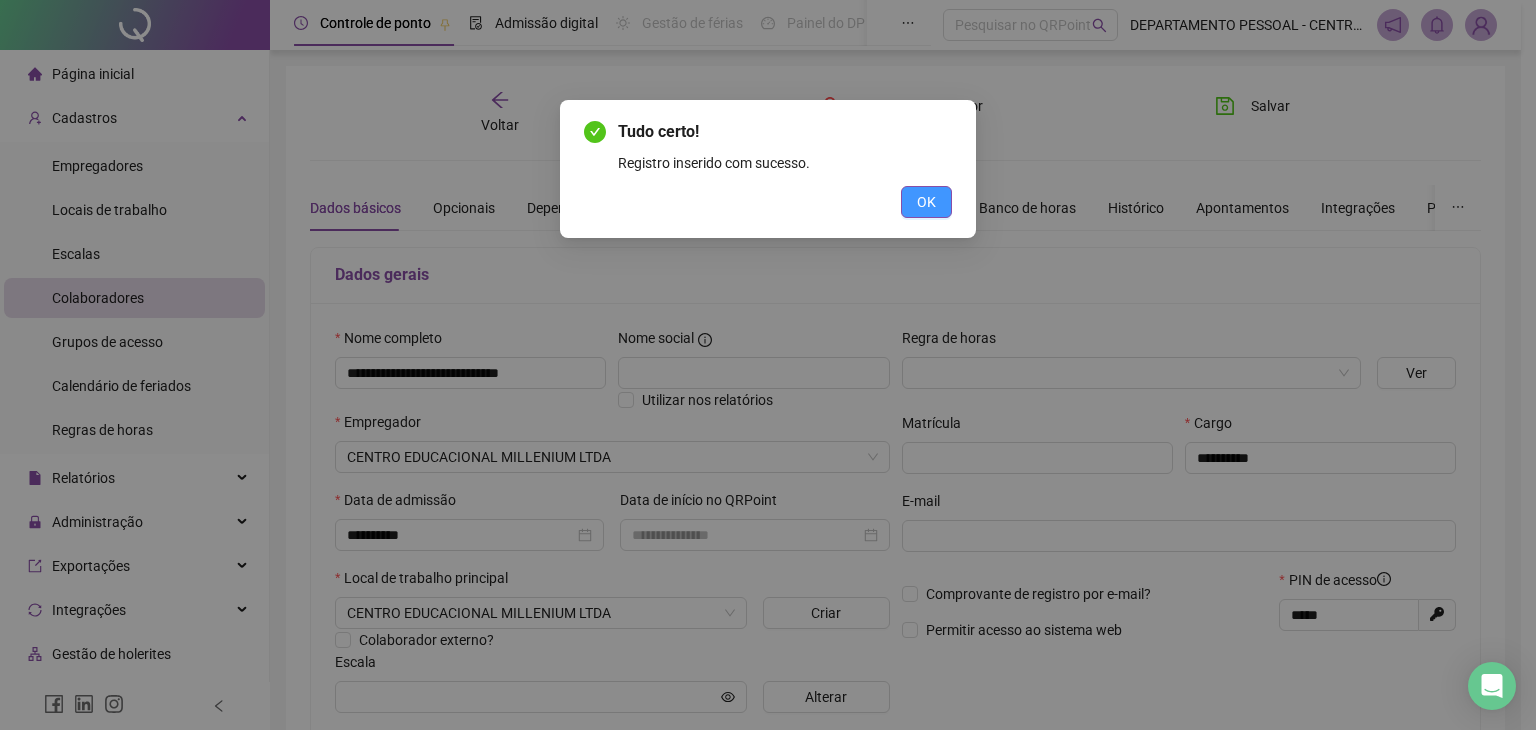 click on "OK" at bounding box center [926, 202] 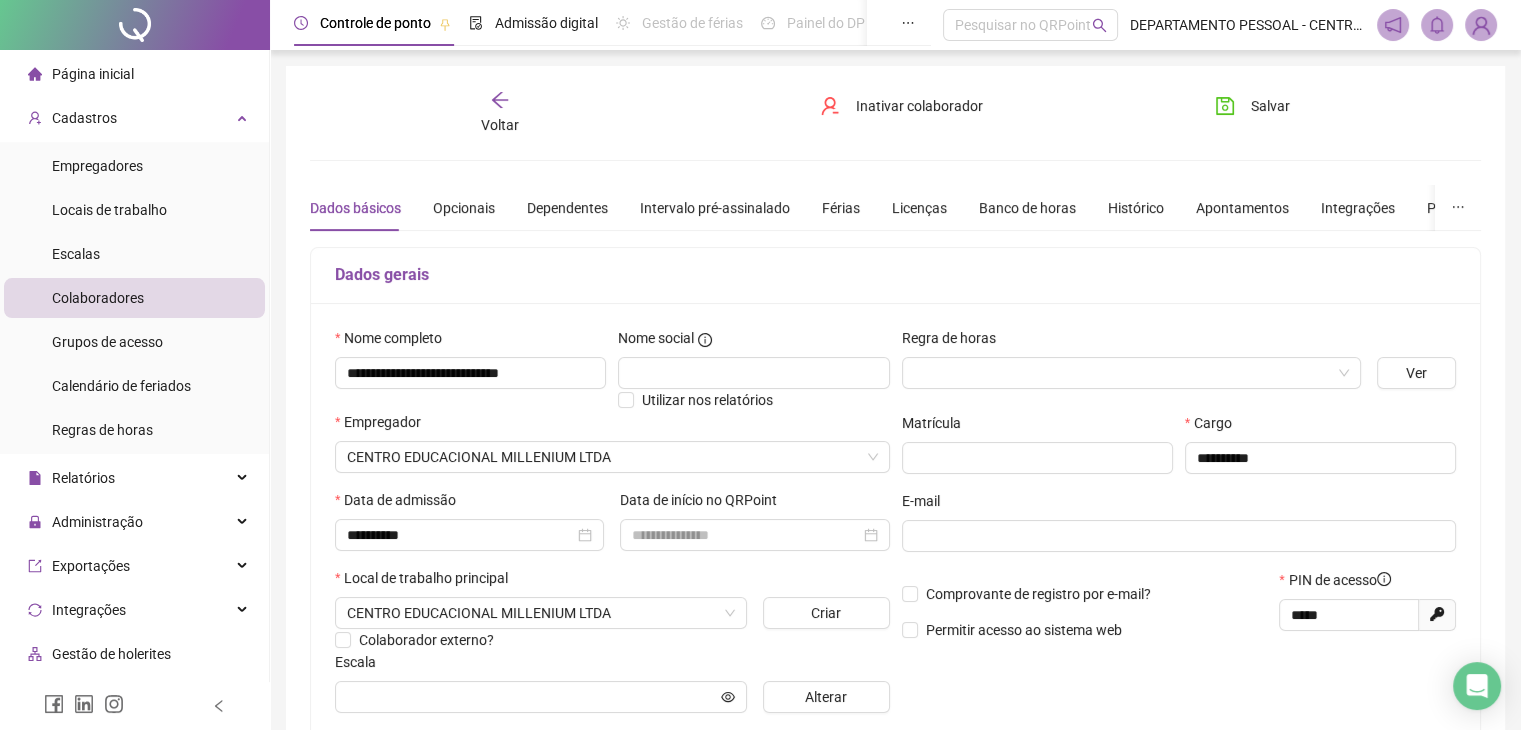 click 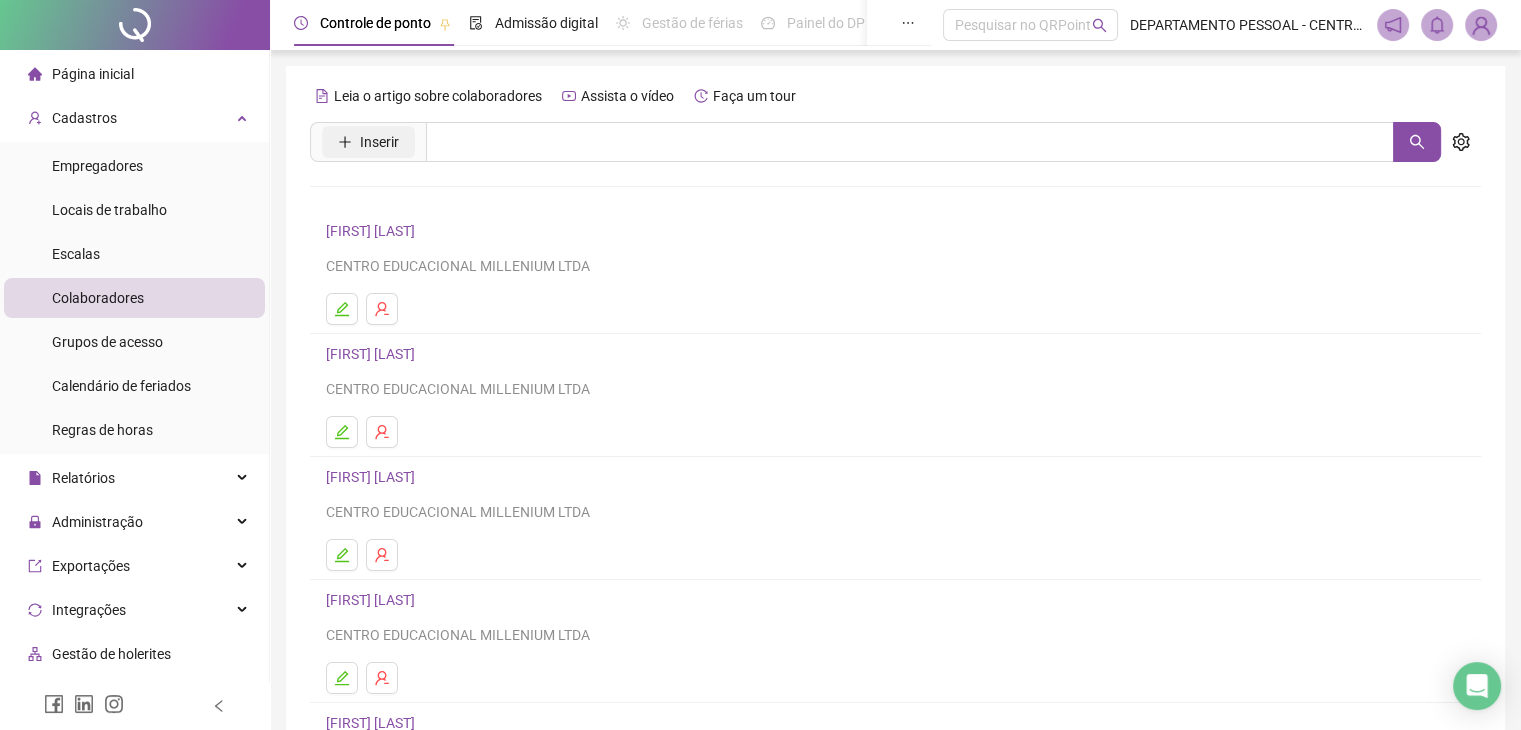 click on "Inserir" at bounding box center (368, 142) 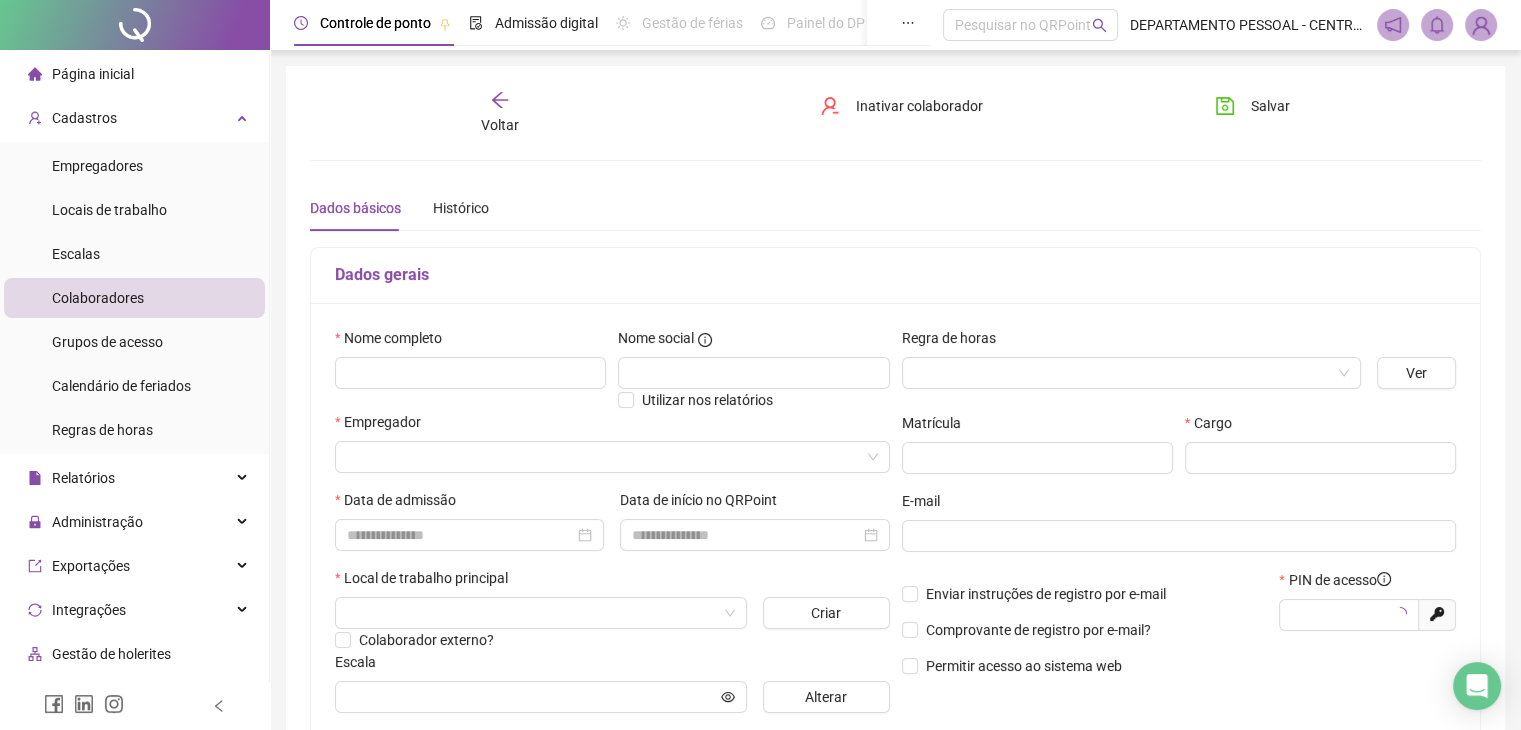 type on "*****" 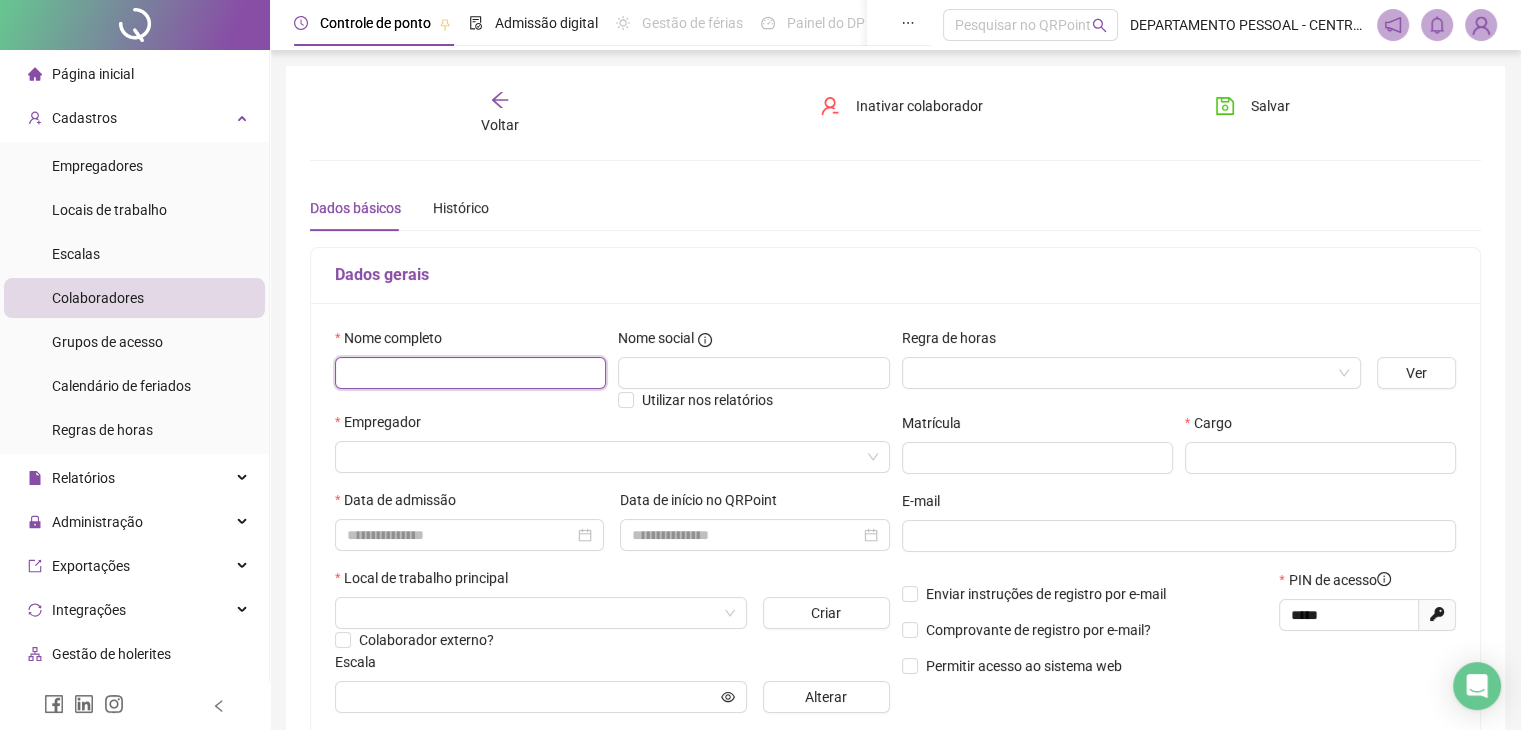 click at bounding box center (470, 373) 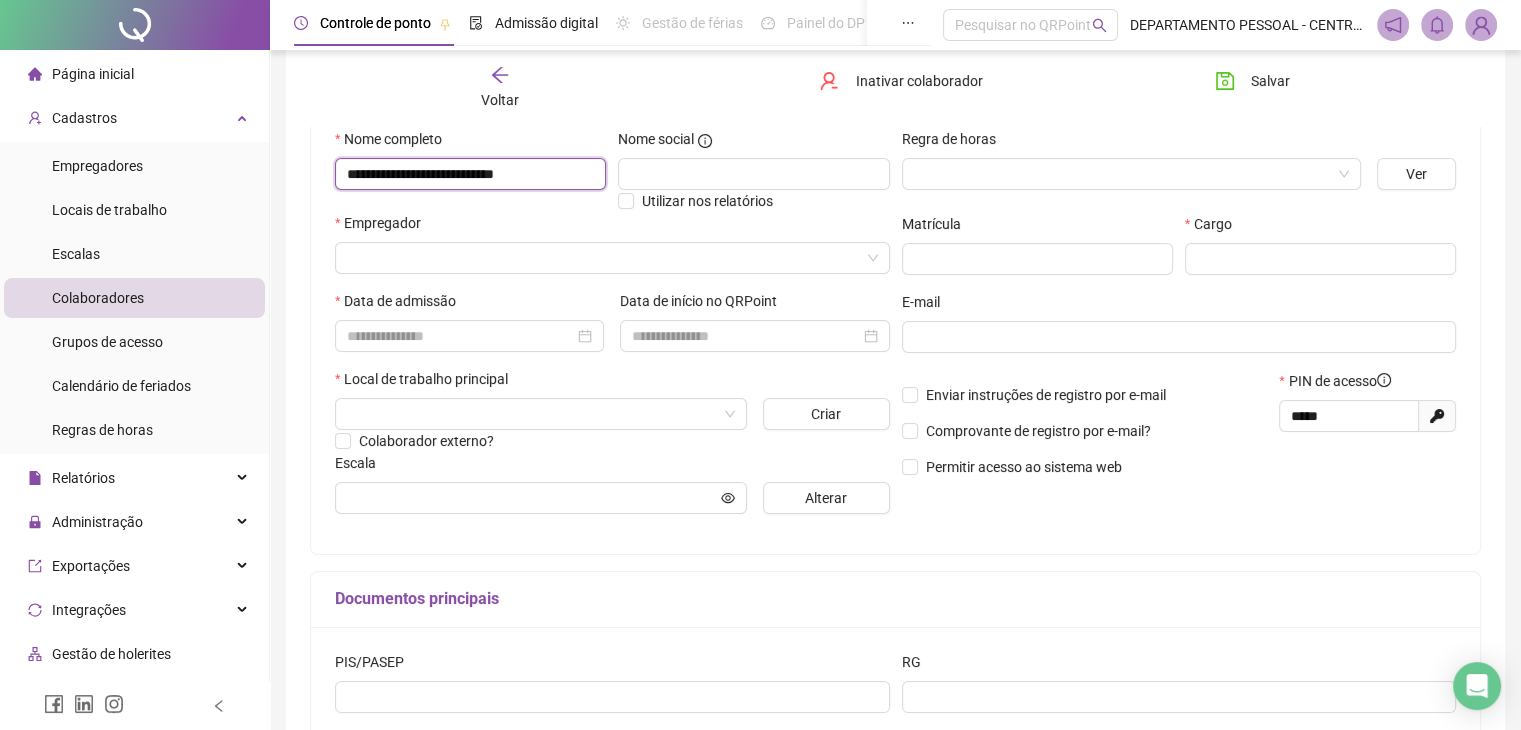 scroll, scrollTop: 200, scrollLeft: 0, axis: vertical 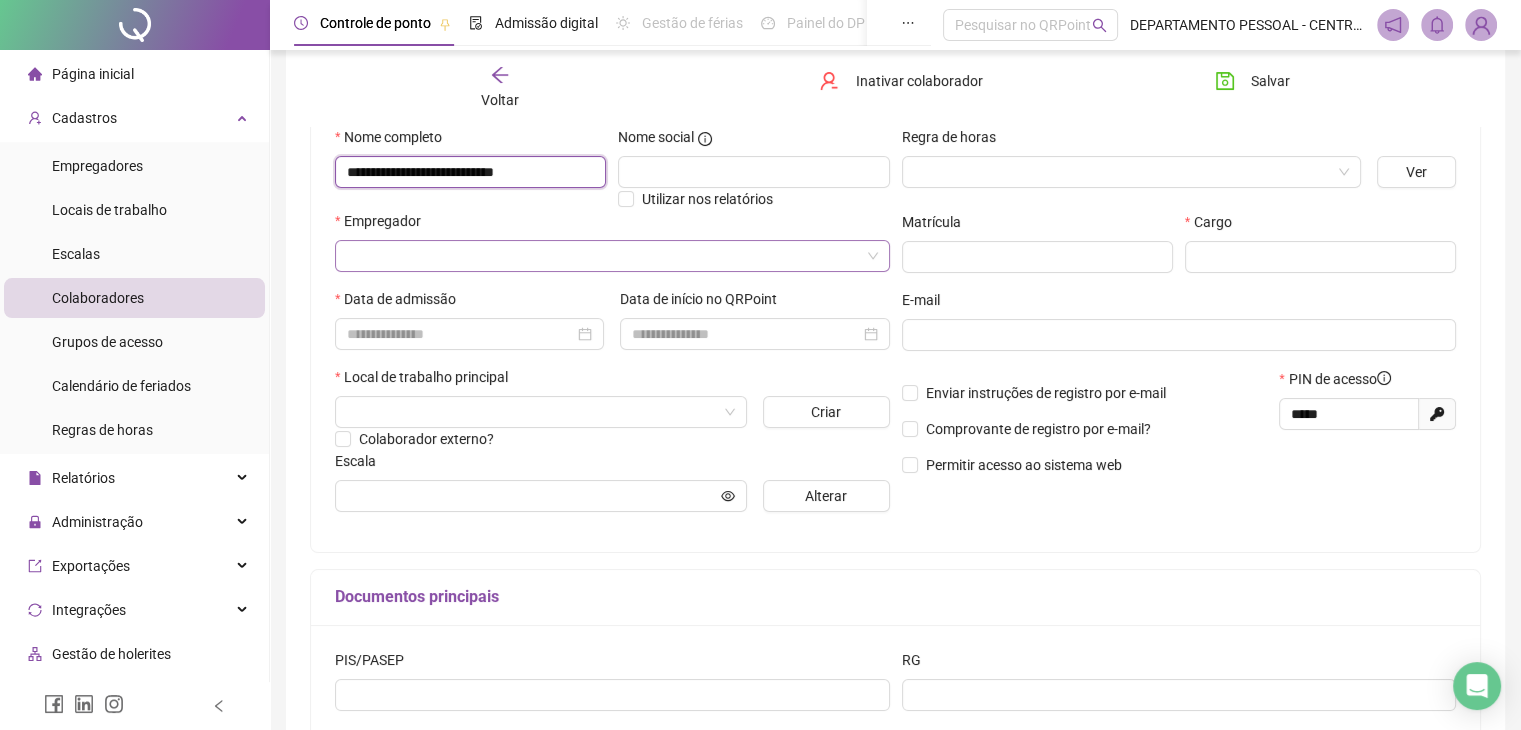 type on "**********" 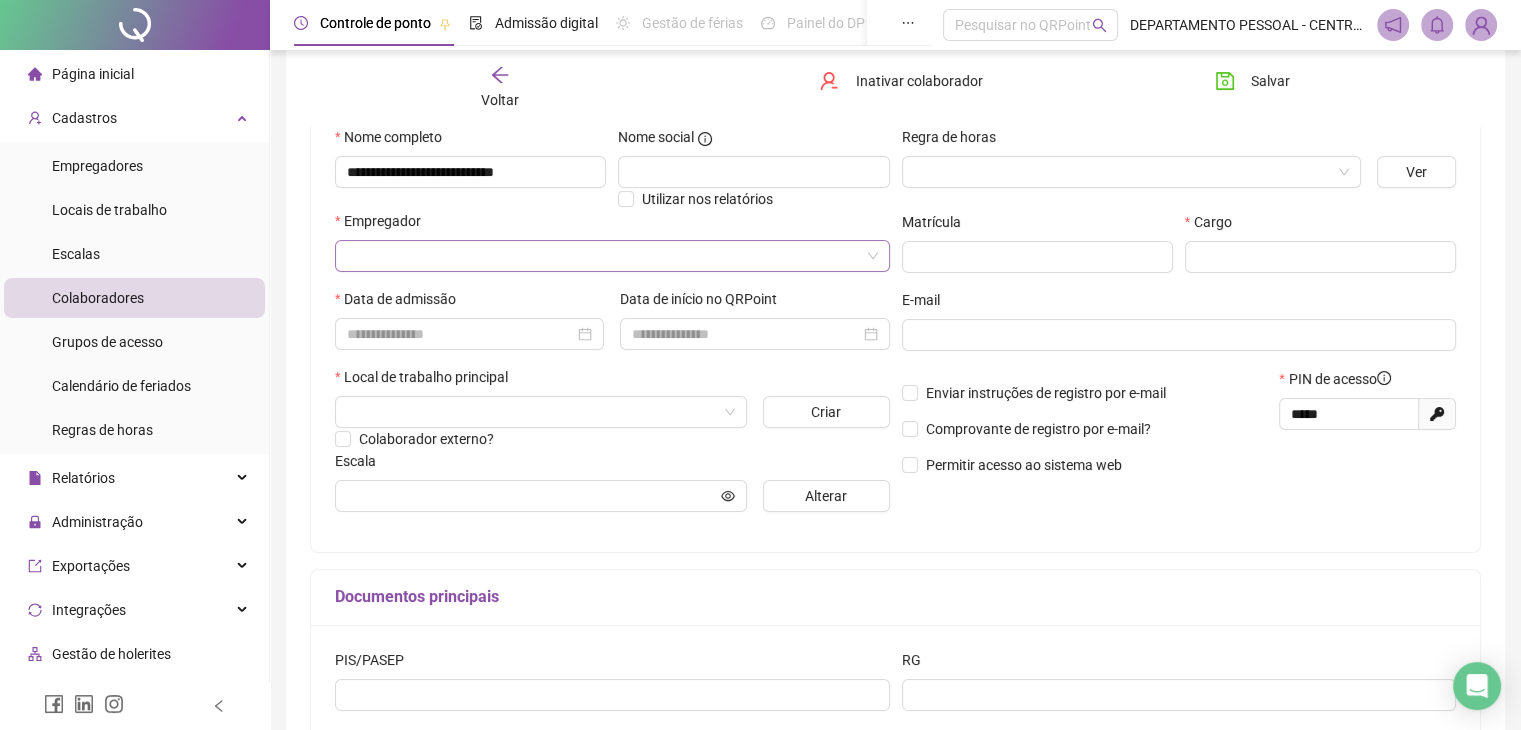 click at bounding box center [606, 256] 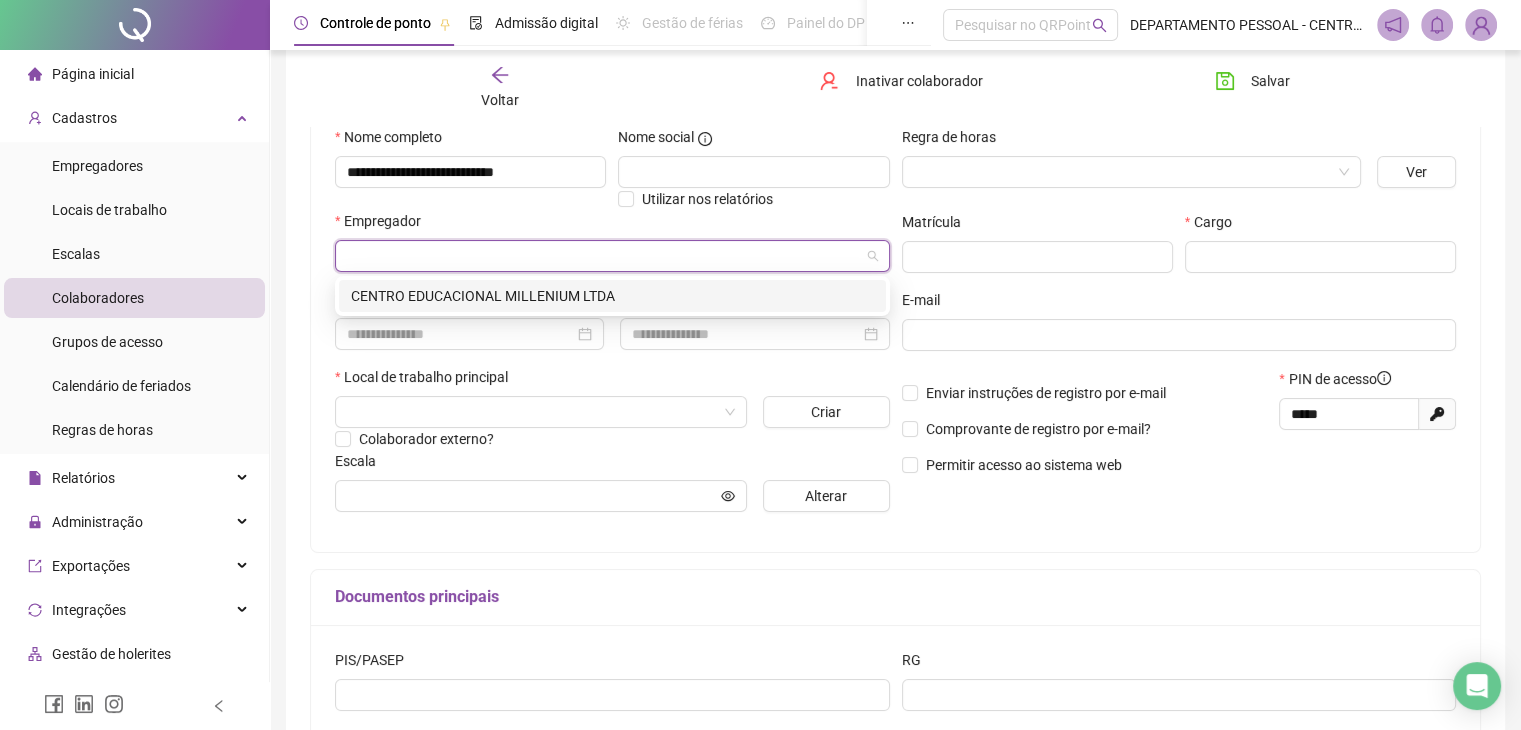 click on "CENTRO EDUCACIONAL MILLENIUM LTDA" at bounding box center (612, 296) 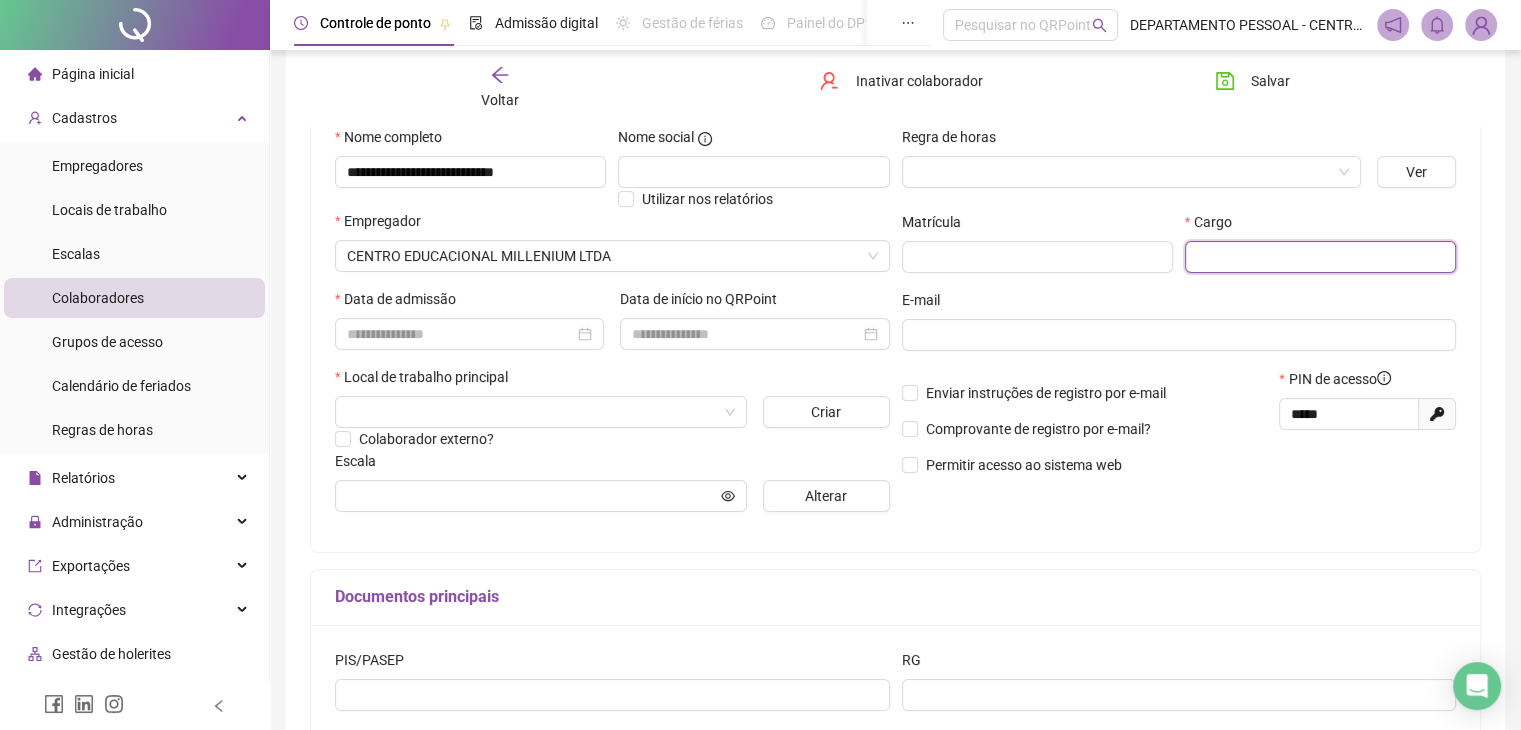 click at bounding box center [1320, 257] 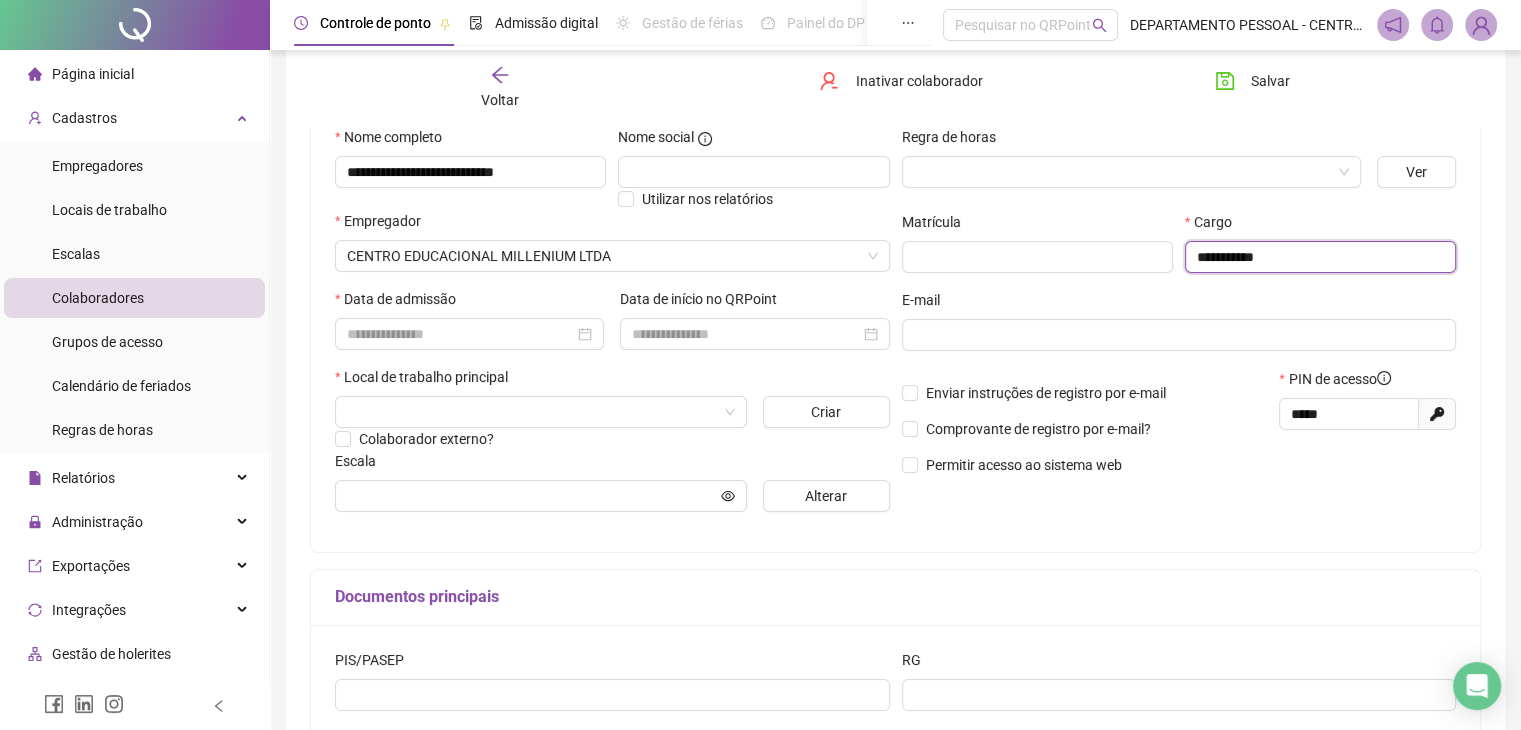 click on "**********" at bounding box center [1320, 257] 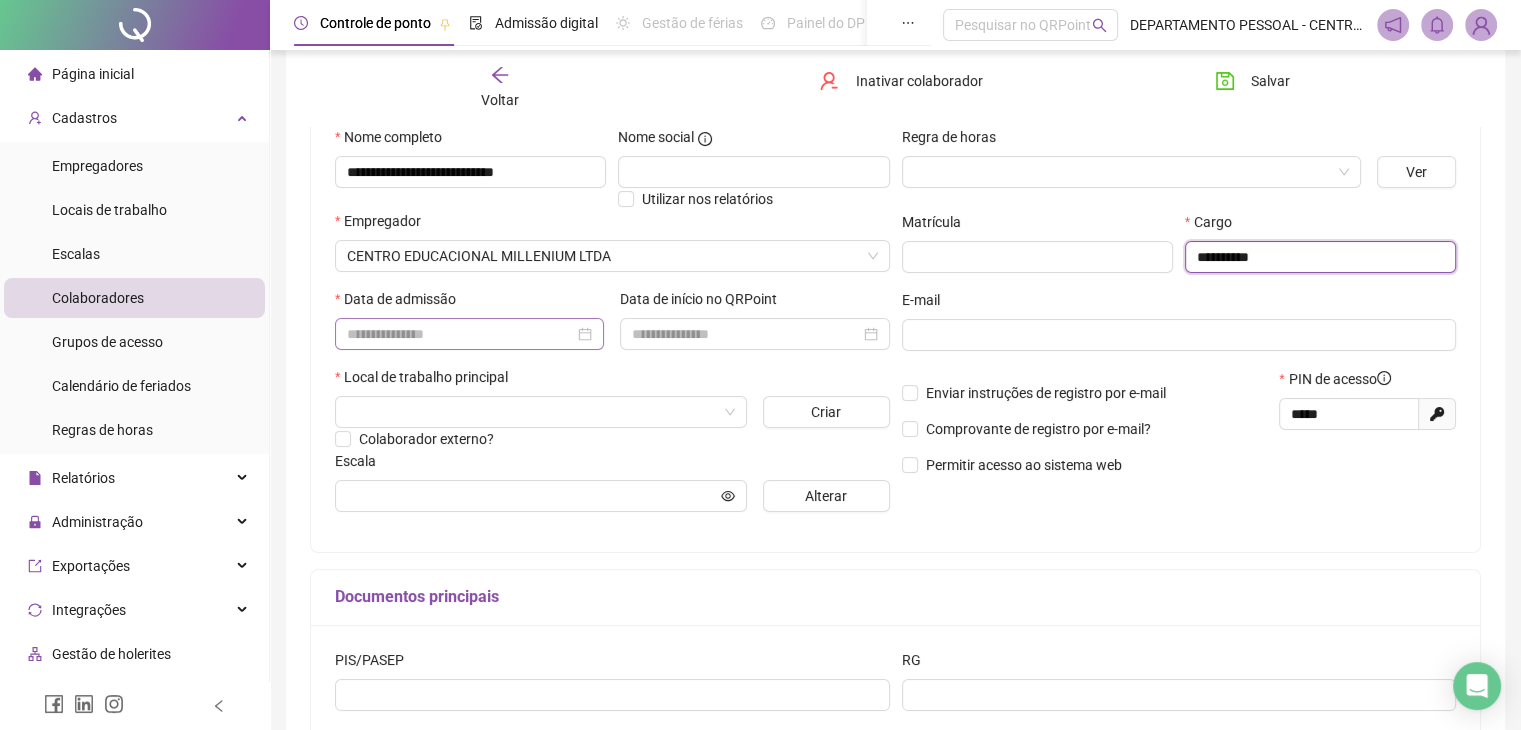 type on "**********" 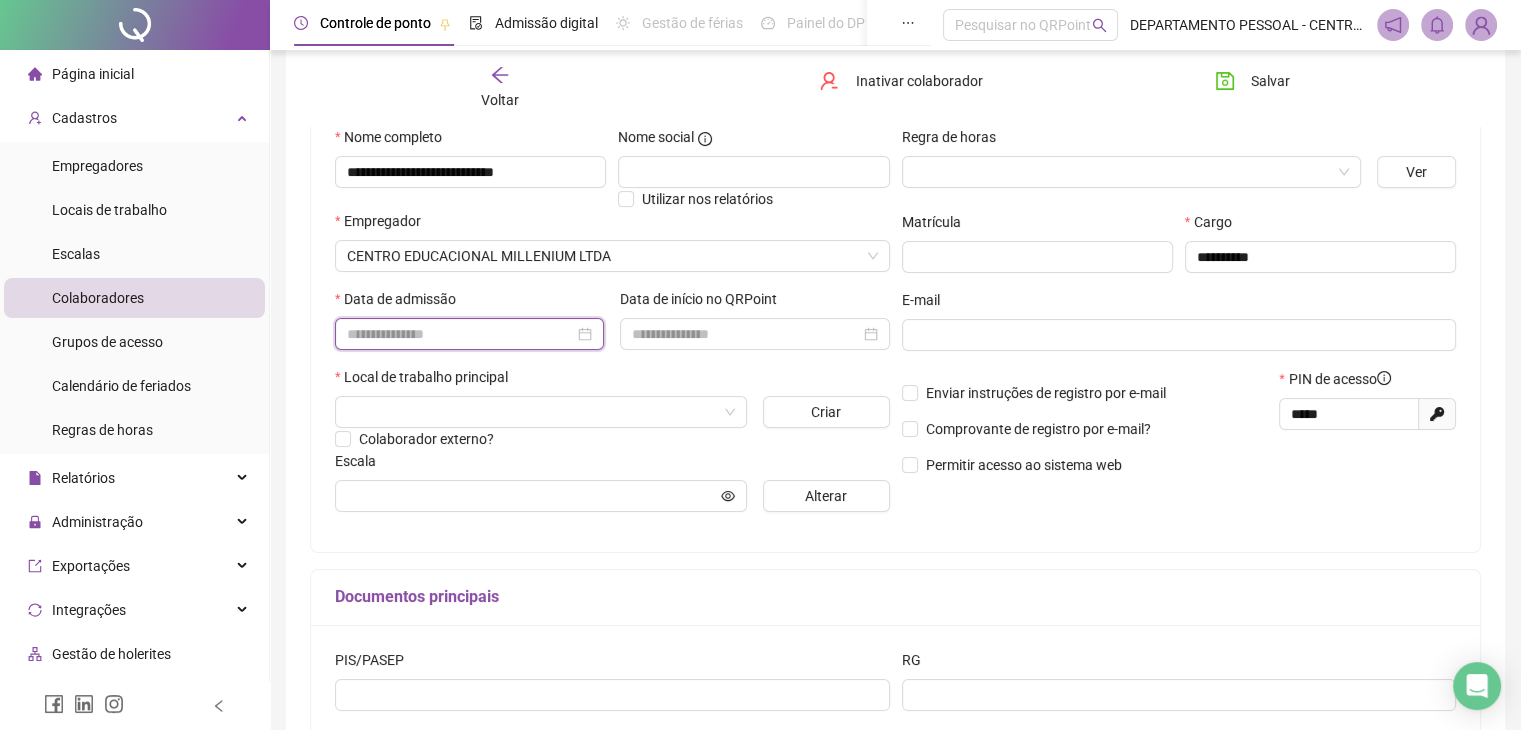 click at bounding box center [460, 334] 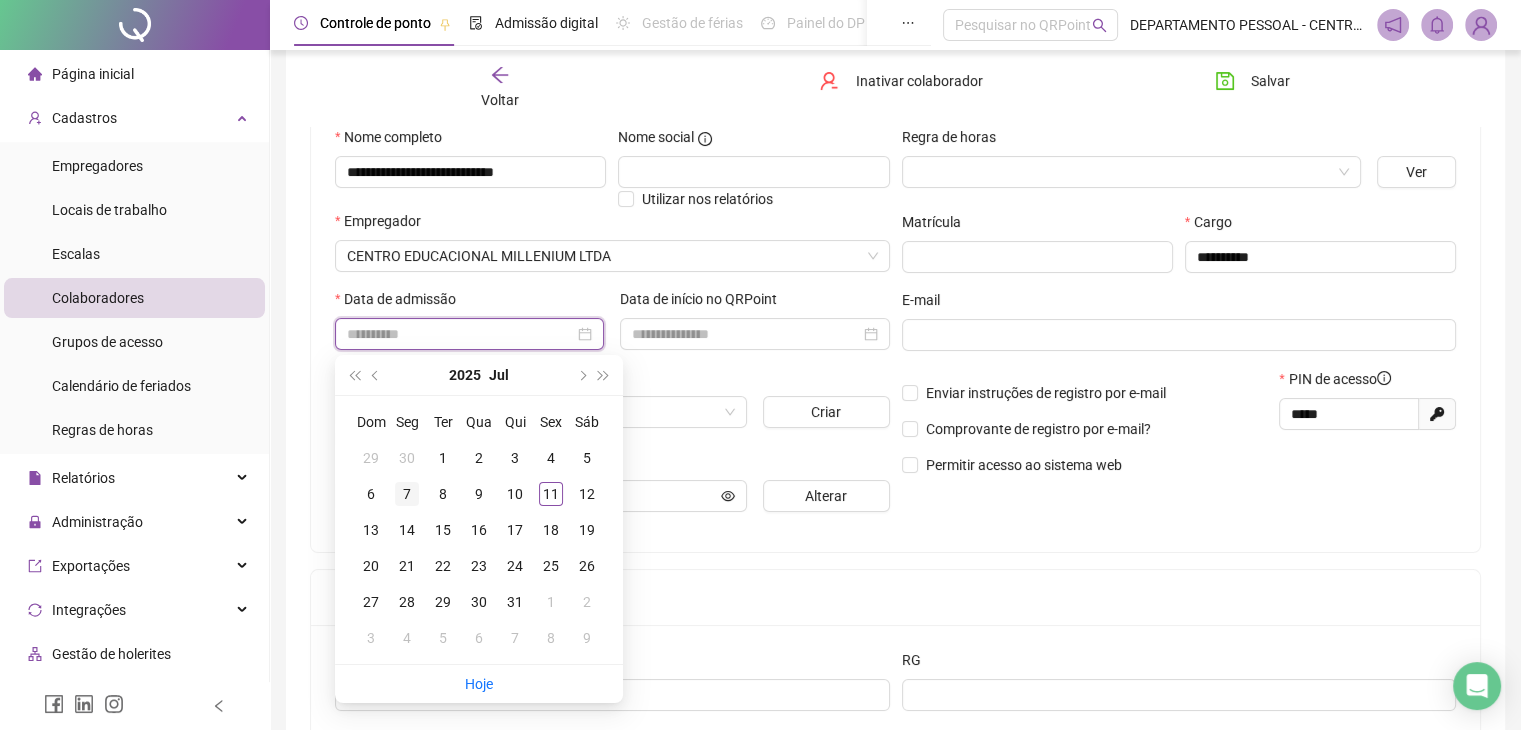type on "**********" 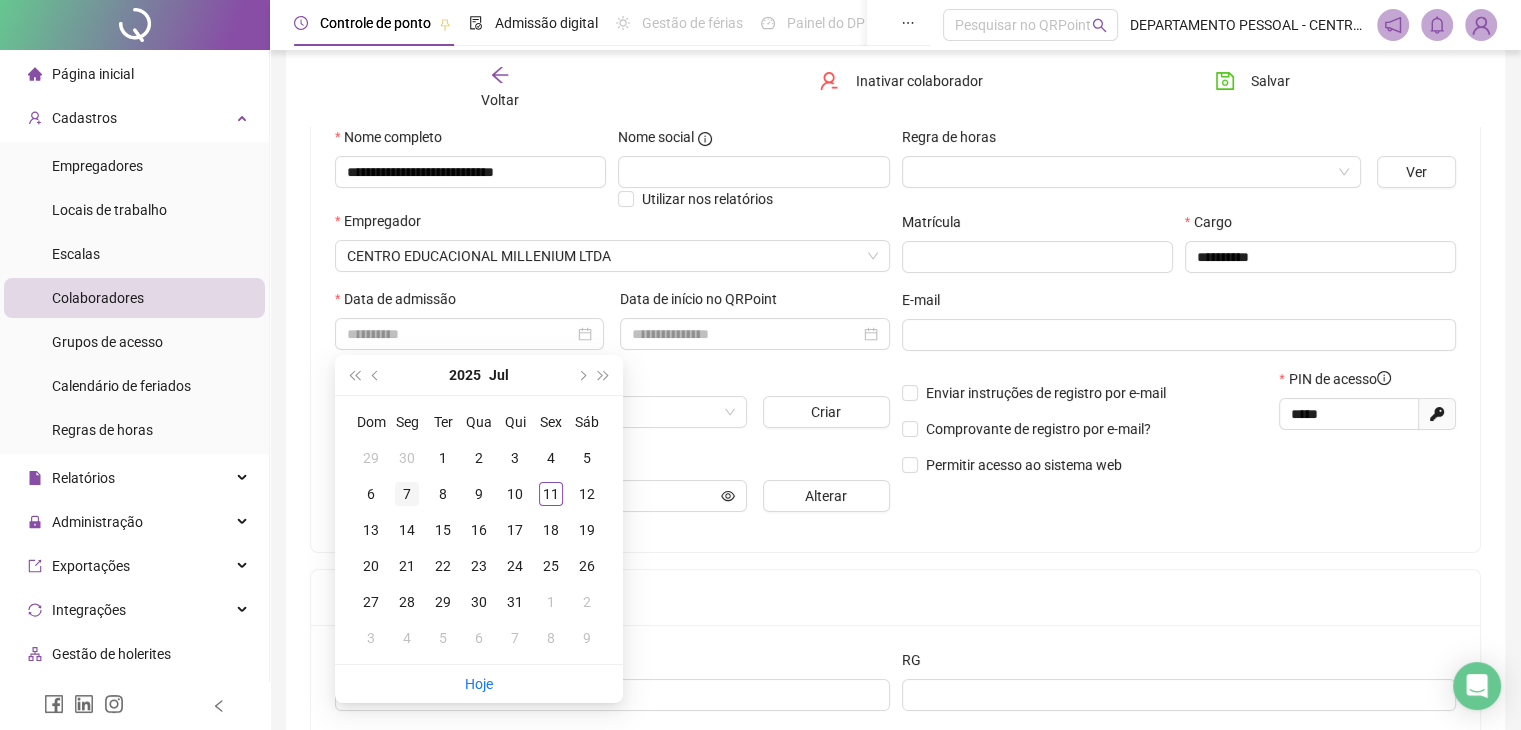 click on "7" at bounding box center [407, 494] 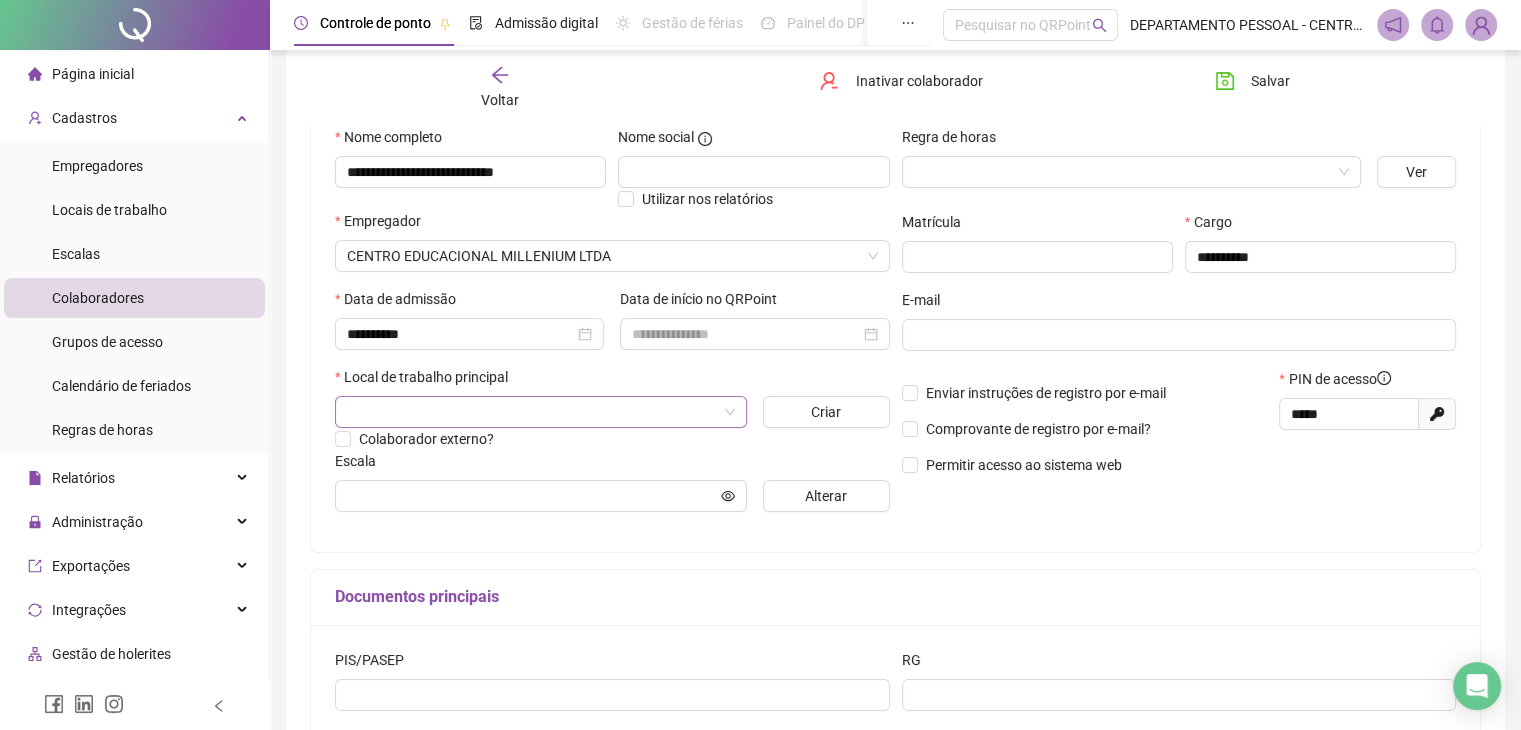 click at bounding box center [535, 412] 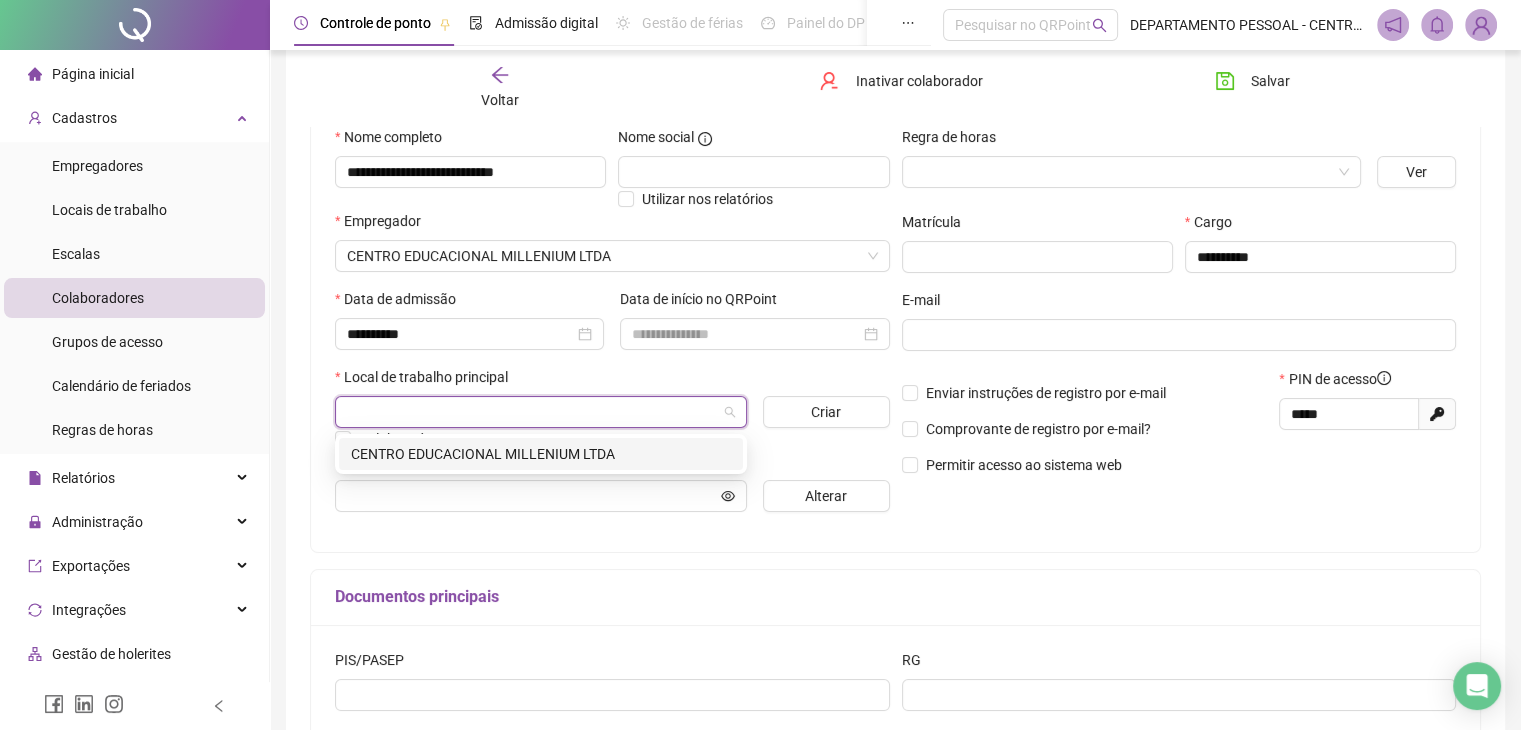 click on "CENTRO EDUCACIONAL MILLENIUM LTDA" at bounding box center (541, 454) 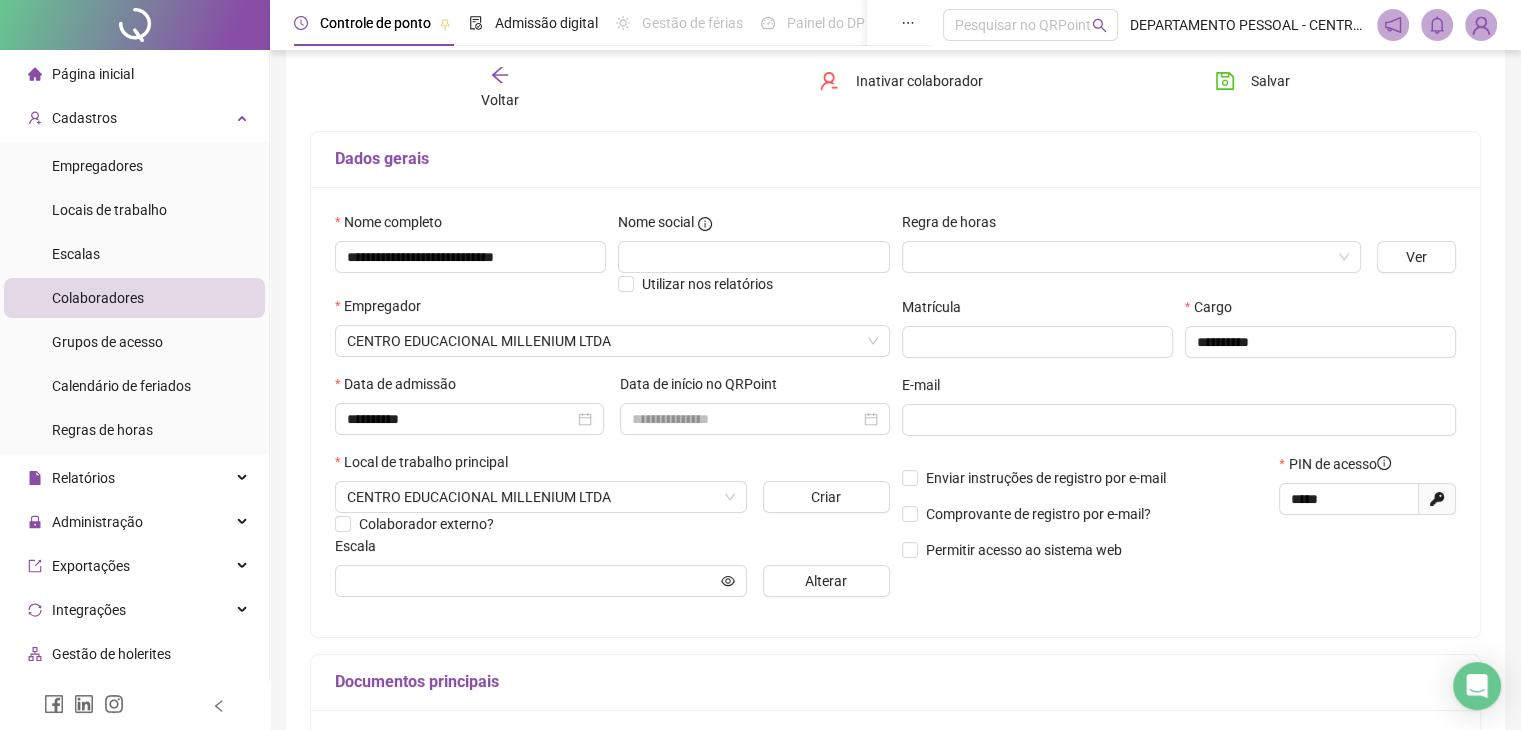 scroll, scrollTop: 111, scrollLeft: 0, axis: vertical 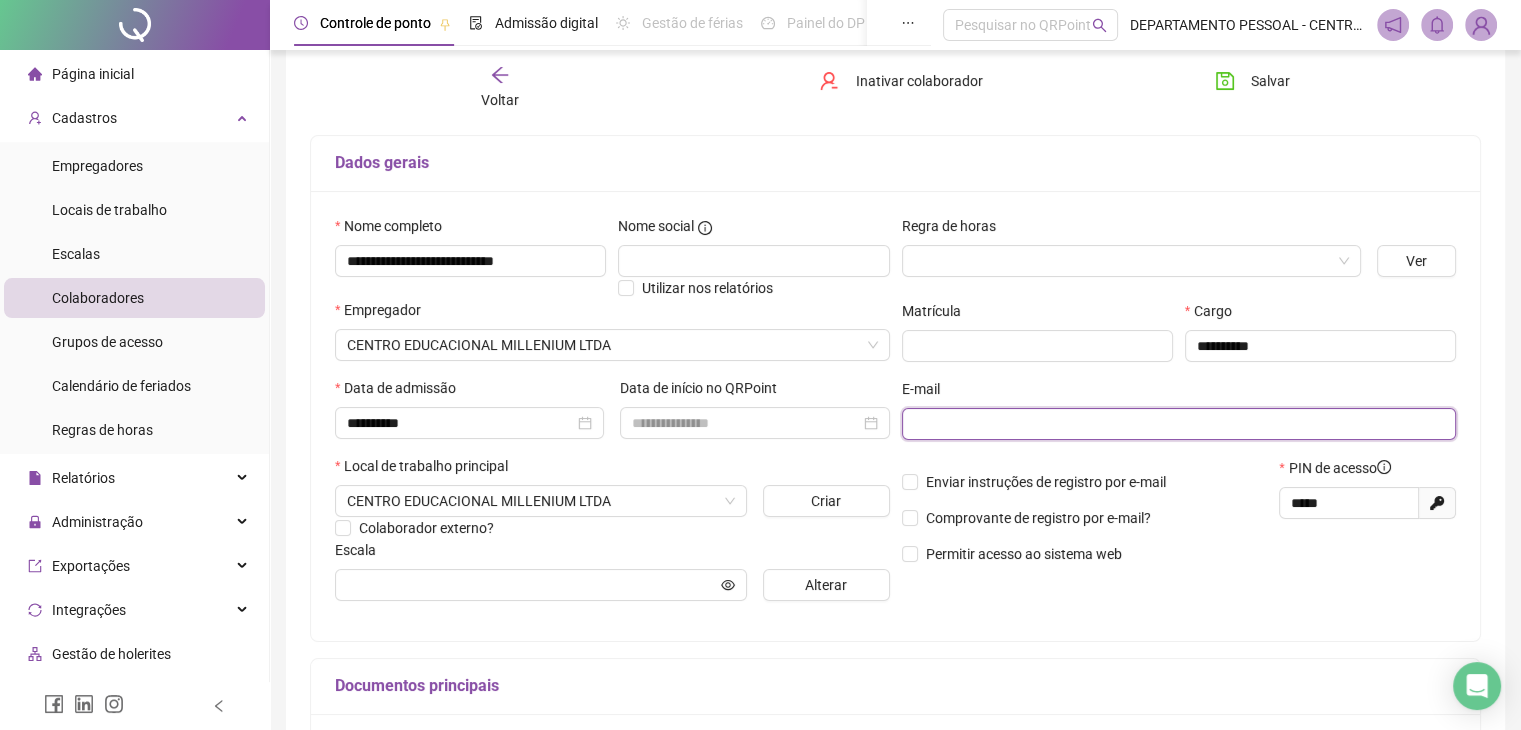 click at bounding box center [1177, 424] 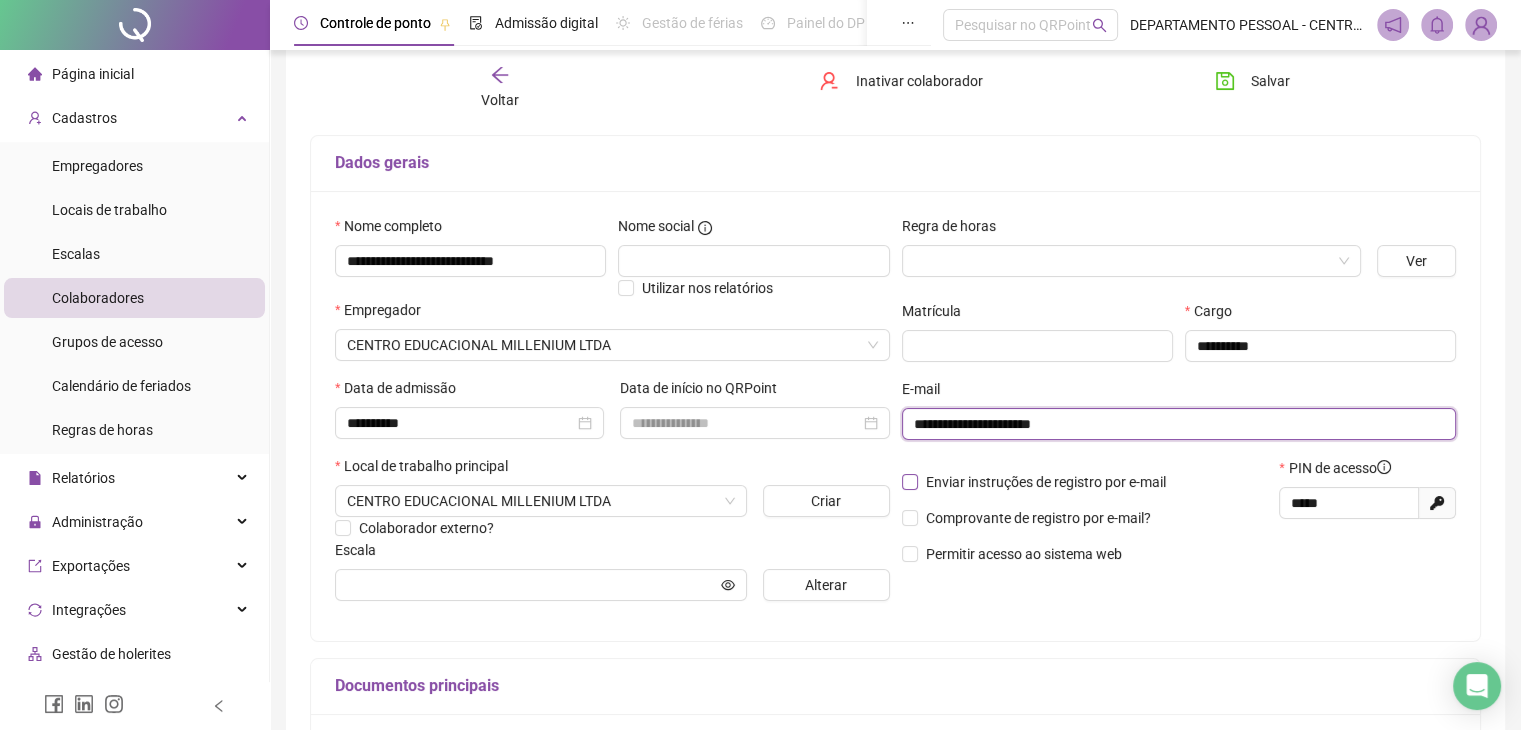 type on "**********" 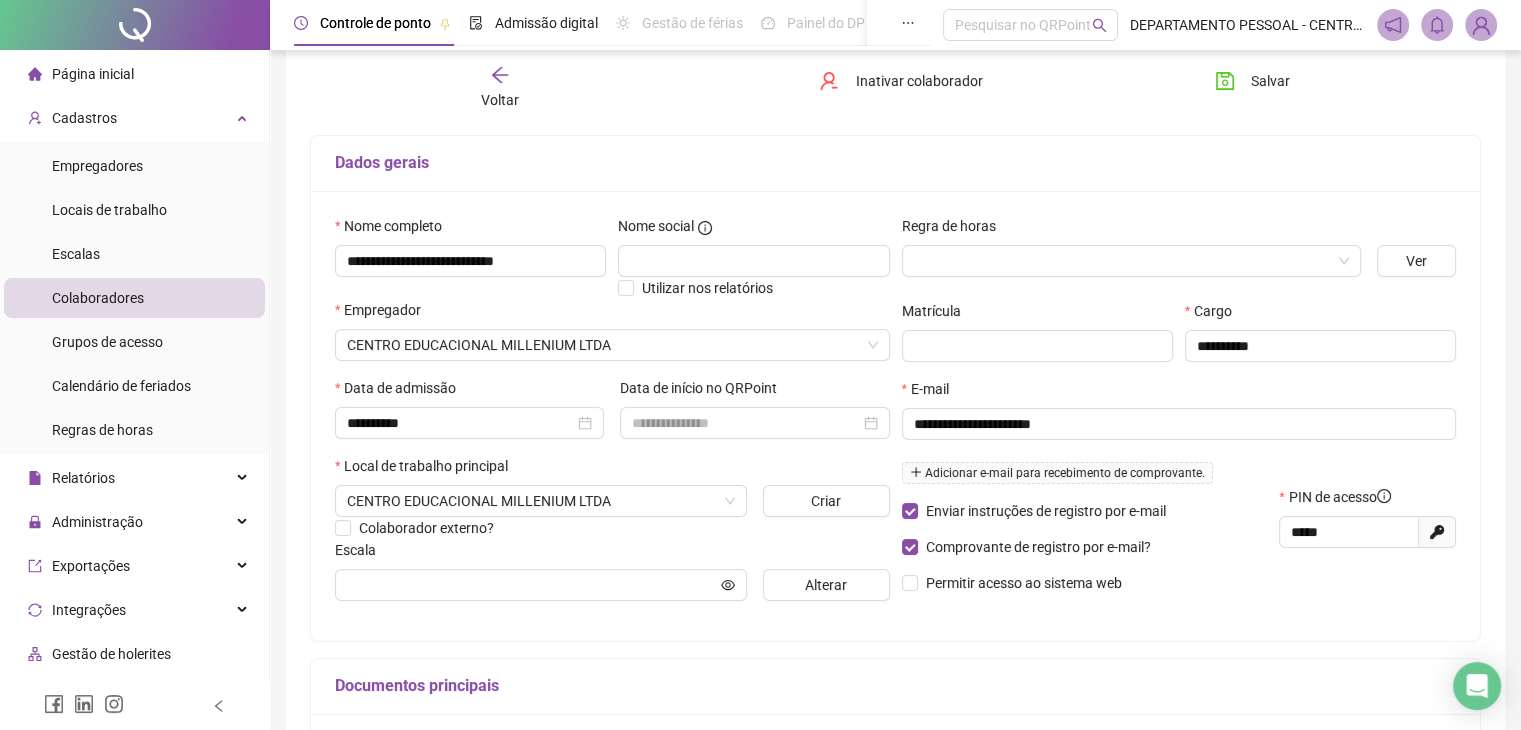 scroll, scrollTop: 411, scrollLeft: 0, axis: vertical 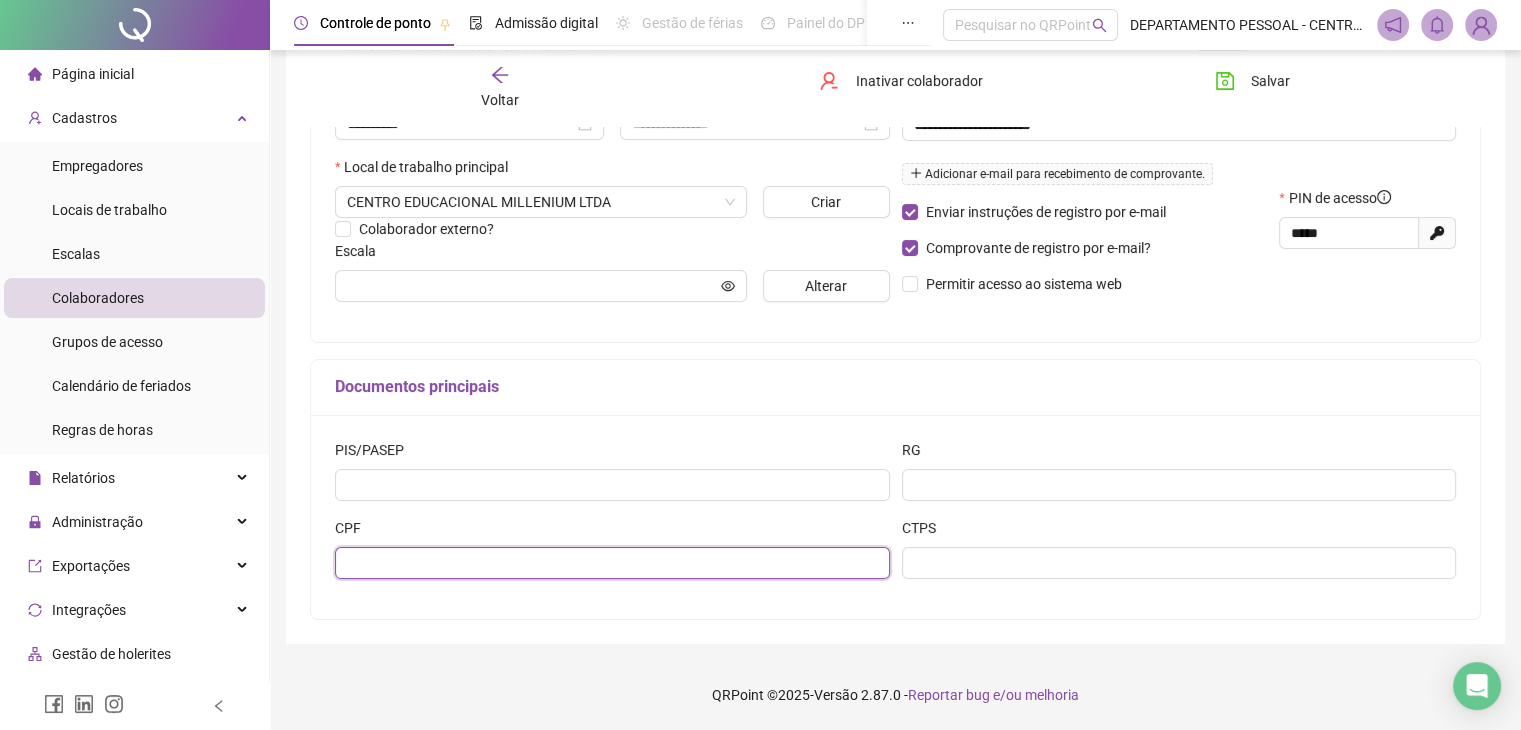 click at bounding box center [612, 563] 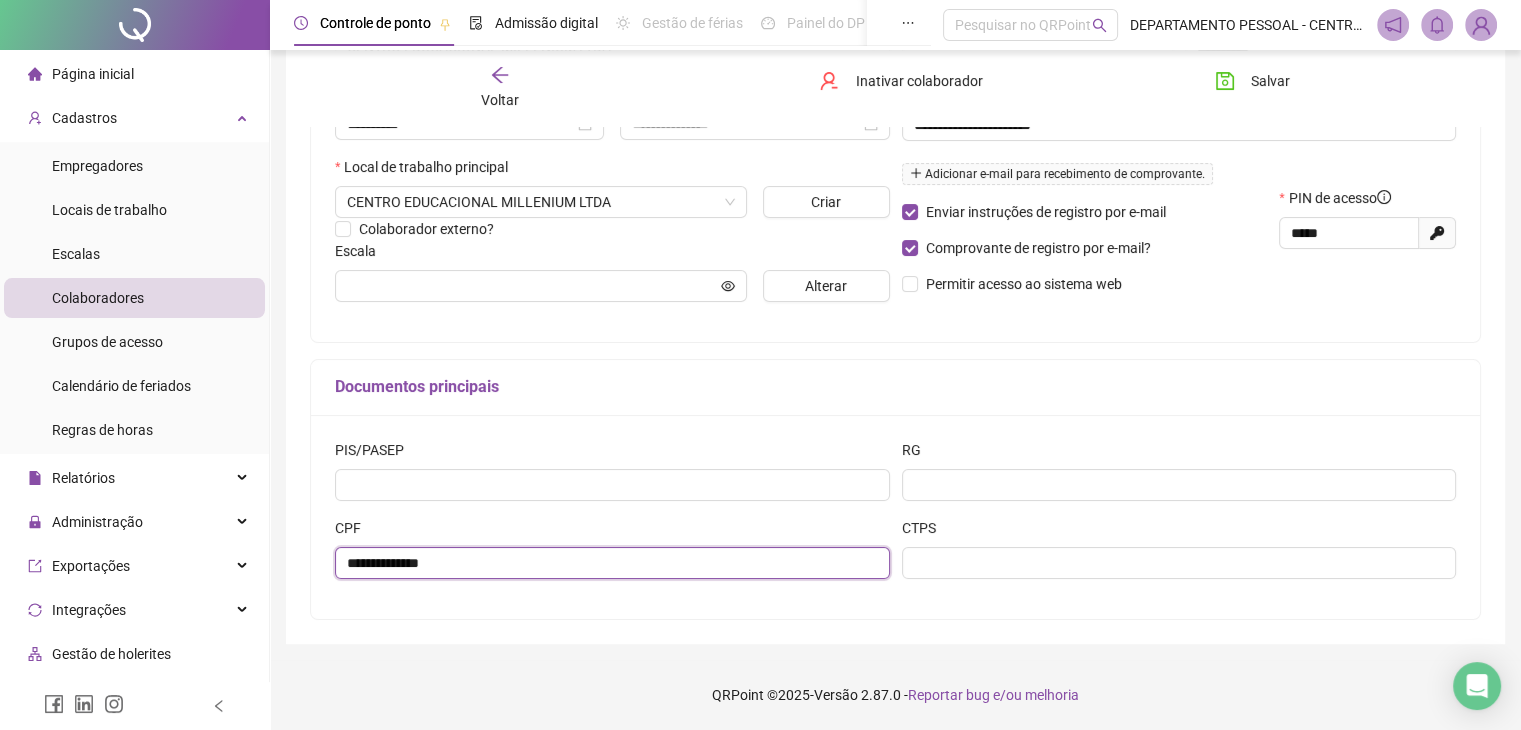 type on "**********" 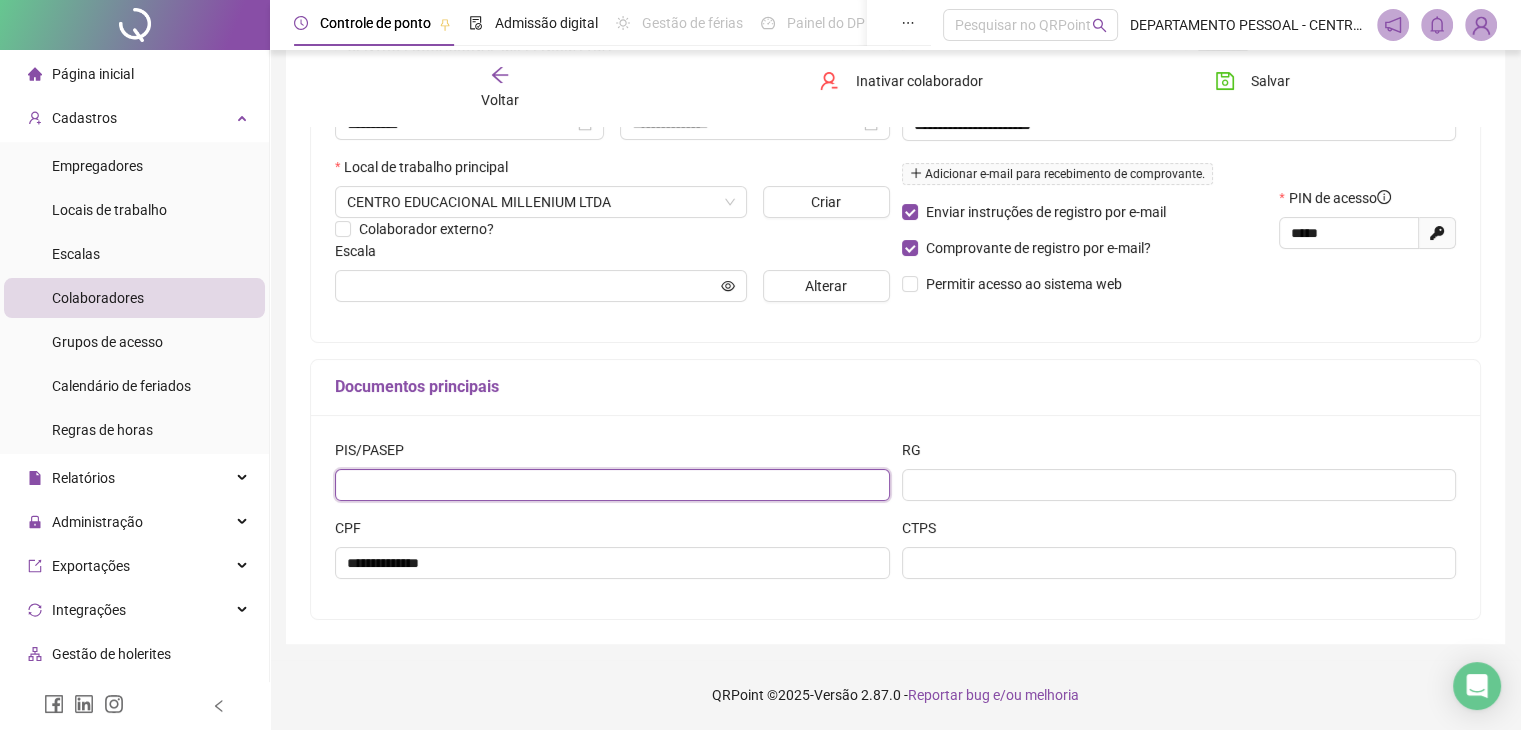 click at bounding box center [612, 485] 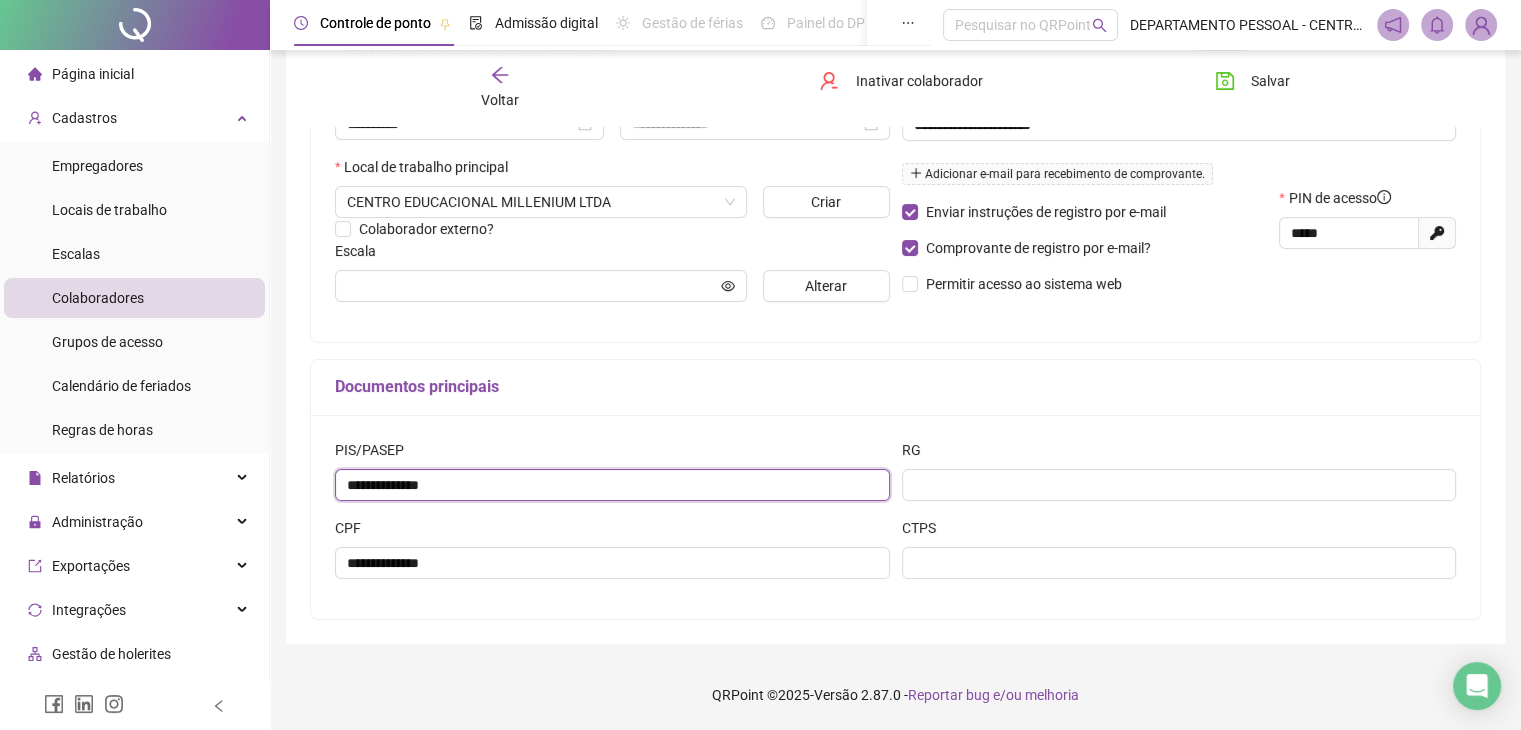type on "**********" 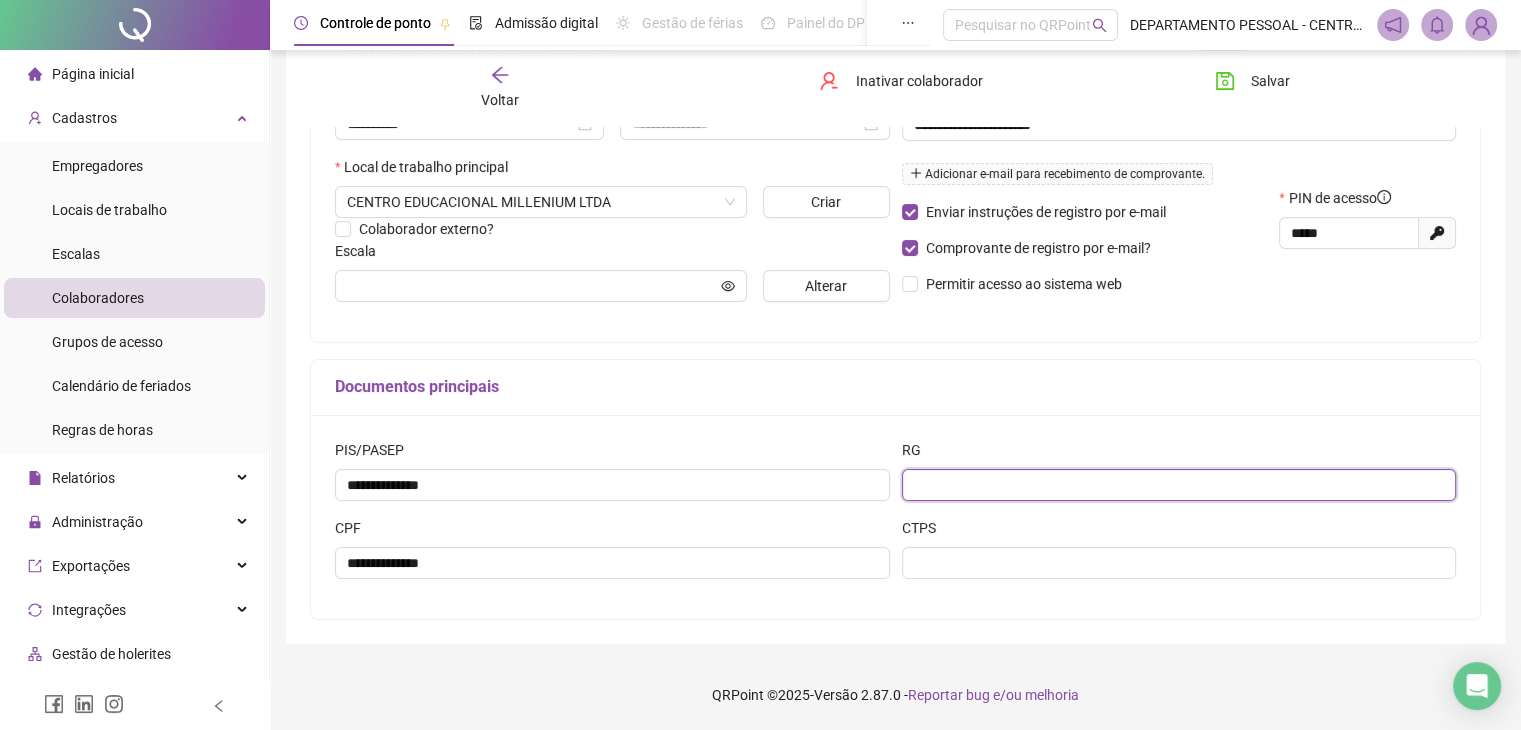 click at bounding box center [1179, 485] 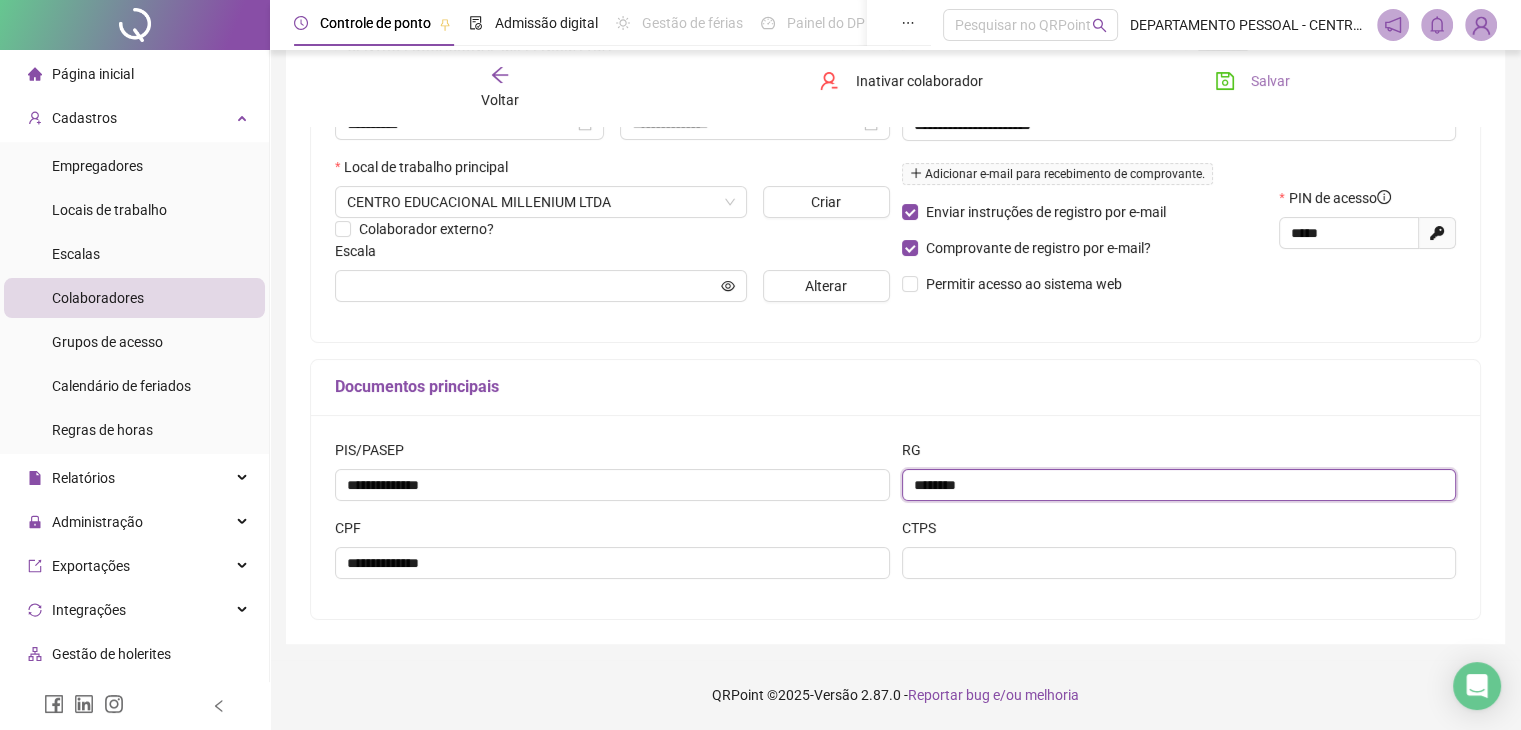 type on "********" 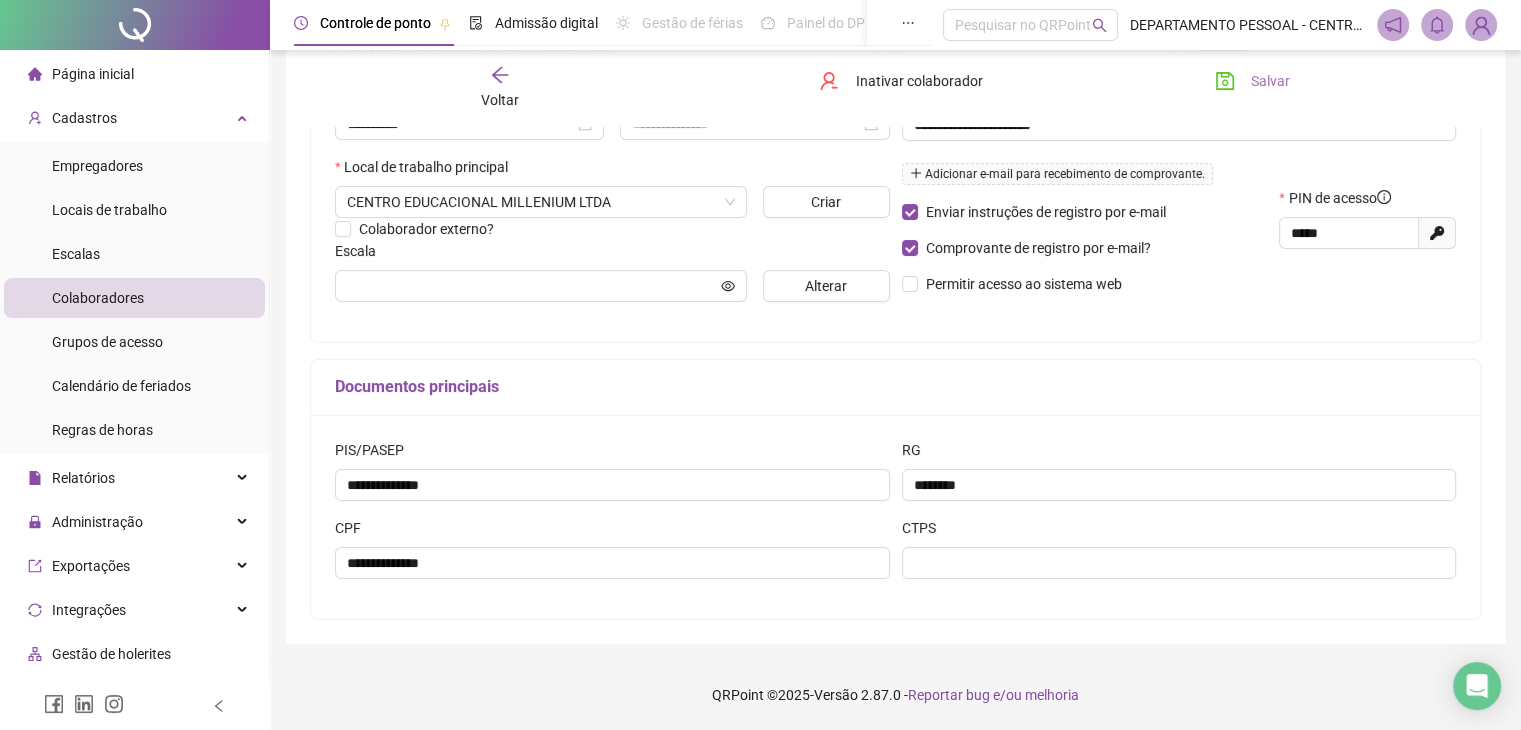 click on "Salvar" at bounding box center (1252, 81) 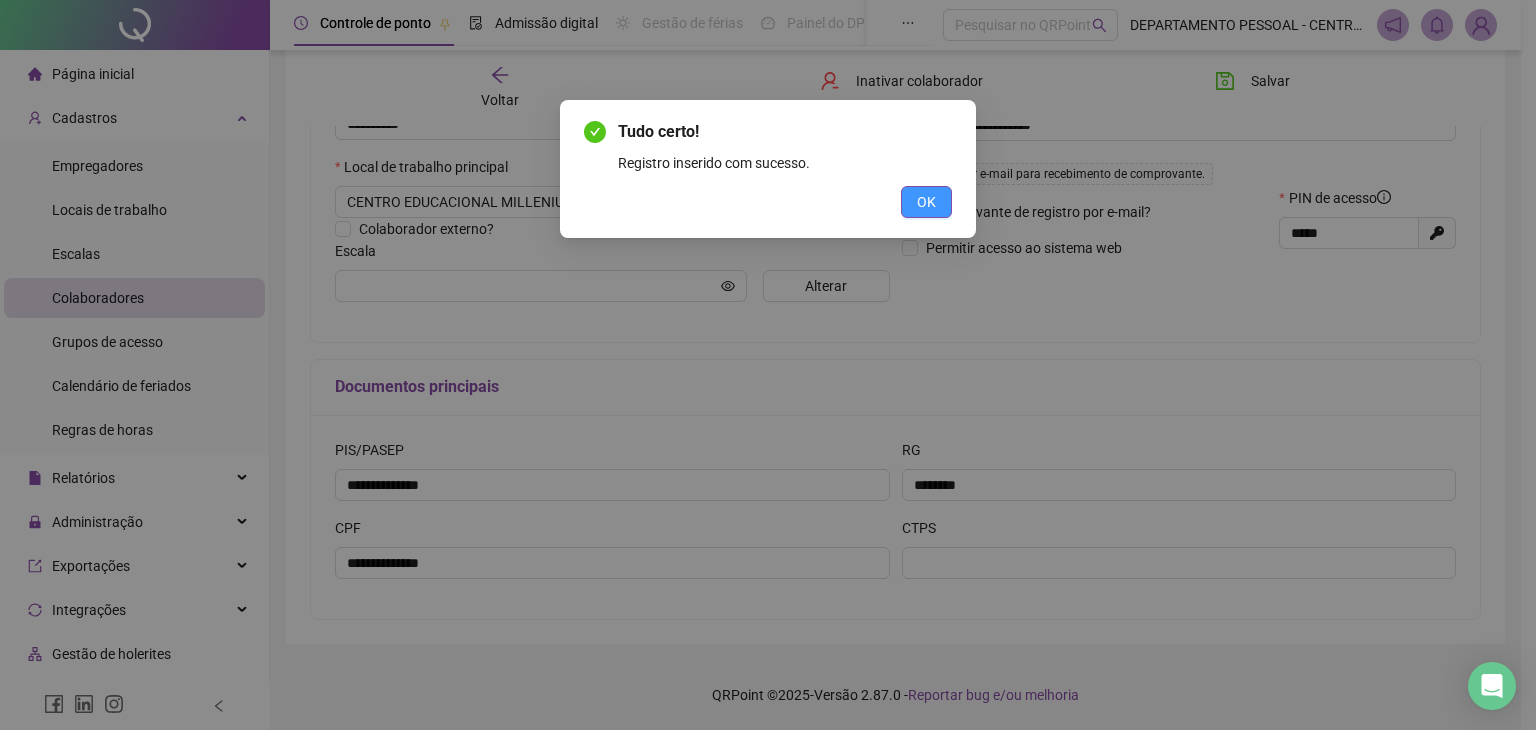 click on "OK" at bounding box center [926, 202] 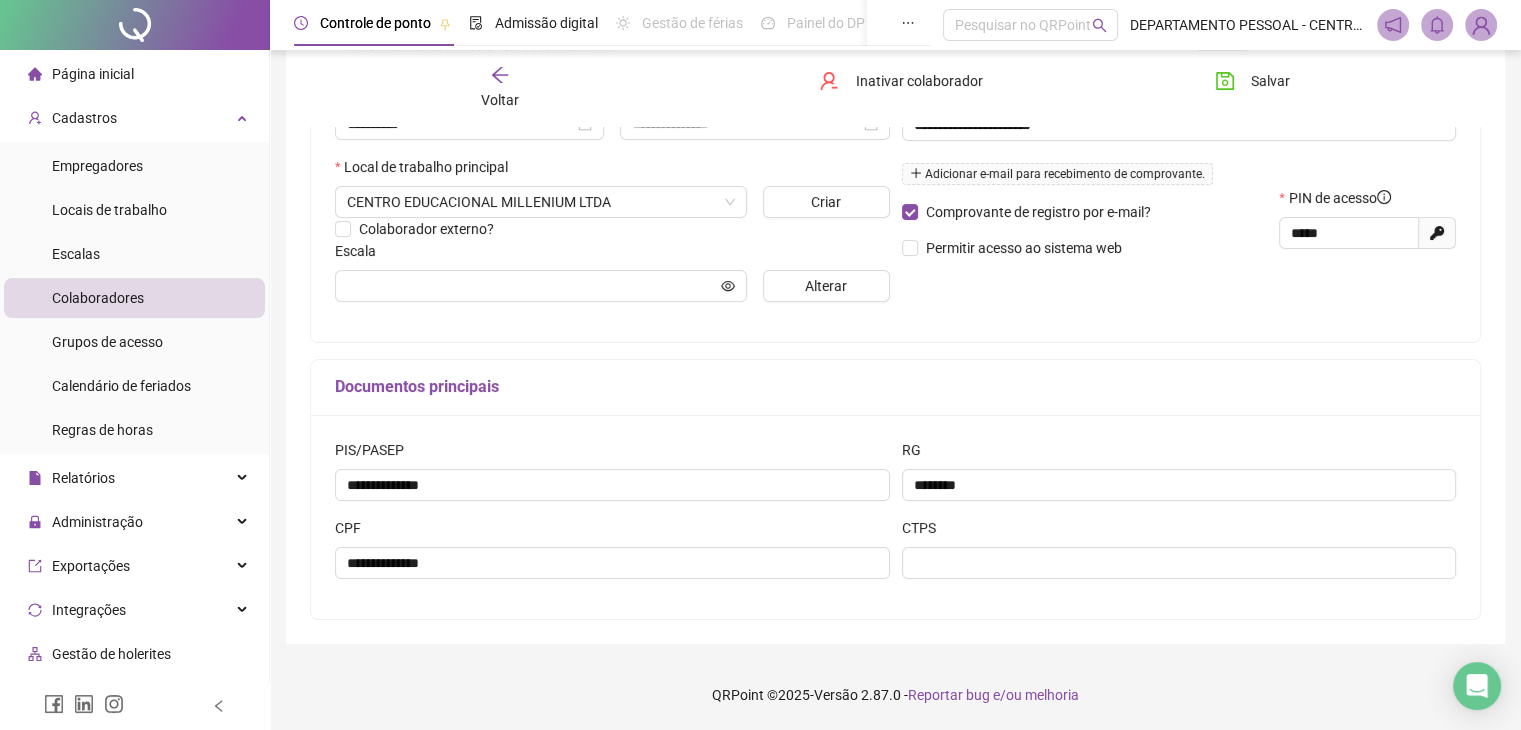 click 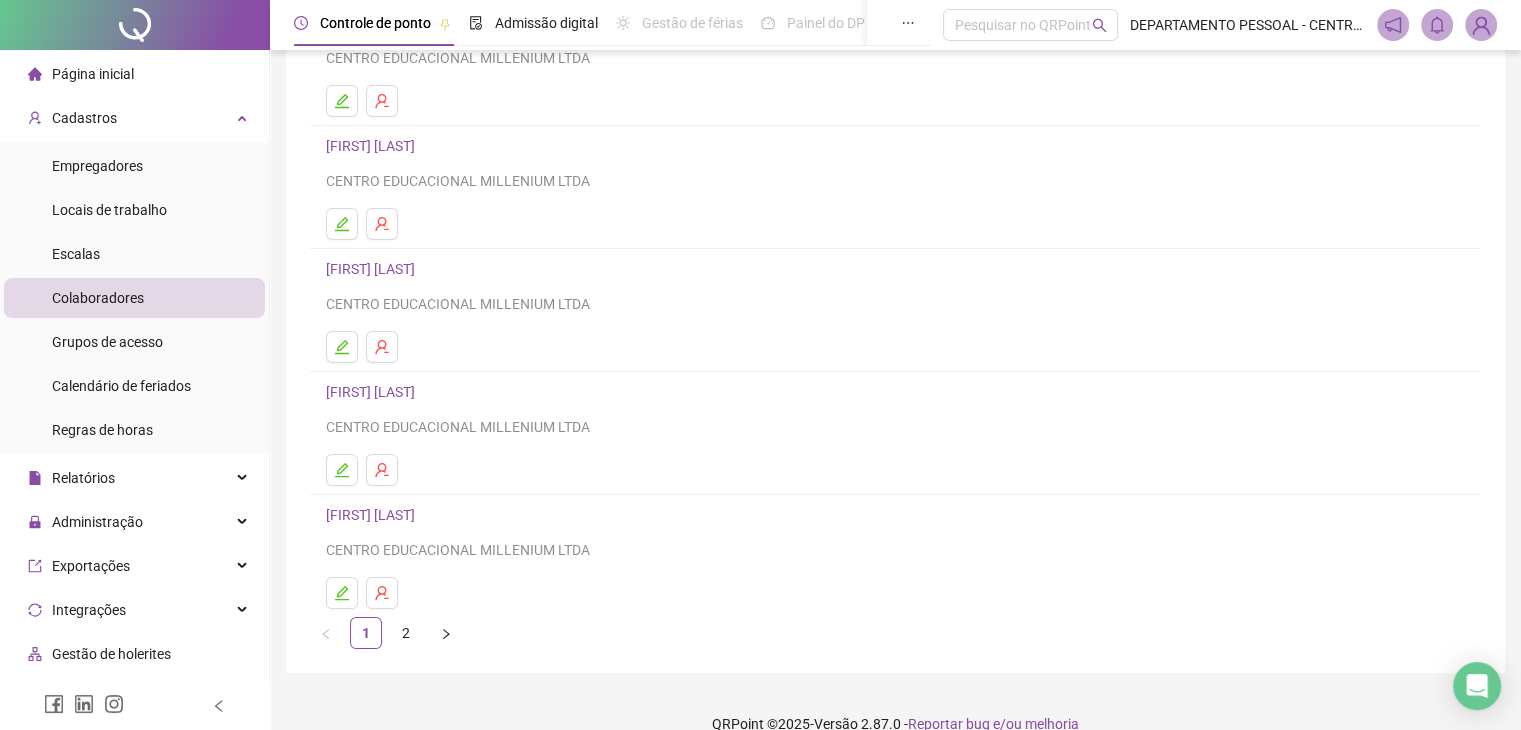 scroll, scrollTop: 236, scrollLeft: 0, axis: vertical 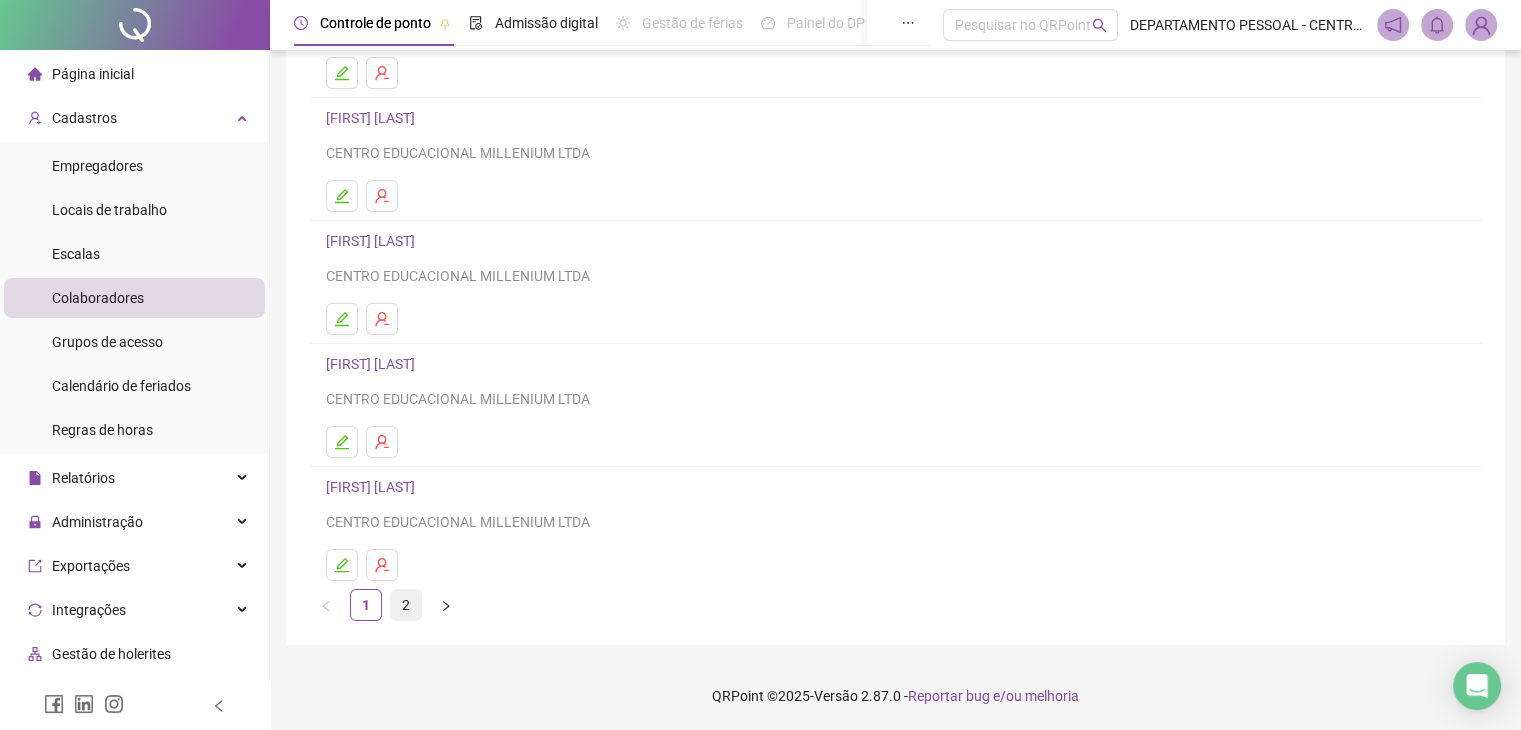 click on "2" at bounding box center (406, 605) 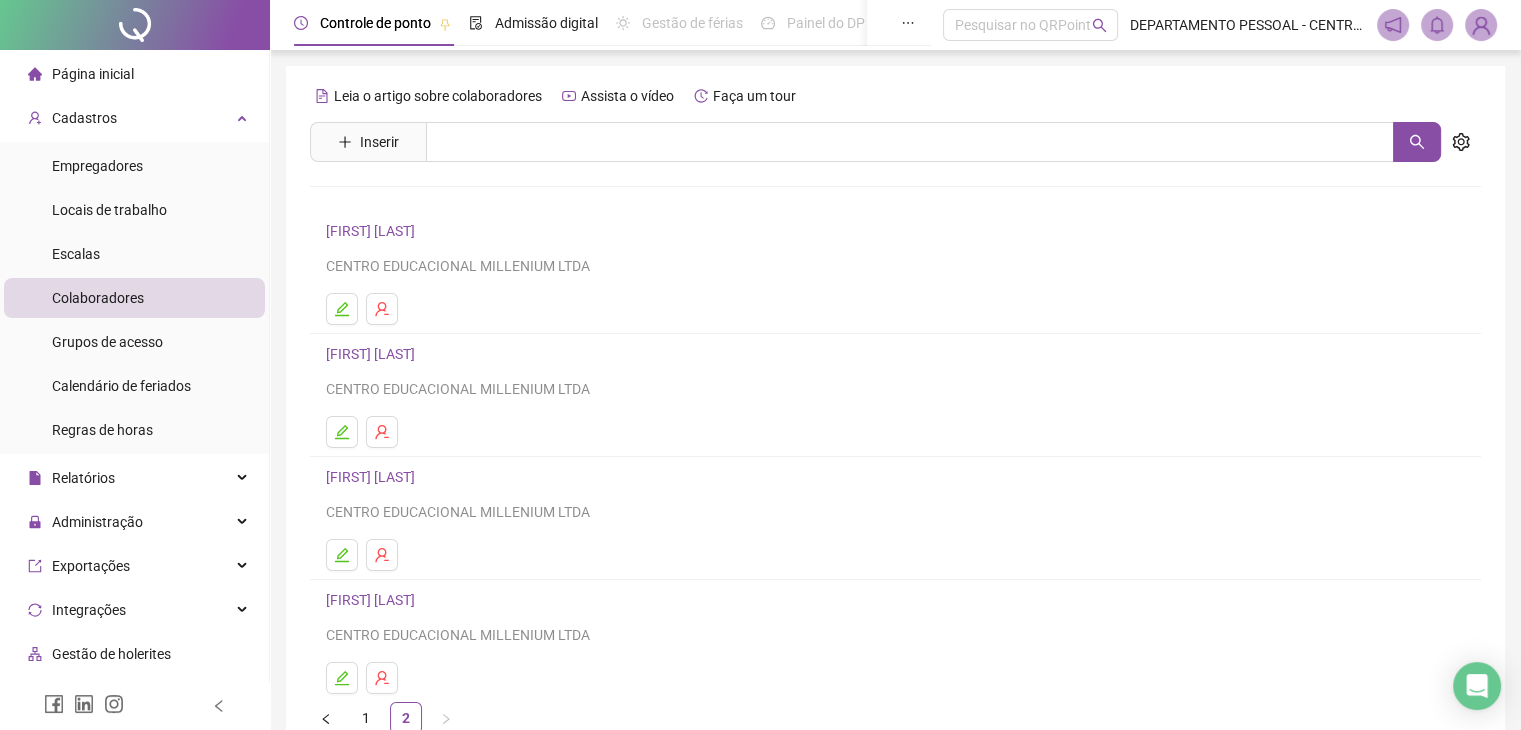 click on "IGOR FERNANDO LIMA" at bounding box center (373, 231) 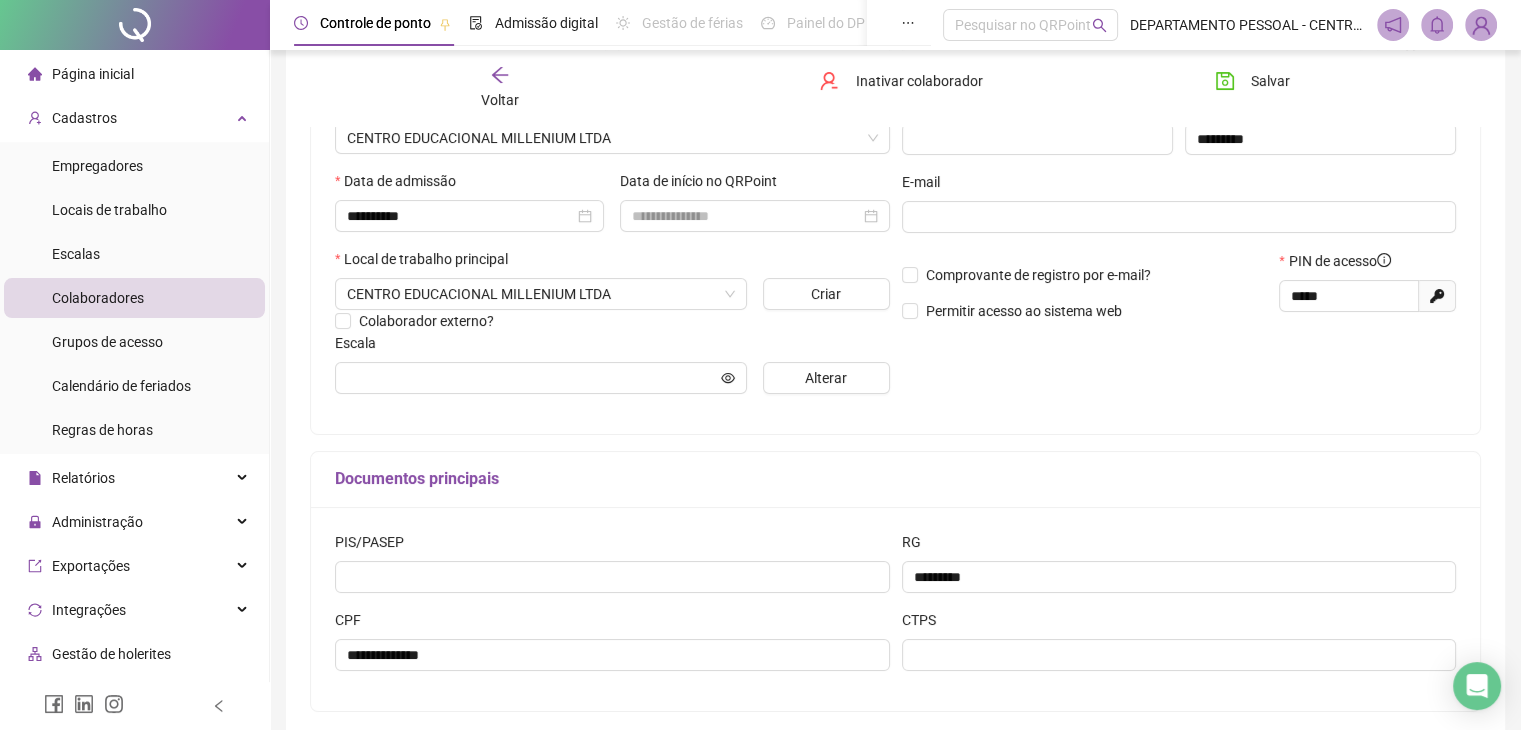 scroll, scrollTop: 211, scrollLeft: 0, axis: vertical 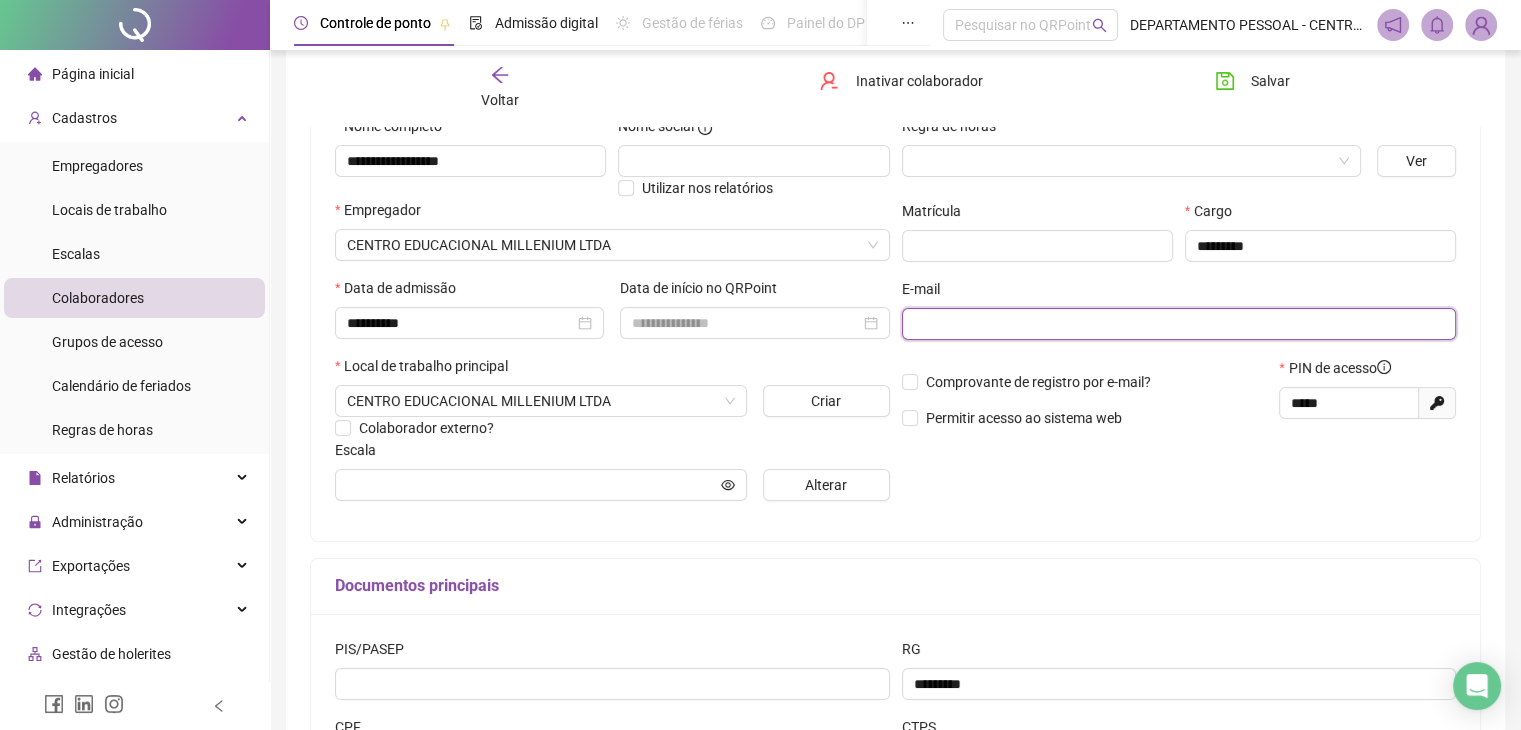 click at bounding box center [1177, 324] 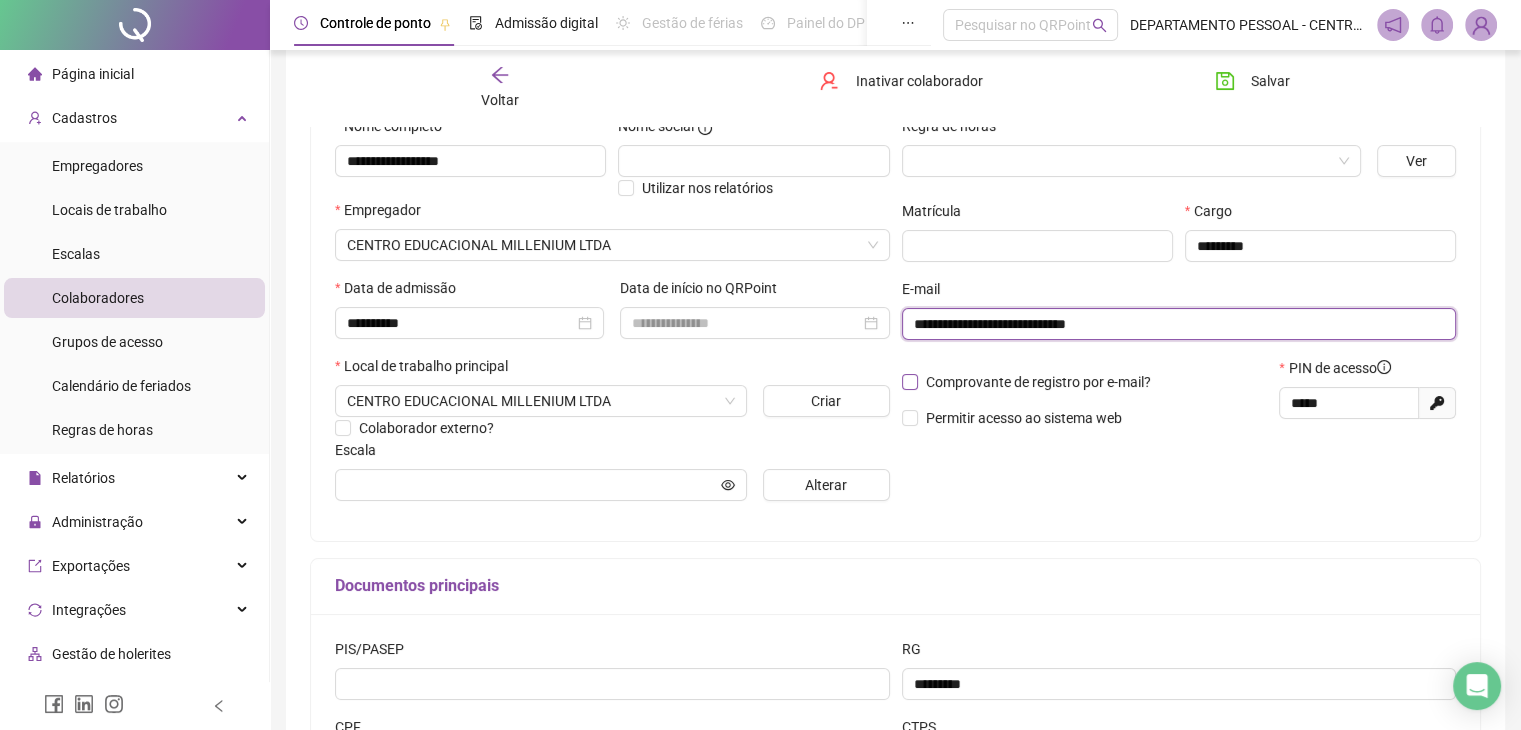 type on "**********" 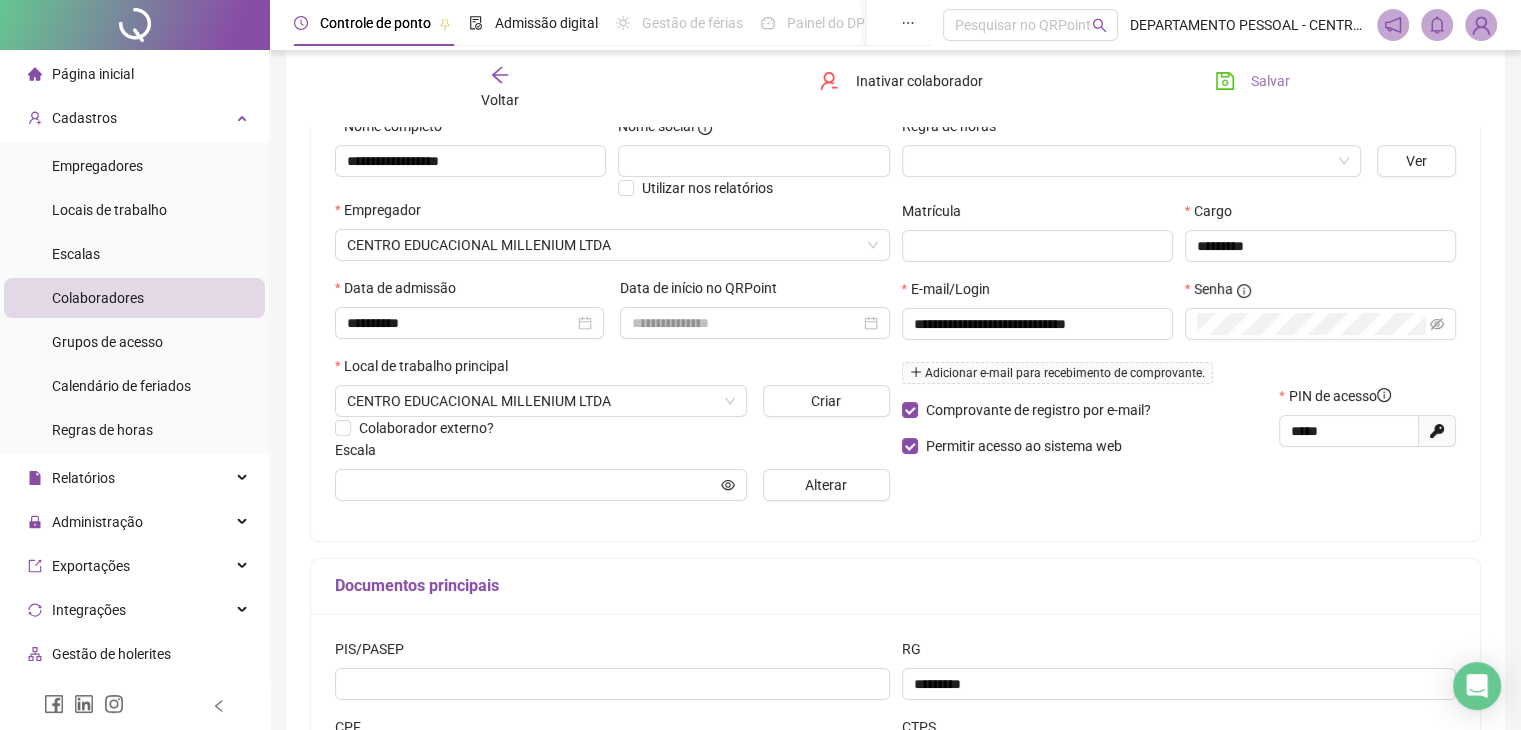 click on "Salvar" at bounding box center (1270, 81) 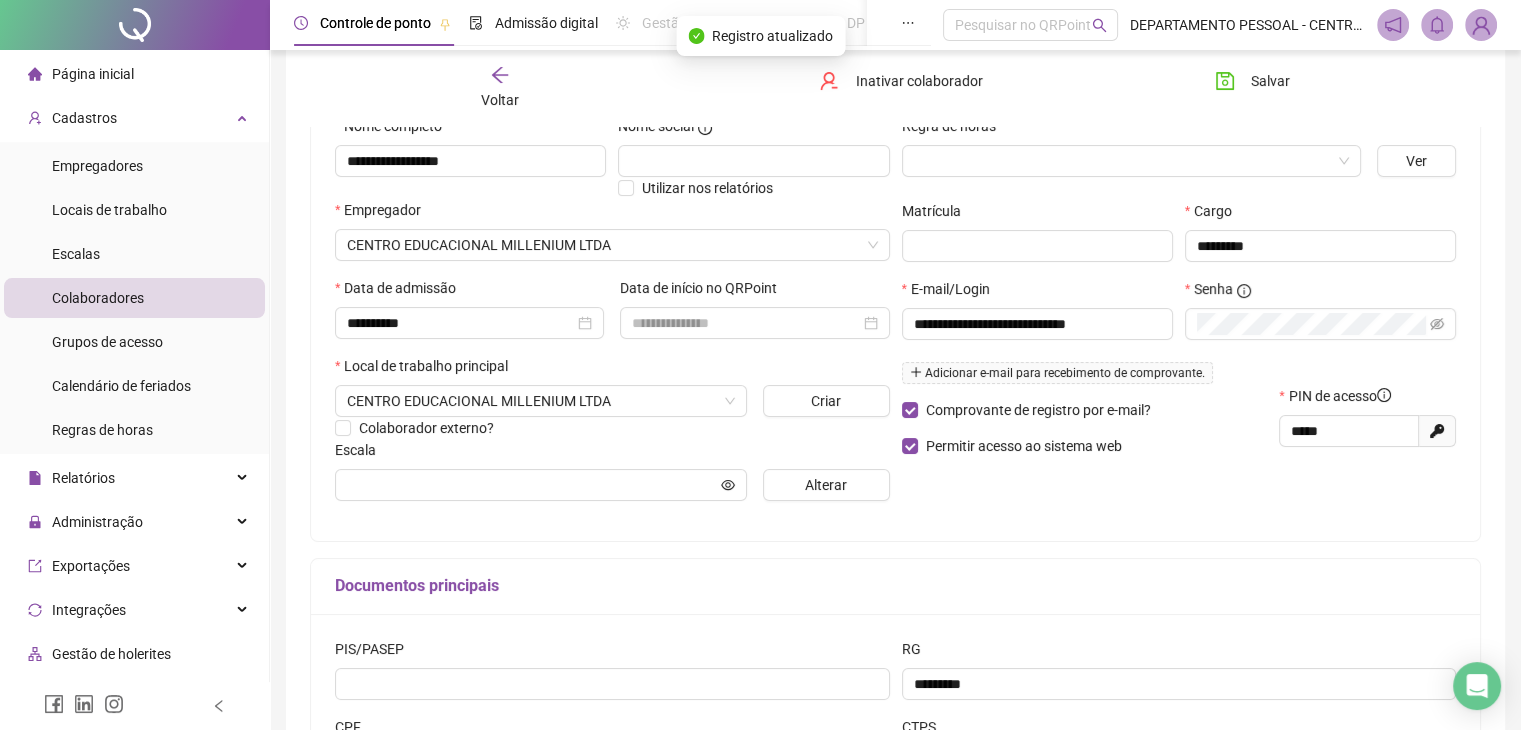 click on "Voltar" at bounding box center [500, 88] 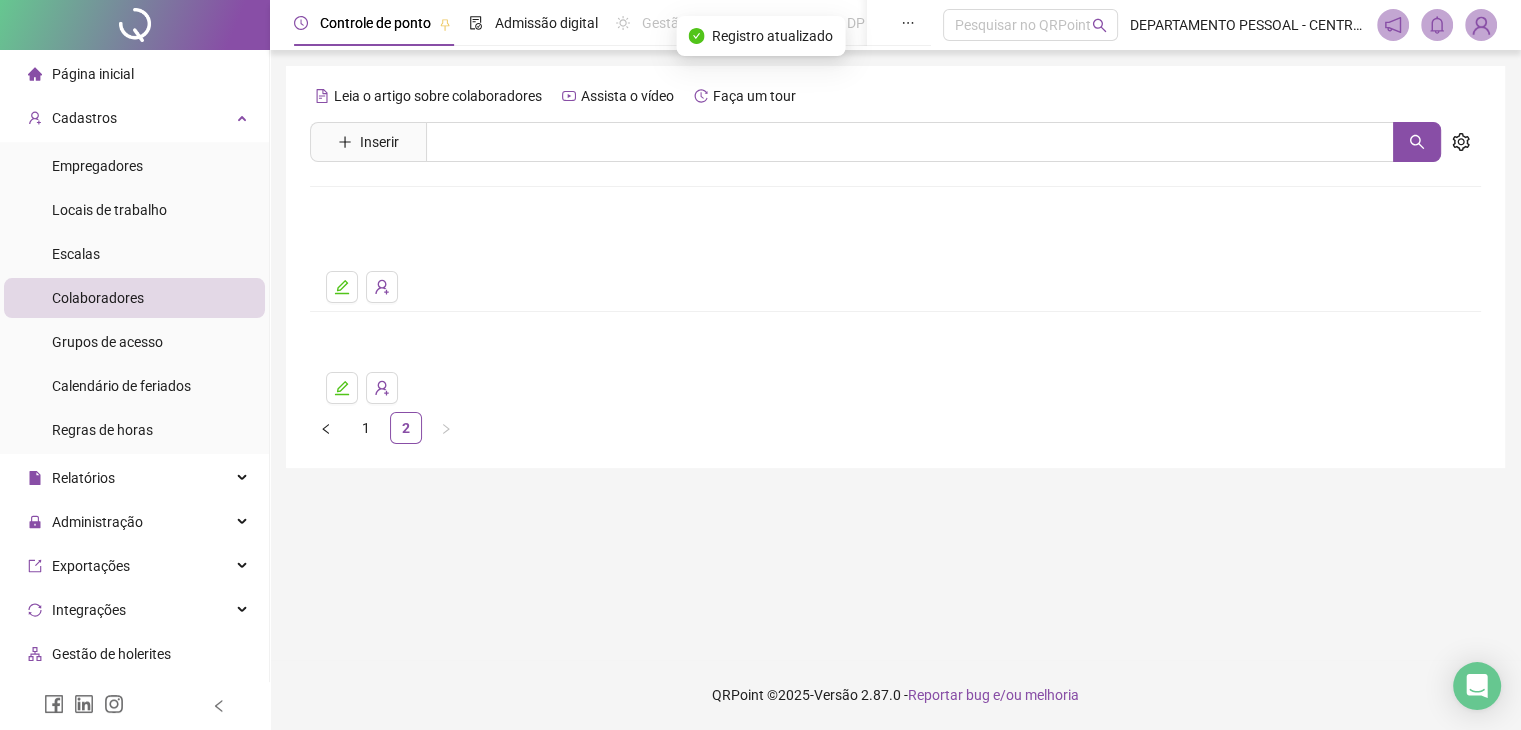 scroll, scrollTop: 0, scrollLeft: 0, axis: both 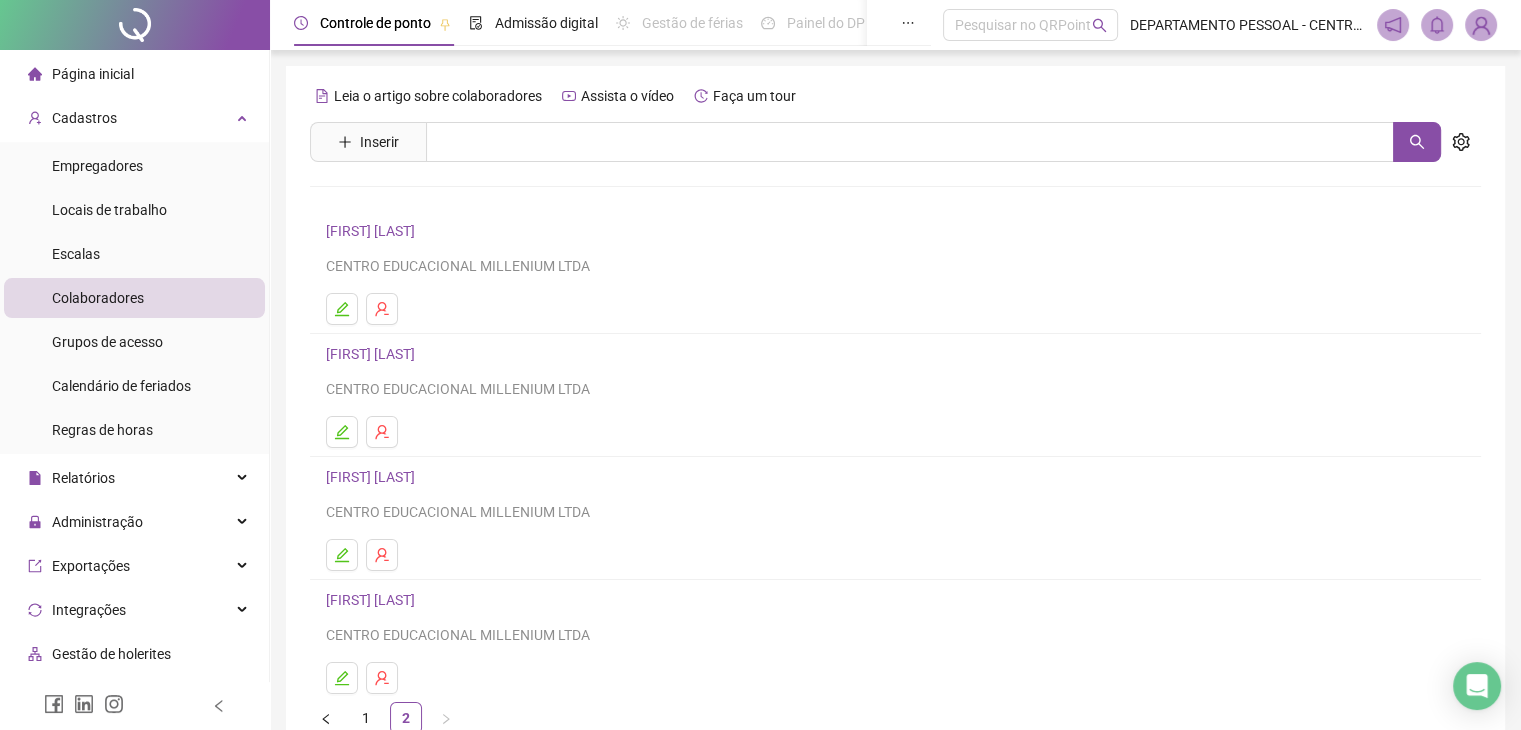 click on "IGOR FERNANDO LIMA" at bounding box center (373, 231) 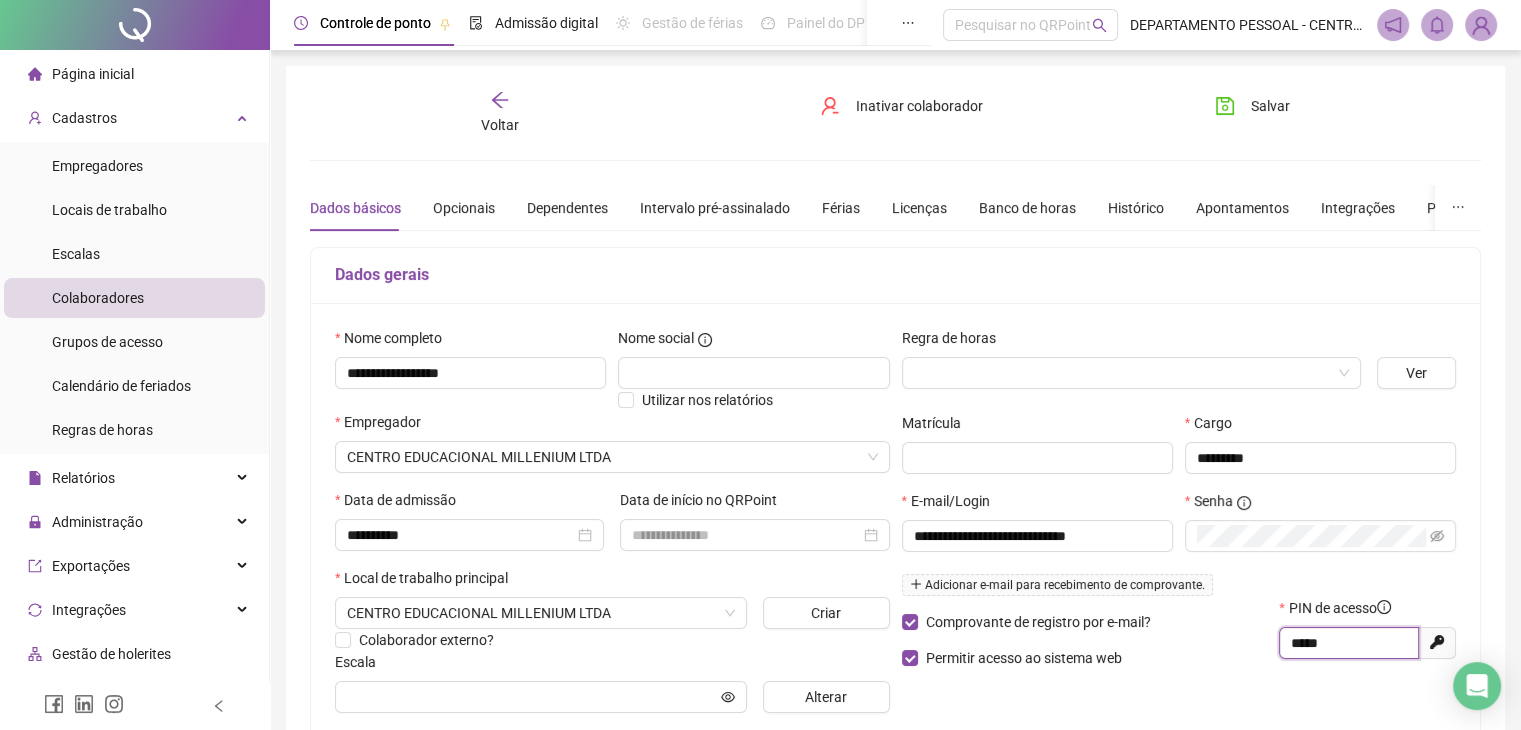 drag, startPoint x: 1344, startPoint y: 637, endPoint x: 1285, endPoint y: 646, distance: 59.682495 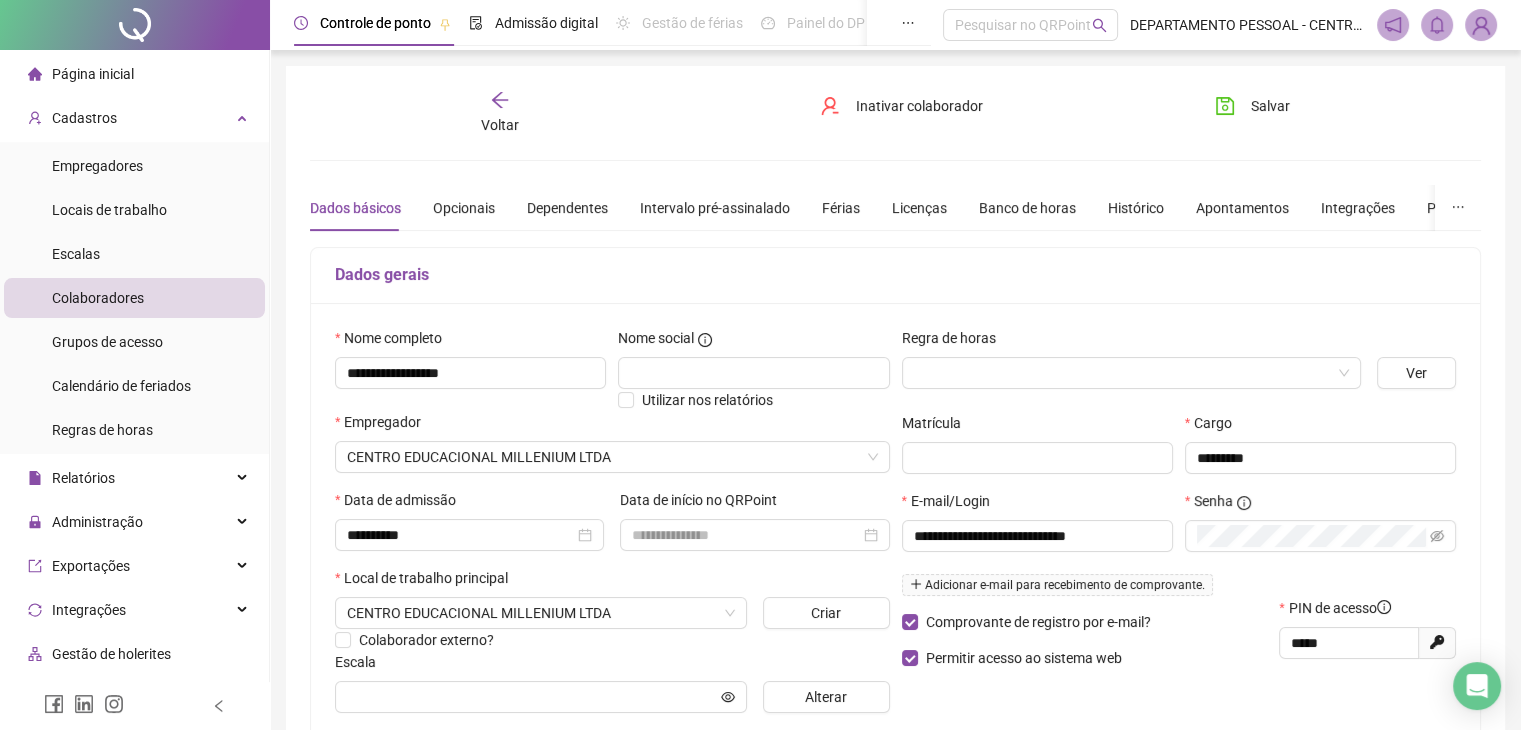 click on "Voltar" at bounding box center [500, 113] 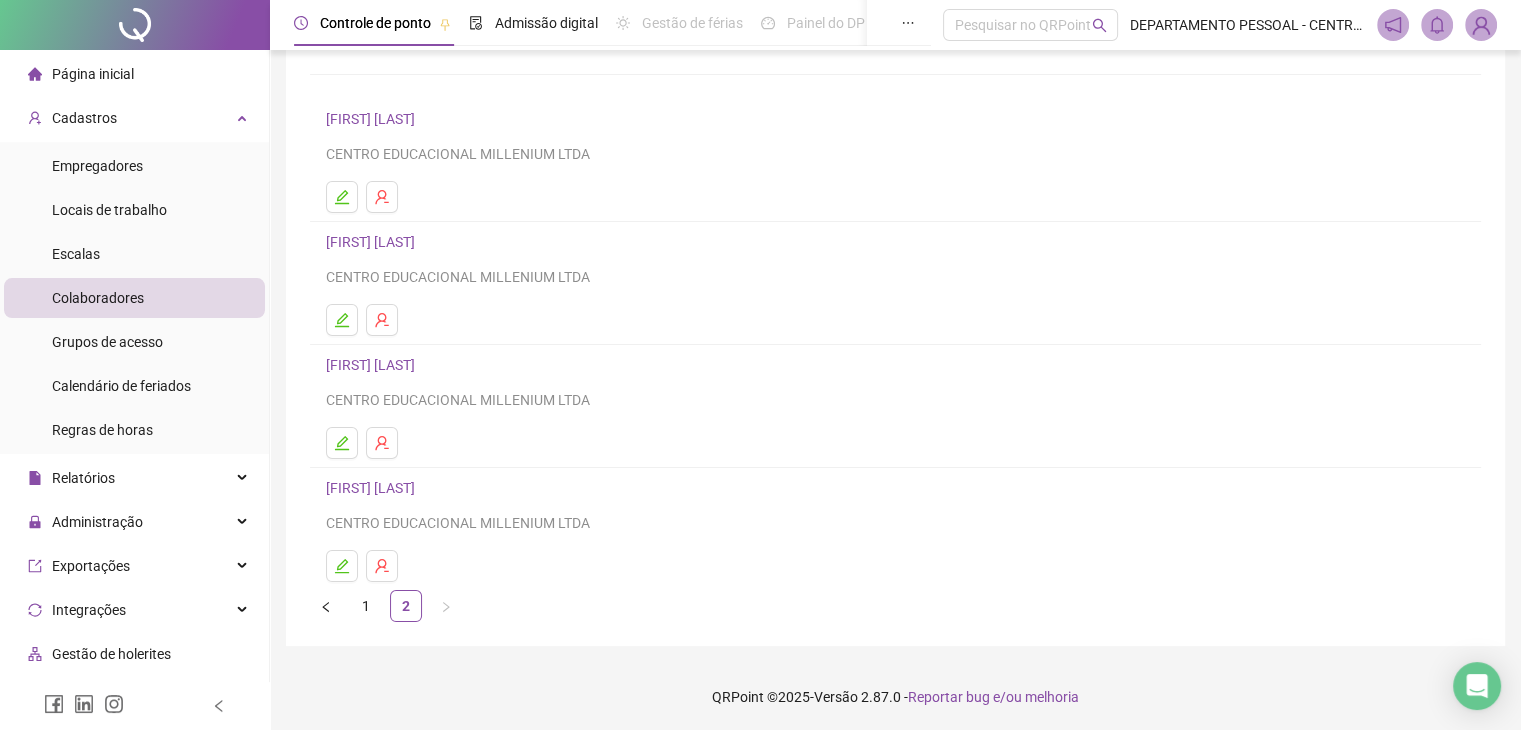 scroll, scrollTop: 113, scrollLeft: 0, axis: vertical 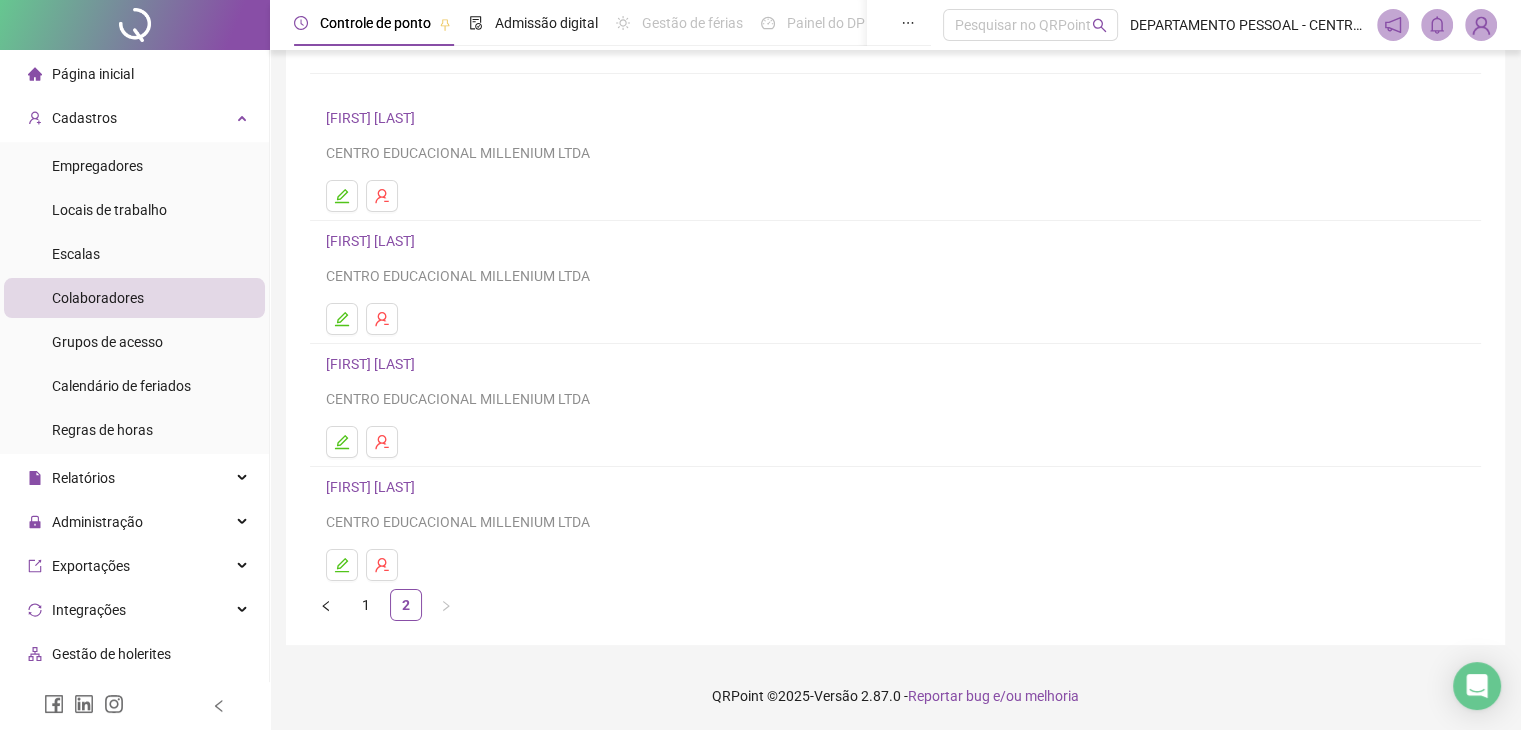 click on "SUZANE LAIS MONTEIRO DA SILVA" at bounding box center [373, 487] 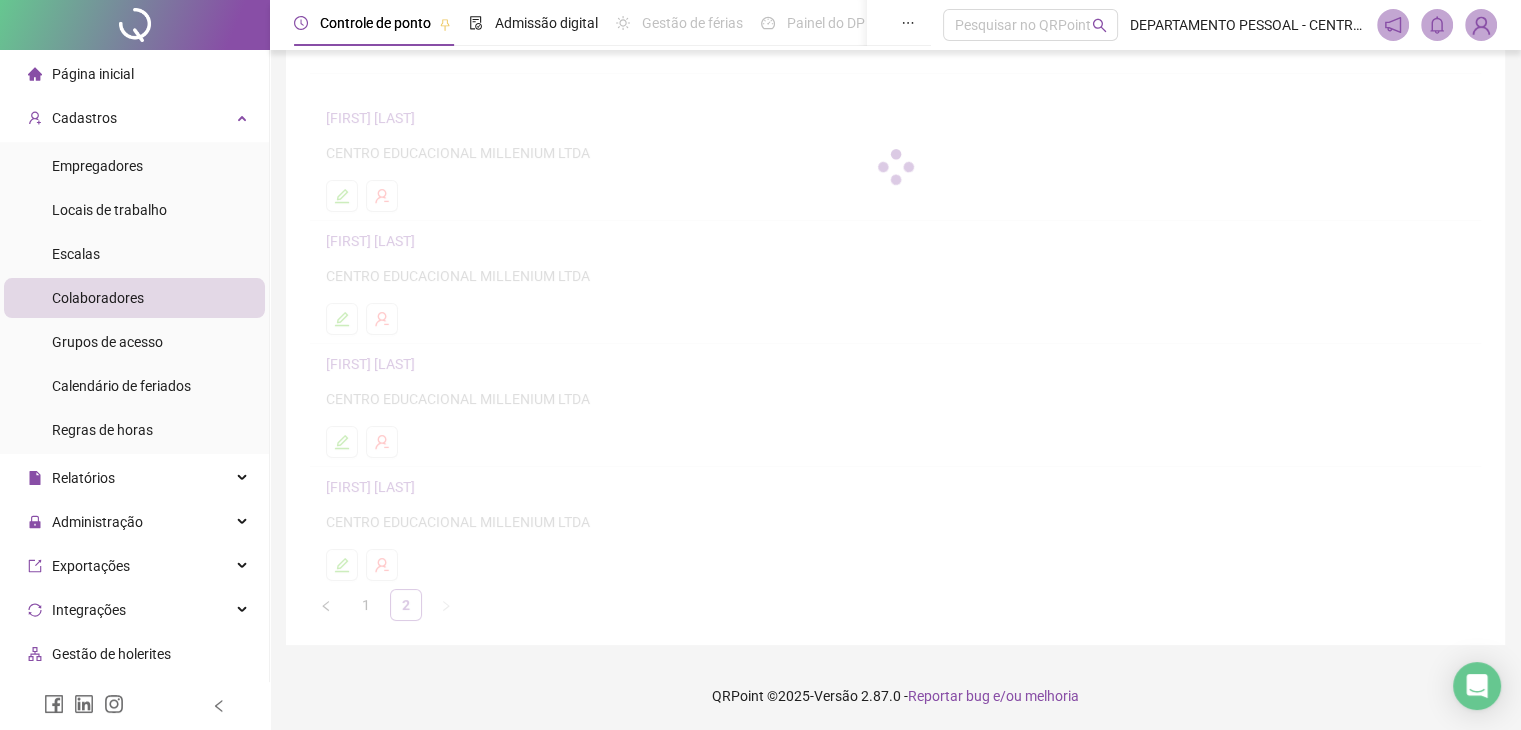 scroll, scrollTop: 124, scrollLeft: 0, axis: vertical 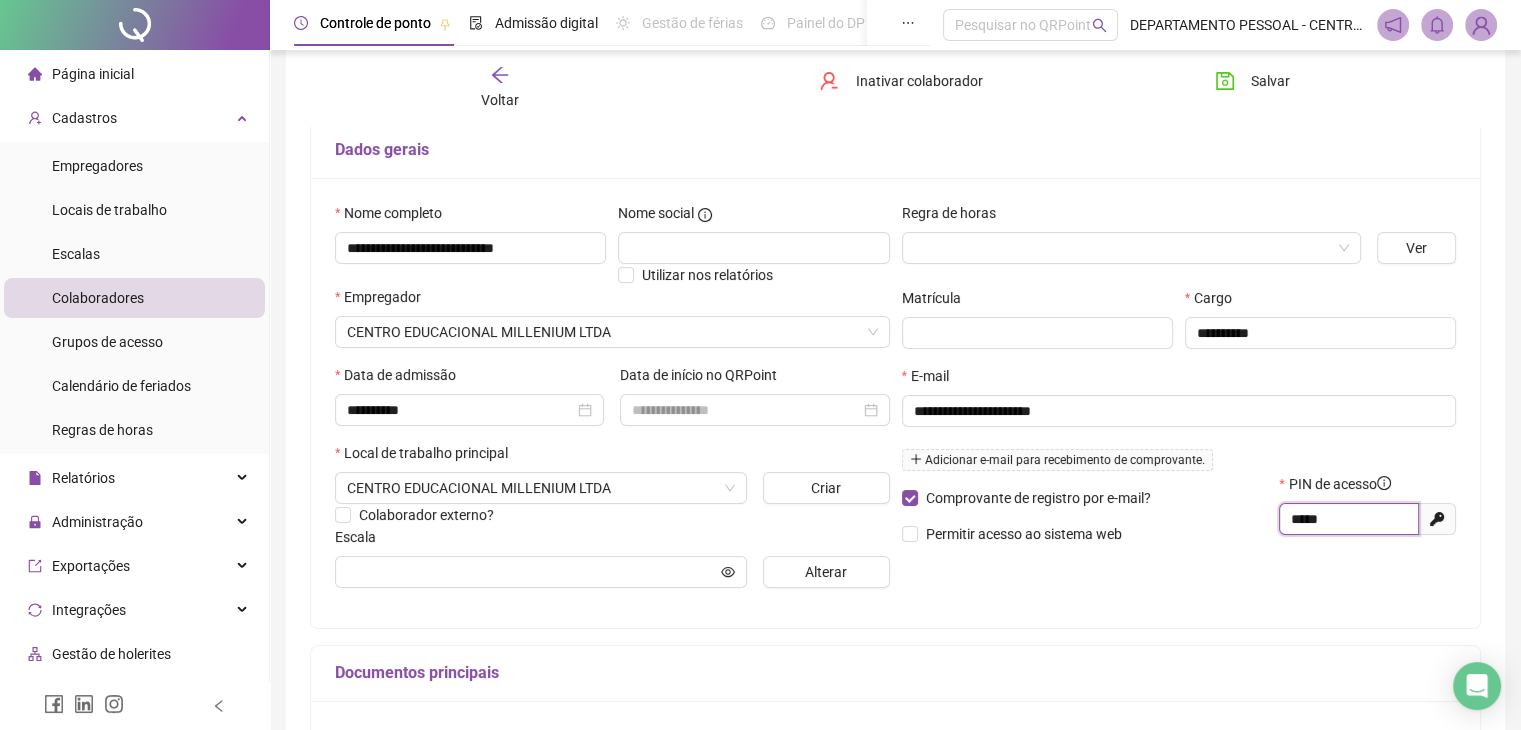 drag, startPoint x: 1332, startPoint y: 519, endPoint x: 1297, endPoint y: 525, distance: 35.510563 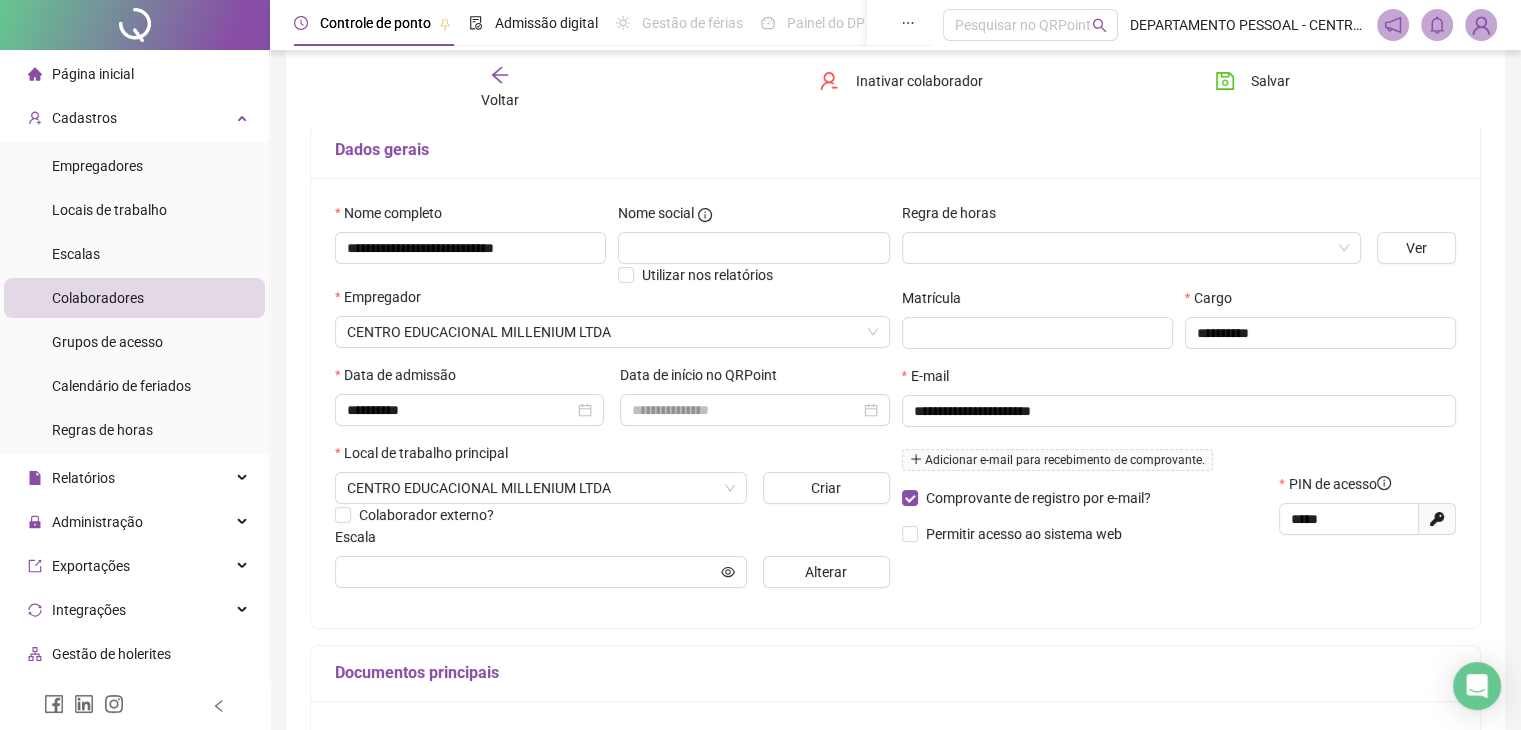 click on "Voltar" at bounding box center (500, 100) 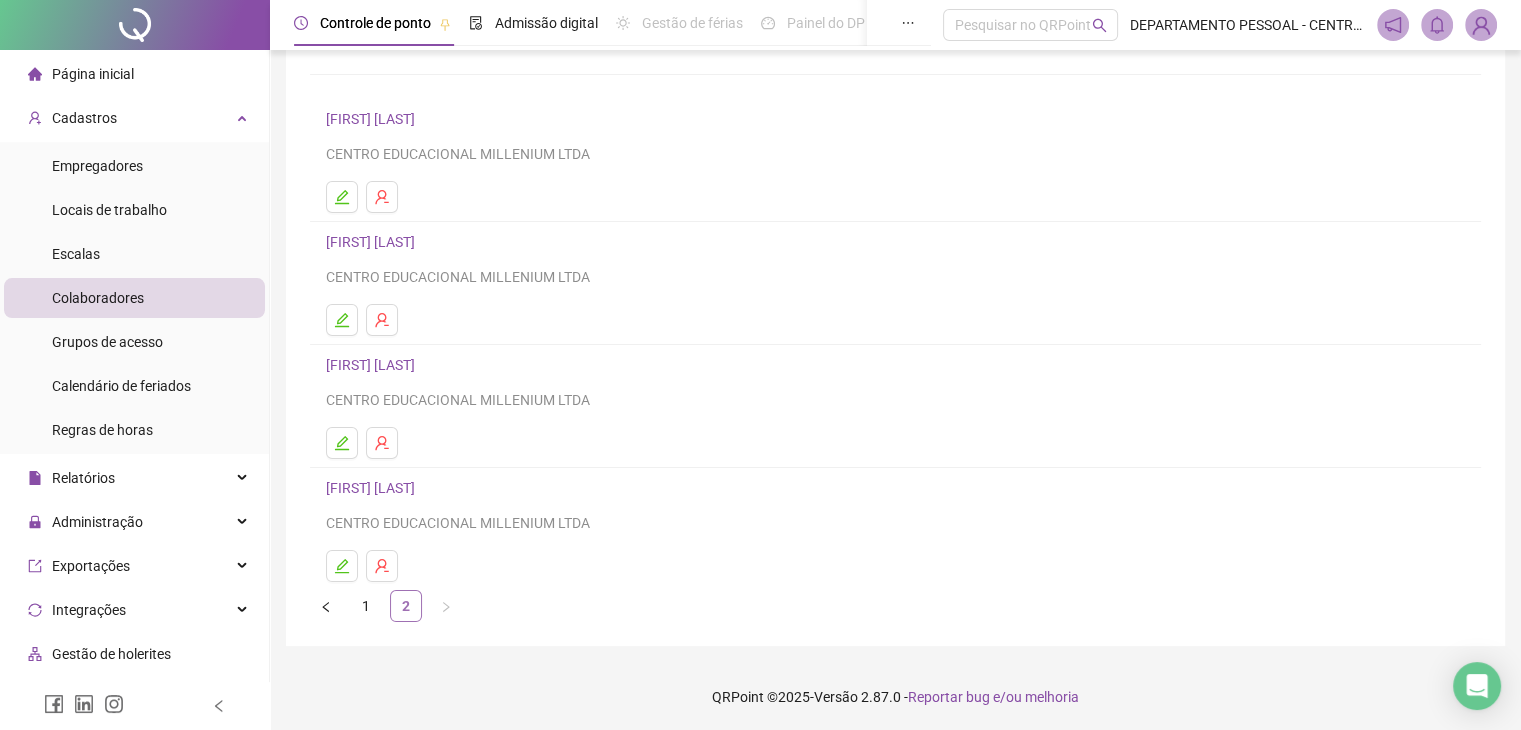 scroll, scrollTop: 113, scrollLeft: 0, axis: vertical 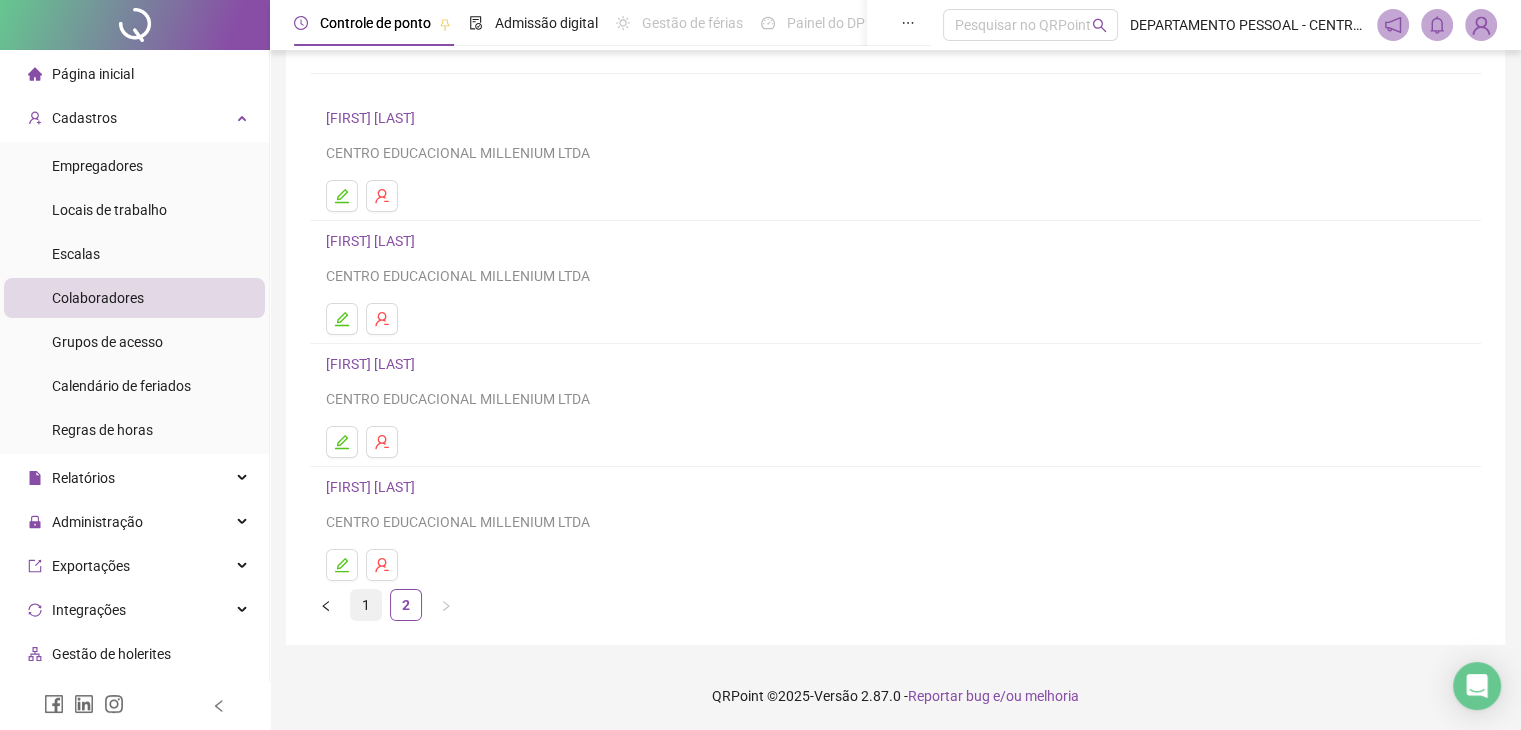 click on "1" at bounding box center (366, 605) 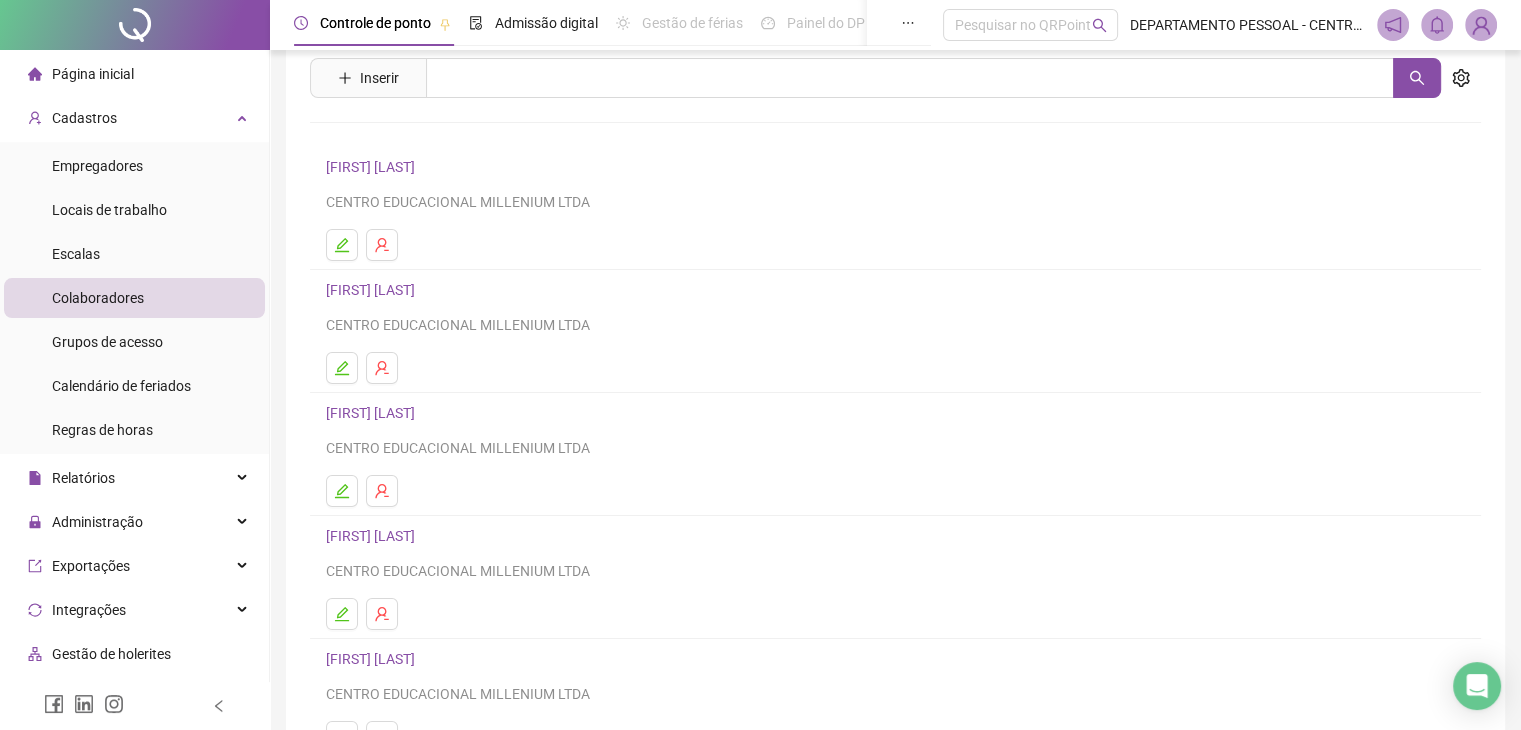 scroll, scrollTop: 100, scrollLeft: 0, axis: vertical 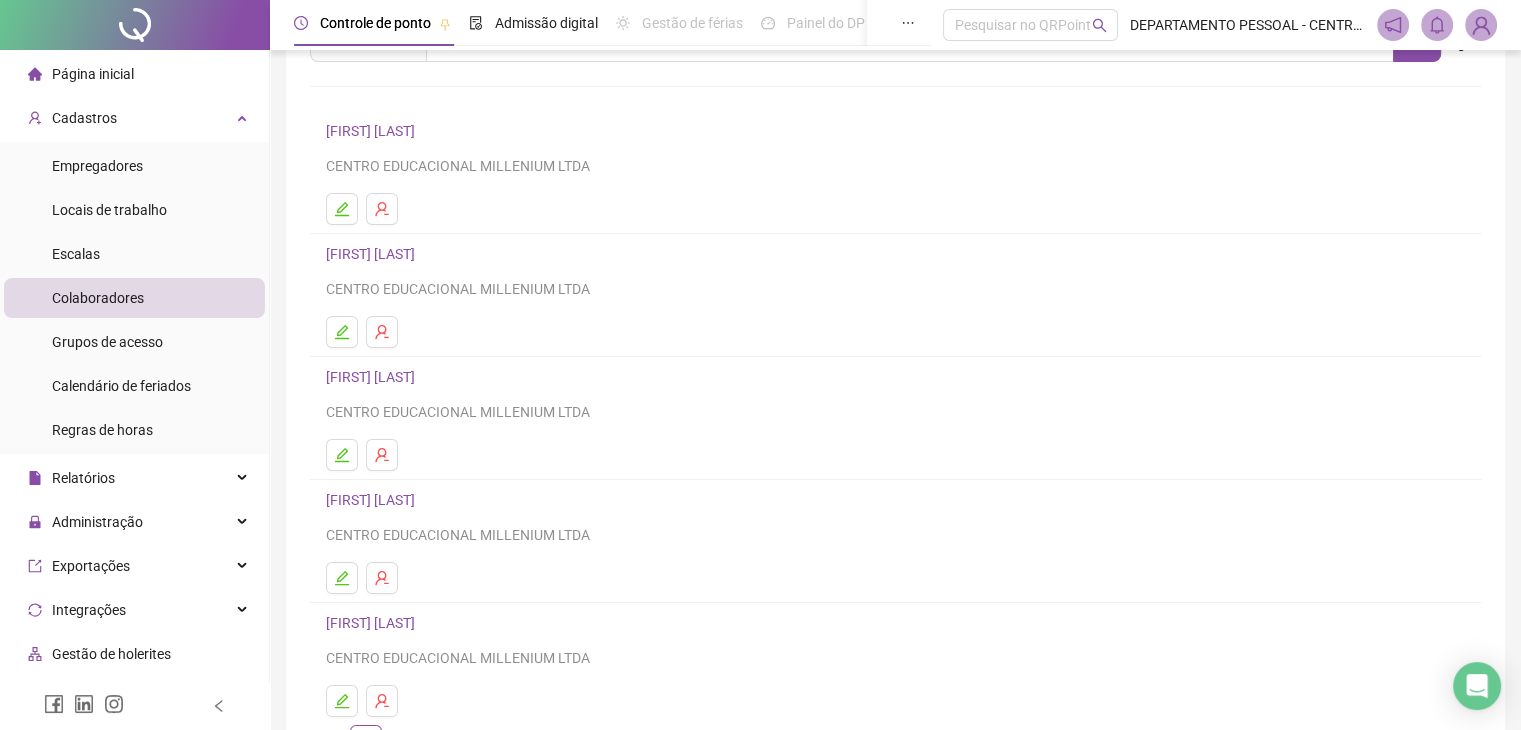 click on "DAYANE CAROL MONTEIRO DA SILVA" at bounding box center [373, 377] 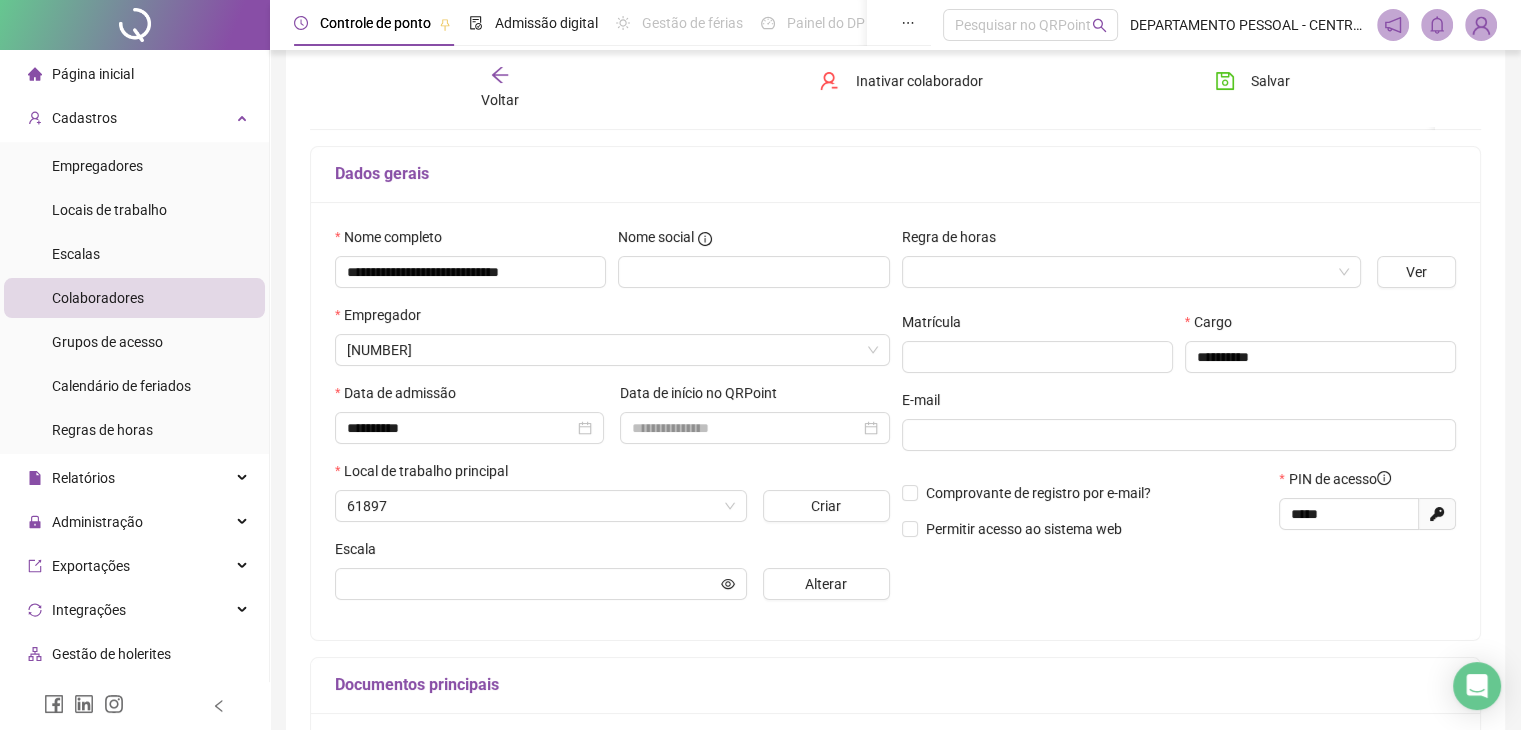 scroll, scrollTop: 110, scrollLeft: 0, axis: vertical 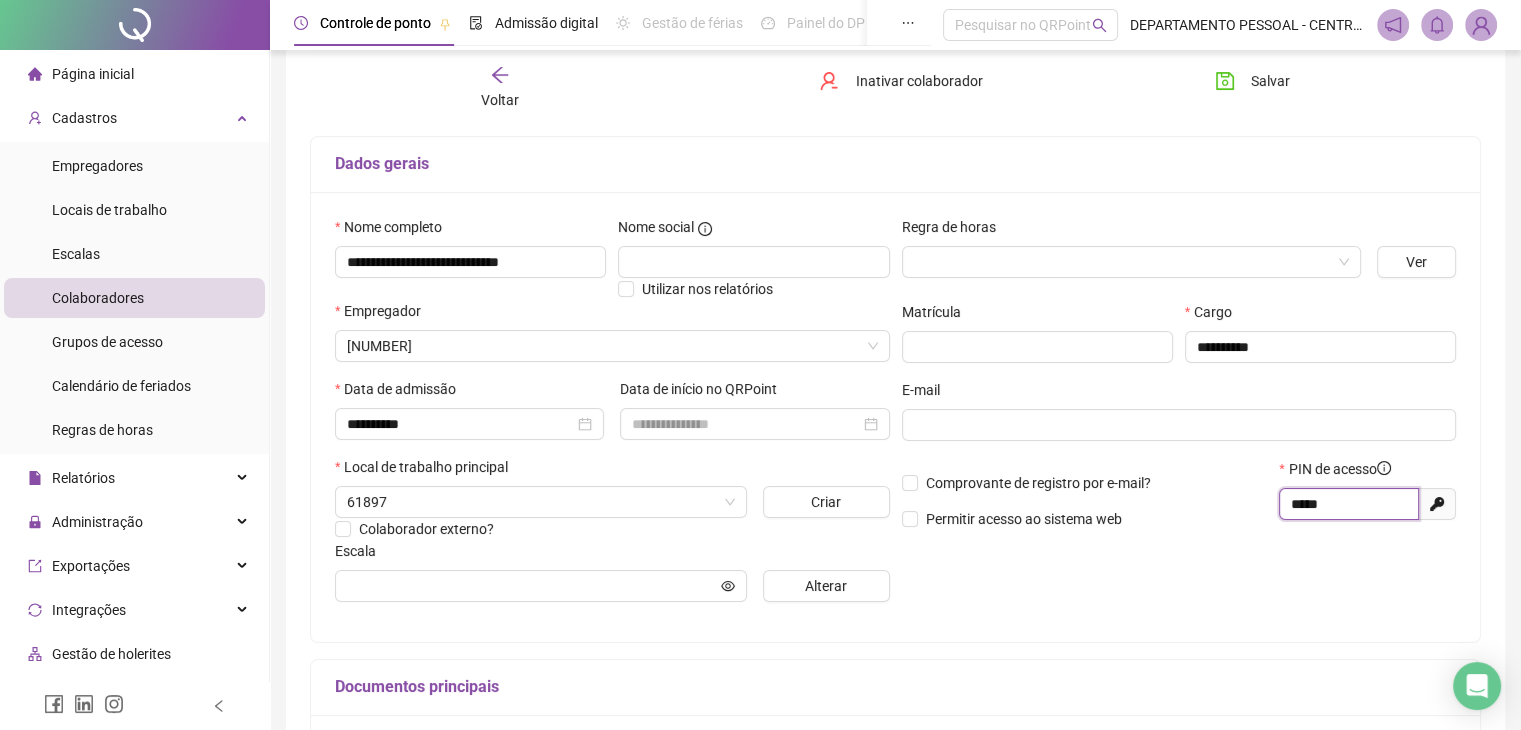 drag, startPoint x: 1338, startPoint y: 505, endPoint x: 1248, endPoint y: 494, distance: 90.66973 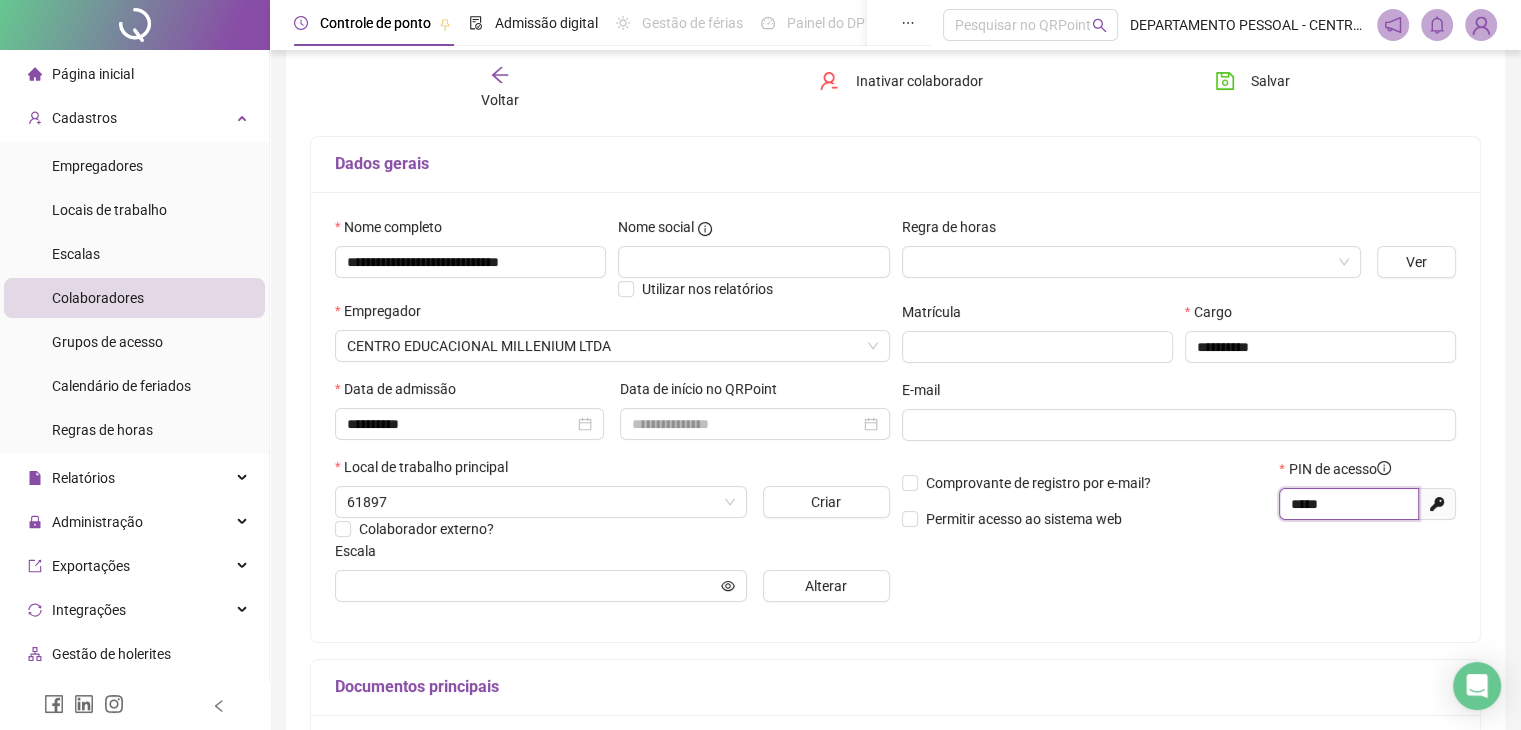 drag, startPoint x: 1332, startPoint y: 500, endPoint x: 1289, endPoint y: 493, distance: 43.56604 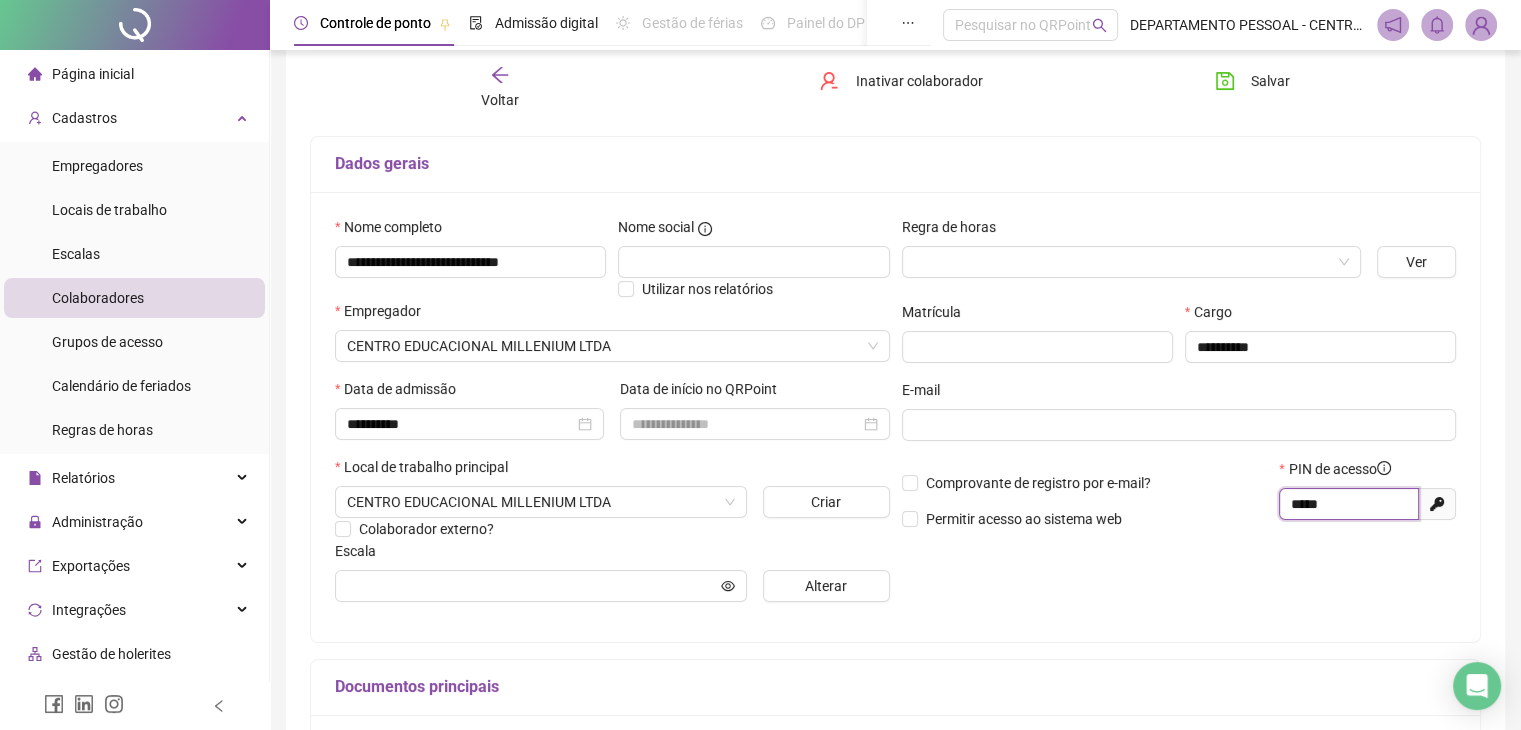 drag, startPoint x: 1329, startPoint y: 505, endPoint x: 1284, endPoint y: 505, distance: 45 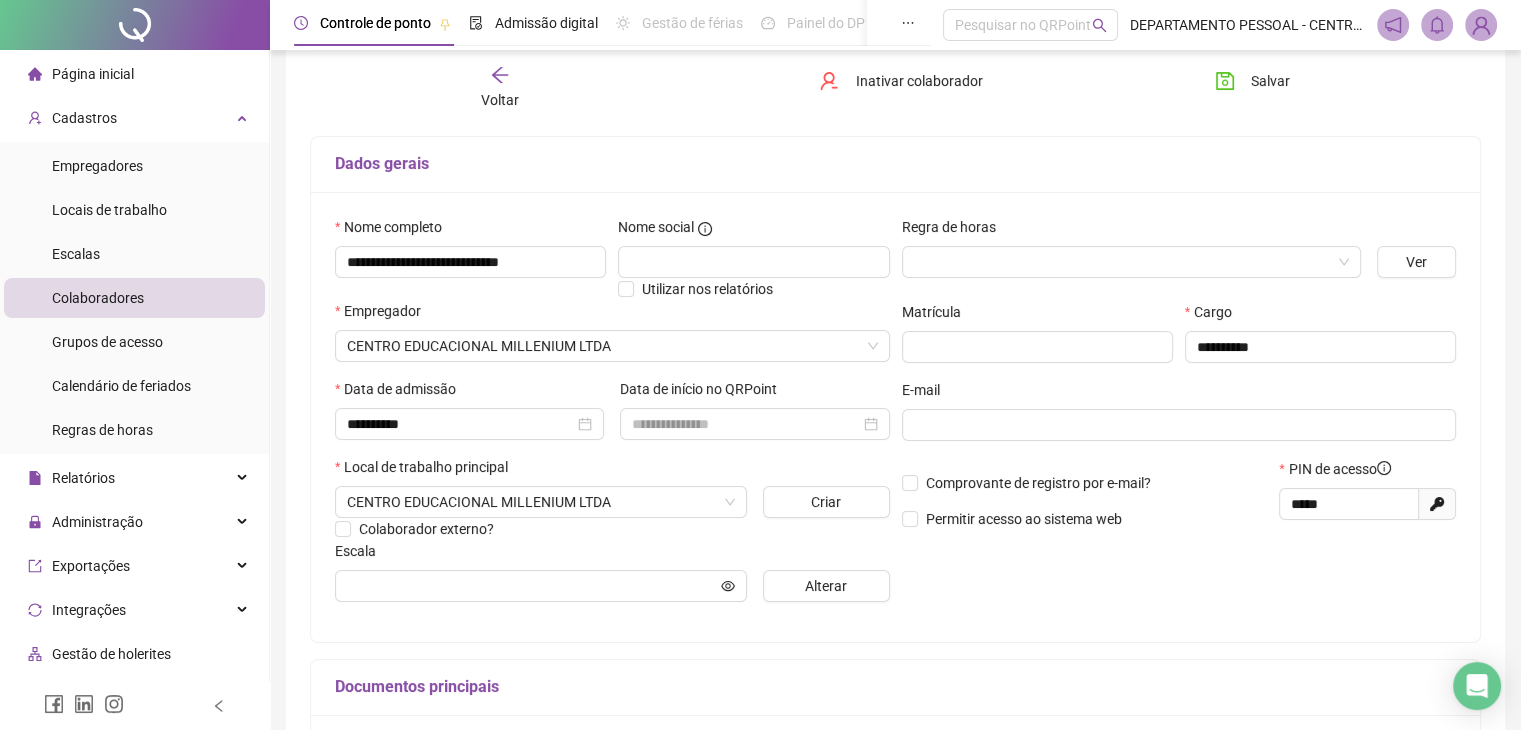 click on "Voltar" at bounding box center [500, 88] 